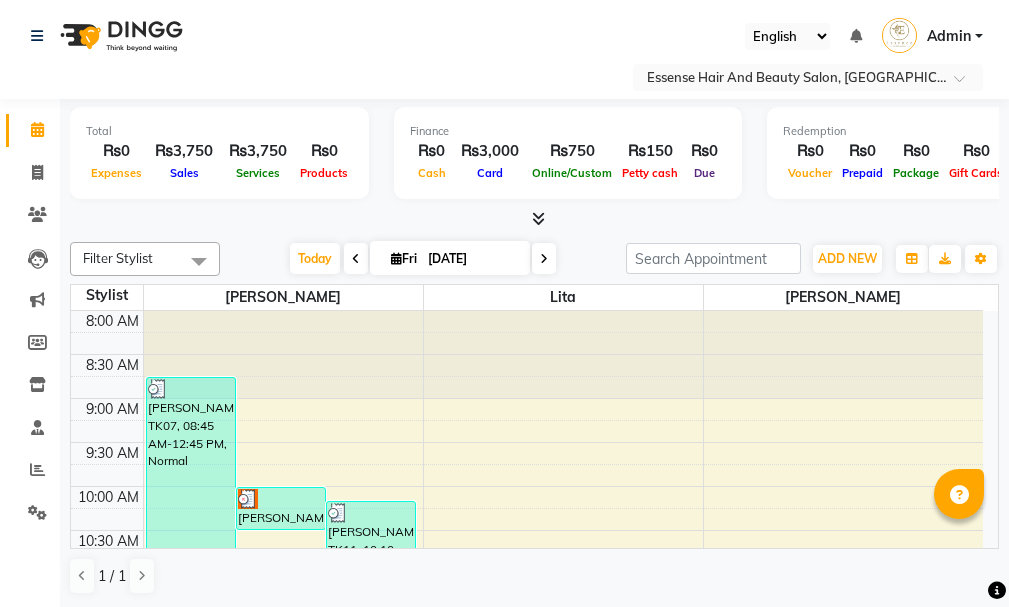 scroll, scrollTop: 0, scrollLeft: 0, axis: both 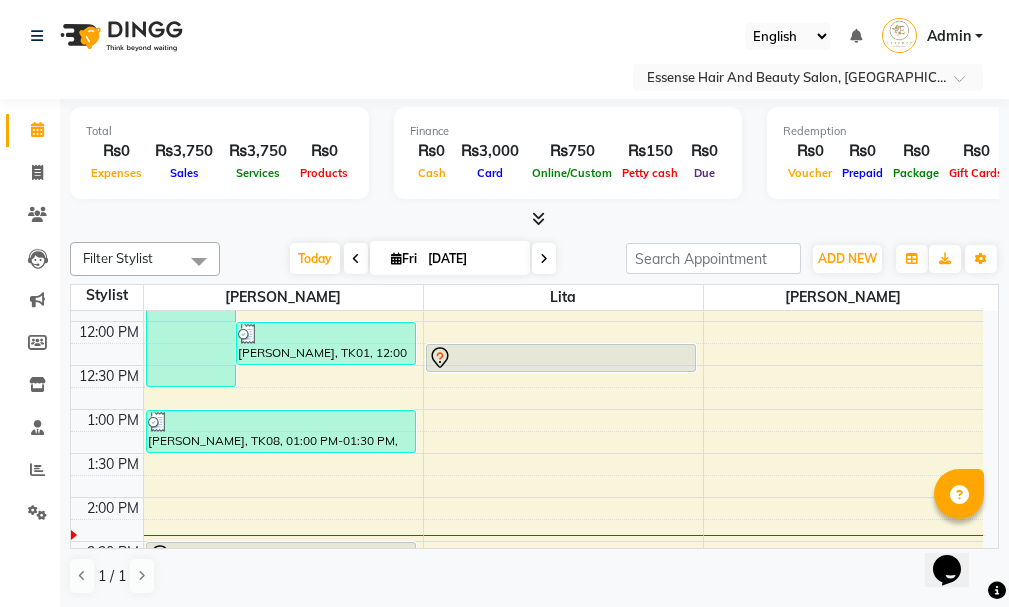 click 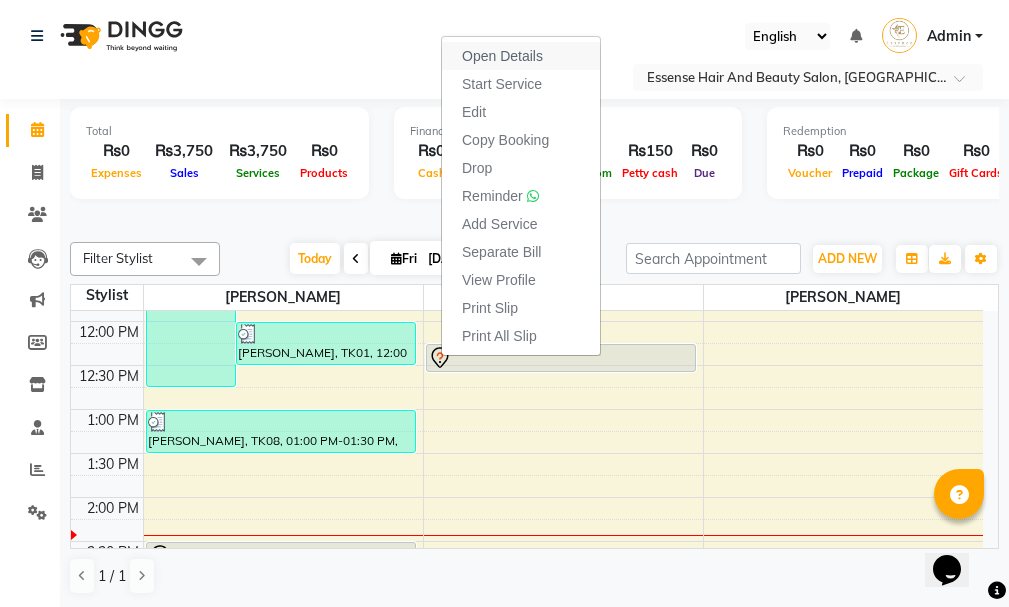 click on "Open Details" at bounding box center [502, 56] 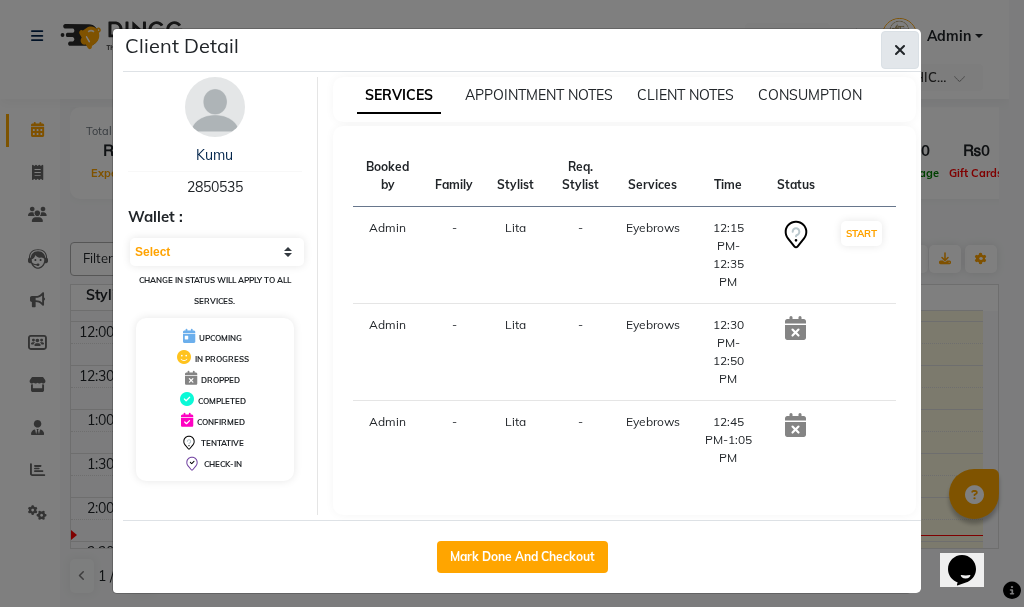 click 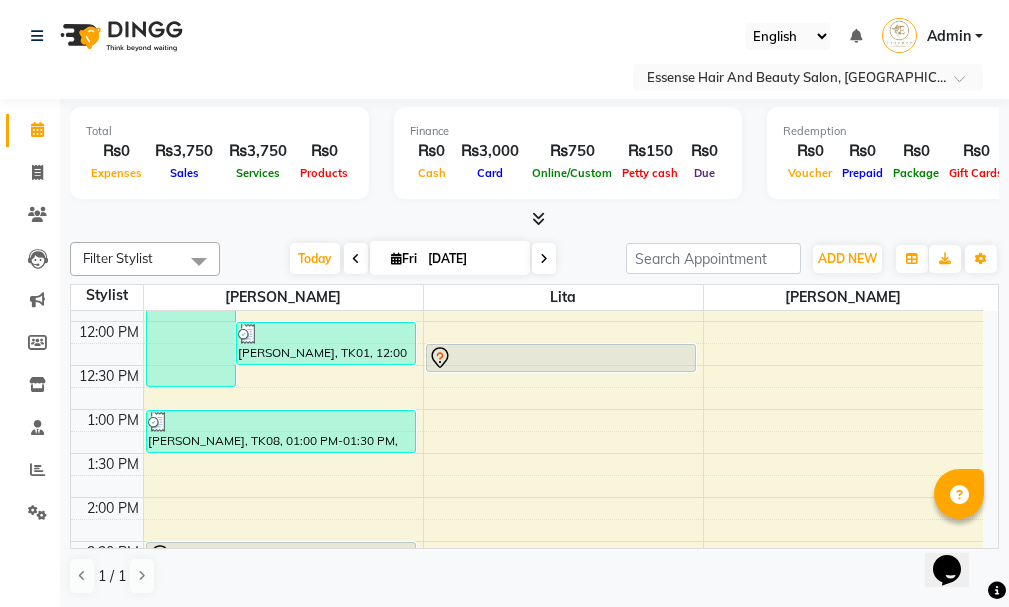 click 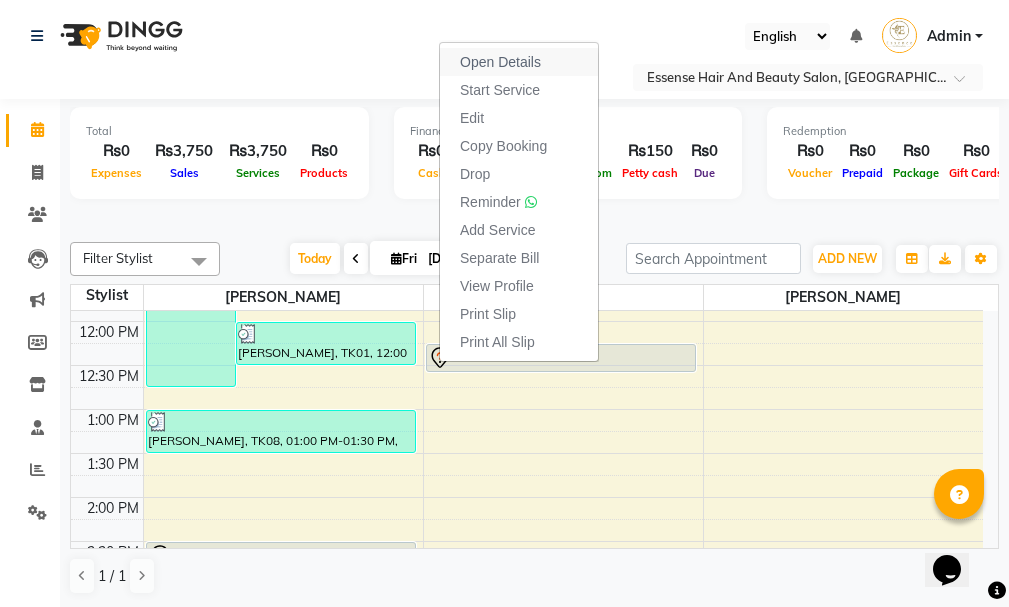 click on "Open Details" at bounding box center [500, 62] 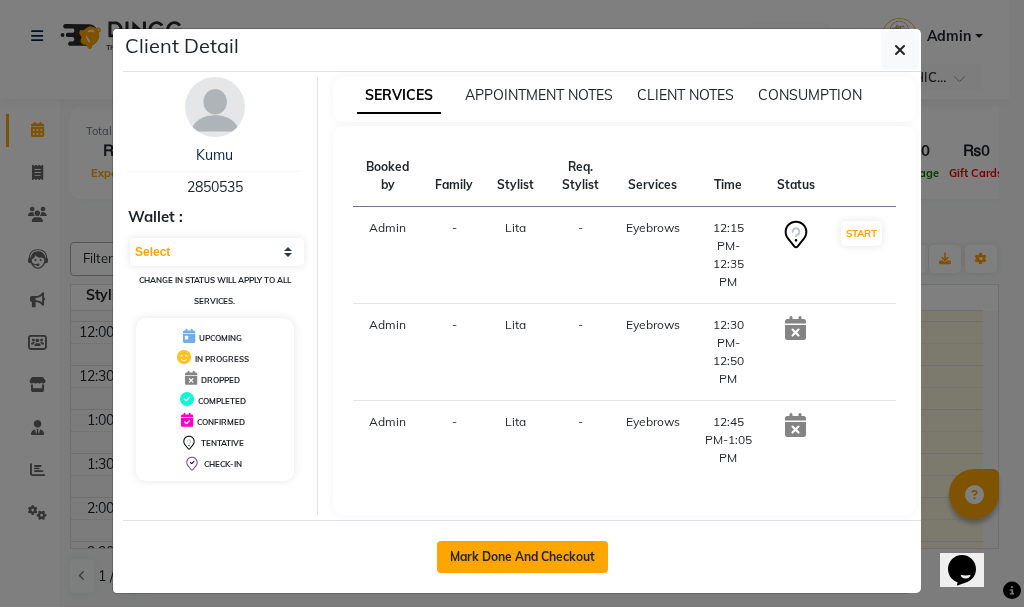 click on "Mark Done And Checkout" 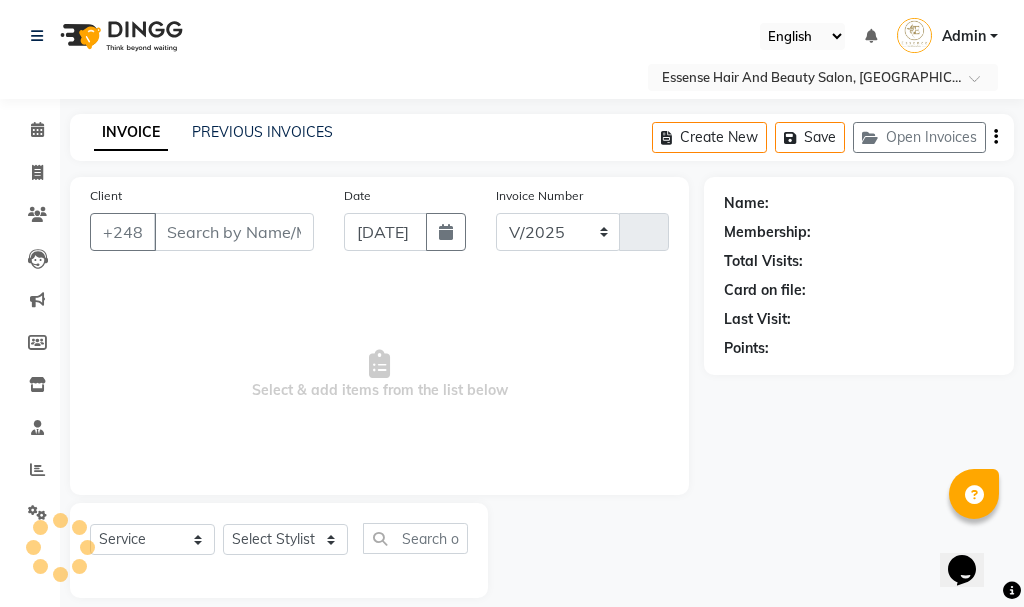 select on "8408" 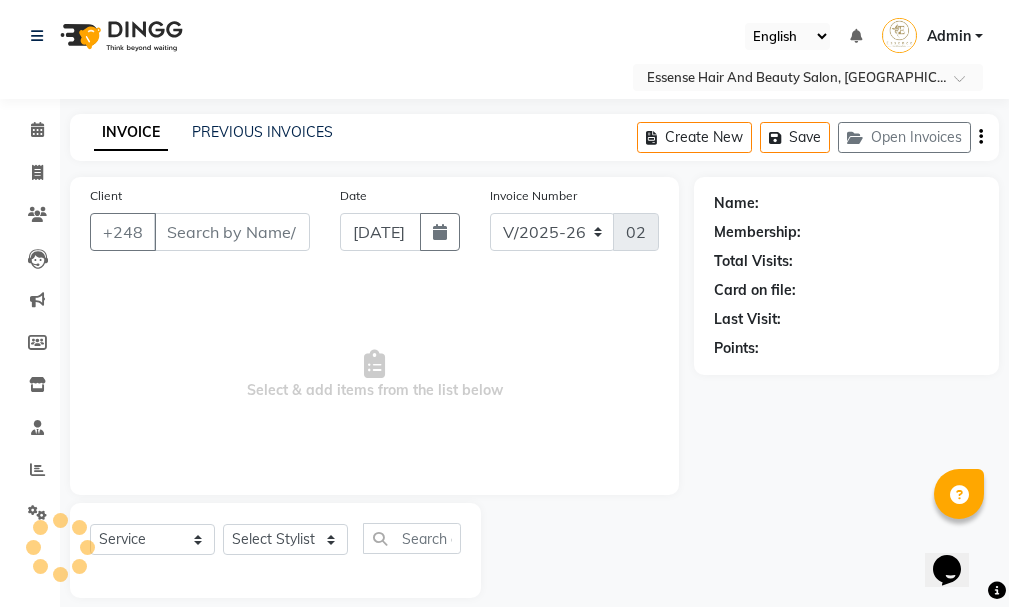type on "2850535" 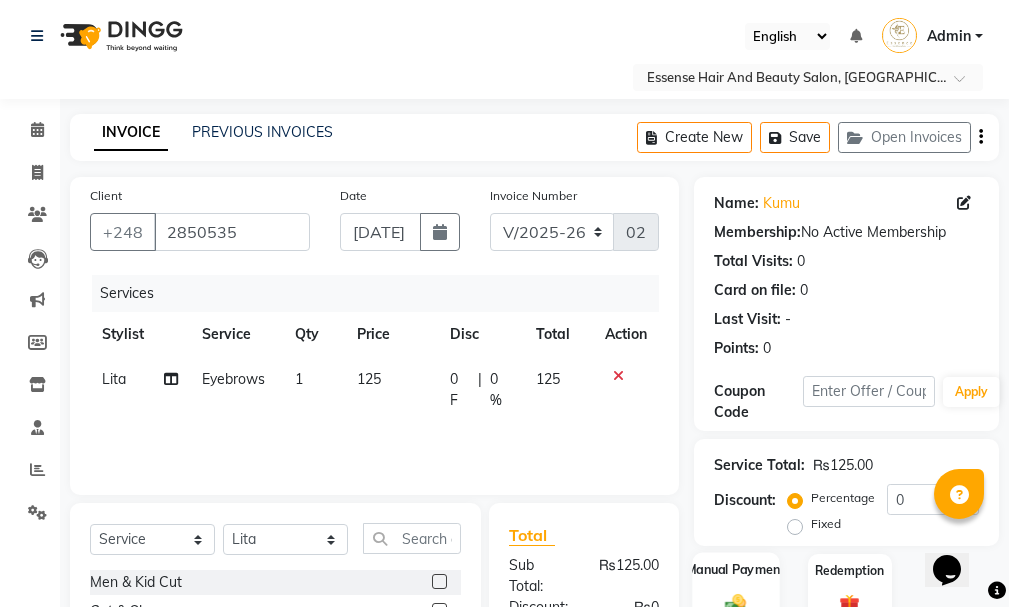 scroll, scrollTop: 200, scrollLeft: 0, axis: vertical 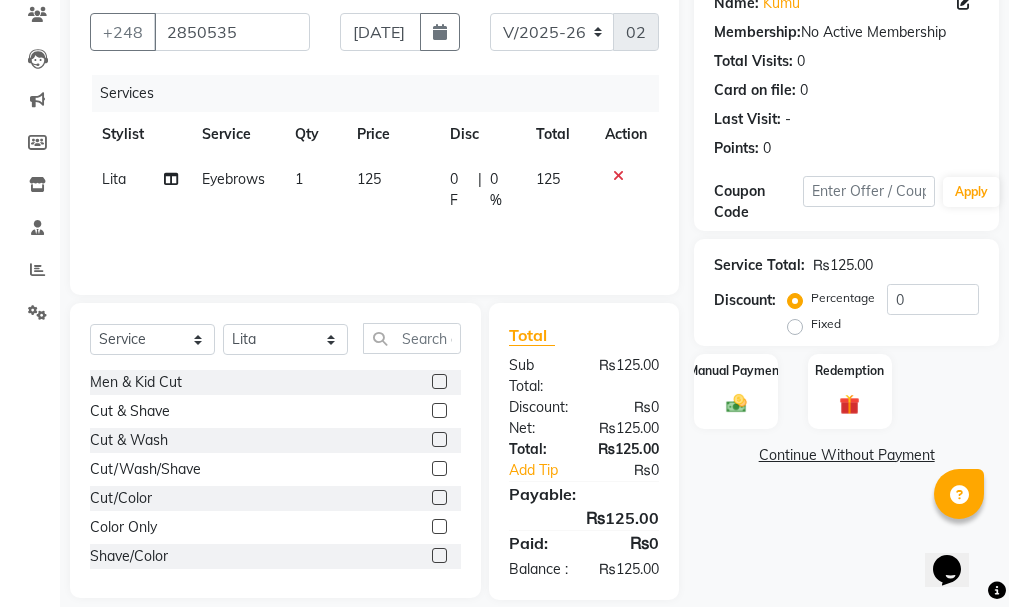 click 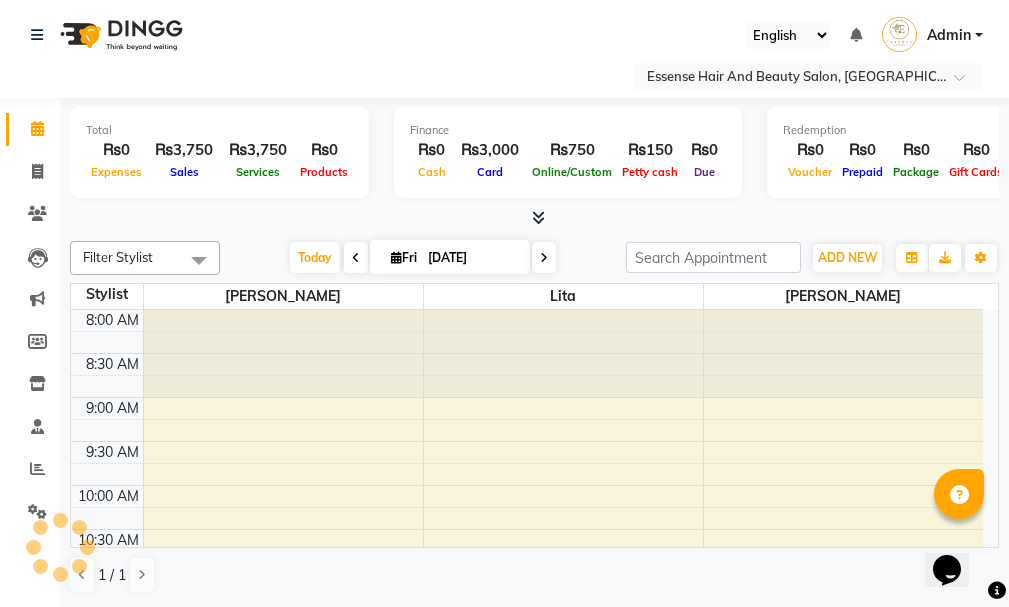 scroll, scrollTop: 0, scrollLeft: 0, axis: both 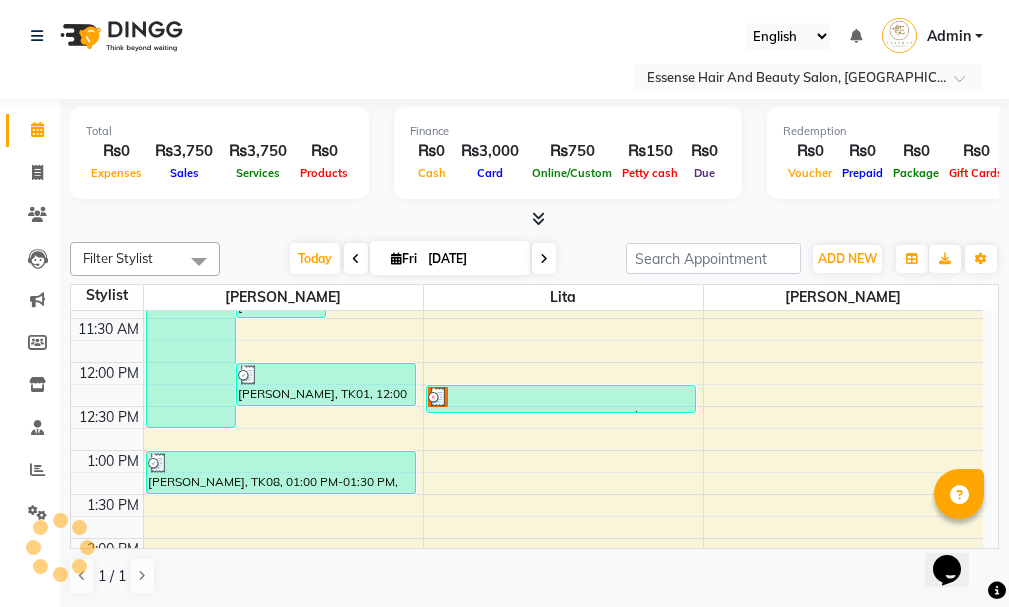 click at bounding box center [438, 397] 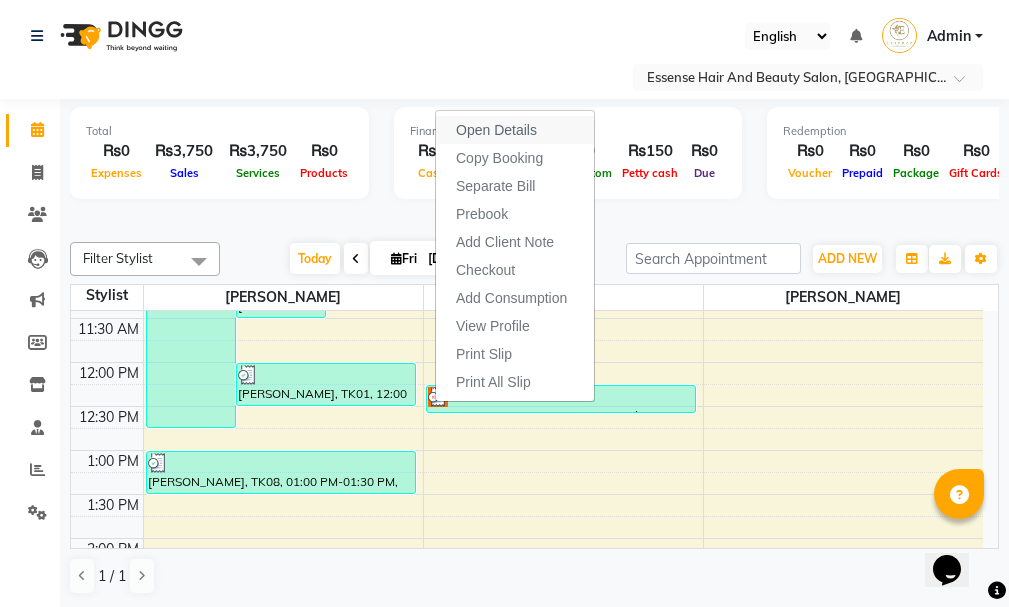 click on "Open Details" at bounding box center [496, 130] 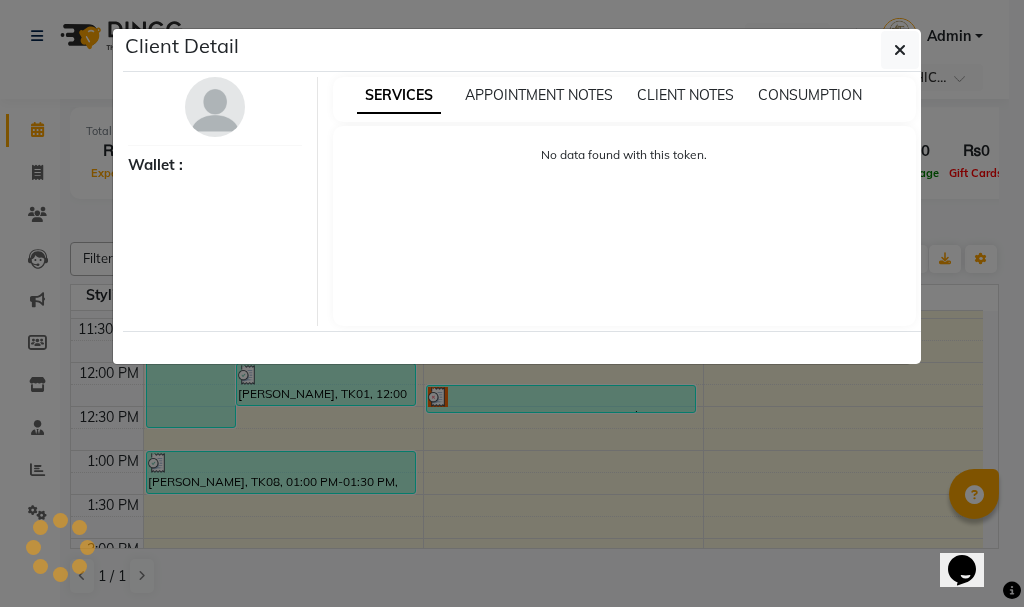 select on "3" 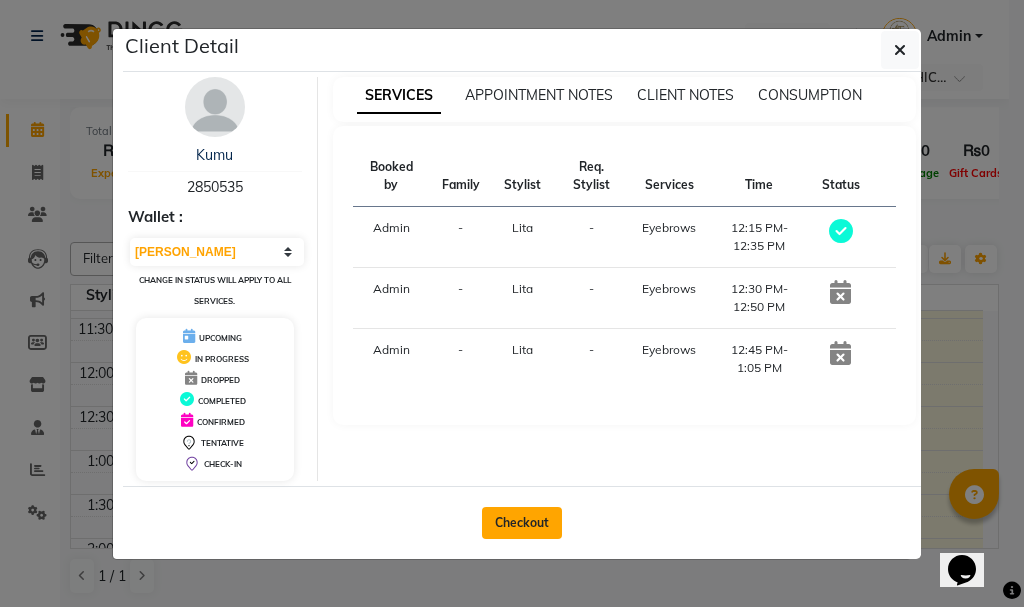 click on "Checkout" 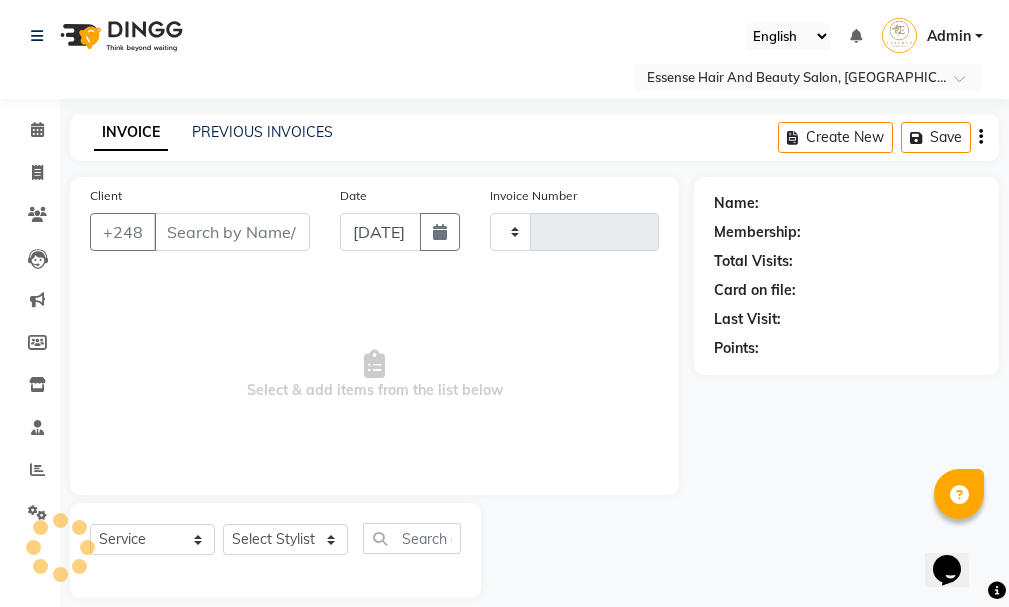 type on "0200" 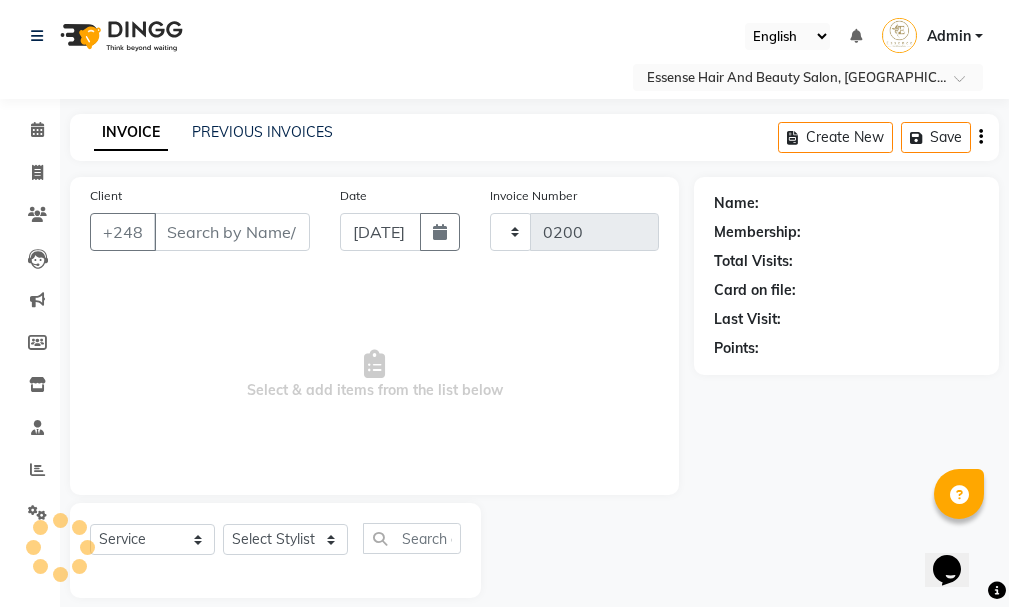 select on "8408" 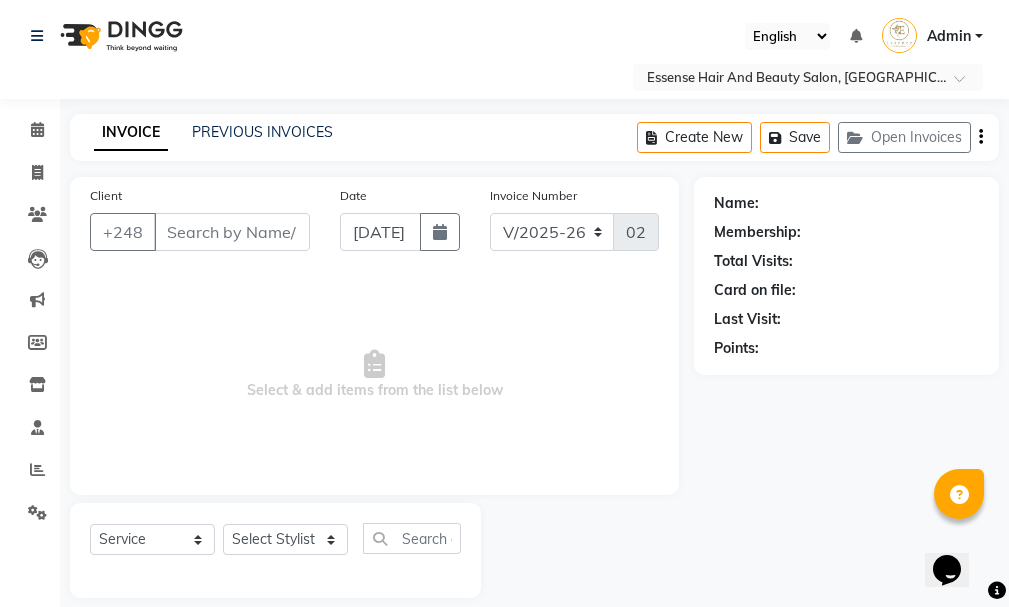 type on "2850535" 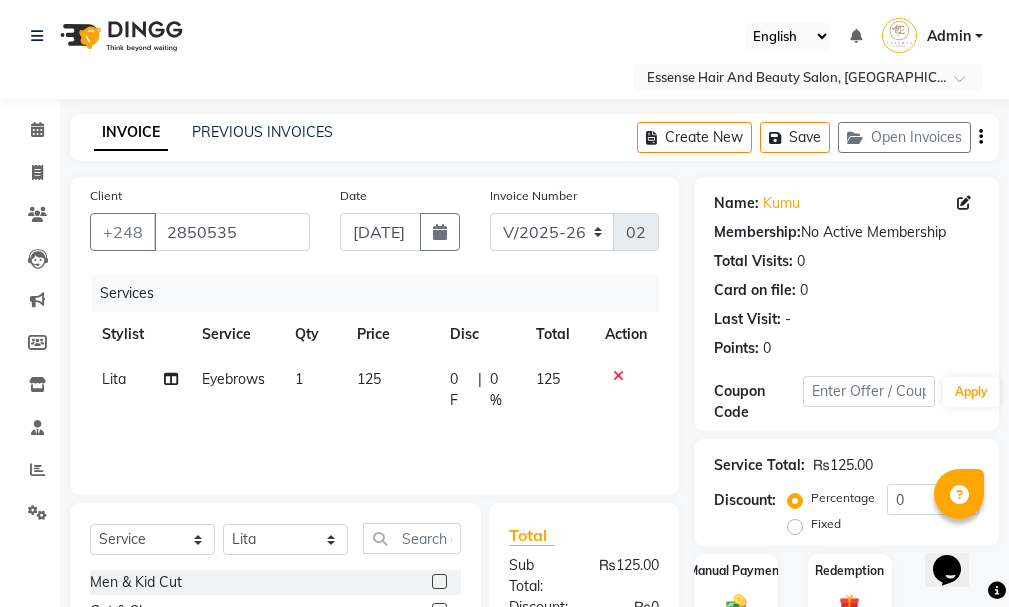 scroll, scrollTop: 200, scrollLeft: 0, axis: vertical 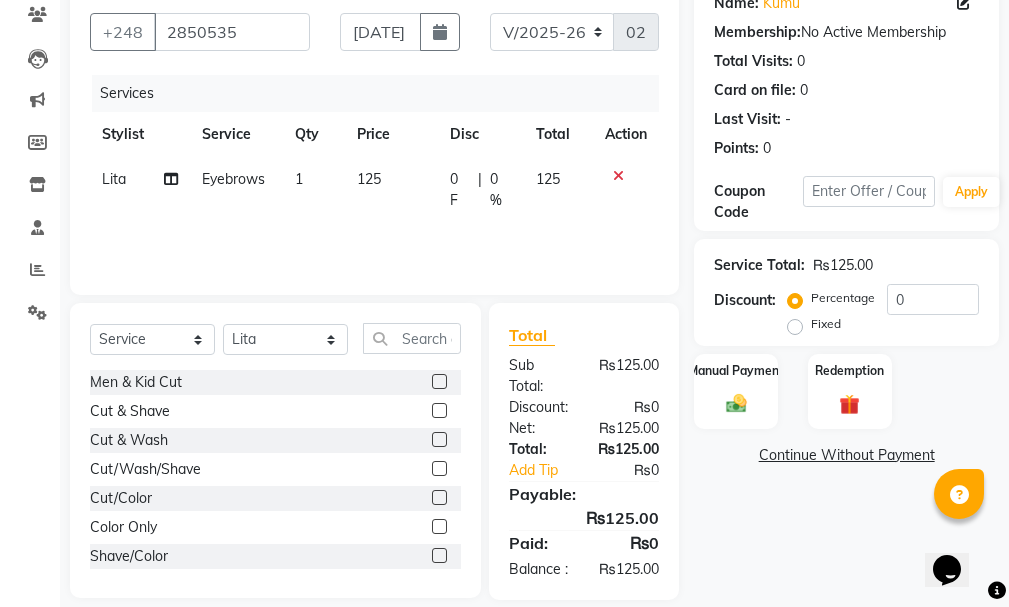 click 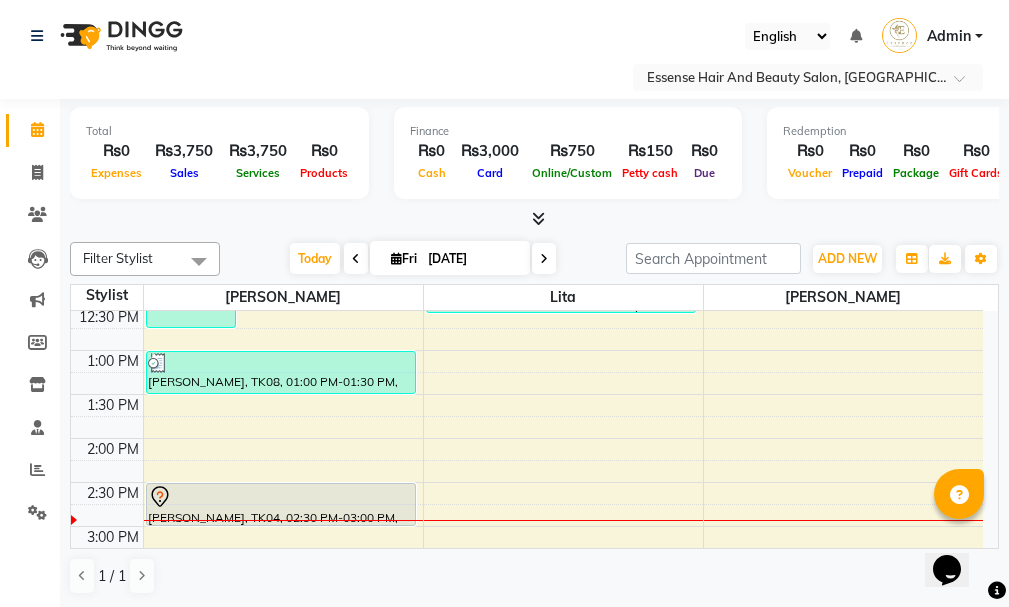 scroll, scrollTop: 300, scrollLeft: 0, axis: vertical 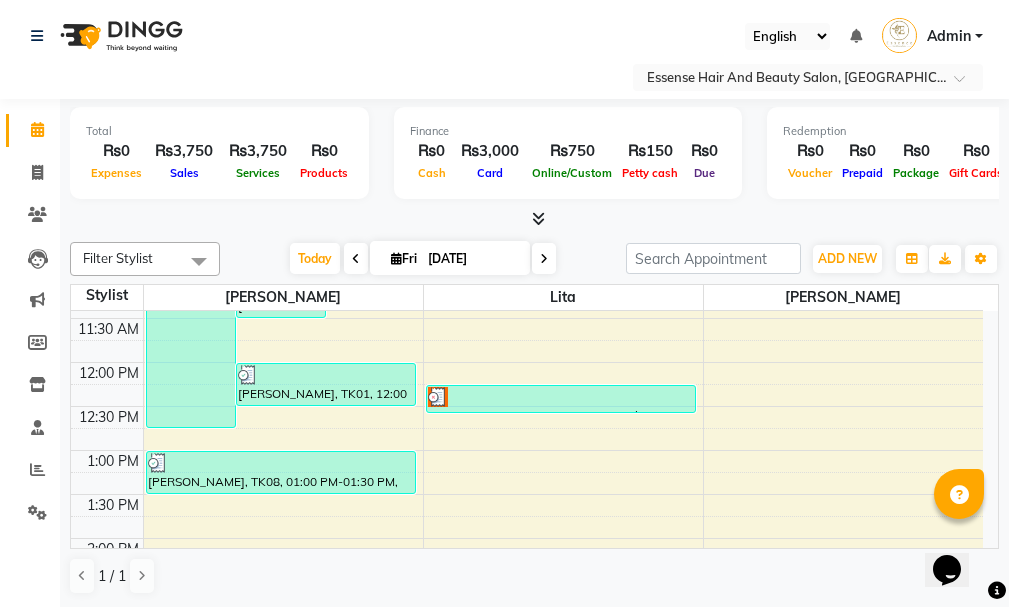 click at bounding box center [438, 397] 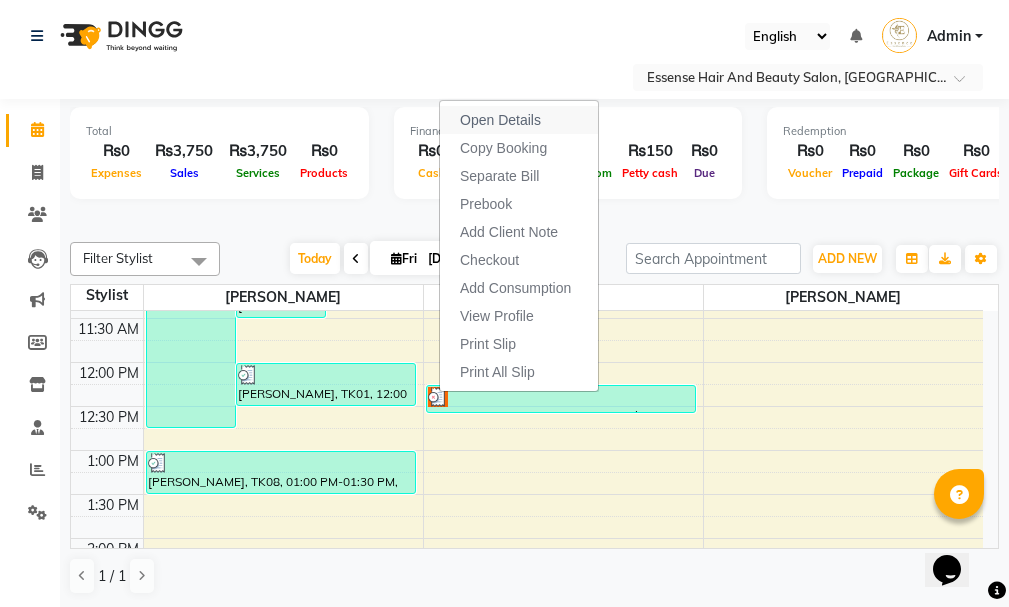 click on "Open Details" at bounding box center (500, 120) 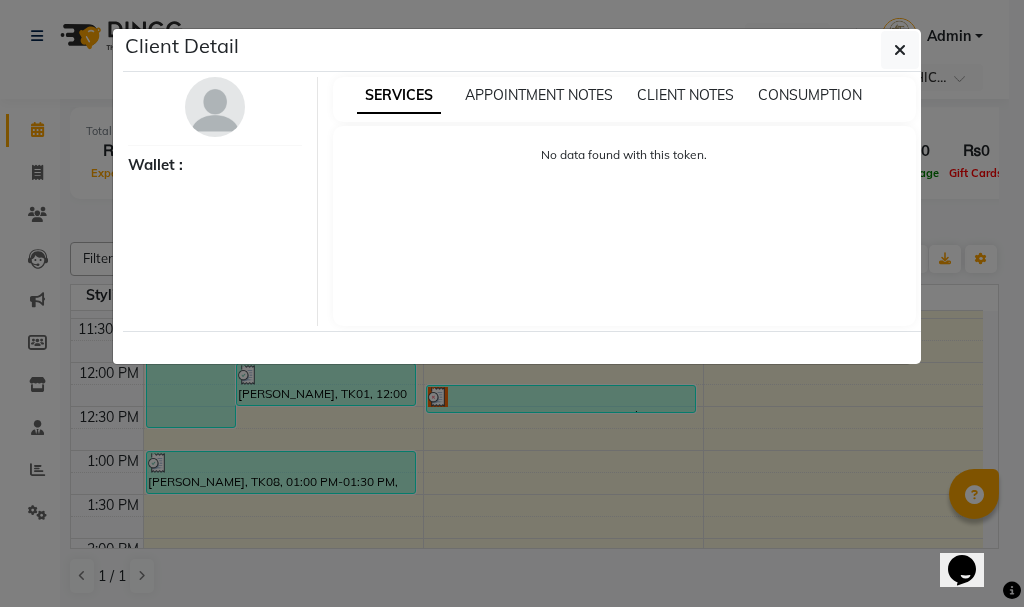 select on "3" 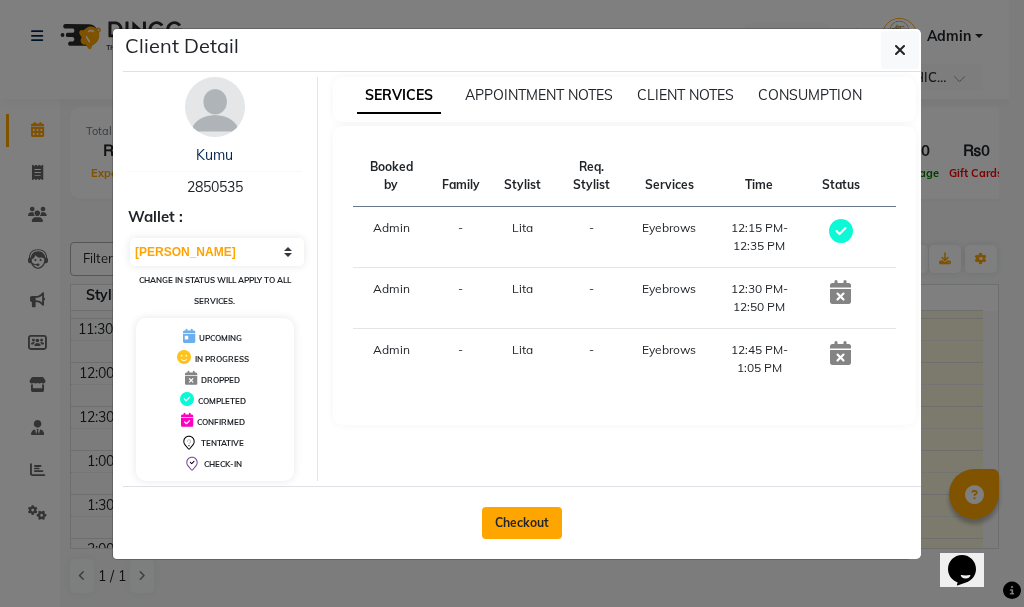 click on "Checkout" 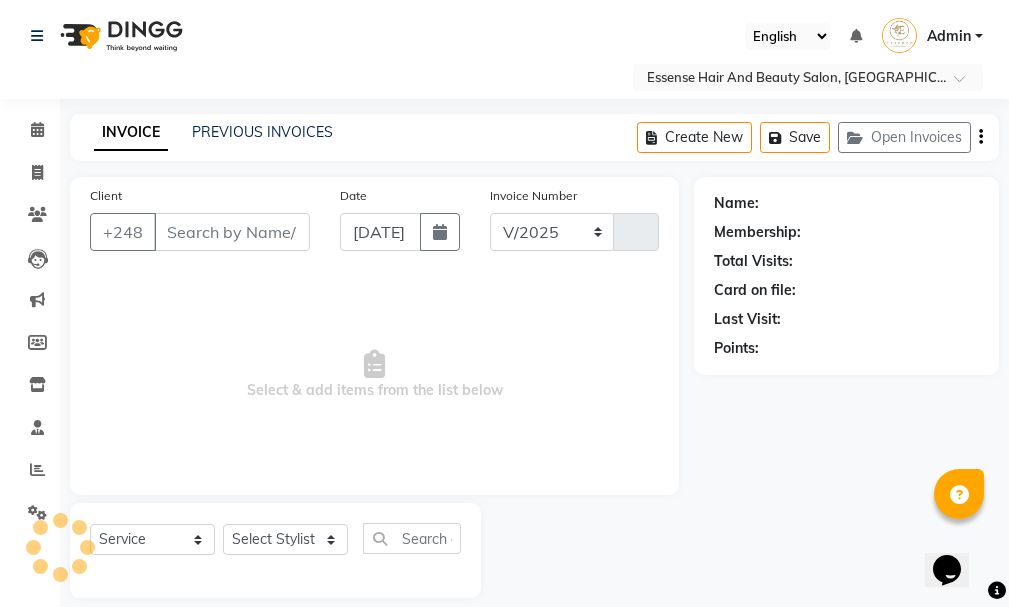 select on "8408" 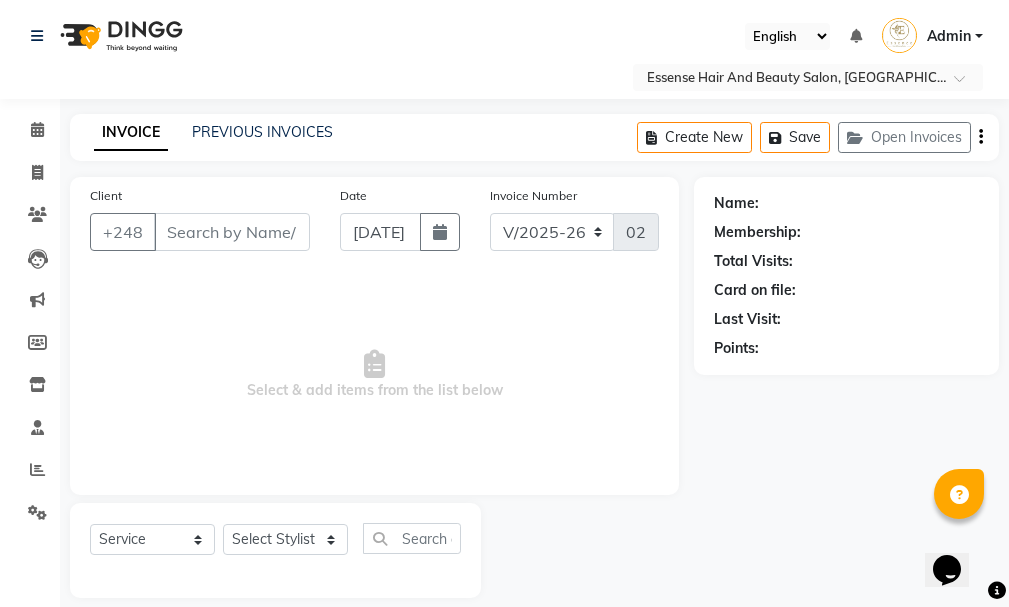 type on "2850535" 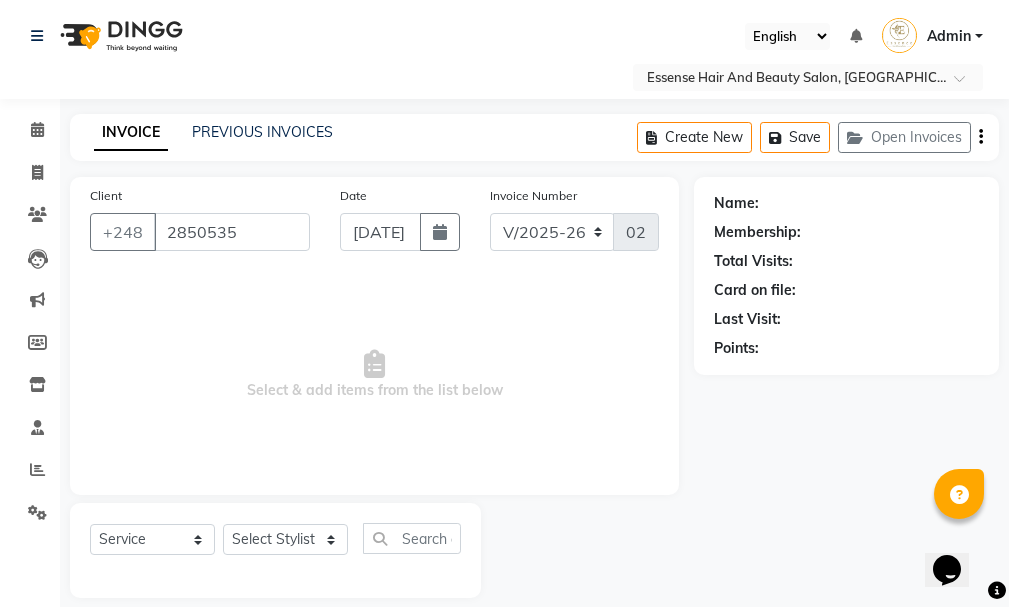select on "81256" 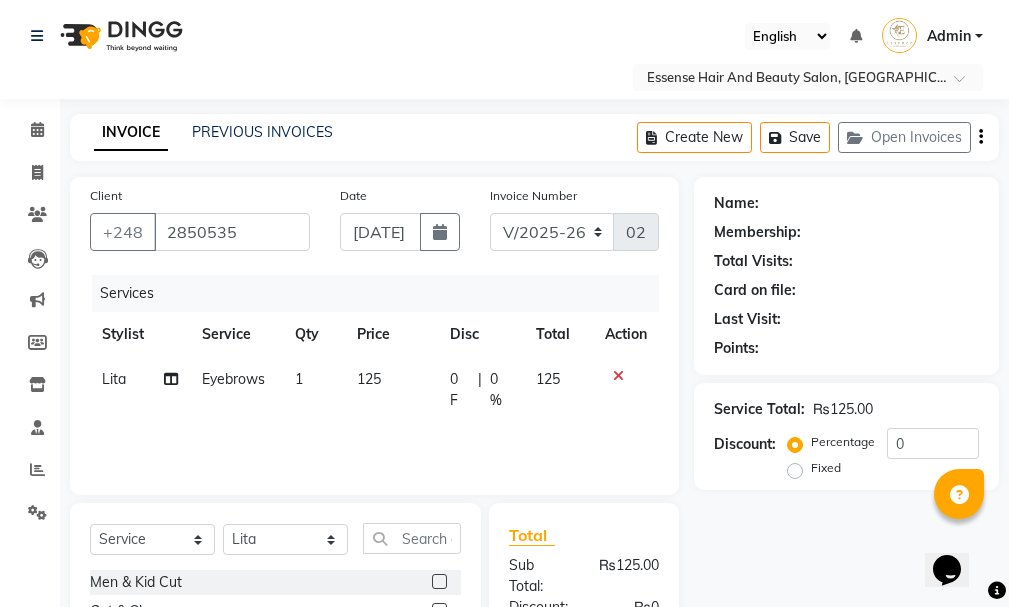 scroll, scrollTop: 244, scrollLeft: 0, axis: vertical 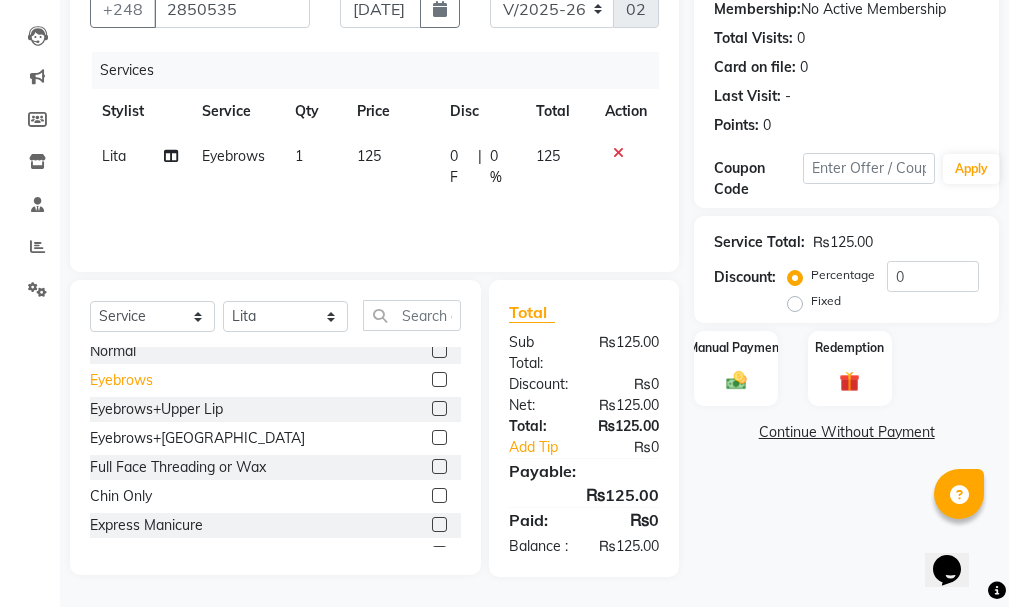 click on "Eyebrows" 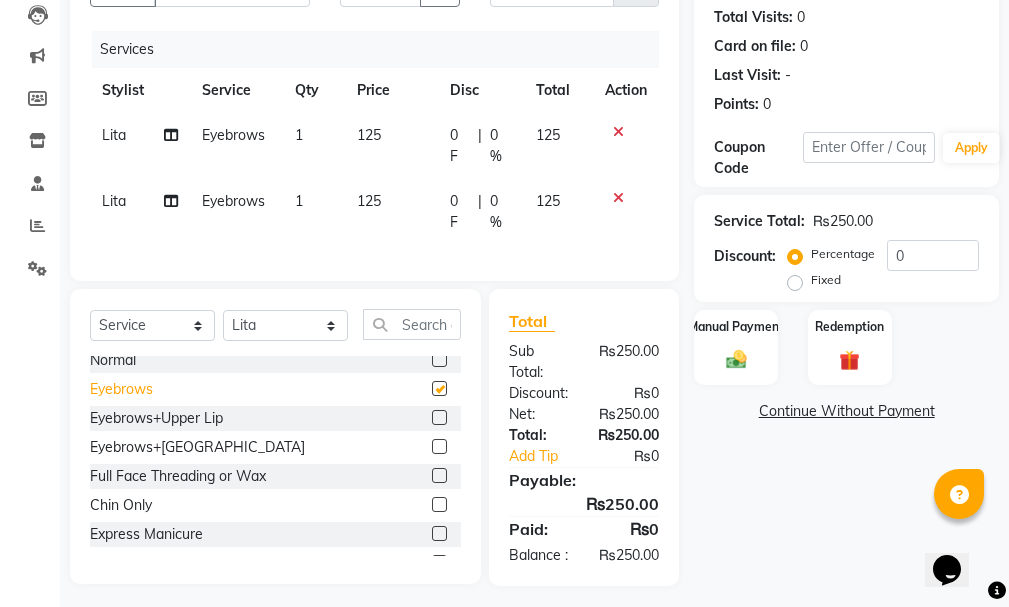 checkbox on "false" 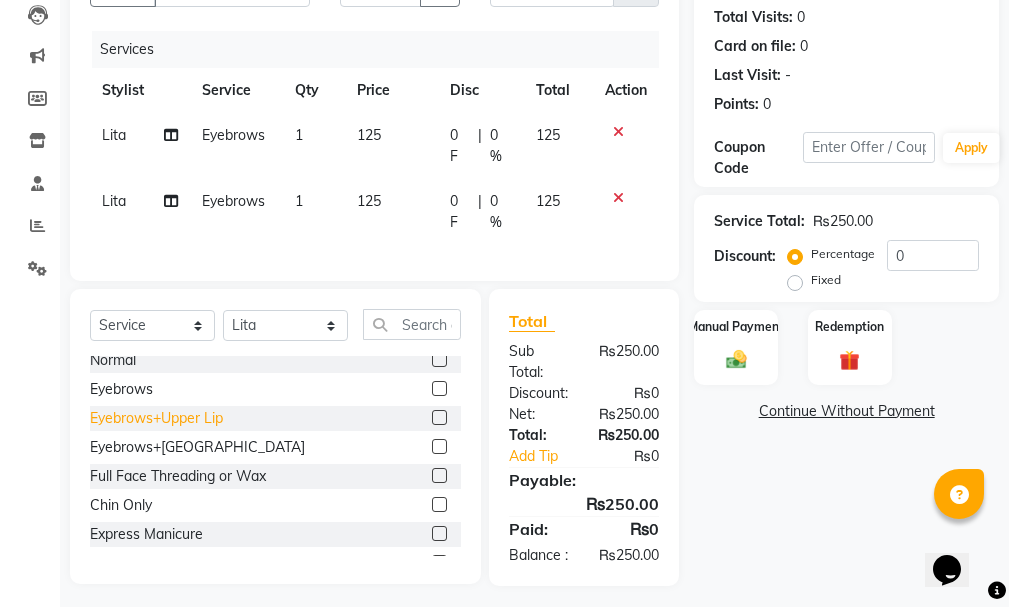 click on "Eyebrows+Upper Lip" 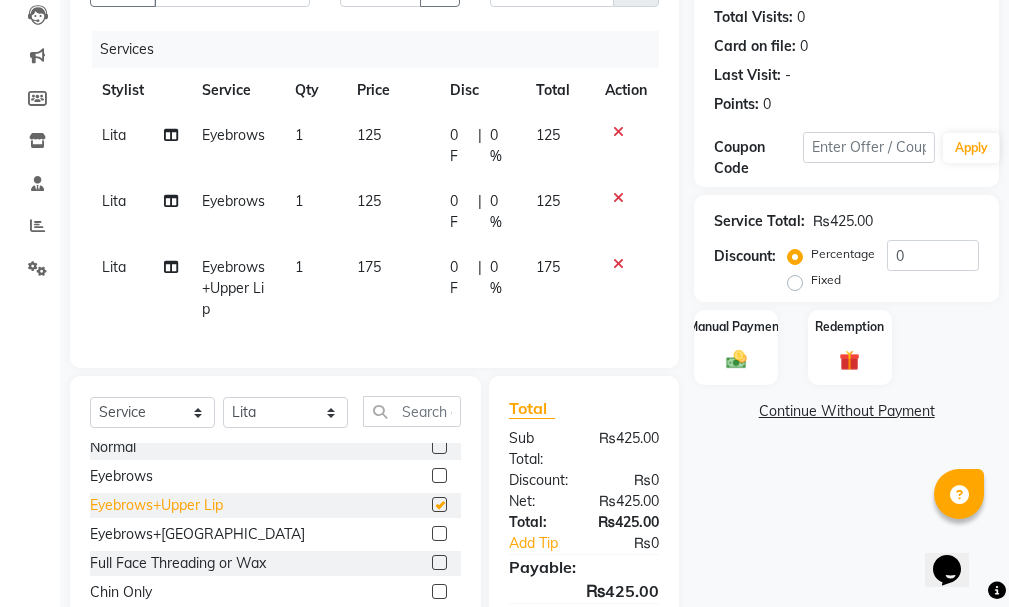 checkbox on "false" 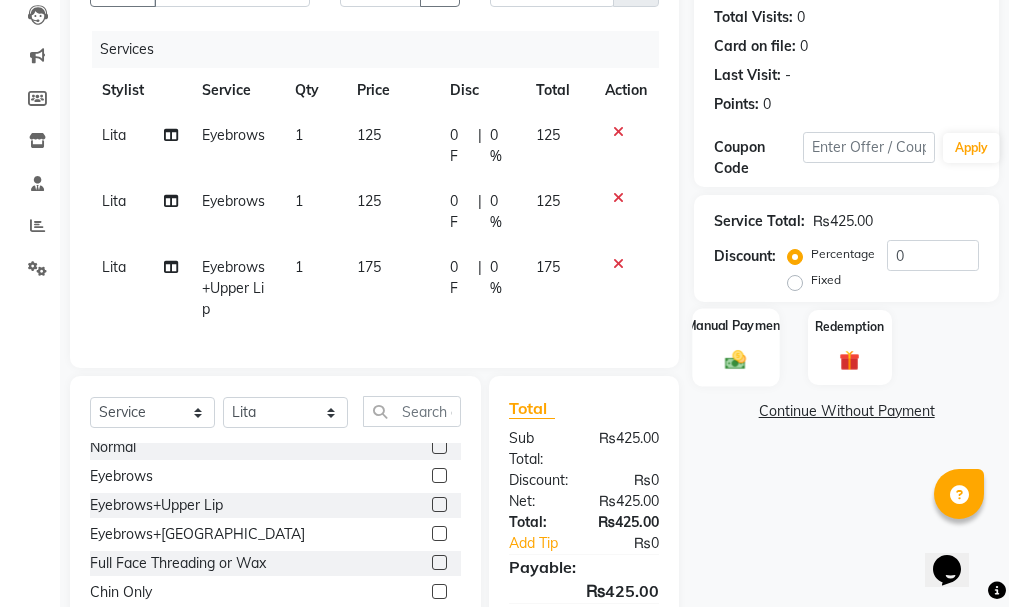 scroll, scrollTop: 376, scrollLeft: 0, axis: vertical 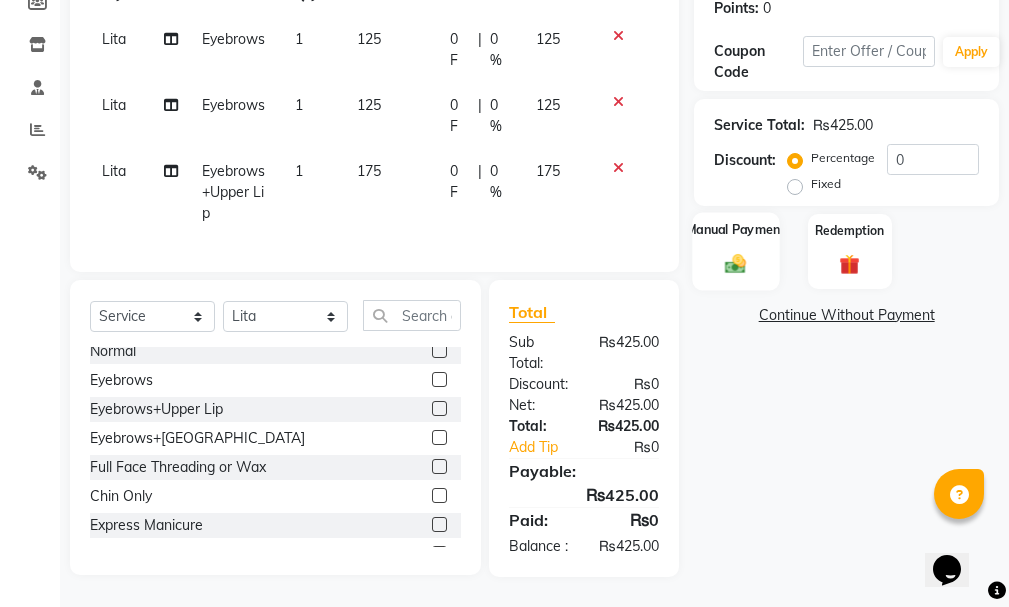 click 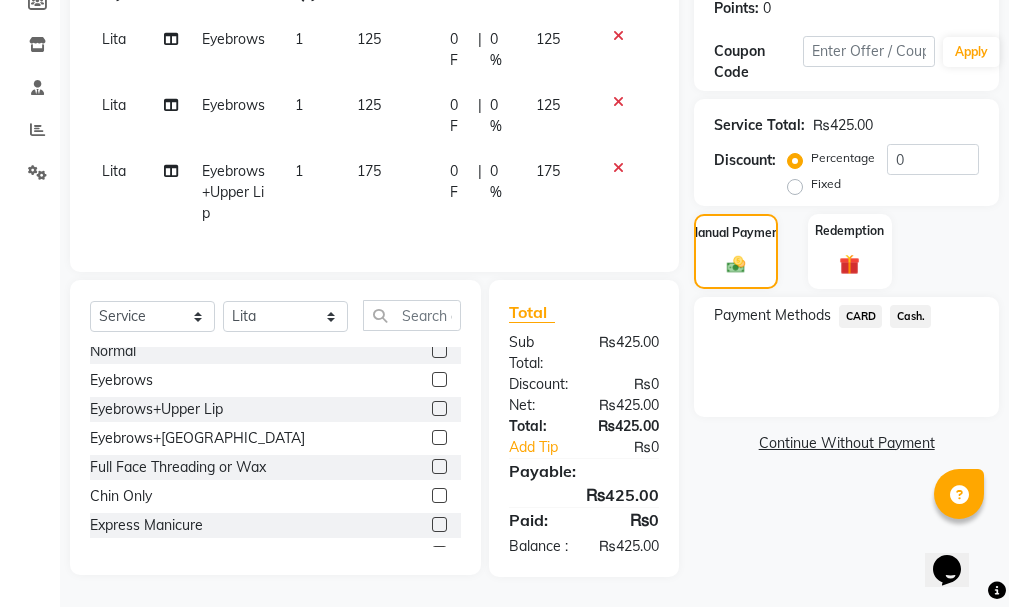 click on "Cash." 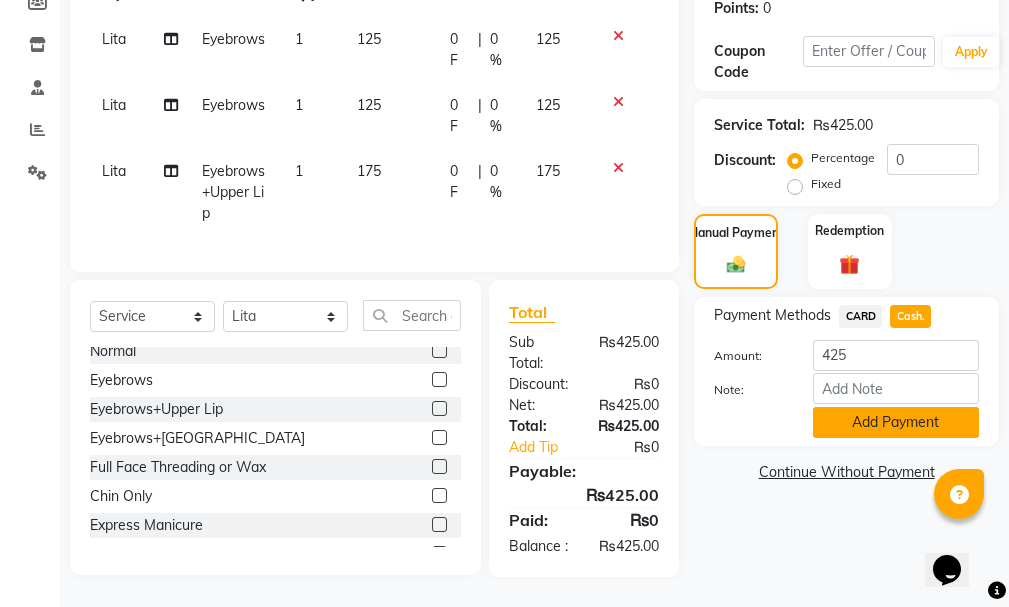 click on "Add Payment" 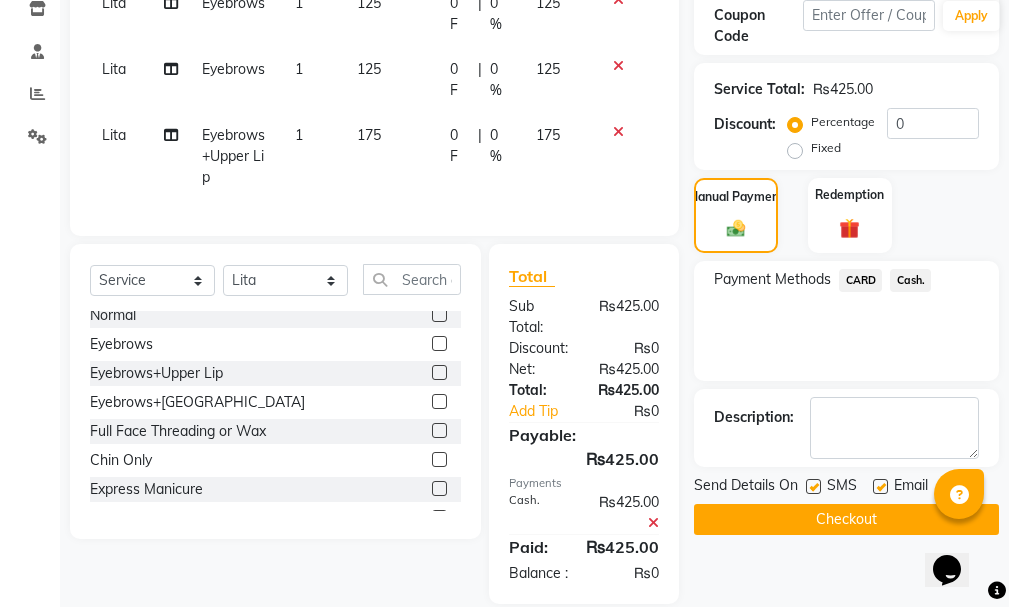 click on "Checkout" 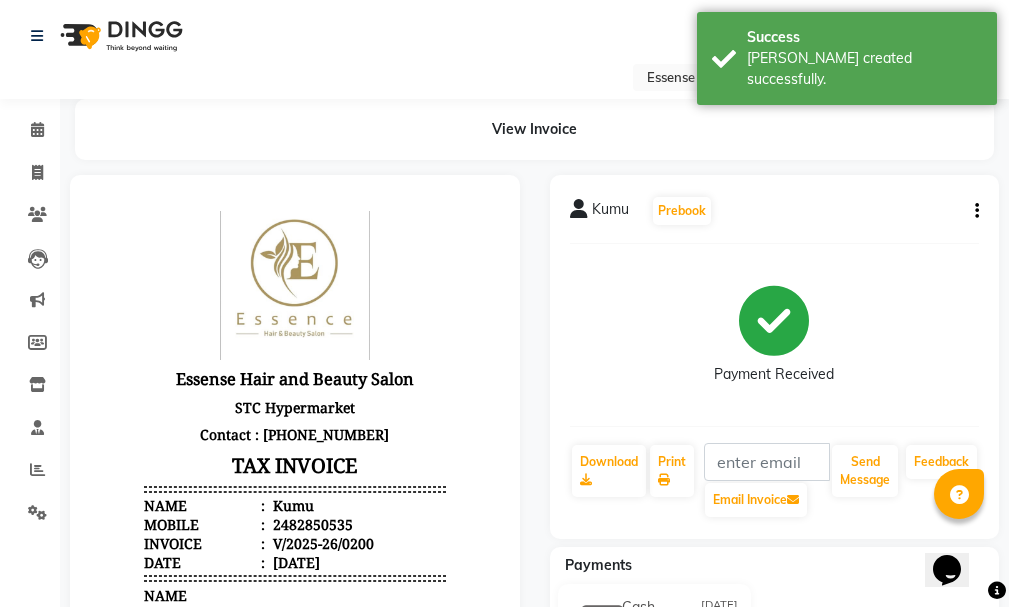 scroll, scrollTop: 0, scrollLeft: 0, axis: both 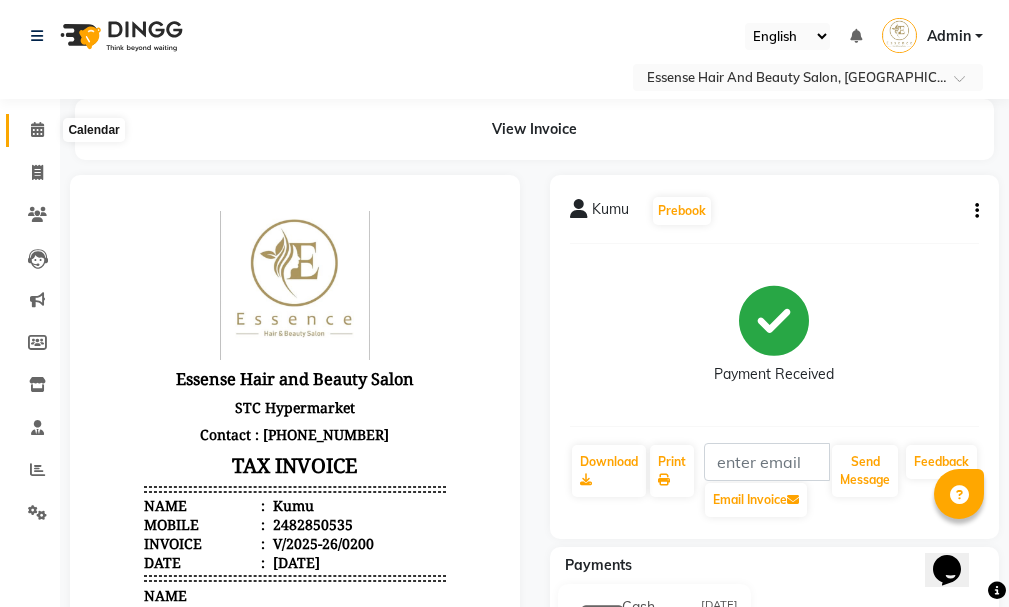 click 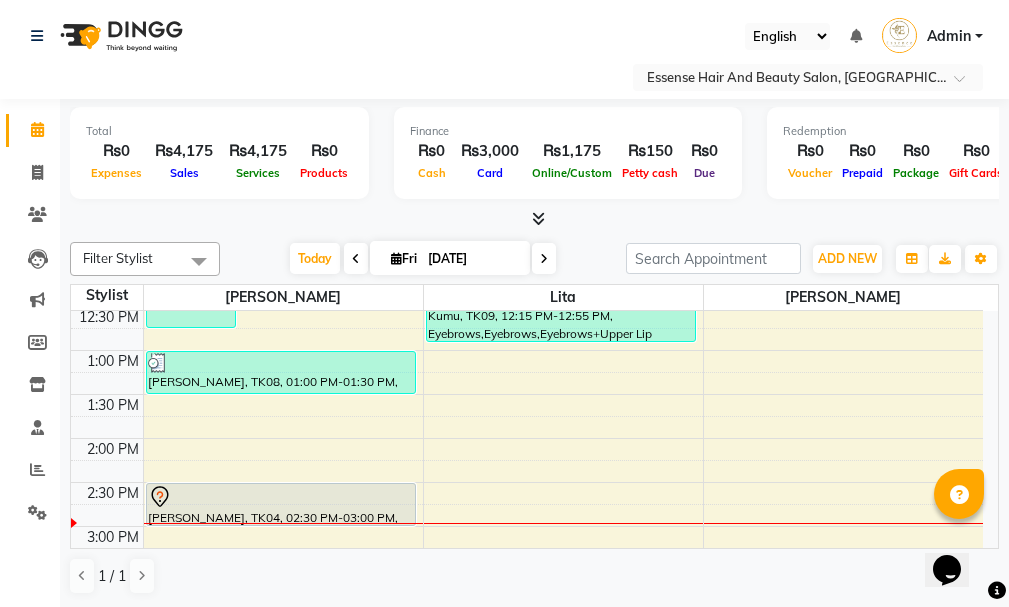 scroll, scrollTop: 300, scrollLeft: 0, axis: vertical 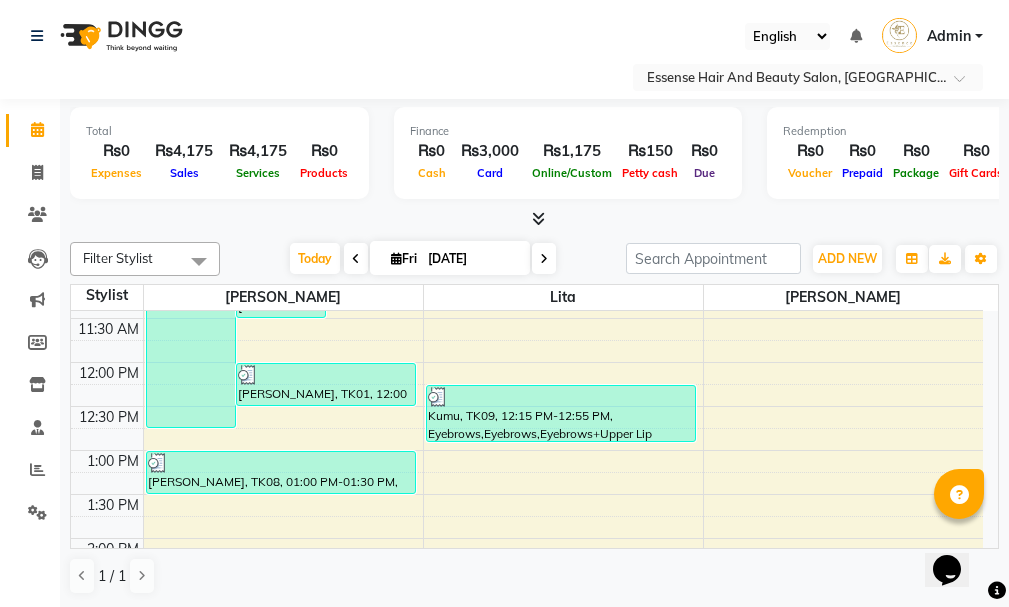 click at bounding box center [438, 397] 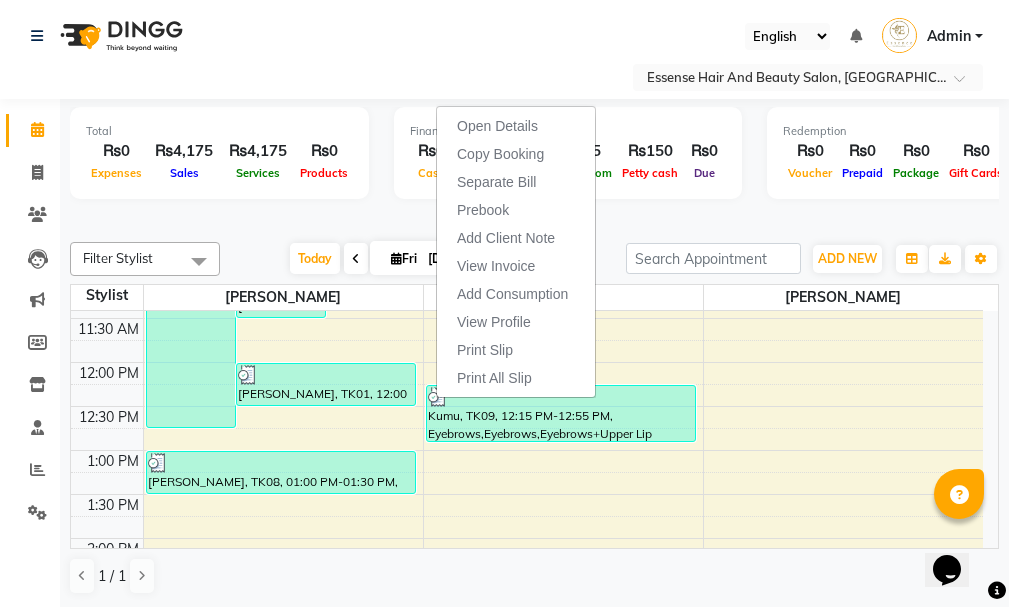 click at bounding box center (438, 397) 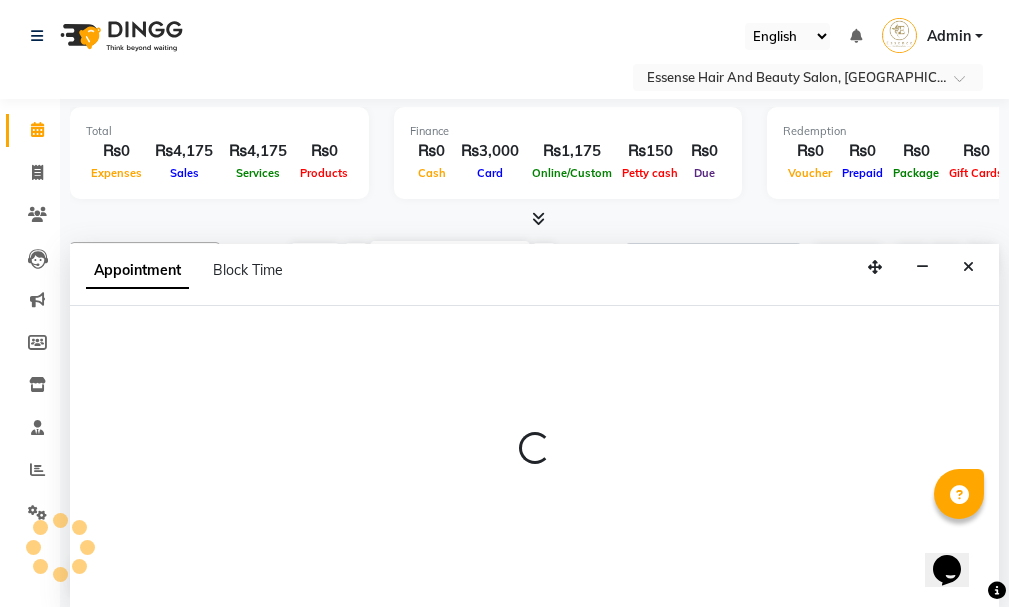 select on "83635" 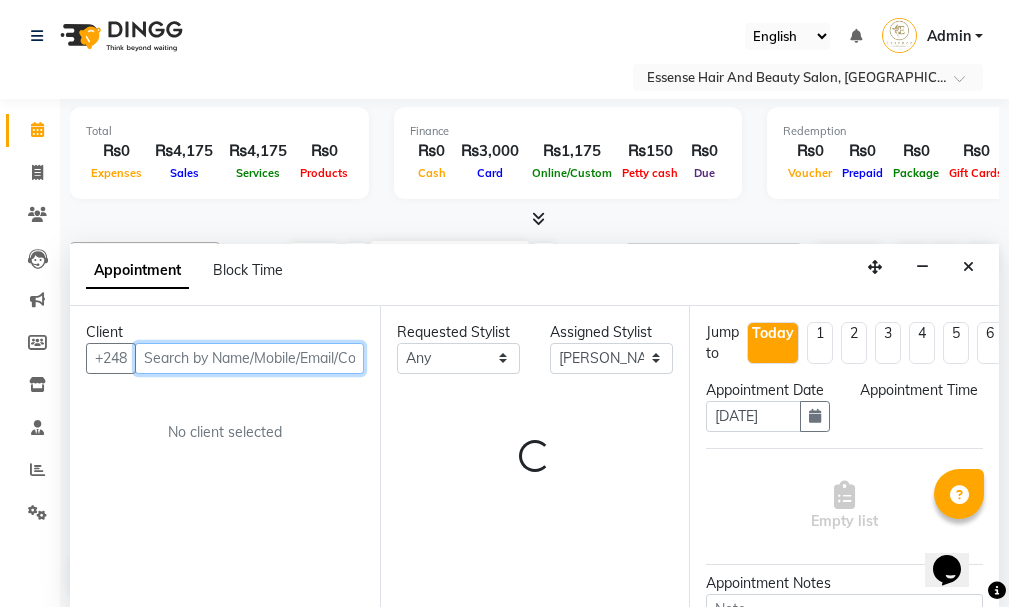 select on "720" 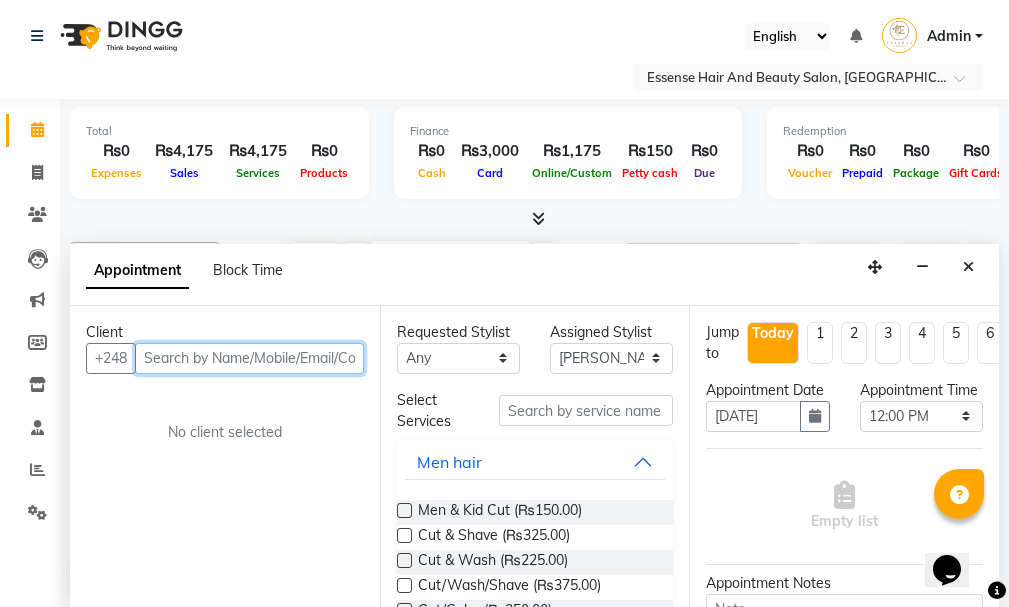 scroll, scrollTop: 1, scrollLeft: 0, axis: vertical 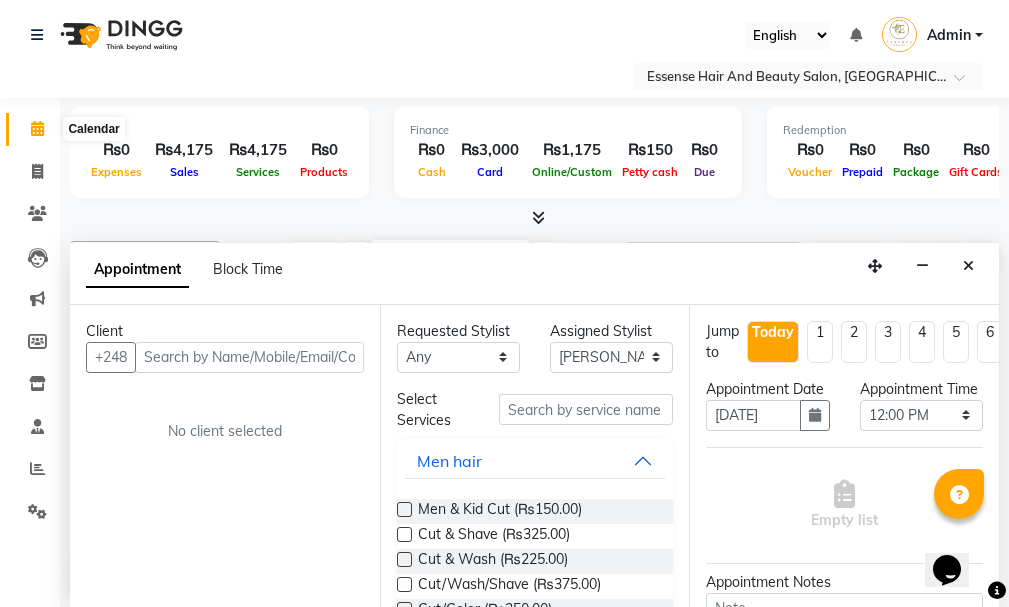 click 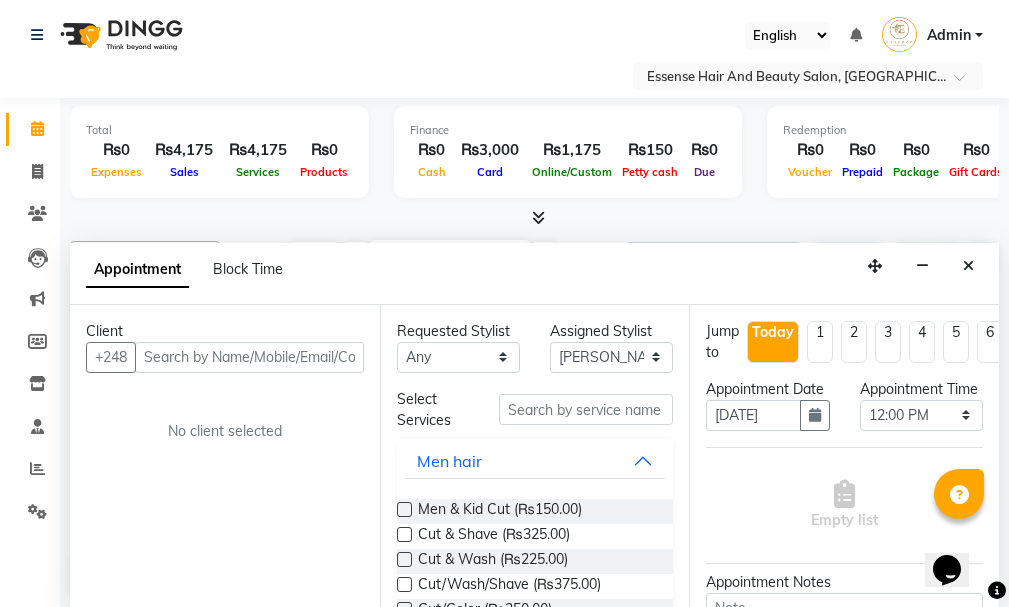 click 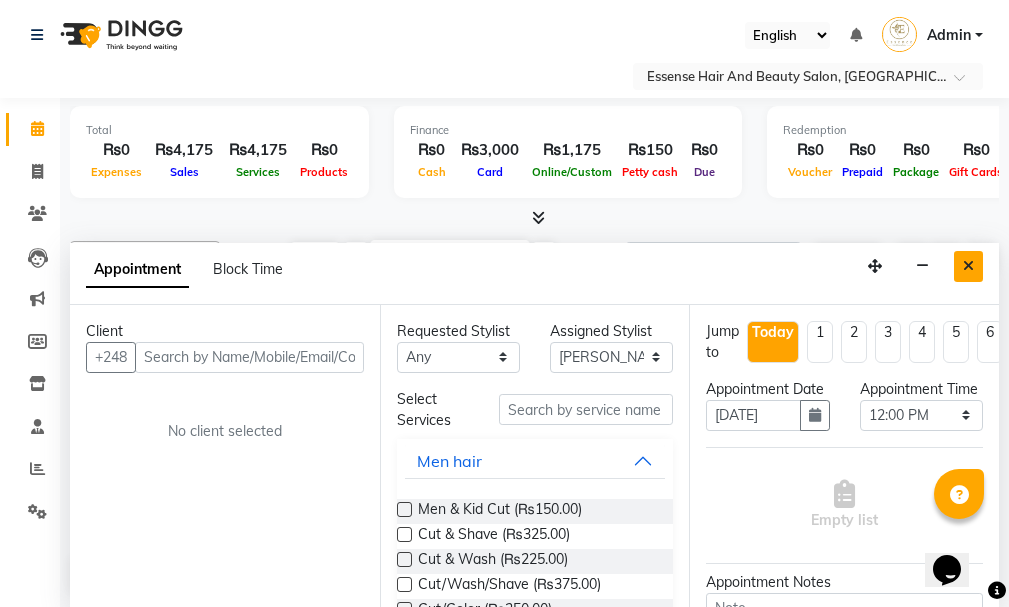 click at bounding box center (968, 266) 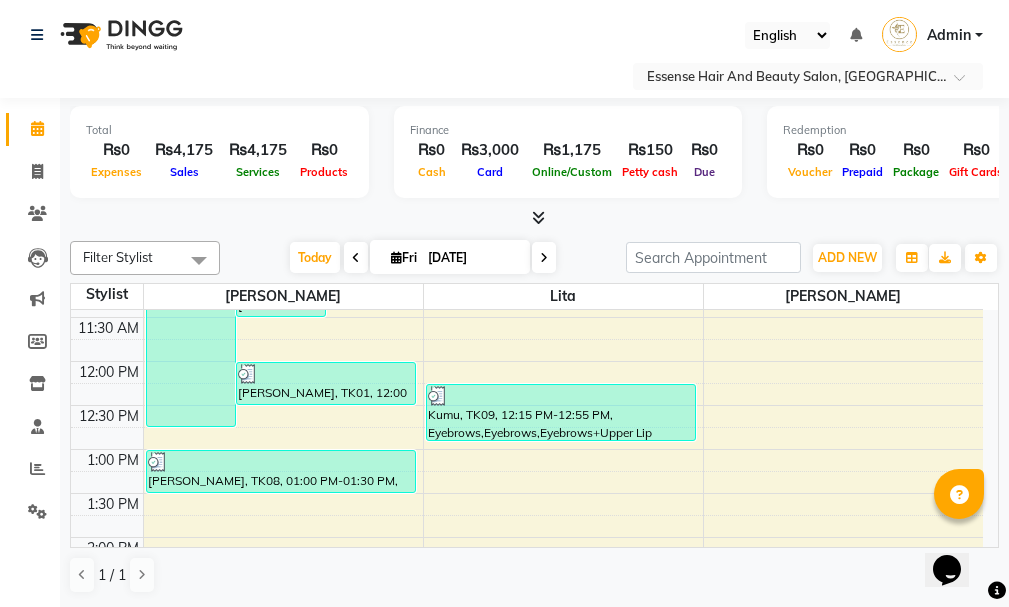 click on "8:00 AM 8:30 AM 9:00 AM 9:30 AM 10:00 AM 10:30 AM 11:00 AM 11:30 AM 12:00 PM 12:30 PM 1:00 PM 1:30 PM 2:00 PM 2:30 PM 3:00 PM 3:30 PM 4:00 PM 4:30 PM 5:00 PM 5:30 PM 6:00 PM 6:30 PM 7:00 PM 7:30 PM 8:00 PM 8:30 PM     [PERSON_NAME], TK07, 08:45 AM-12:45 PM, Normal     [PERSON_NAME], TK03, 10:00 AM-10:30 AM, Men & Kid Cut     [PERSON_NAME], TK11, 10:10 AM-11:10 AM, Men & Kid Cut,Cut/Dry/[PERSON_NAME], TK05, 11:00 AM-11:30 AM, Men & Kid Cut     [PERSON_NAME], TK01, 12:00 PM-12:30 PM, Men & Kid Cut     [PERSON_NAME], TK08, 01:00 PM-01:30 PM, Men & Kid Cut             Mahmoud, TK04, 02:30 PM-03:00 PM, Men & Kid Cut             Subhiksha, TK02, 03:30 PM-03:50 PM, Eyebrows     Kumu, TK09, 12:15 PM-12:55 PM, Eyebrows,Eyebrows,Eyebrows+Upper Lip             Kartika, TK10, 05:00 PM-05:20 PM, Eyebrows             [PERSON_NAME], TK06, 04:00 PM-07:00 PM, Highlights Full Head-Shoulder" at bounding box center (527, 581) 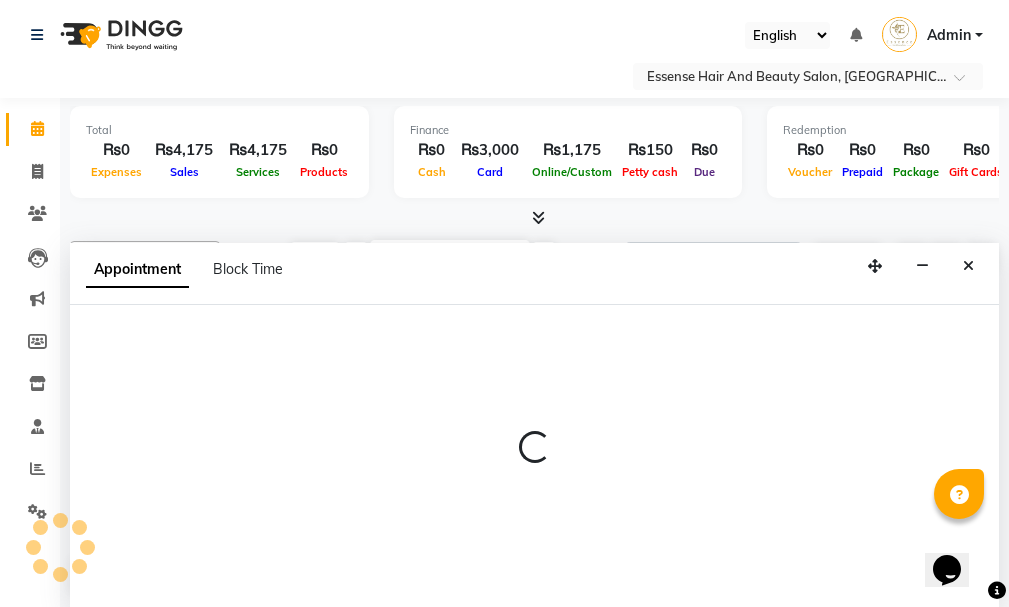 select on "83635" 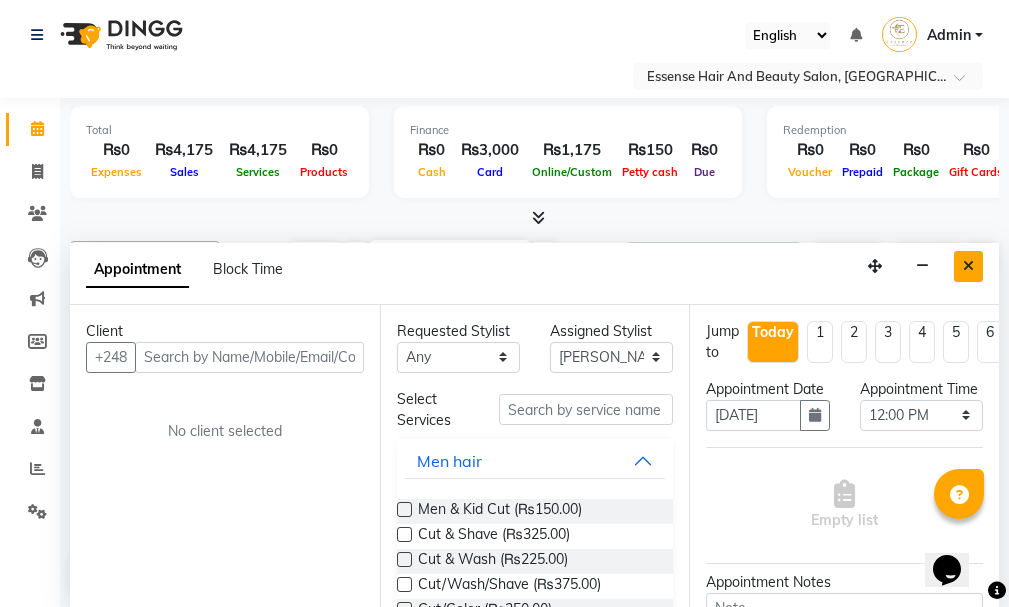 click at bounding box center [968, 266] 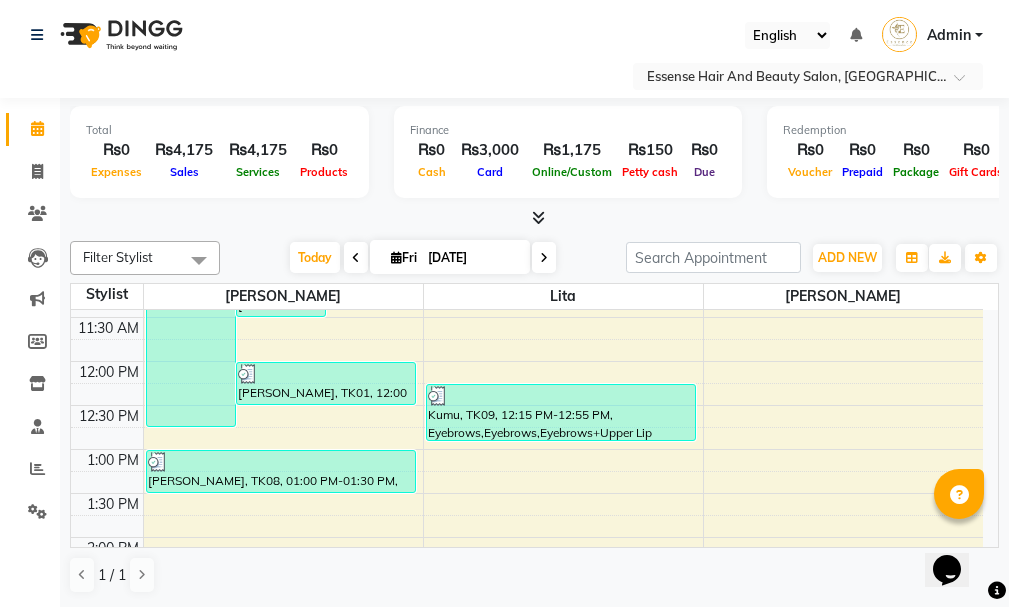 click at bounding box center [544, 257] 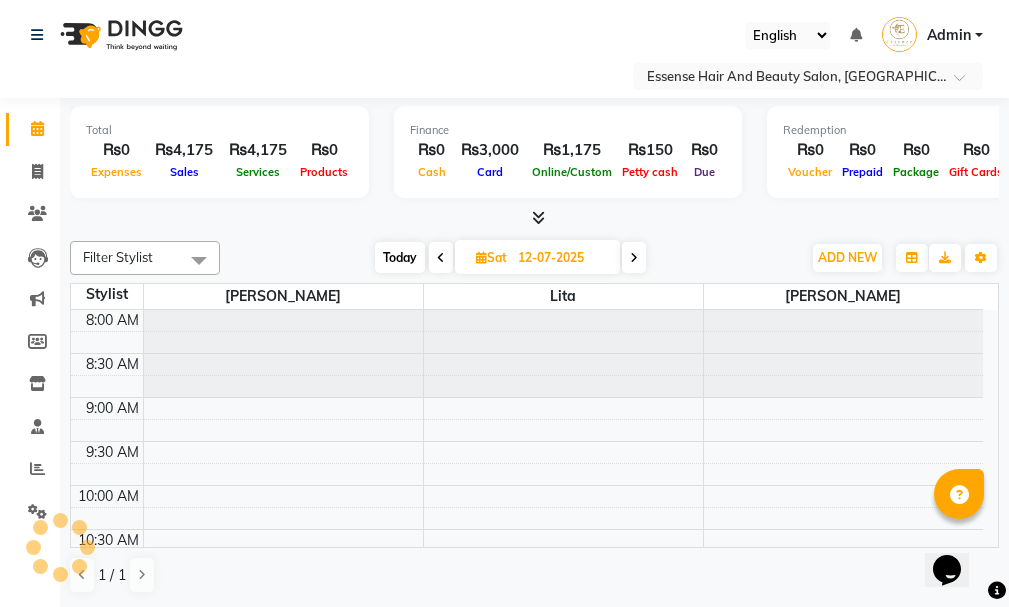 scroll, scrollTop: 617, scrollLeft: 0, axis: vertical 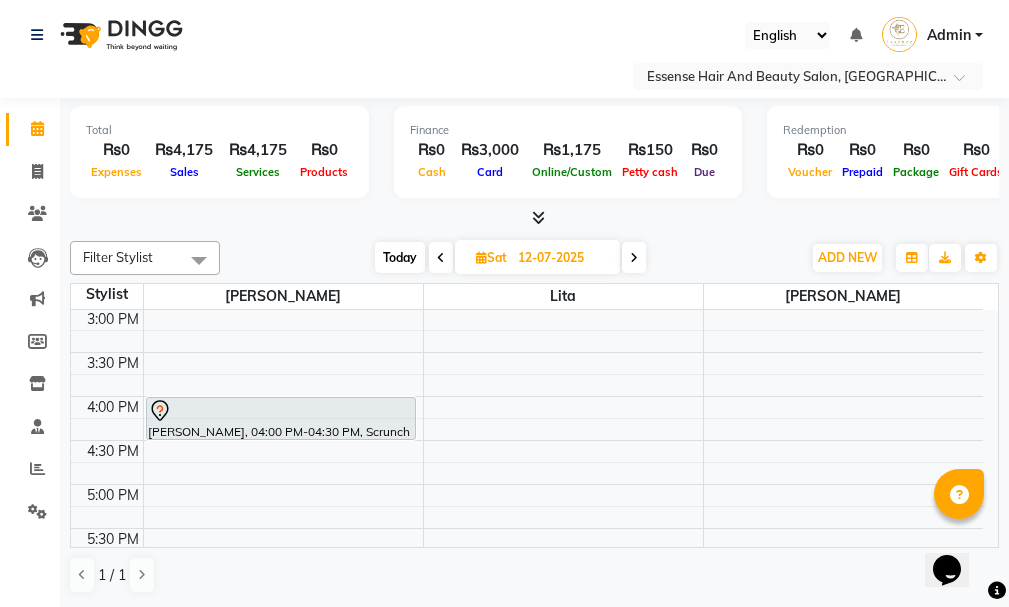 click at bounding box center (634, 257) 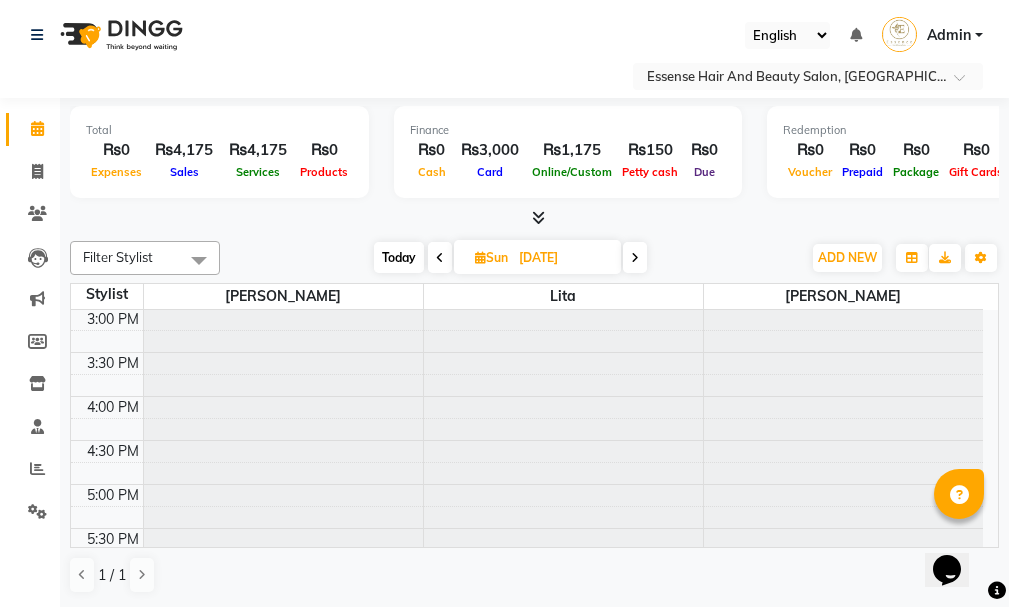scroll, scrollTop: 0, scrollLeft: 0, axis: both 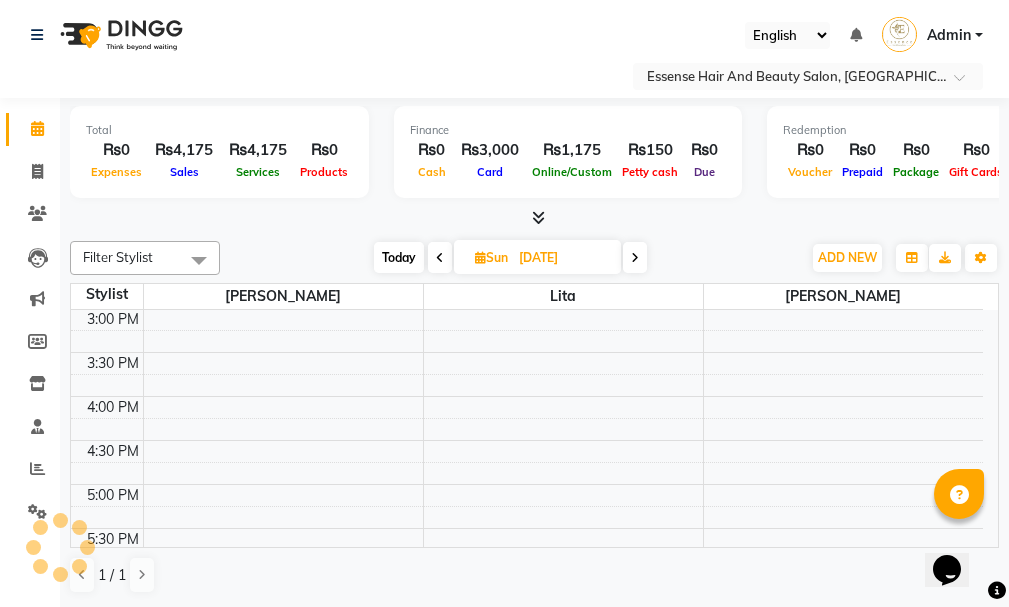 click at bounding box center [635, 257] 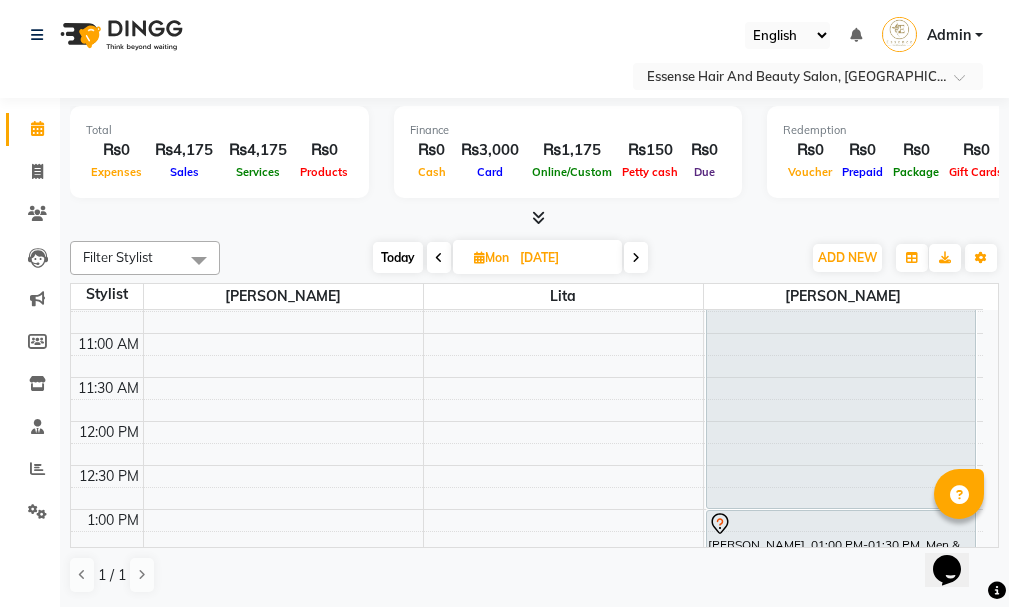 scroll, scrollTop: 206, scrollLeft: 0, axis: vertical 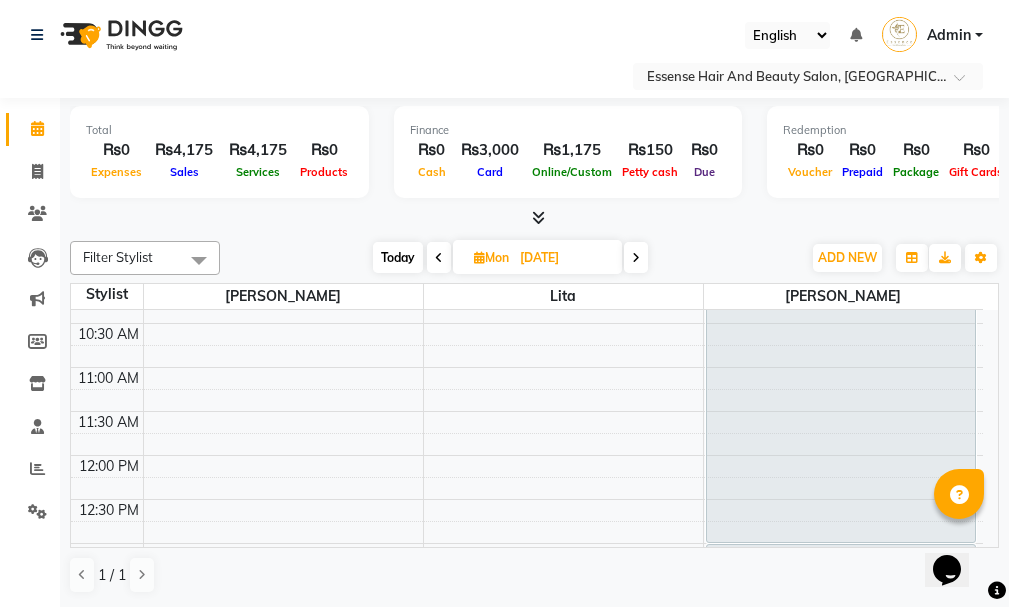 click on "8:00 AM 8:30 AM 9:00 AM 9:30 AM 10:00 AM 10:30 AM 11:00 AM 11:30 AM 12:00 PM 12:30 PM 1:00 PM 1:30 PM 2:00 PM 2:30 PM 3:00 PM 3:30 PM 4:00 PM 4:30 PM 5:00 PM 5:30 PM 6:00 PM 6:30 PM 7:00 PM 7:30 PM 8:00 PM 8:30 PM             [PERSON_NAME], 09:00 AM-10:00 AM, Shampoo,Blow,Dry  Shoulder             Fatma, 09:00 AM-09:20 AM, Eyebrows             [PERSON_NAME], 09:00 AM-01:00 PM, Normal             [PERSON_NAME], 01:00 PM-01:30 PM, Men & Kid Cut             [PERSON_NAME], 01:30 PM-02:30 PM, Cut Only Dry Long             [PERSON_NAME], 02:30 PM-04:30 PM, Shampoo,Blow,Dry Extra long" at bounding box center [527, 675] 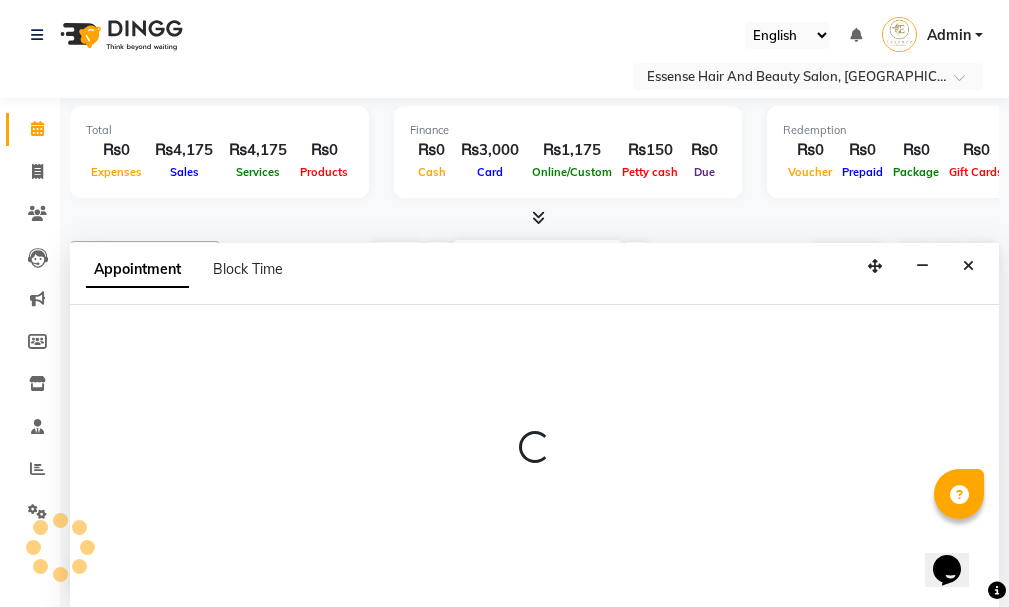 select on "81254" 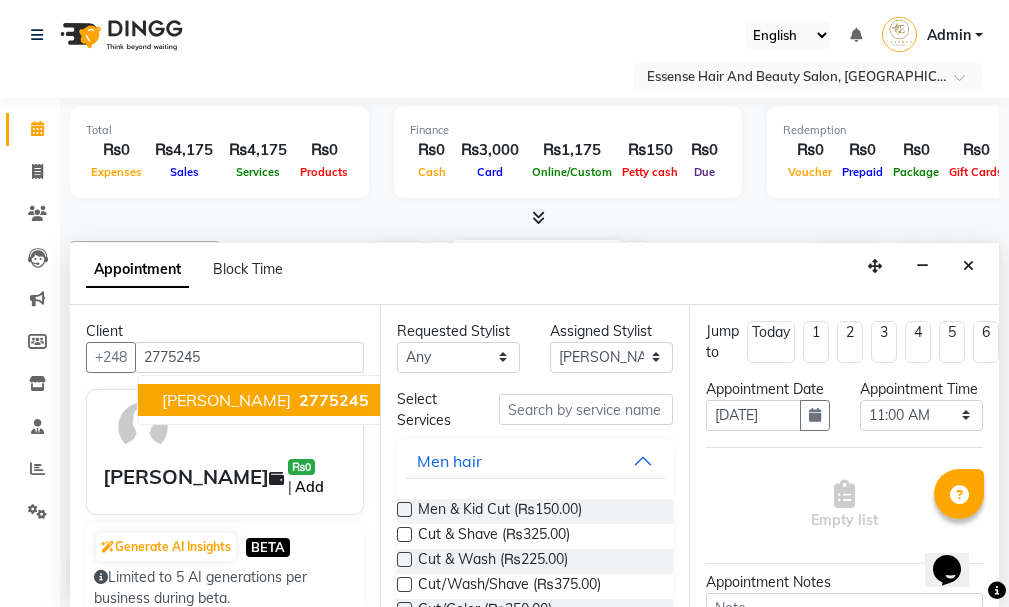 type on "2775245" 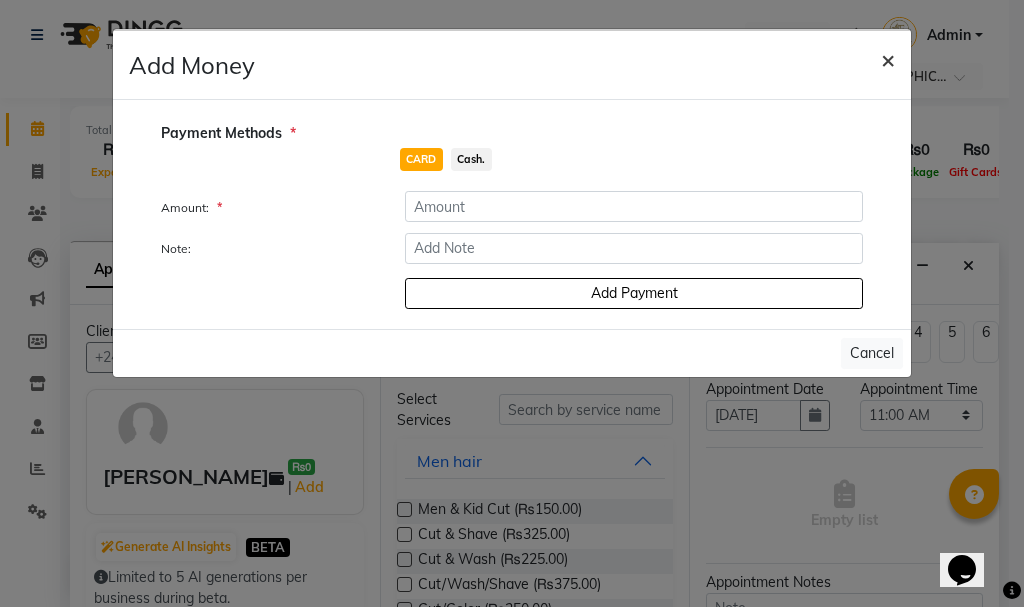 click on "×" 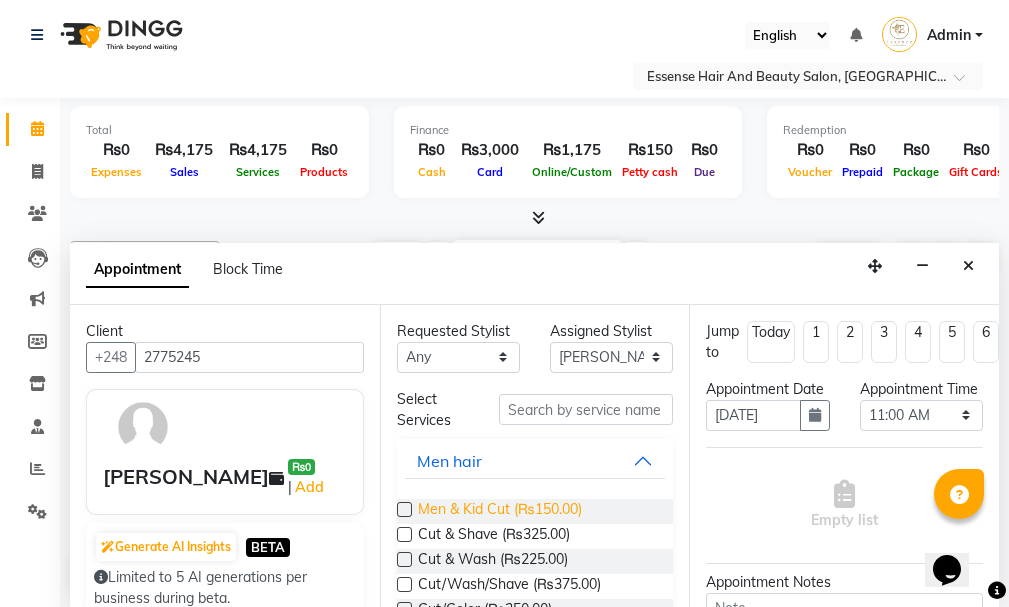 click on "Men & Kid Cut (₨150.00)" at bounding box center (500, 511) 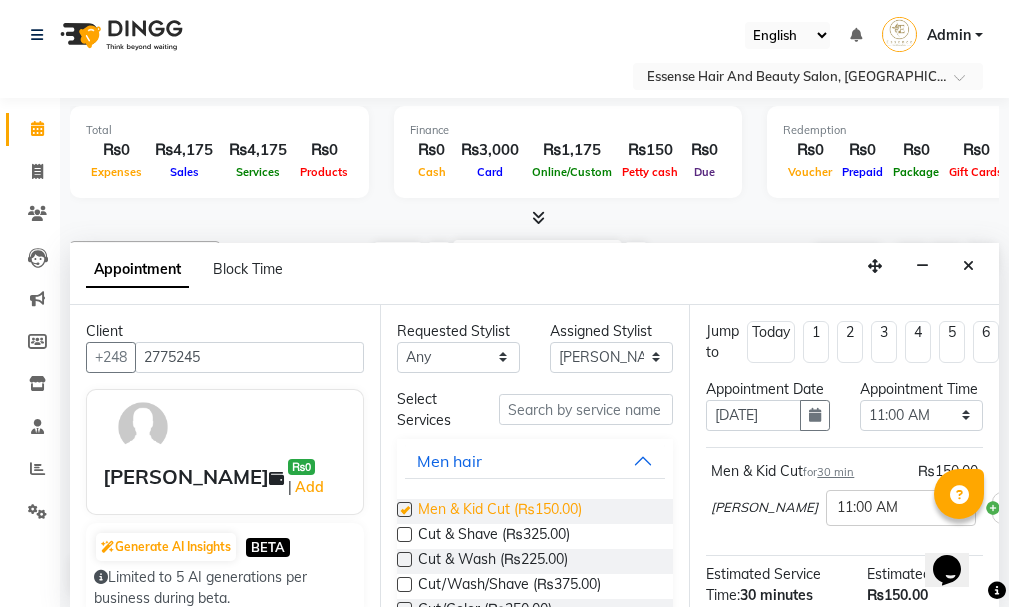 checkbox on "false" 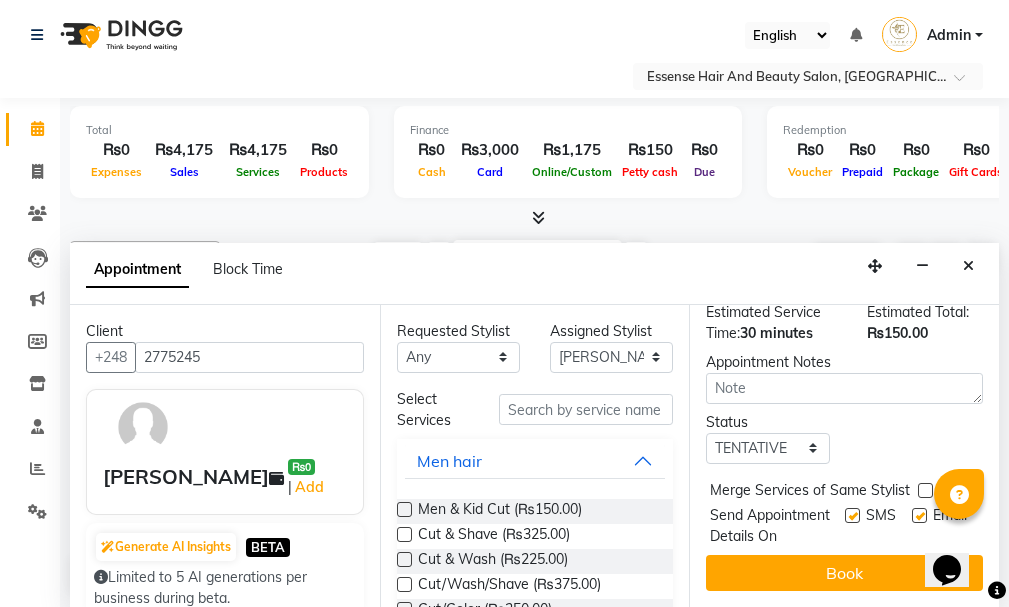 scroll, scrollTop: 319, scrollLeft: 0, axis: vertical 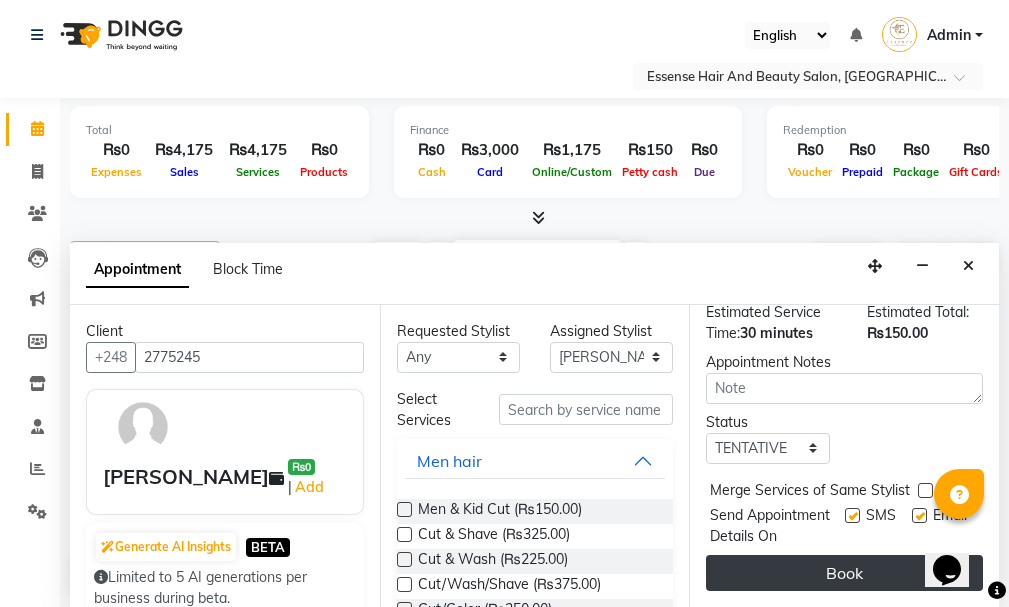 click on "Book" at bounding box center [844, 573] 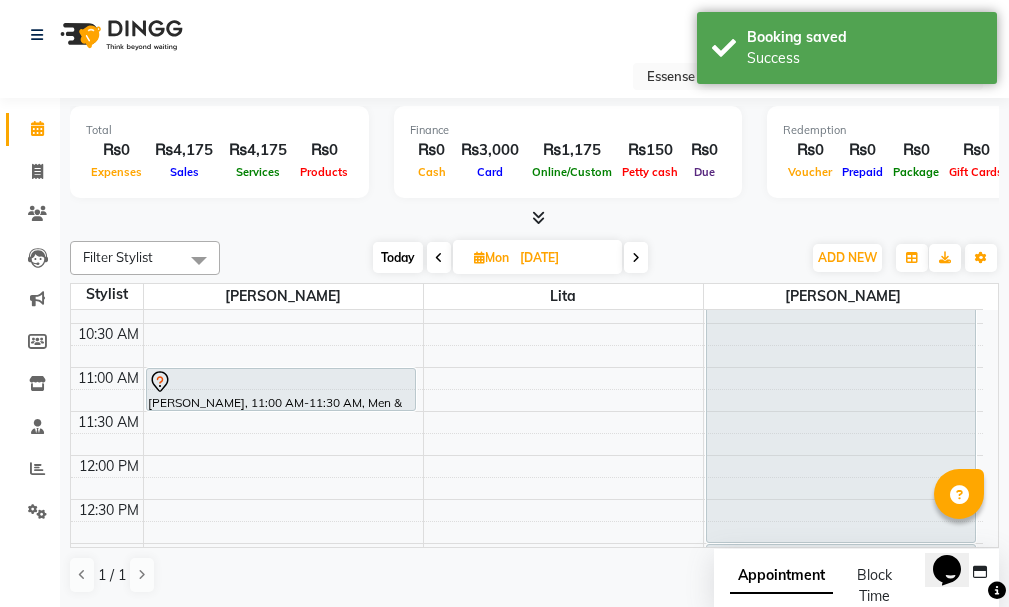 scroll, scrollTop: 0, scrollLeft: 0, axis: both 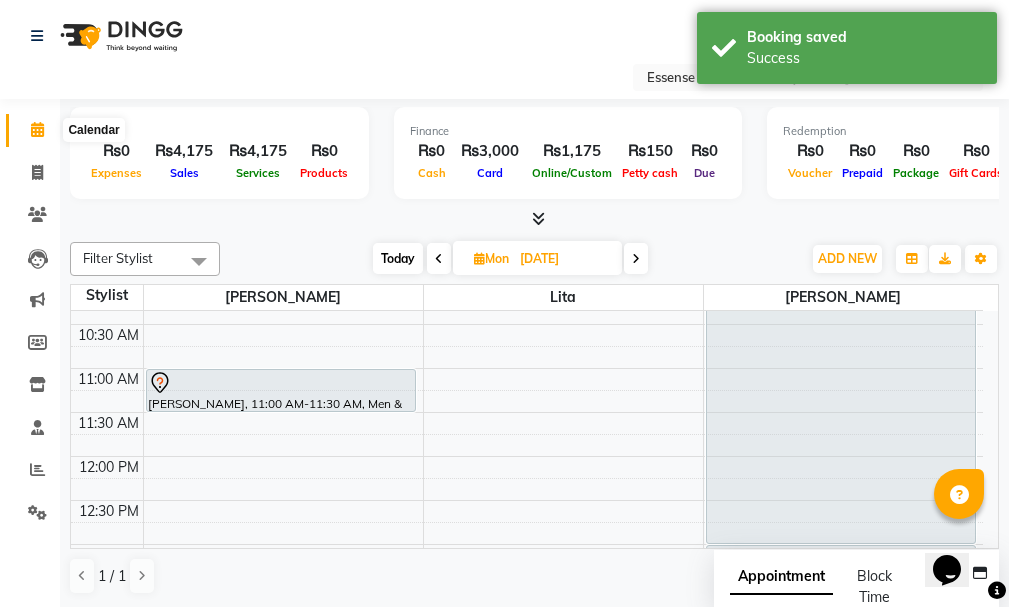 click 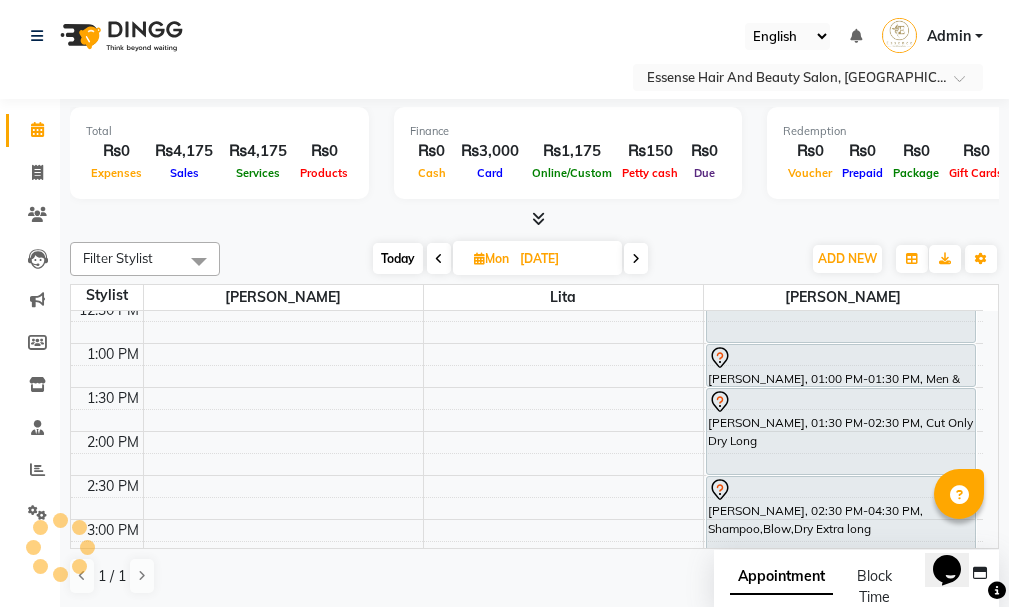 scroll, scrollTop: 406, scrollLeft: 0, axis: vertical 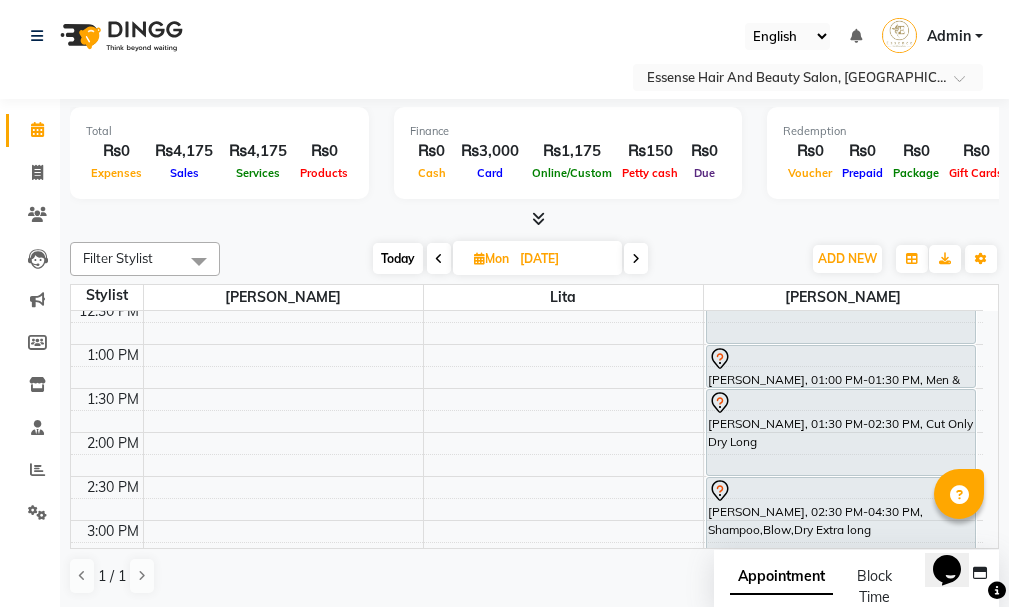 click on "Today" at bounding box center (398, 258) 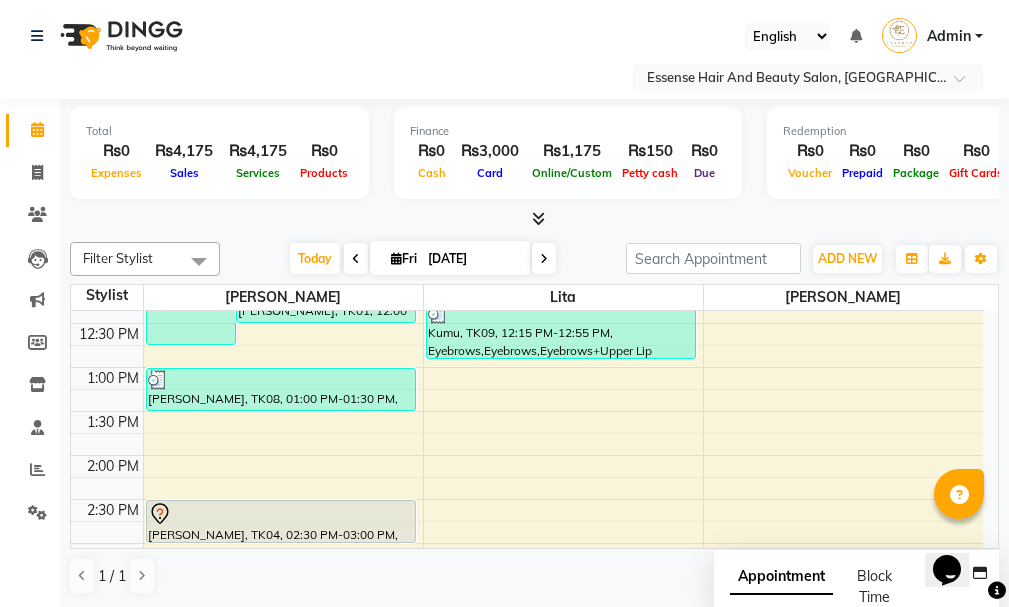 scroll, scrollTop: 417, scrollLeft: 0, axis: vertical 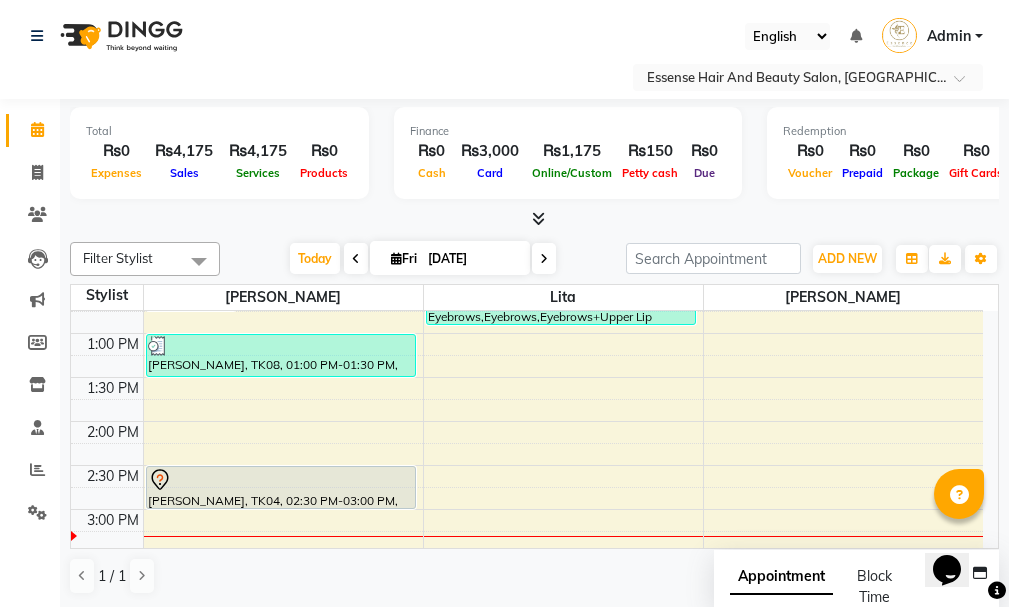 click 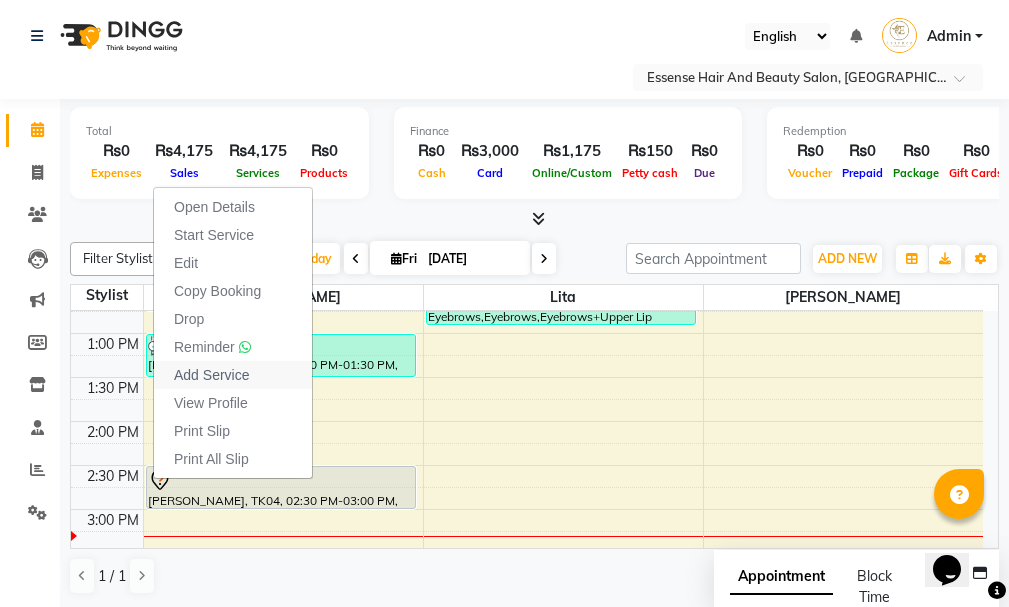 click on "Add Service" at bounding box center [211, 375] 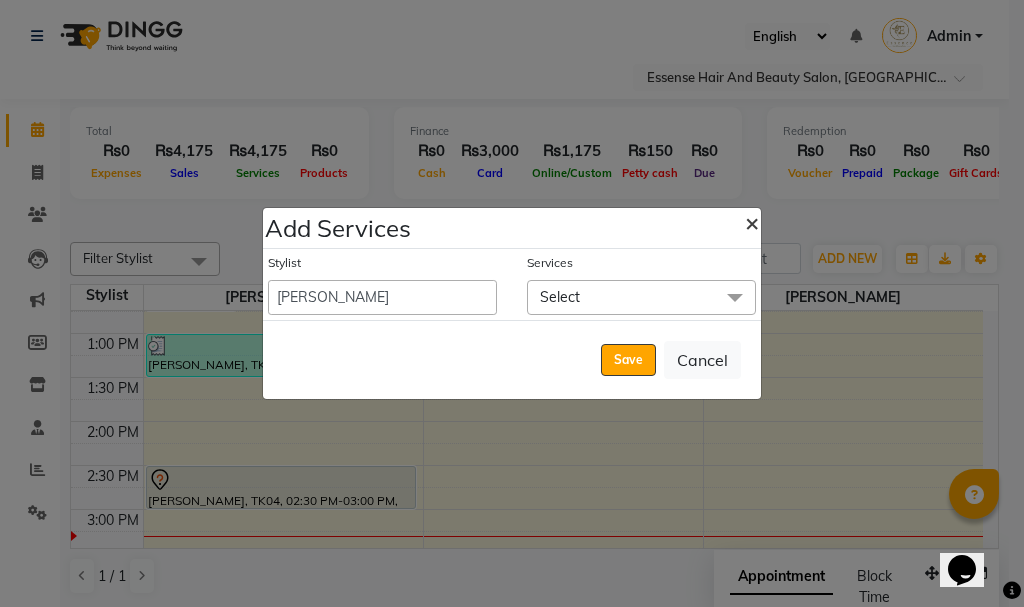 click on "×" 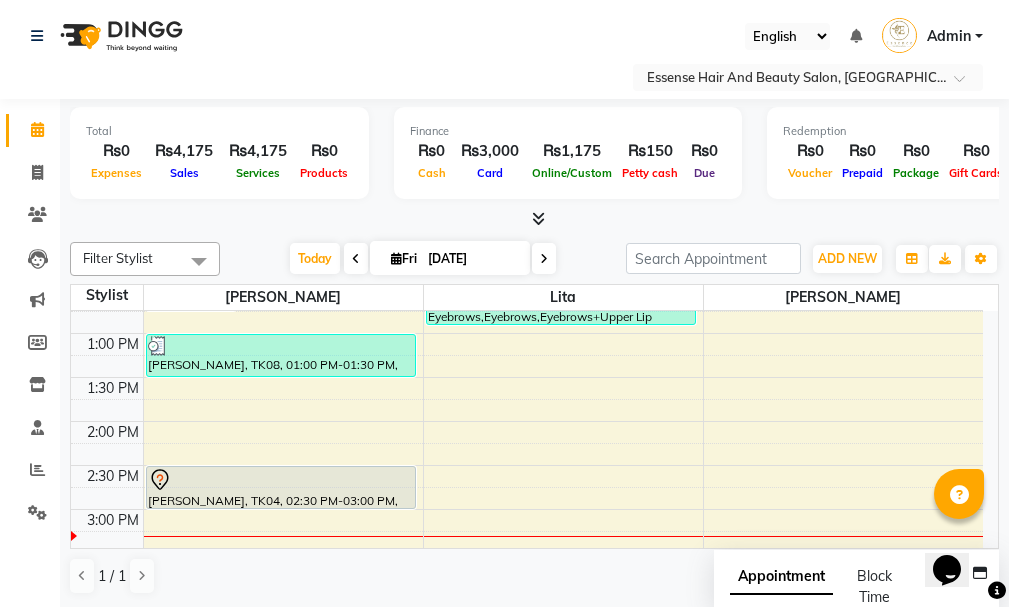 click 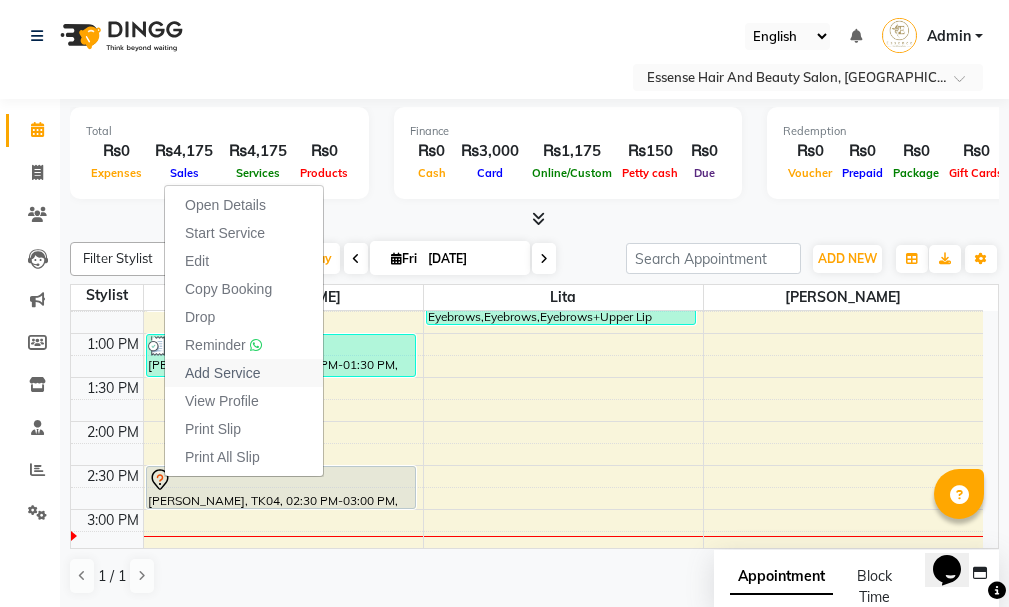 click on "Add Service" at bounding box center [222, 373] 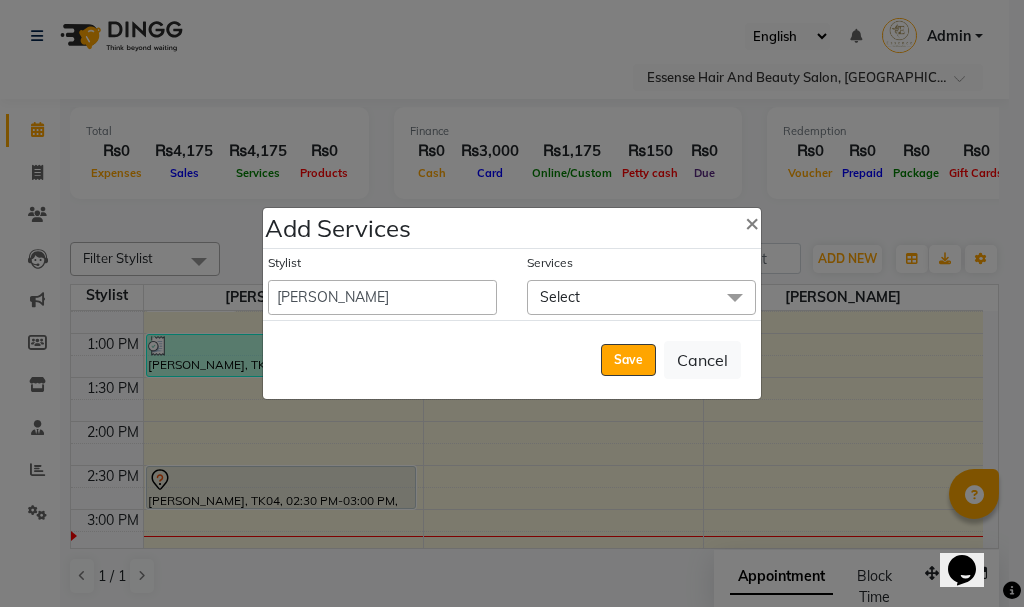 click 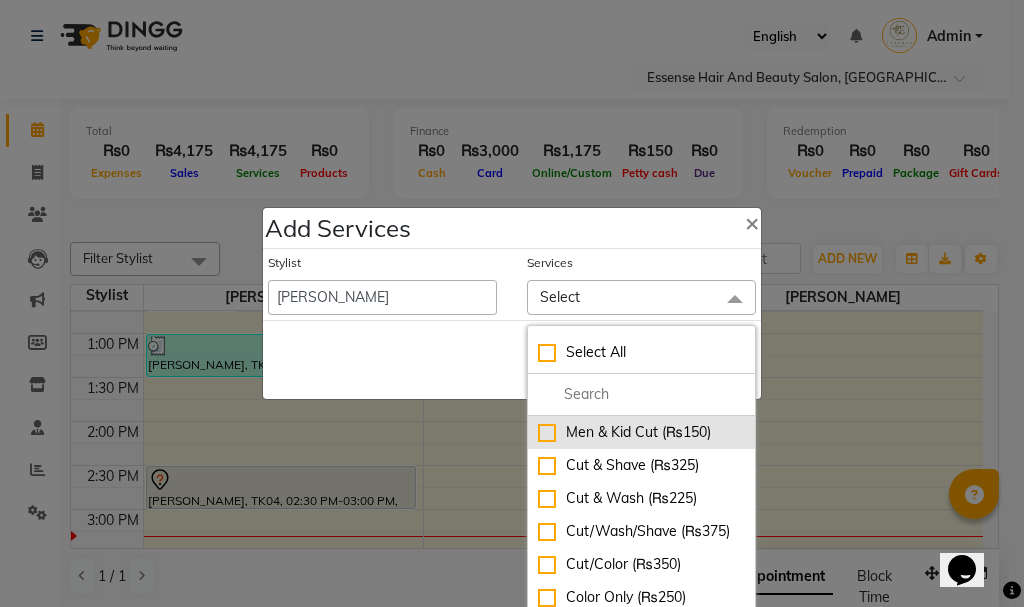 click on "Men & Kid Cut (₨150)" 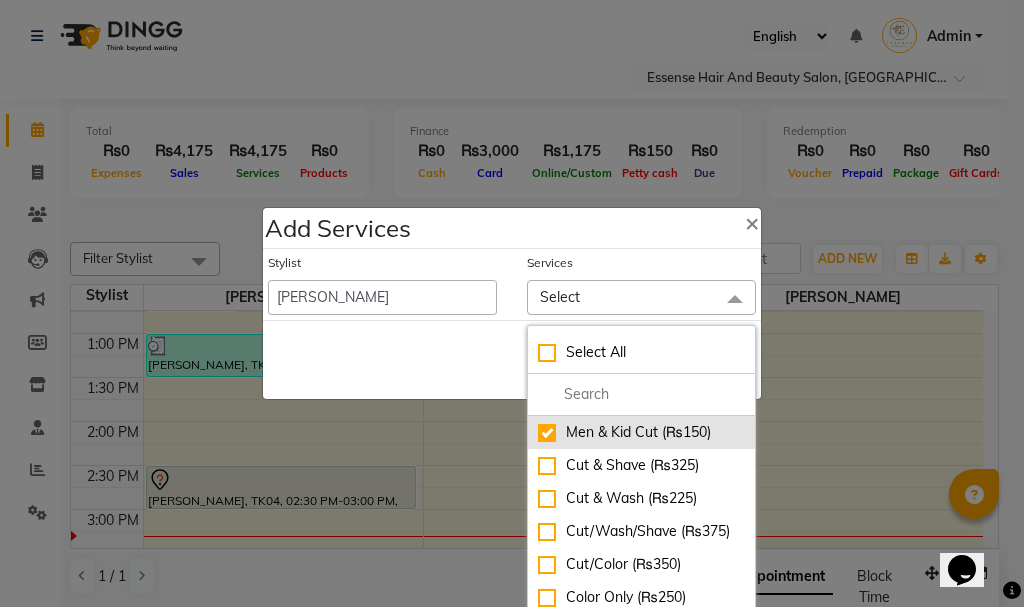 checkbox on "true" 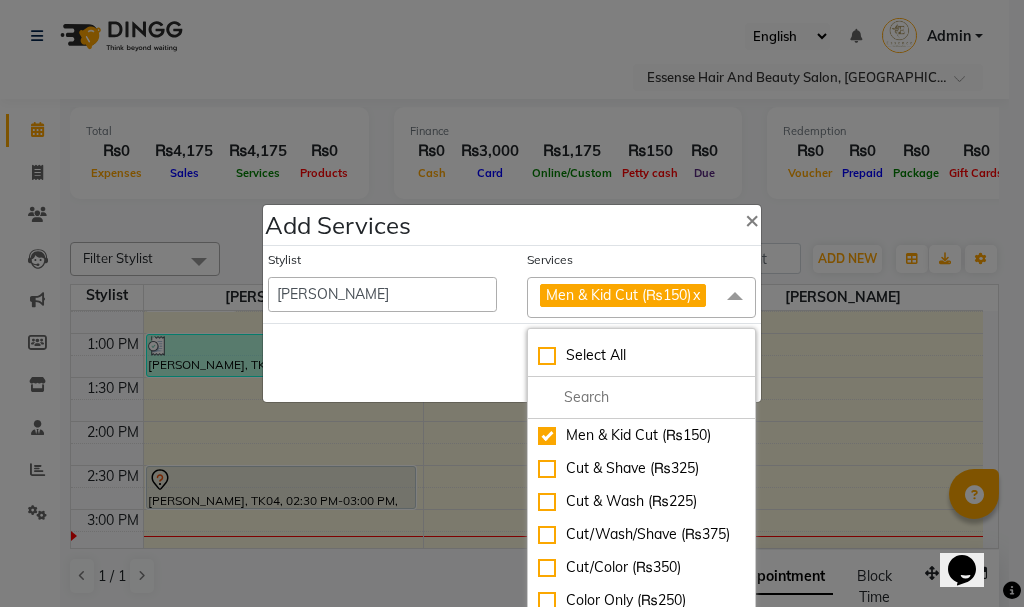 click on "Stylist  [PERSON_NAME]   [PERSON_NAME]" 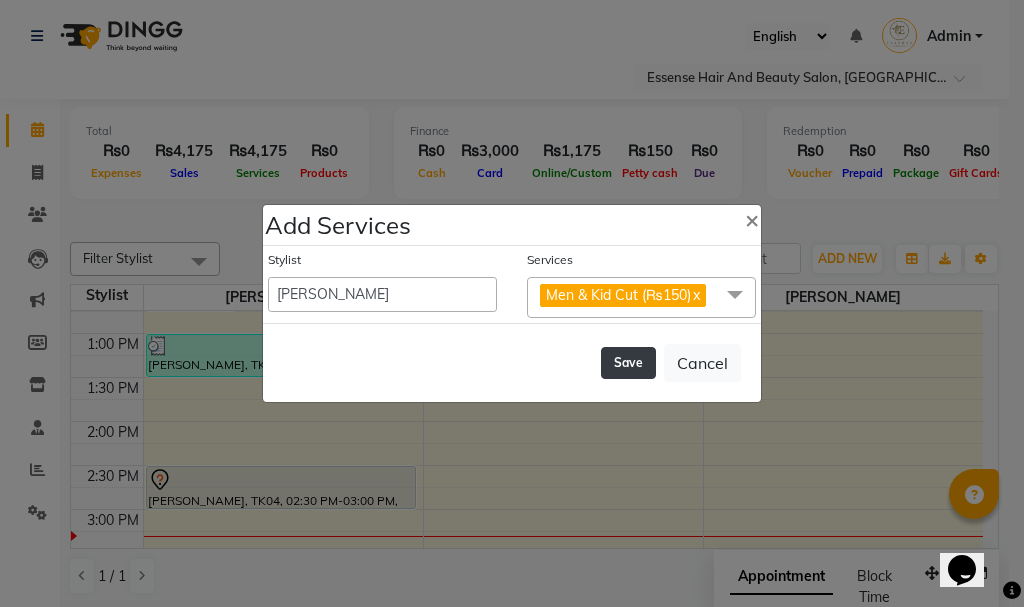 click on "Save" 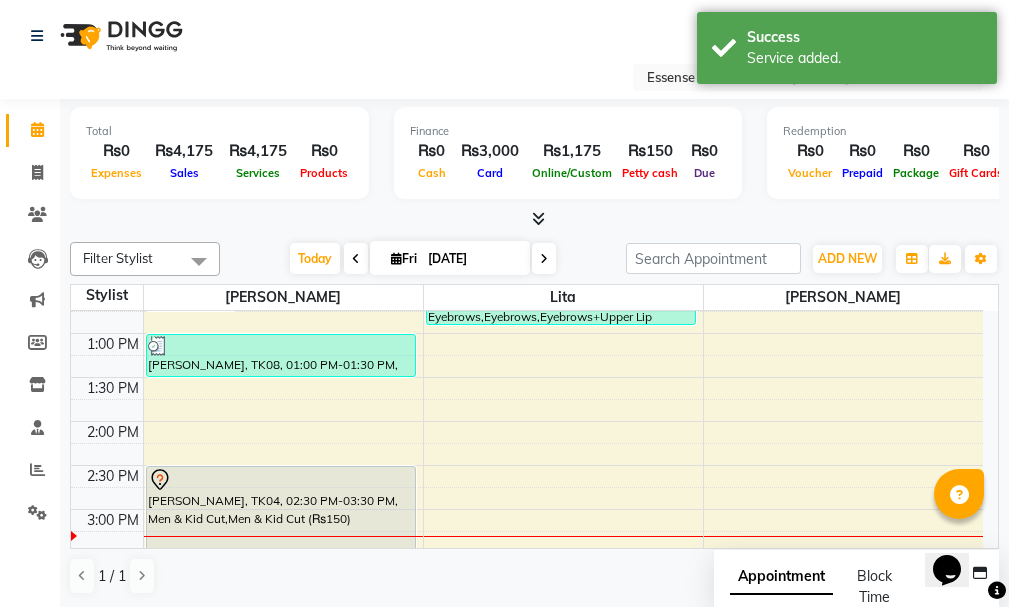 click 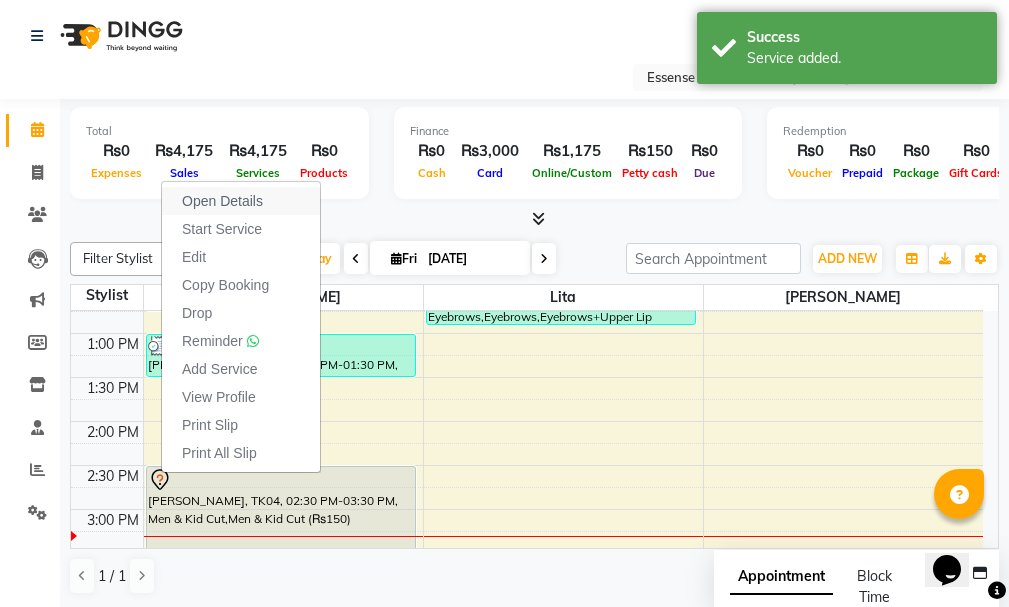 click on "Open Details" at bounding box center [222, 201] 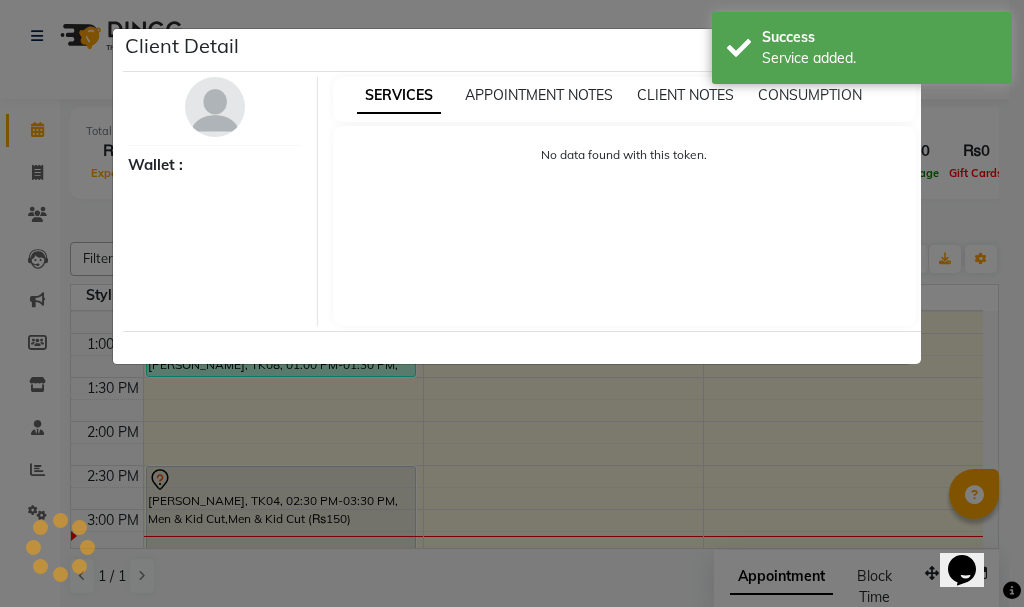 select on "7" 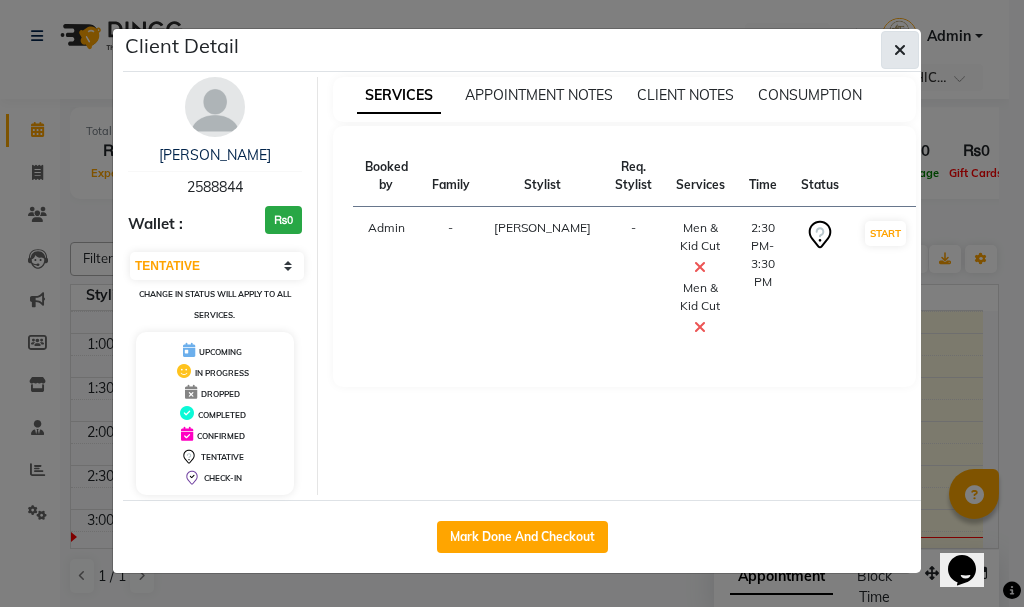click 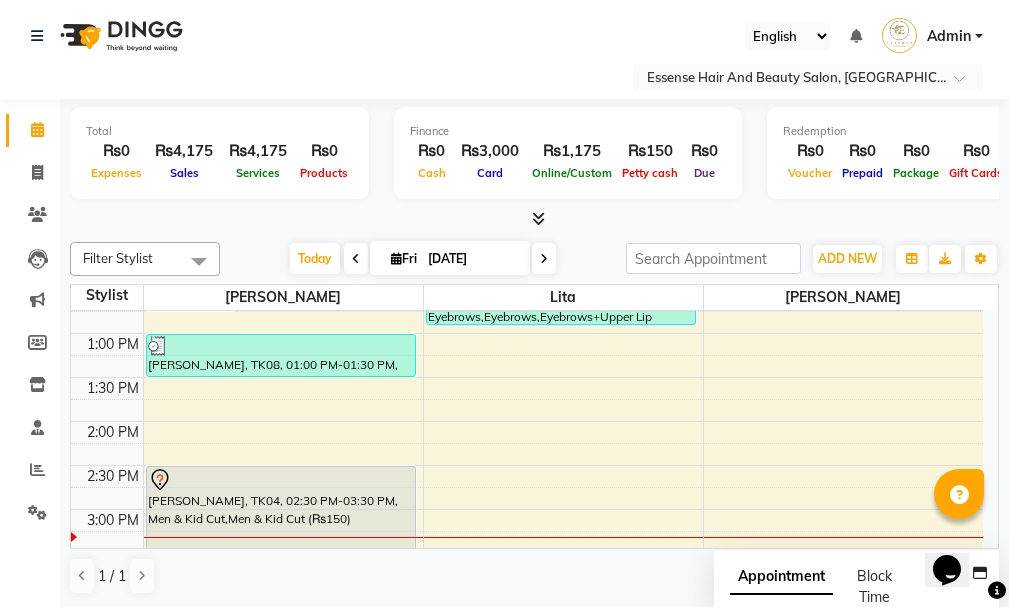 click on "[PERSON_NAME], TK04, 02:30 PM-03:30 PM, Men & Kid Cut,Men & Kid Cut (₨150)" at bounding box center [281, 509] 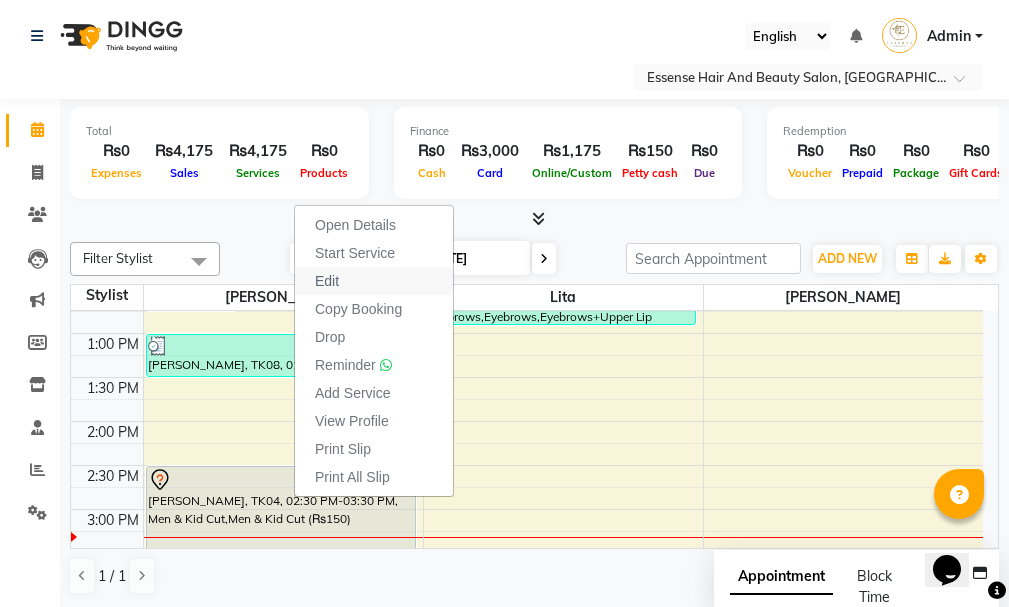 click on "Edit" at bounding box center (327, 281) 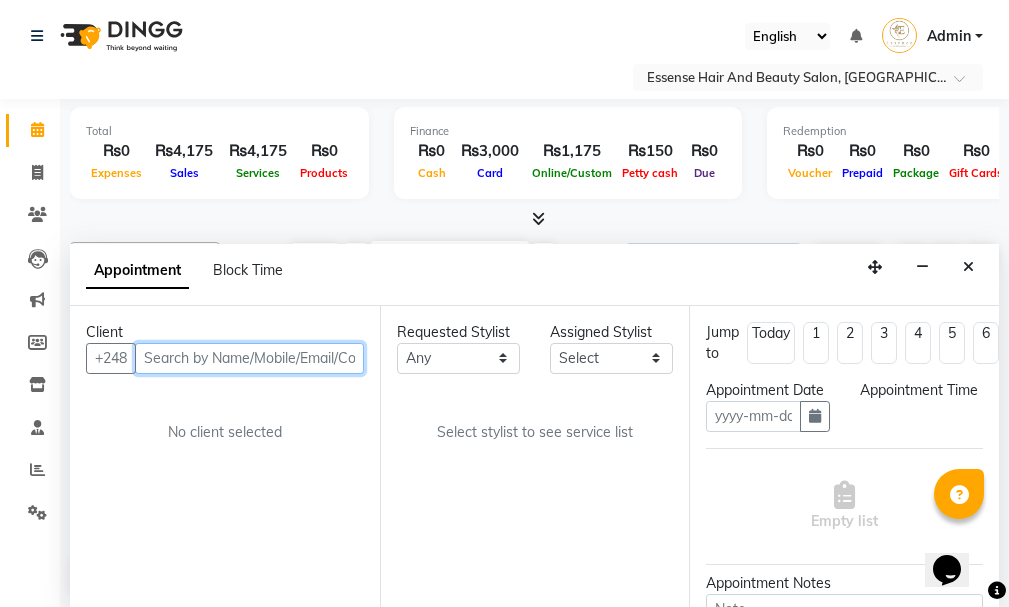 type on "[DATE]" 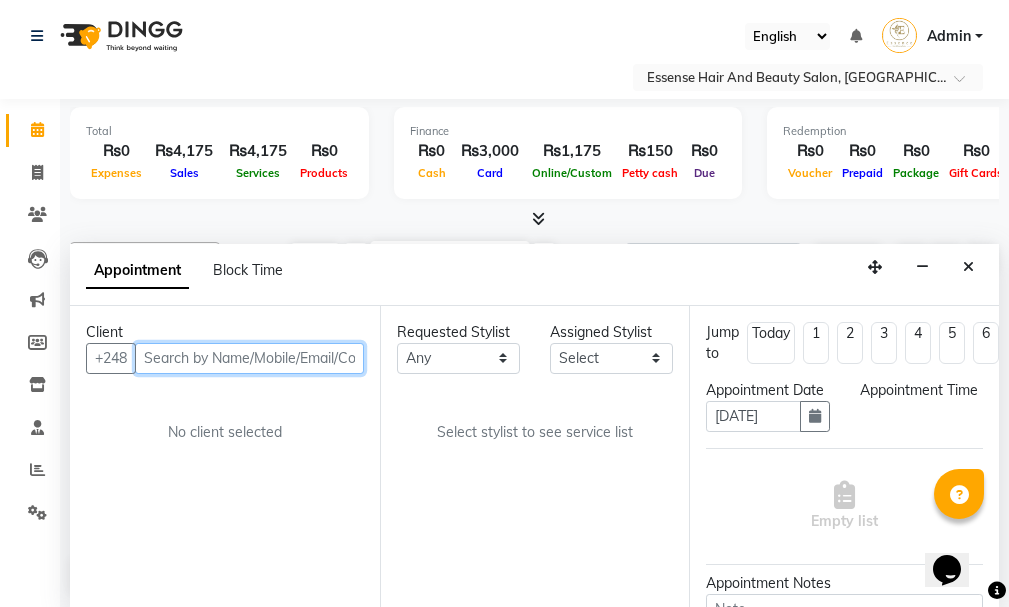 select on "870" 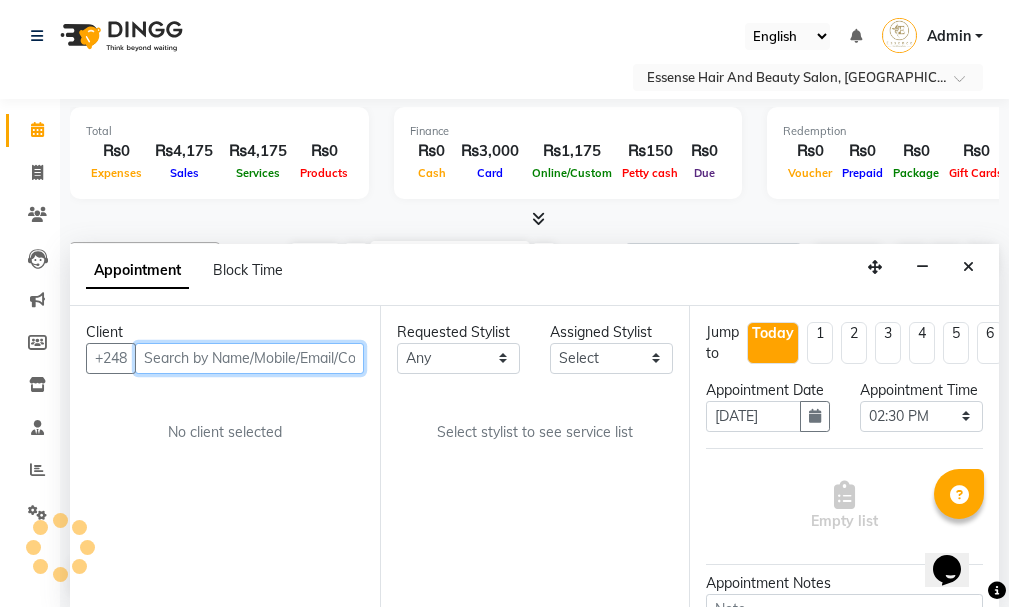 scroll, scrollTop: 1, scrollLeft: 0, axis: vertical 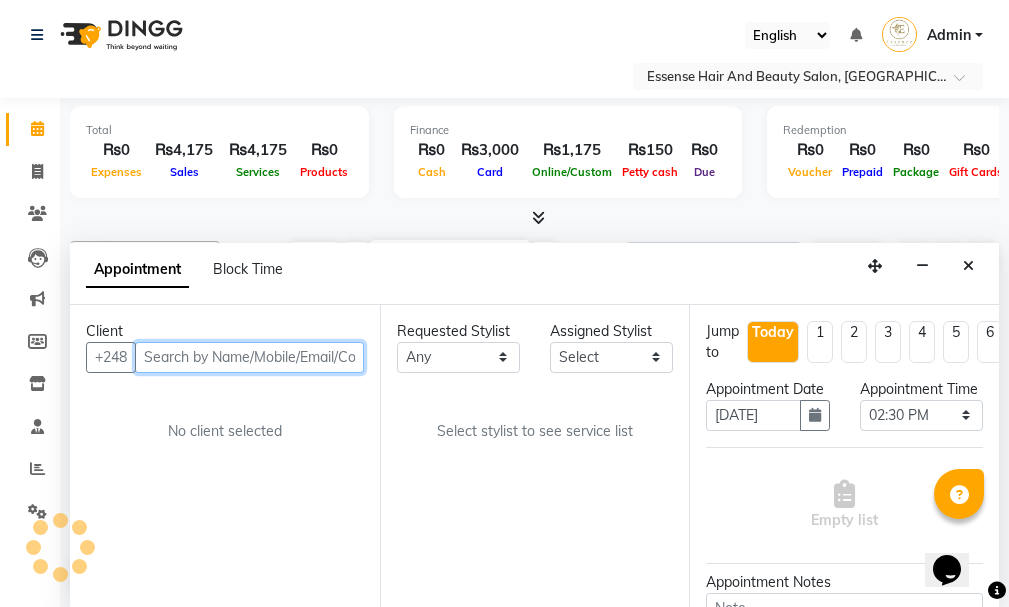 select on "81254" 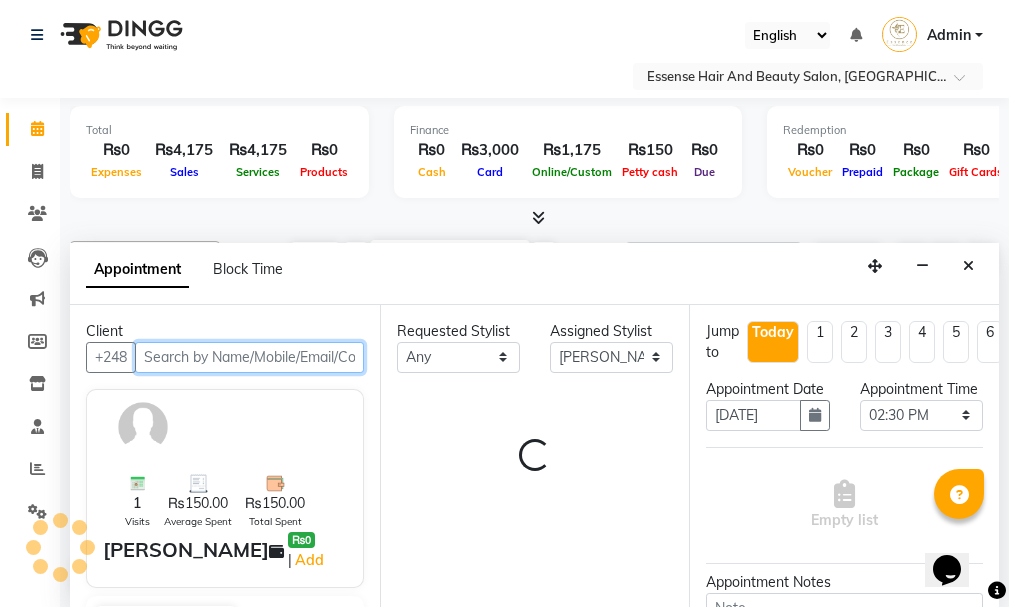 select on "4210" 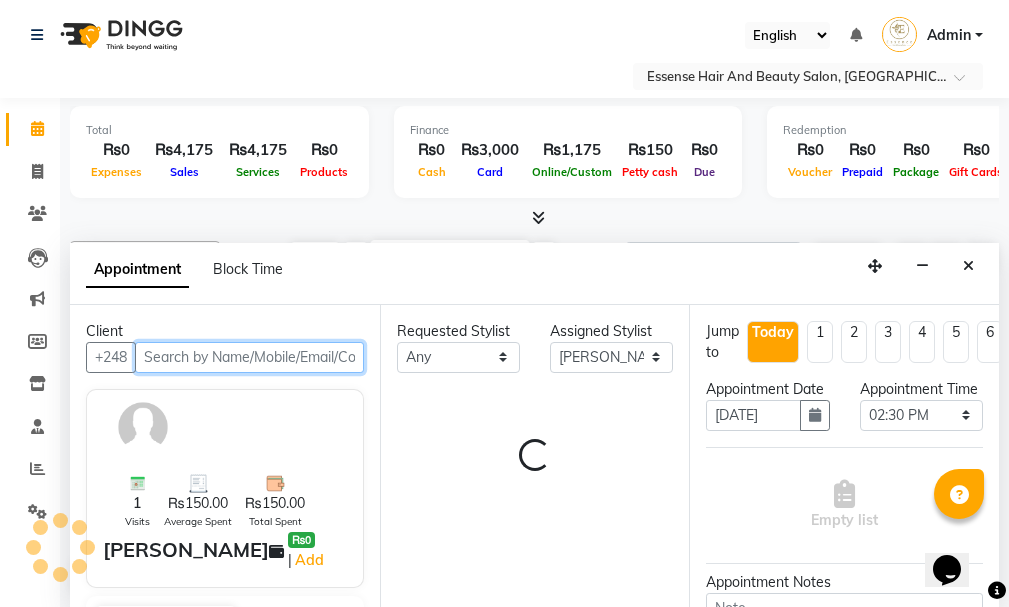 select on "4210" 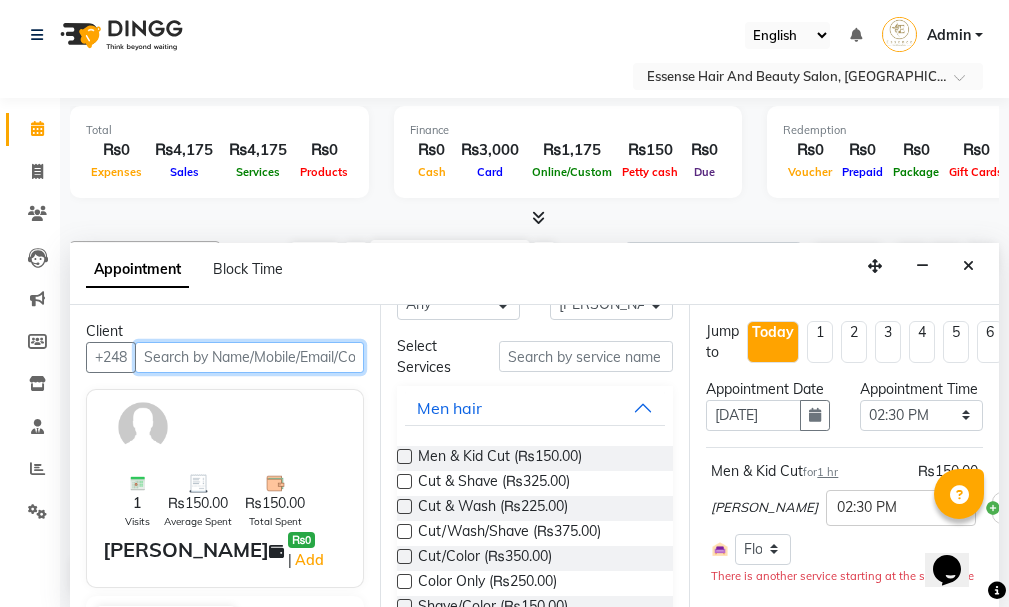scroll, scrollTop: 100, scrollLeft: 0, axis: vertical 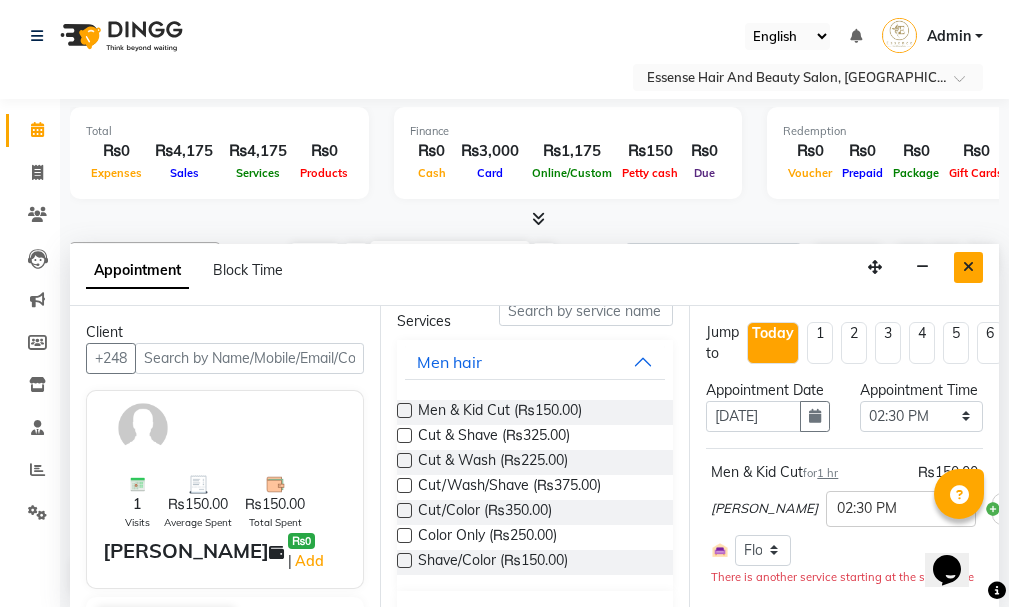 click at bounding box center [968, 267] 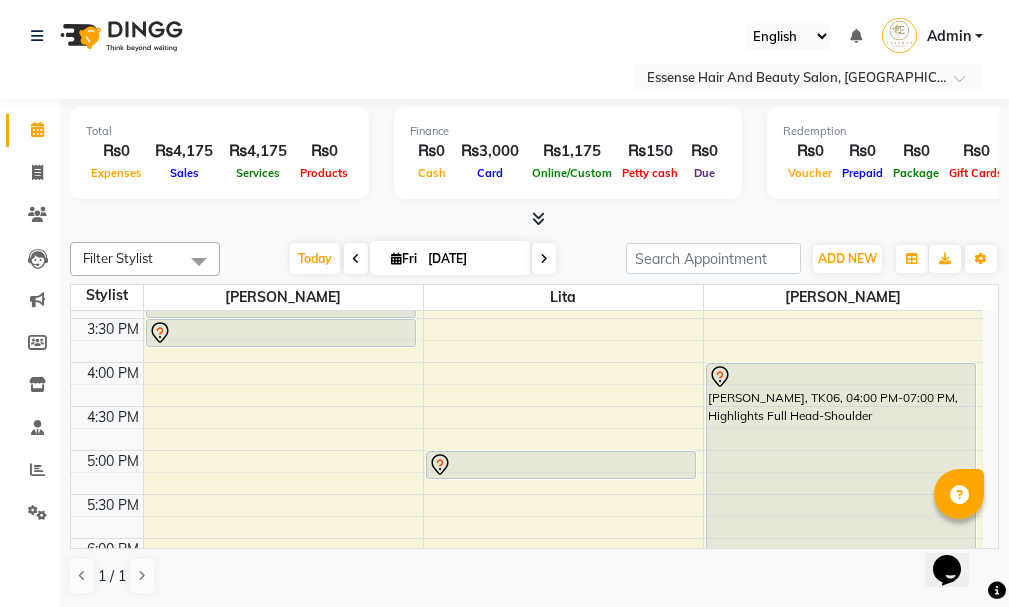 scroll, scrollTop: 717, scrollLeft: 0, axis: vertical 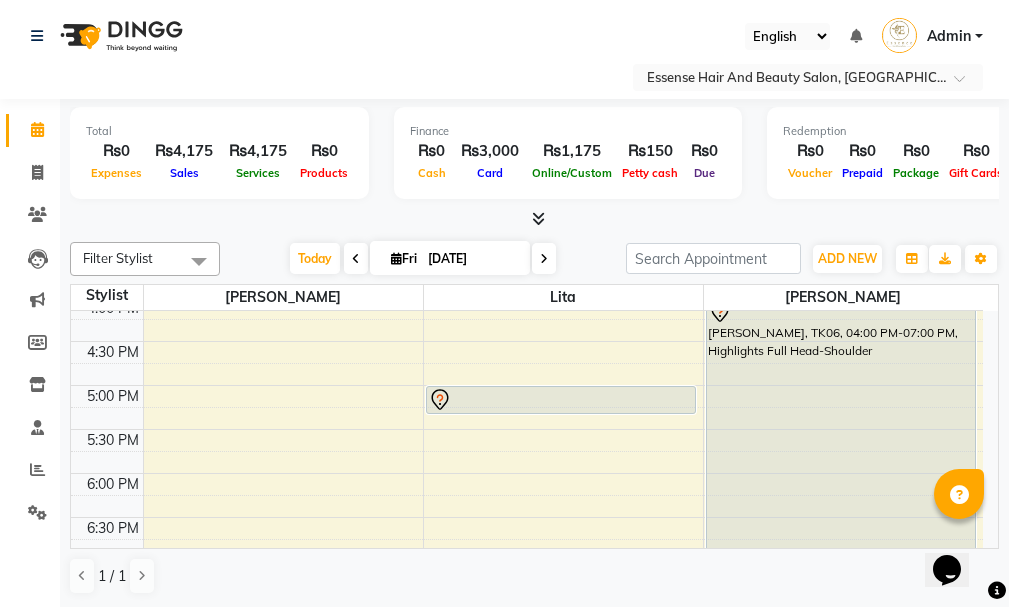 click 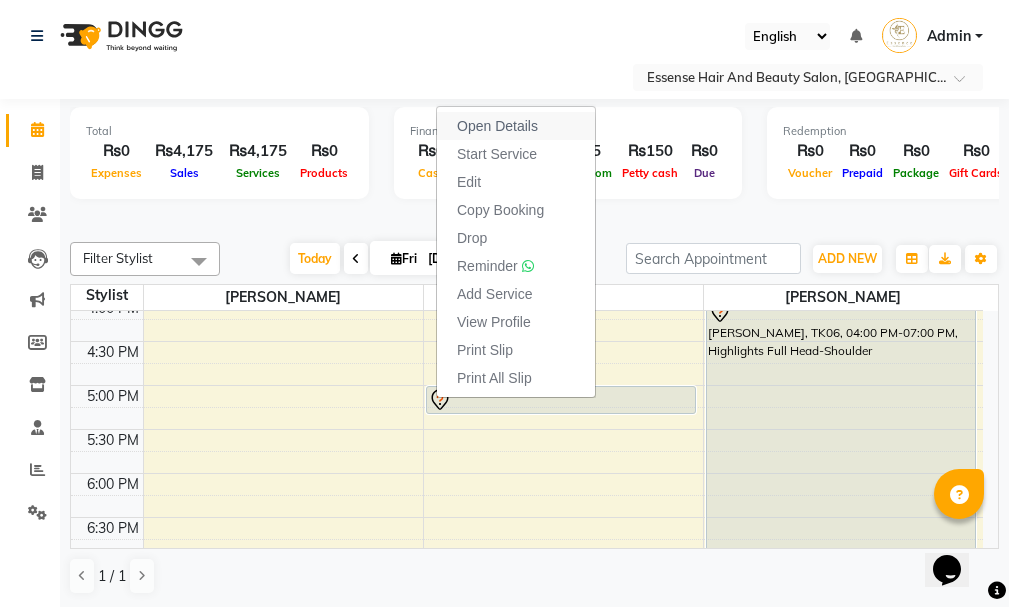 click on "Open Details" at bounding box center [497, 126] 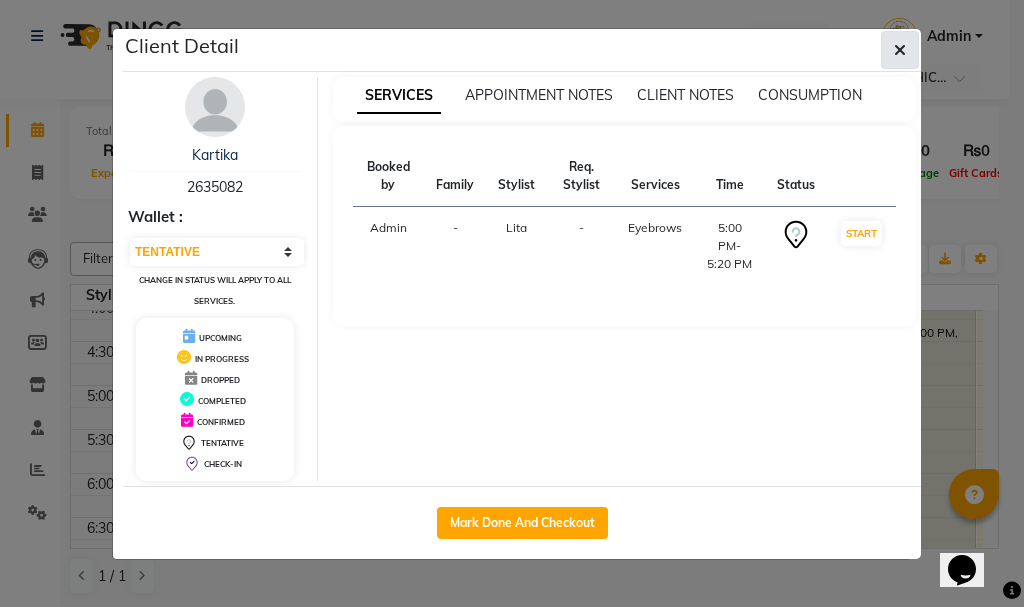 click 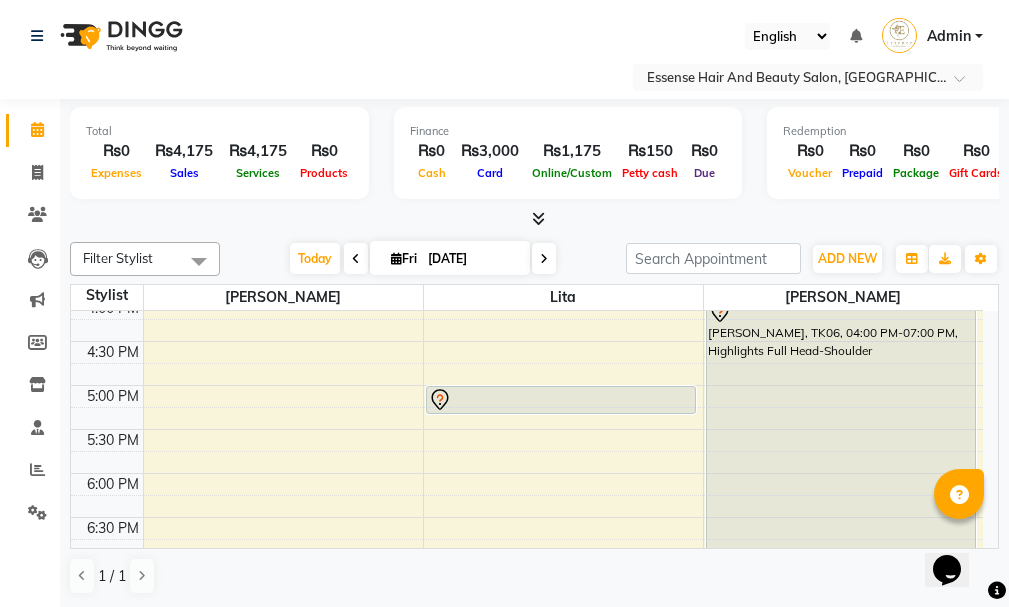 click on "Expenses" at bounding box center (116, 172) 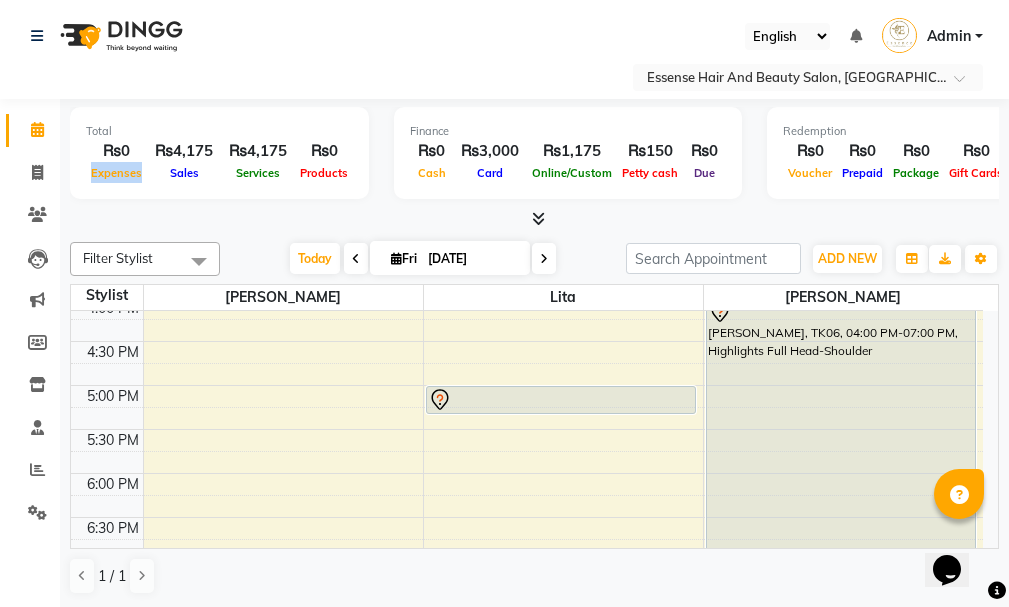 click on "Expenses" at bounding box center (116, 173) 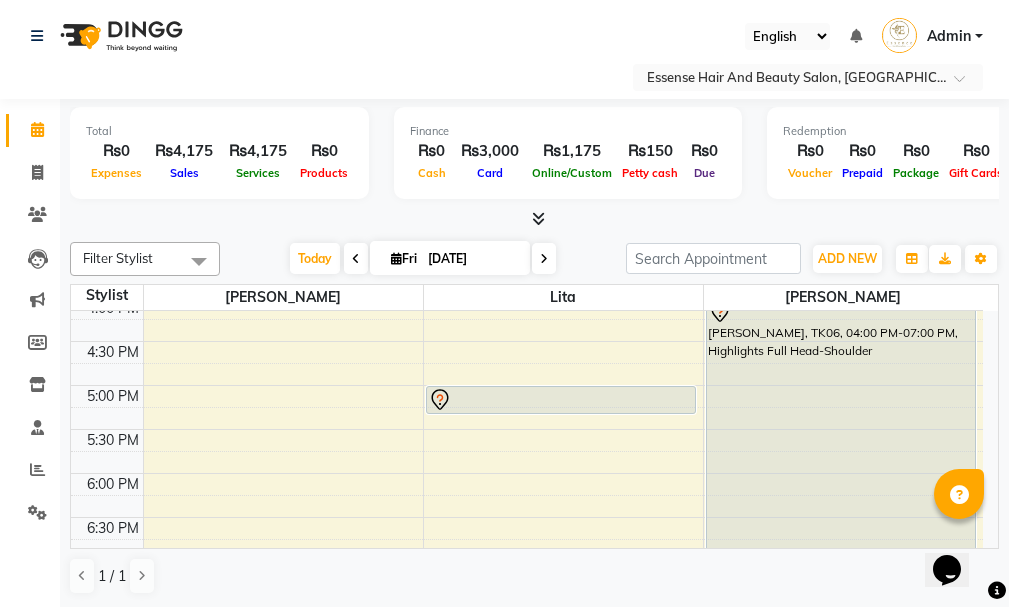 click on "₨0" at bounding box center [116, 151] 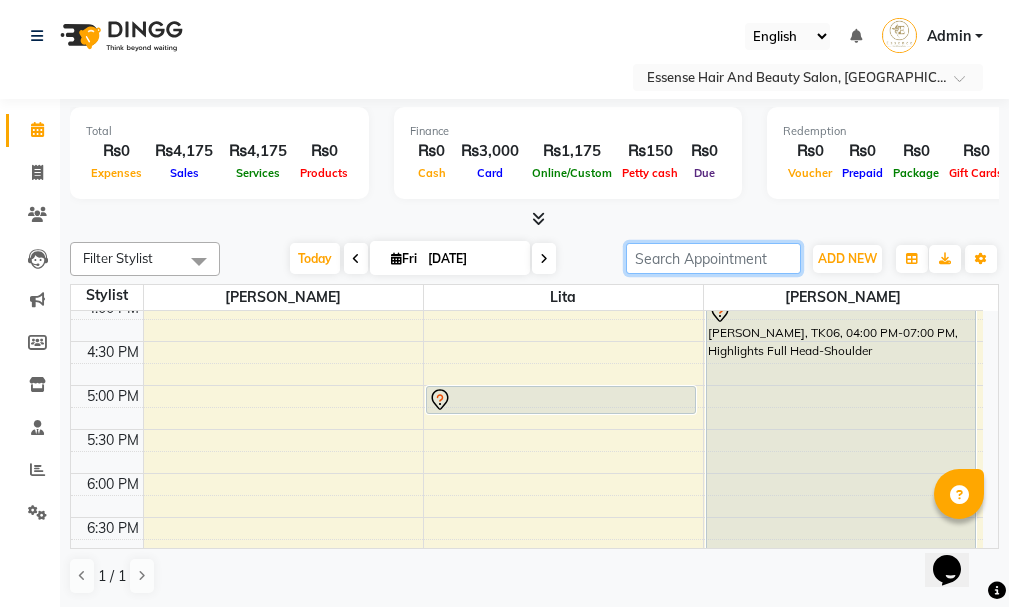 click at bounding box center [713, 258] 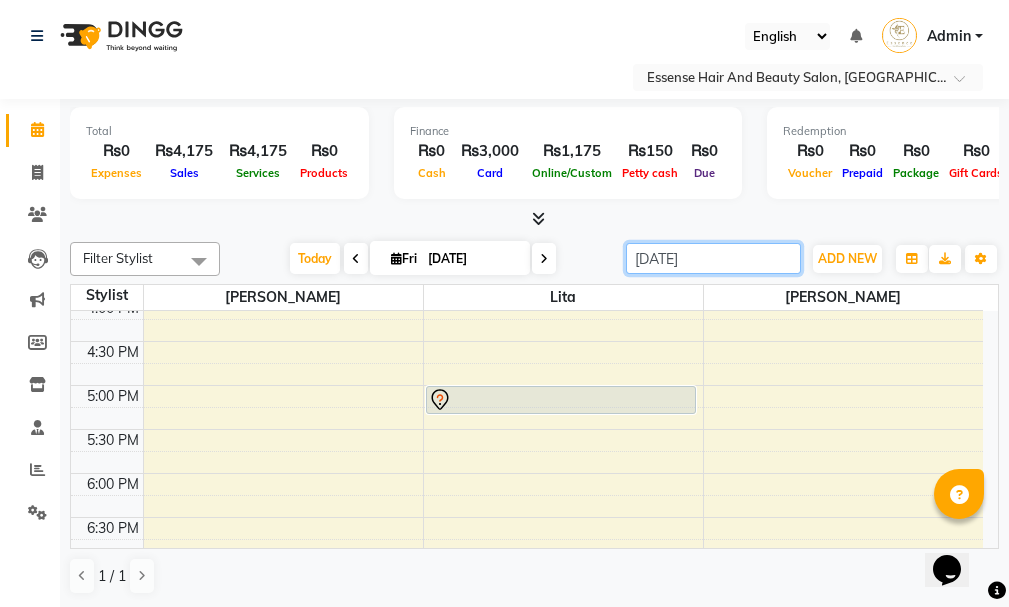 type on "kartika" 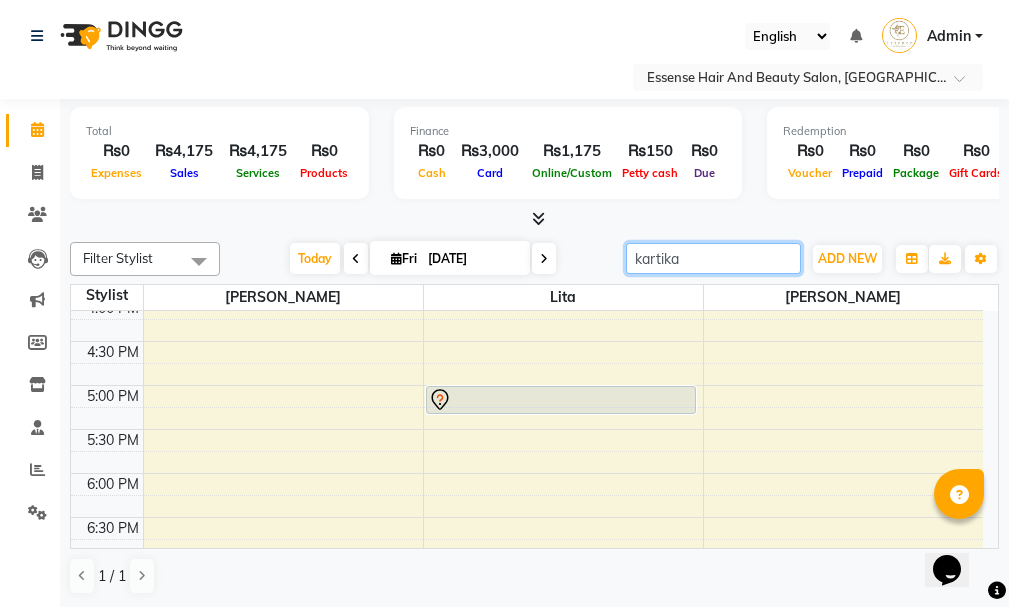 click on "kartika" at bounding box center (713, 258) 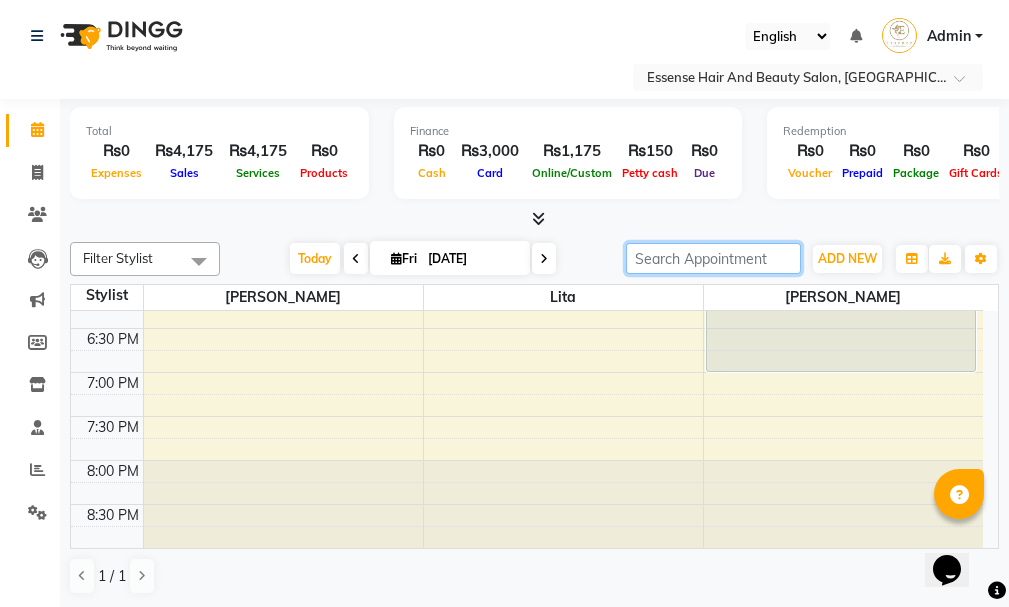 scroll, scrollTop: 0, scrollLeft: 0, axis: both 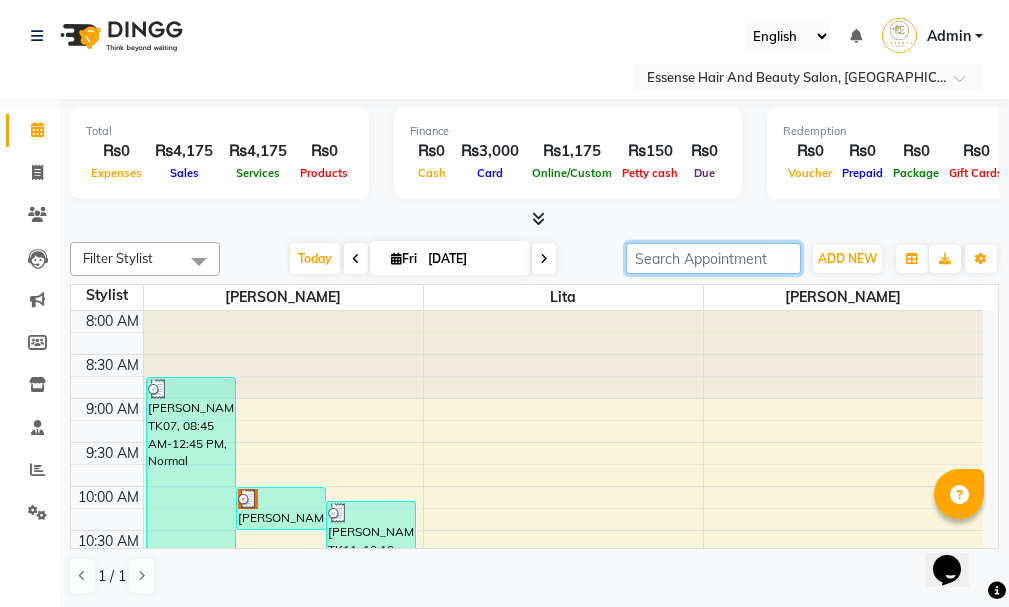 click at bounding box center [713, 258] 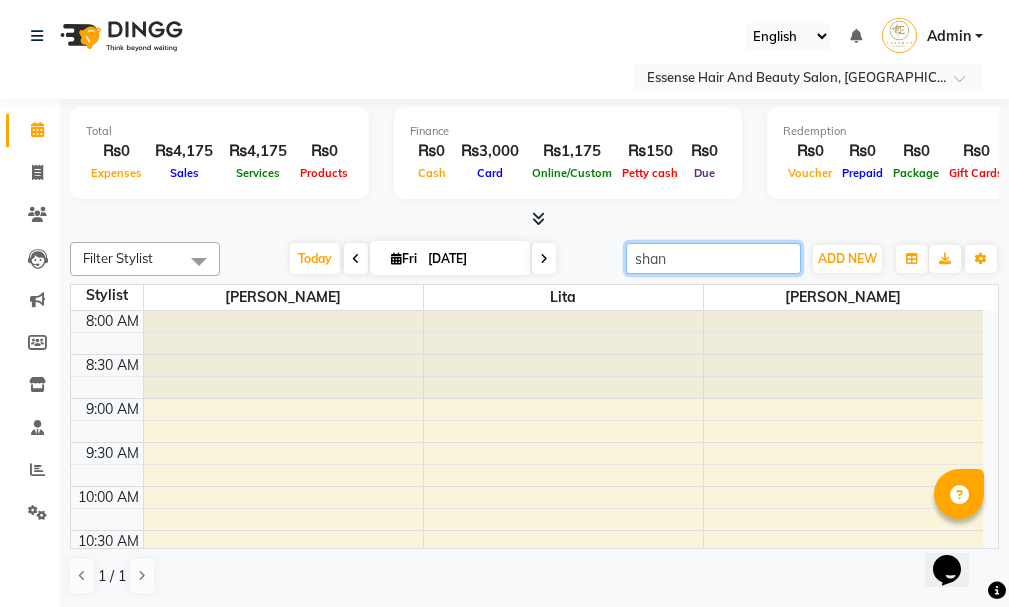 type on "[PERSON_NAME]" 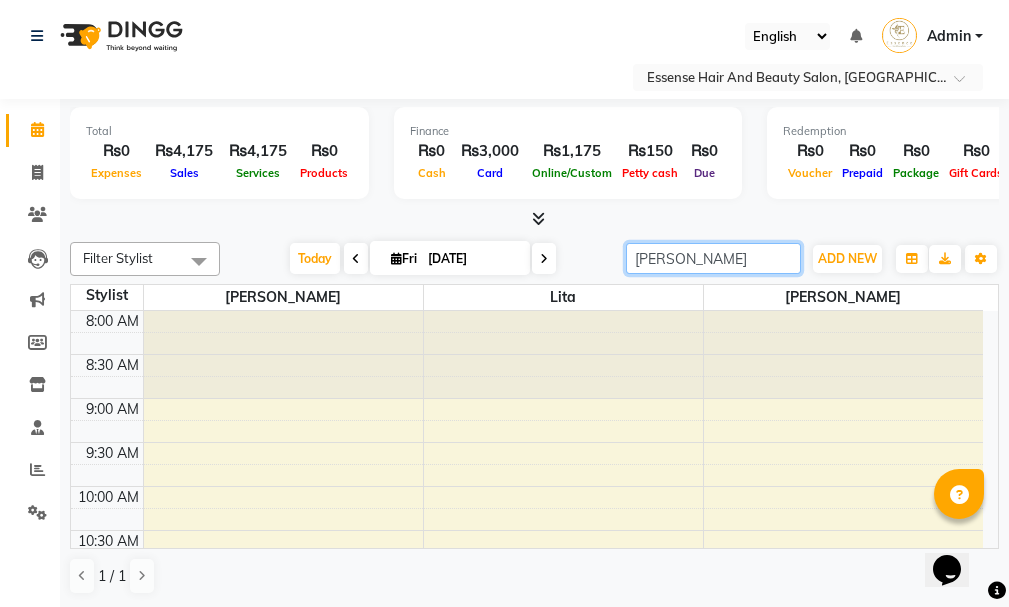 click on "[PERSON_NAME]" at bounding box center [713, 258] 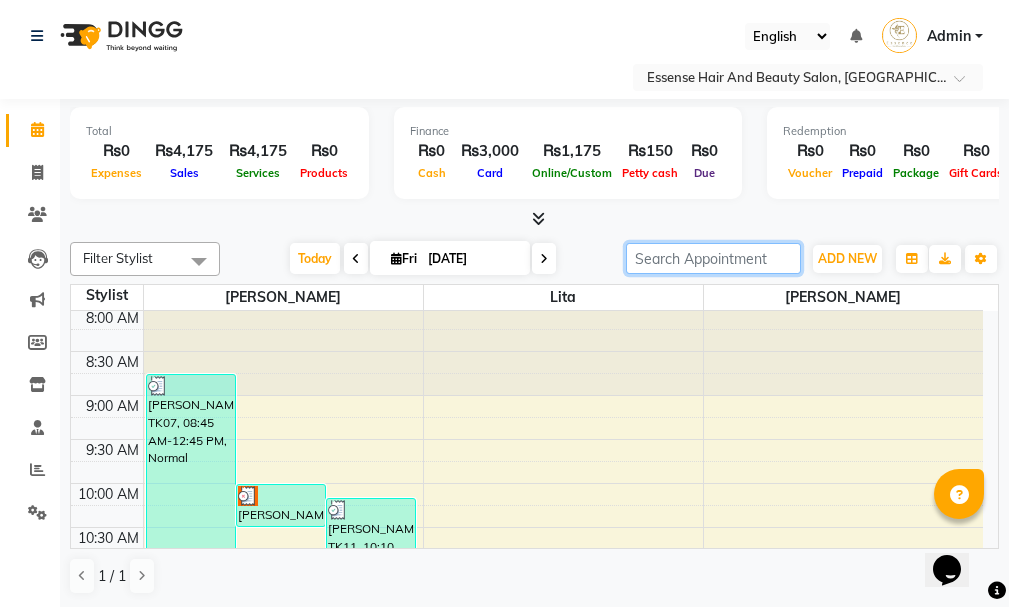 scroll, scrollTop: 0, scrollLeft: 0, axis: both 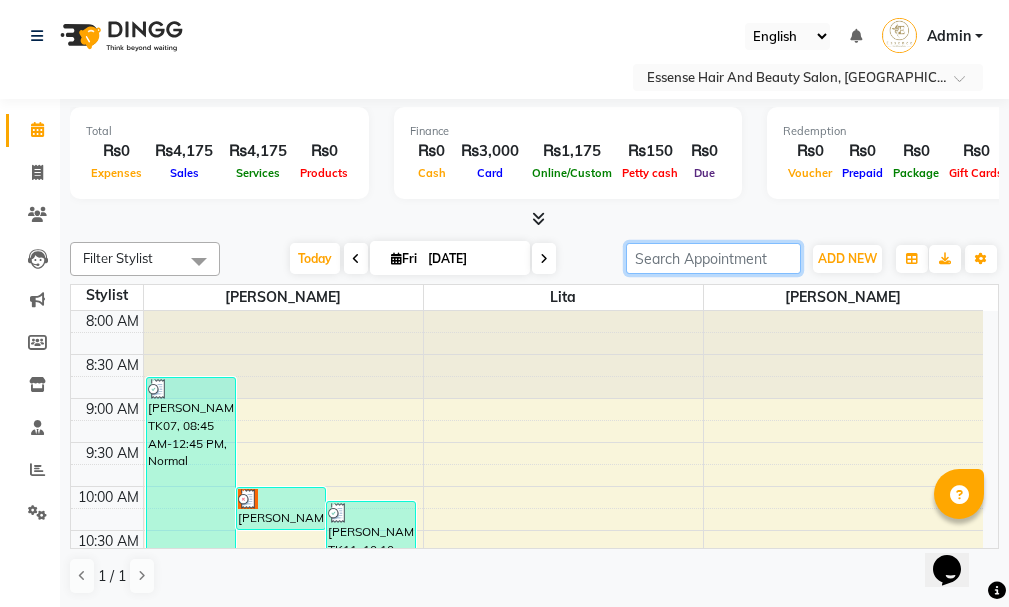 click at bounding box center [713, 258] 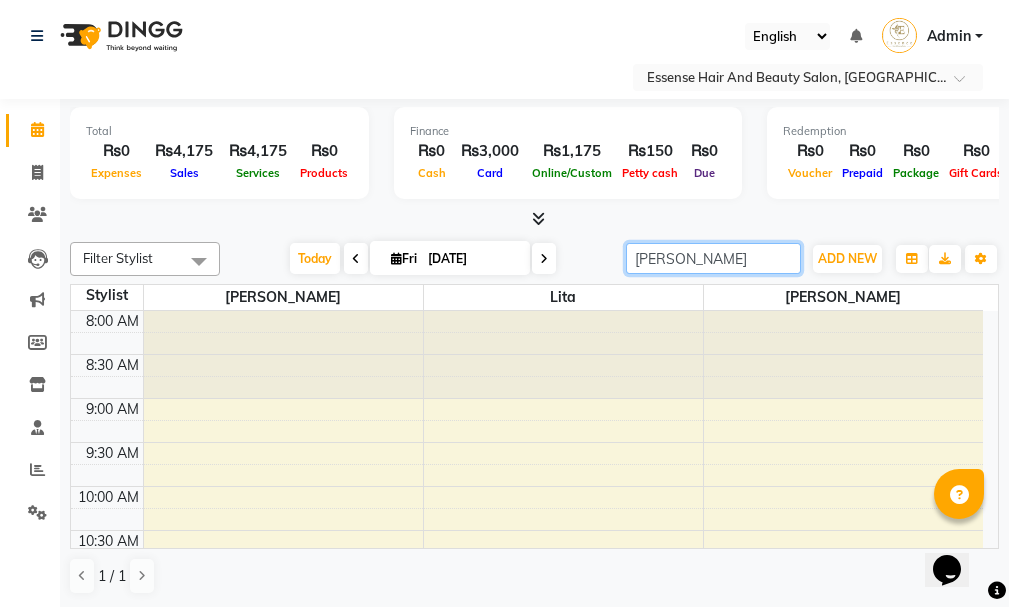type on "[PERSON_NAME]" 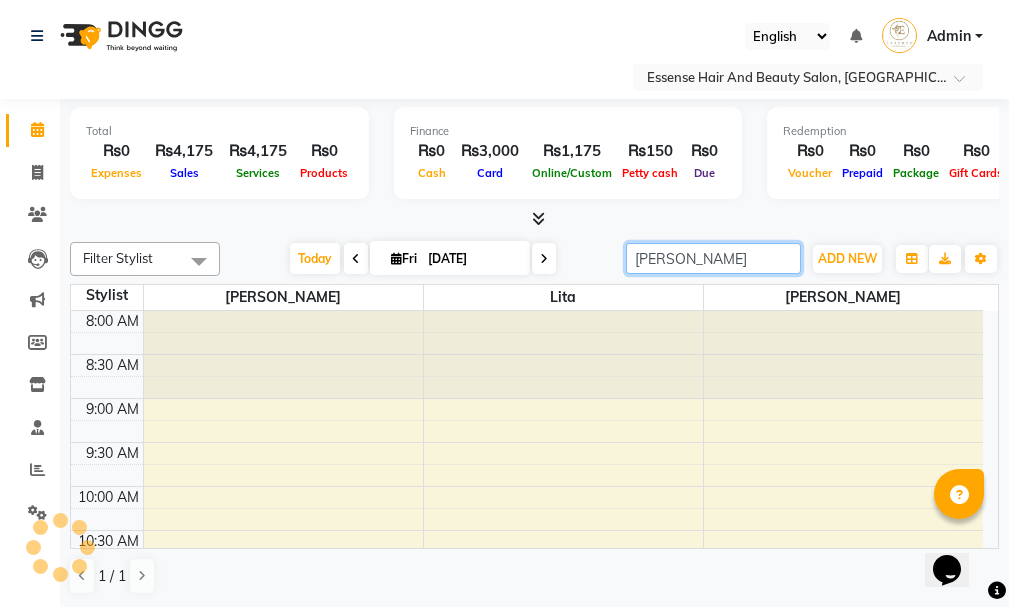 click on "[PERSON_NAME]" at bounding box center [713, 258] 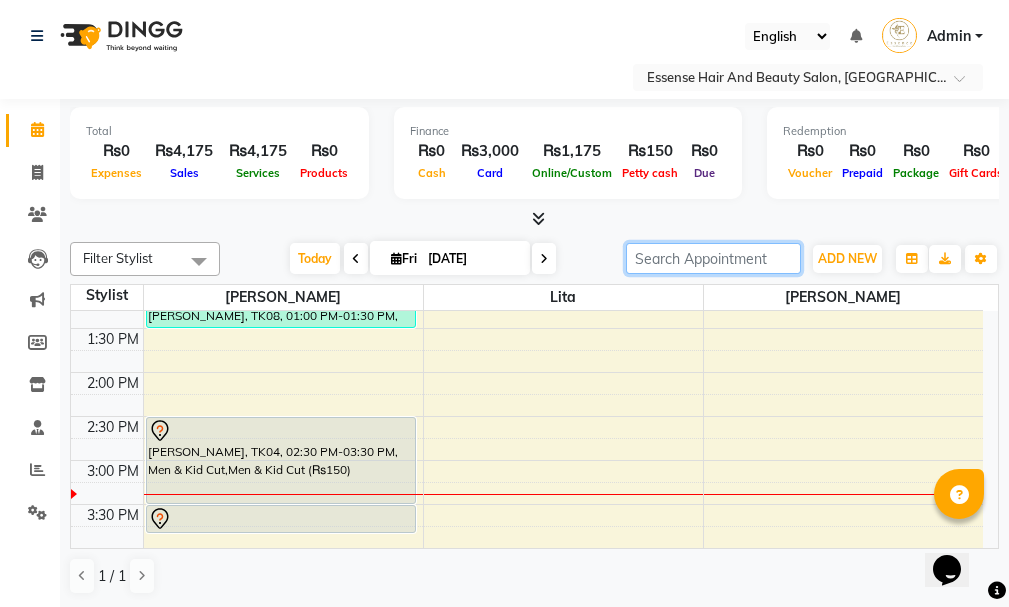 scroll, scrollTop: 500, scrollLeft: 0, axis: vertical 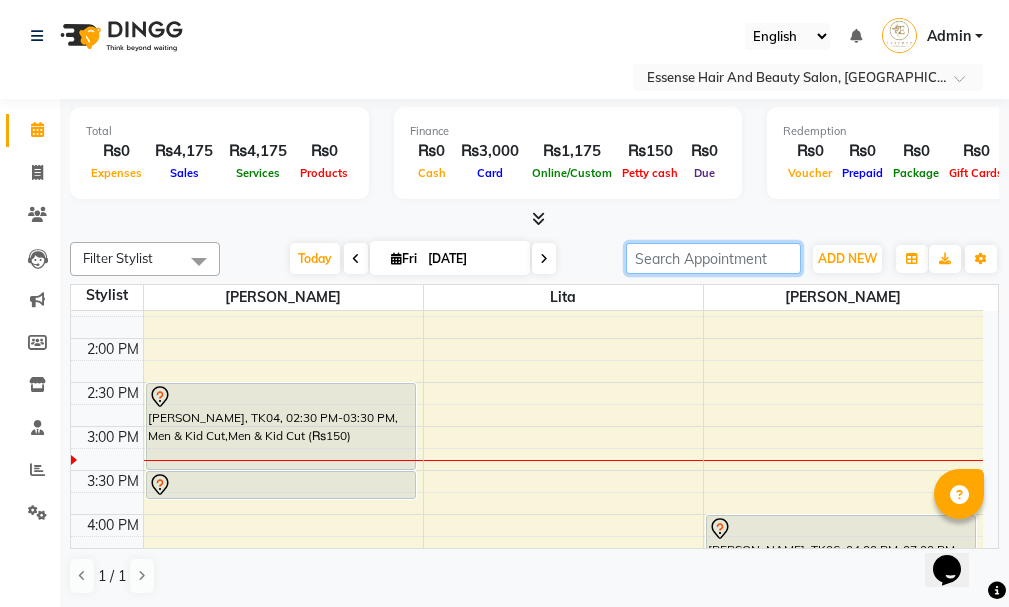 click 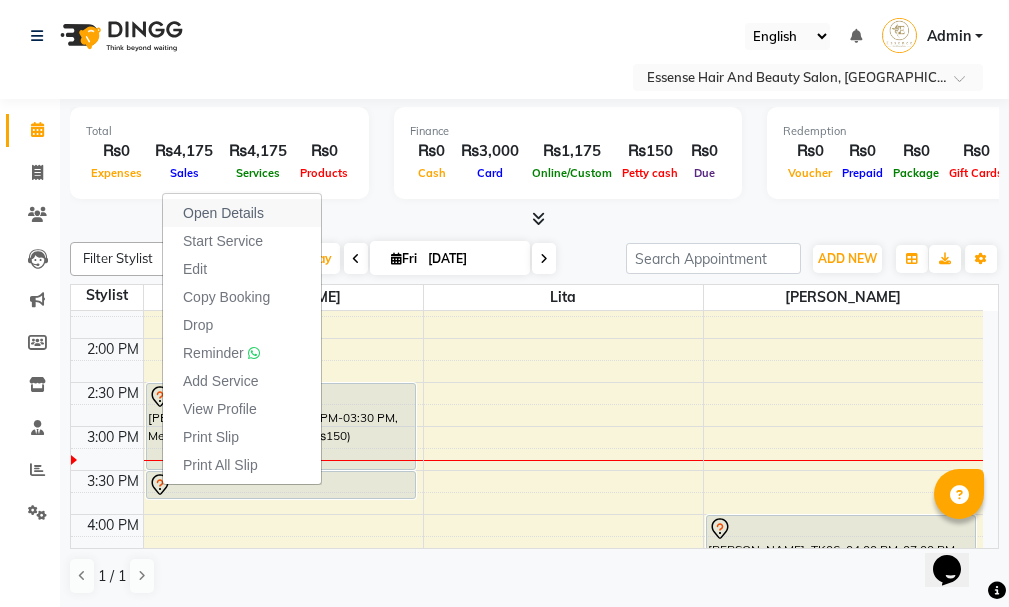 click on "Open Details" at bounding box center (223, 213) 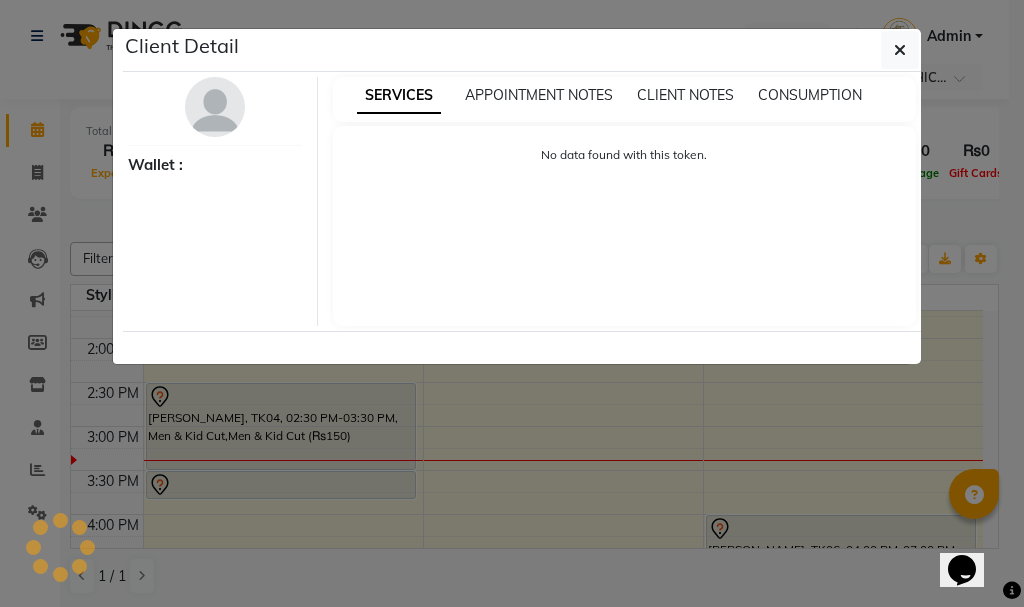 select on "7" 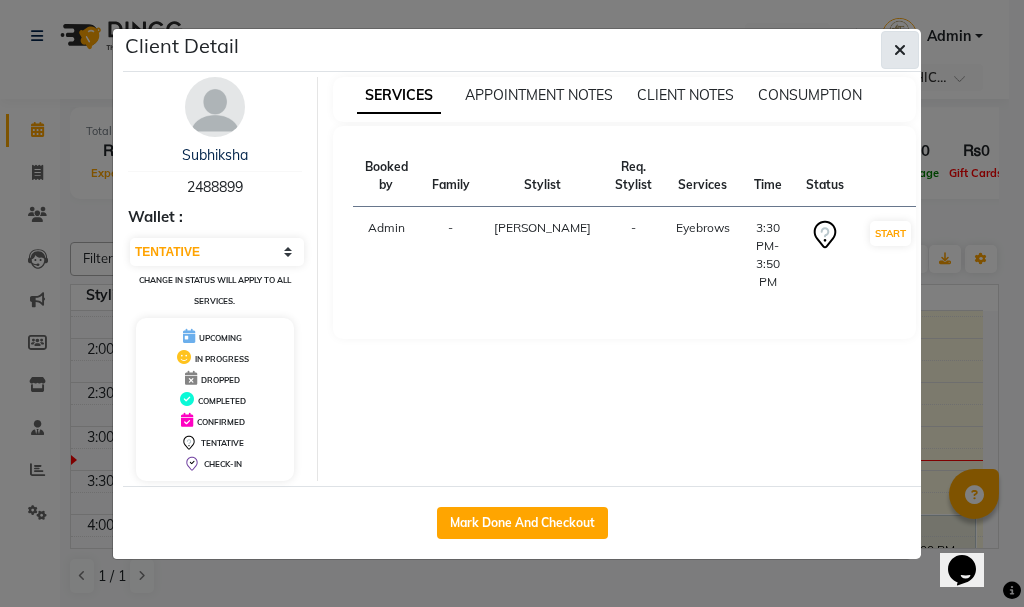 click 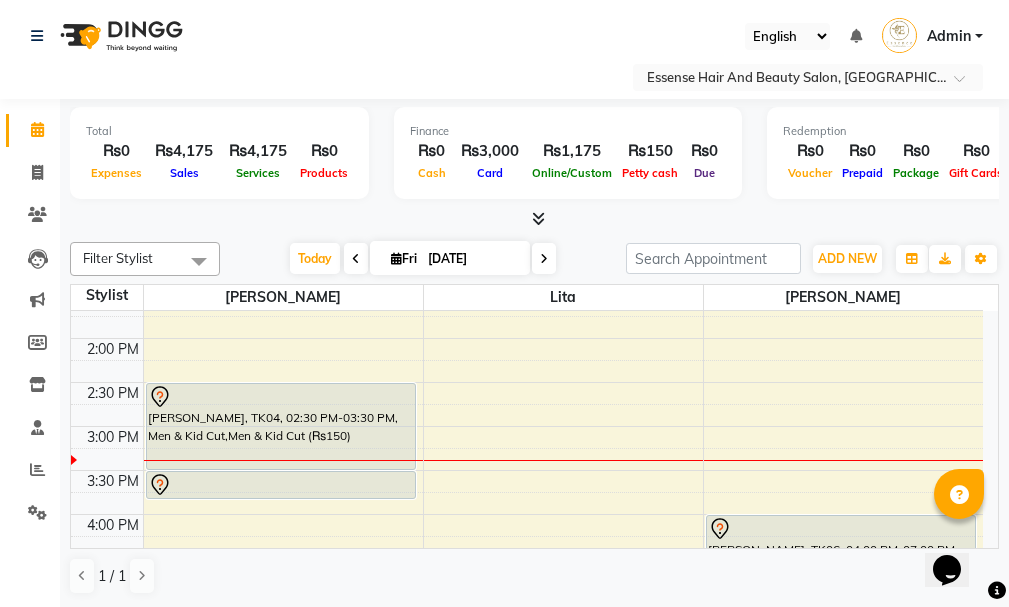 click 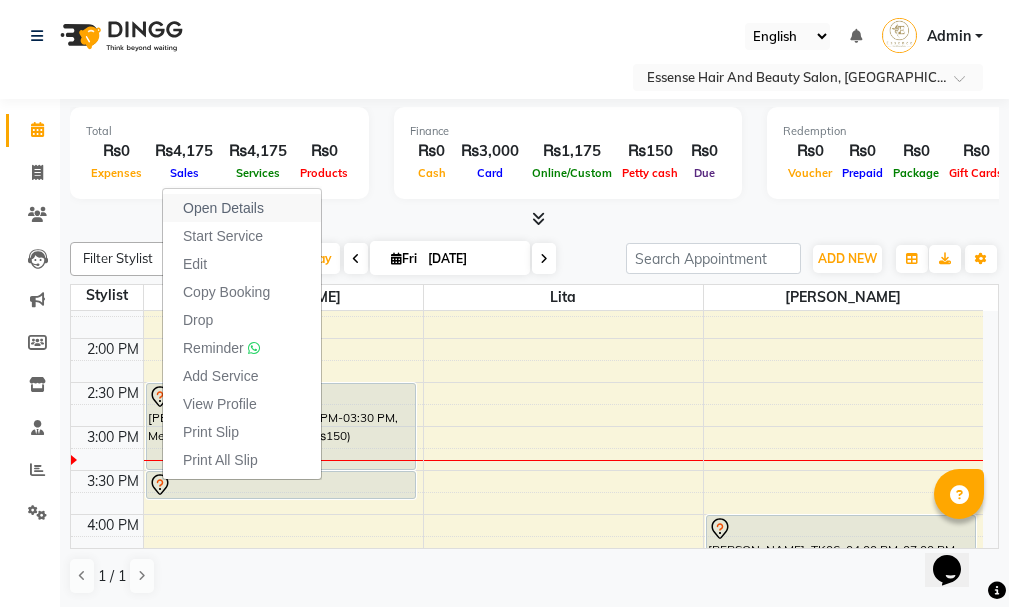 click on "Open Details" at bounding box center (223, 208) 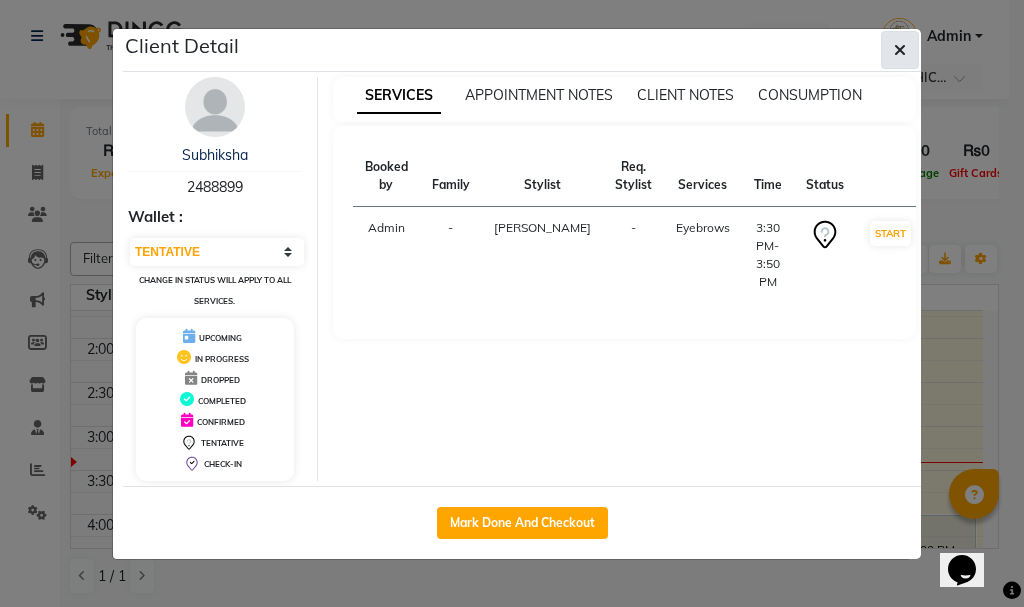 click 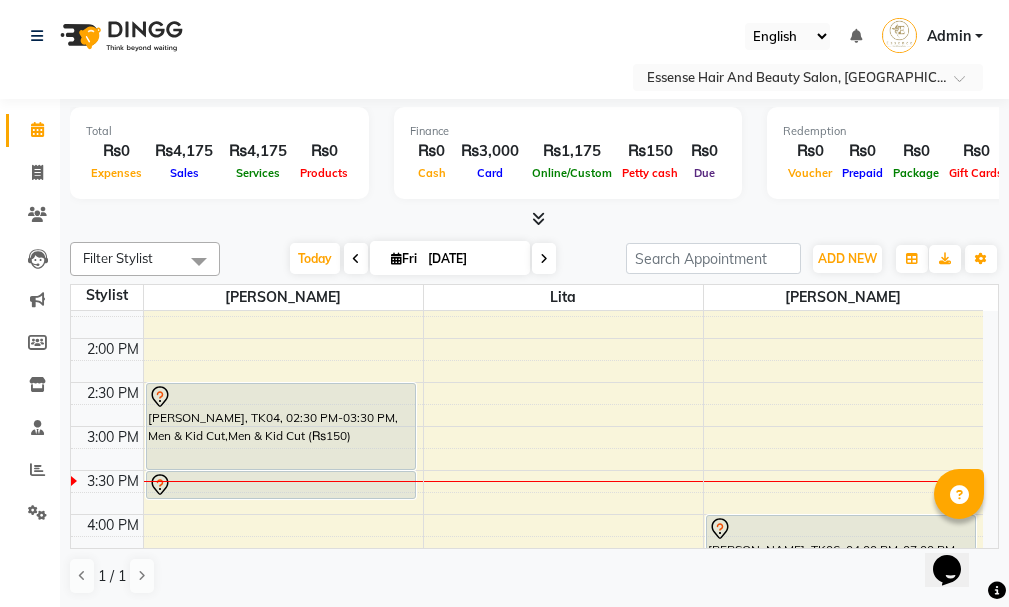click 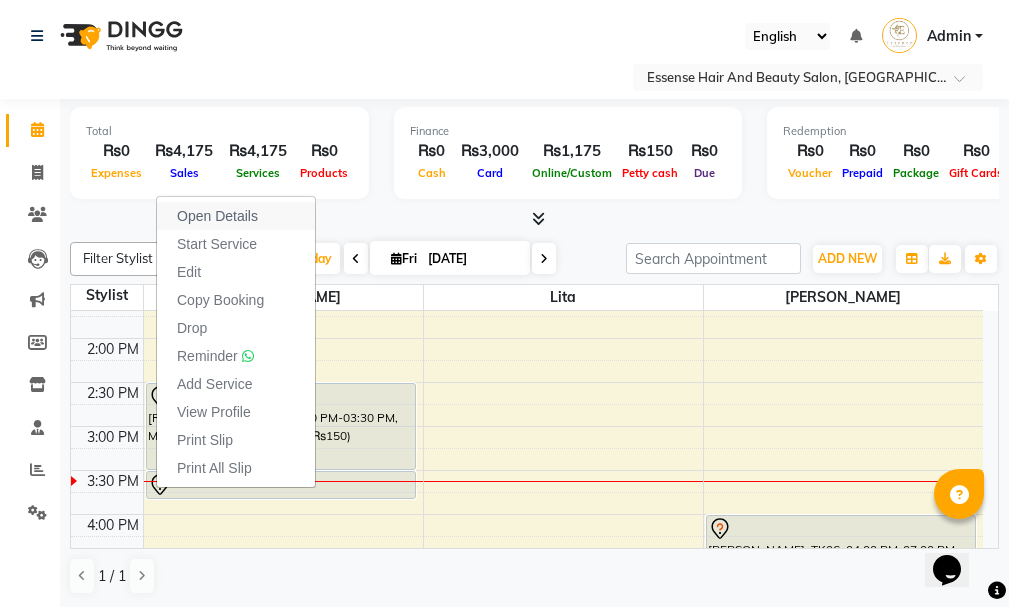 click on "Open Details" at bounding box center [217, 216] 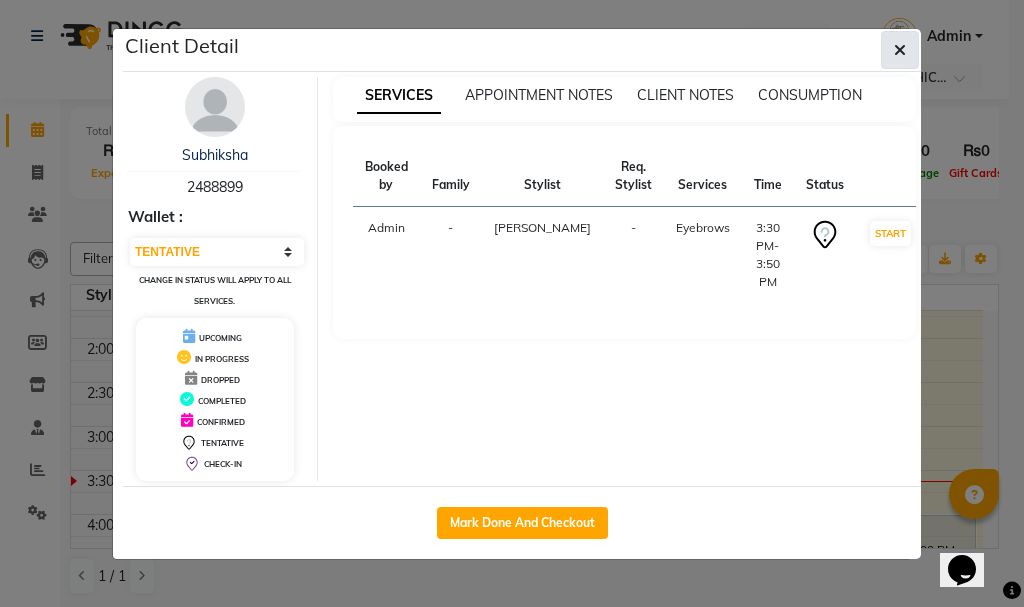 click 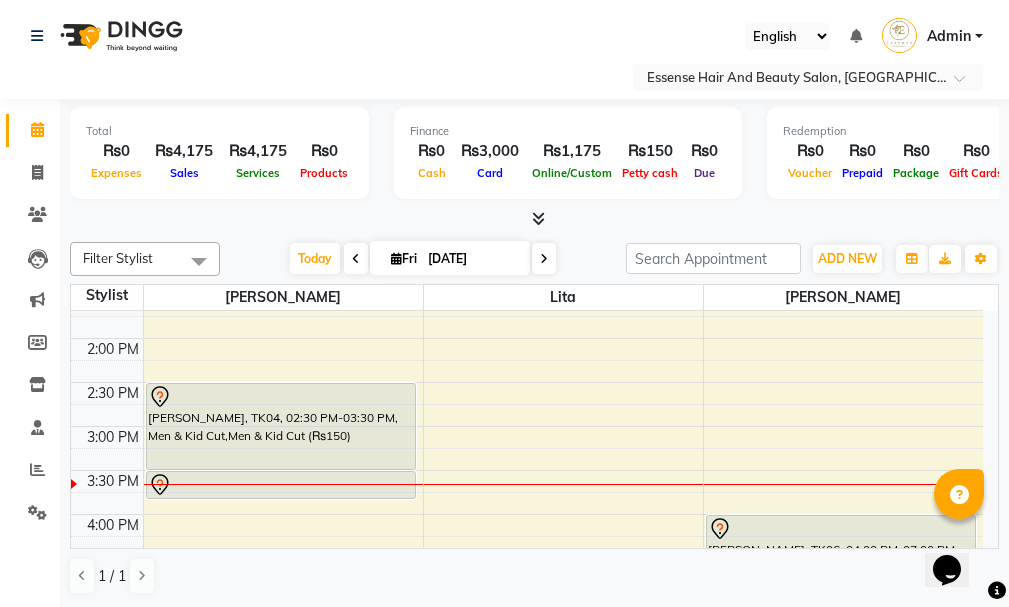 click at bounding box center (544, 258) 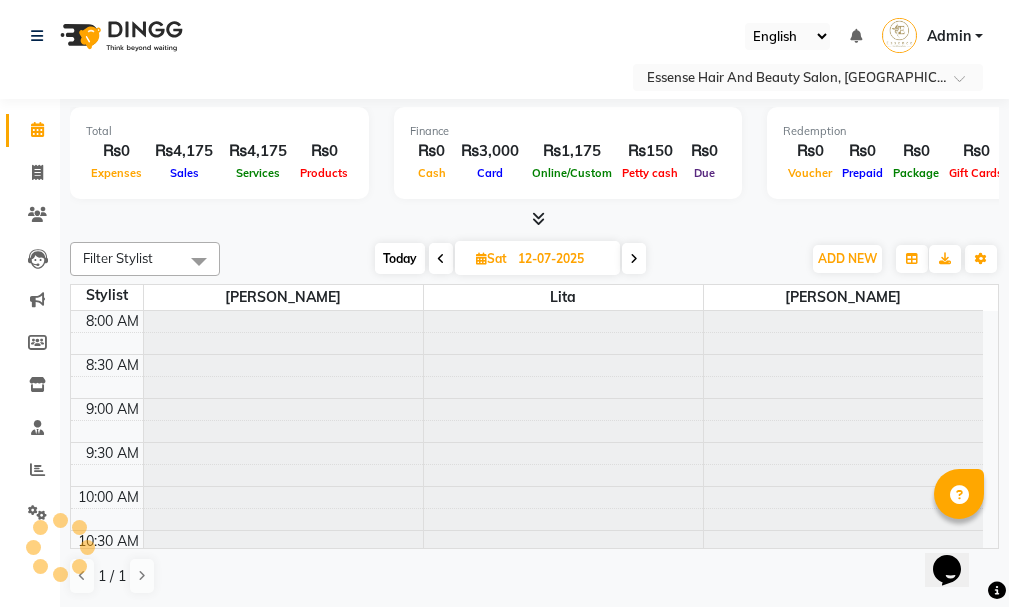 scroll, scrollTop: 617, scrollLeft: 0, axis: vertical 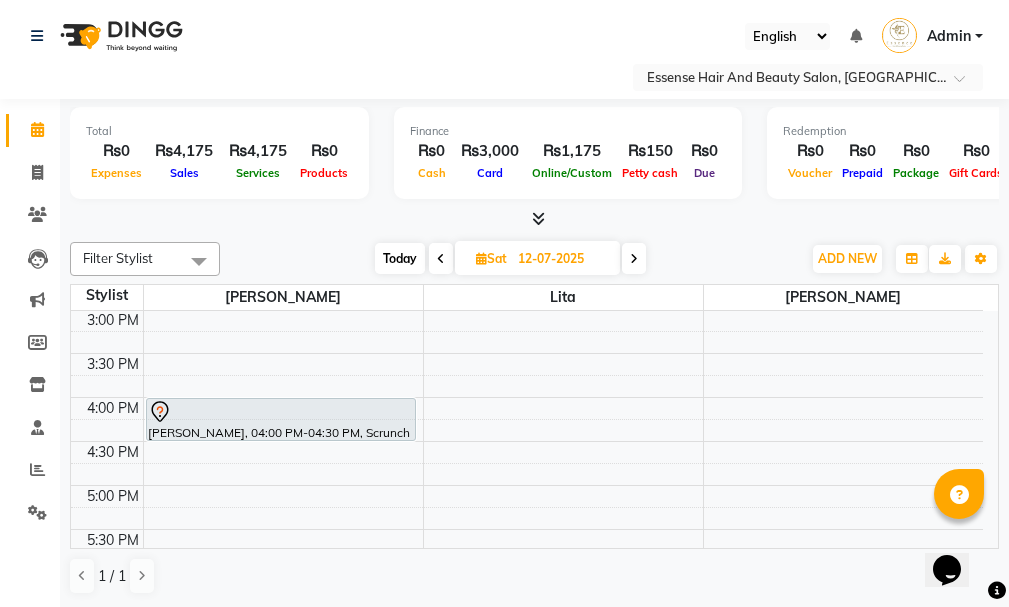 click at bounding box center [634, 258] 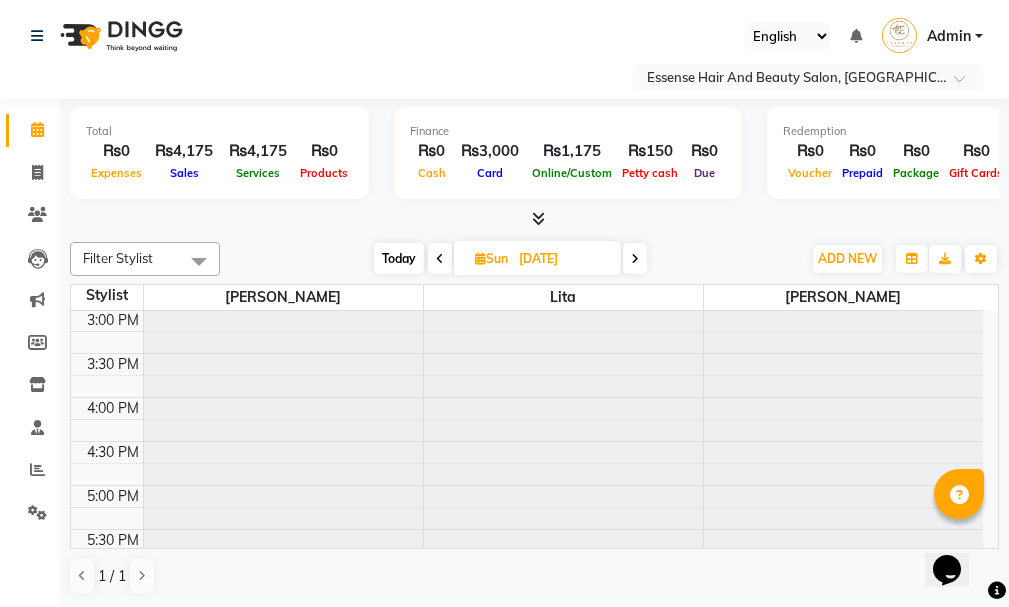 scroll, scrollTop: 0, scrollLeft: 0, axis: both 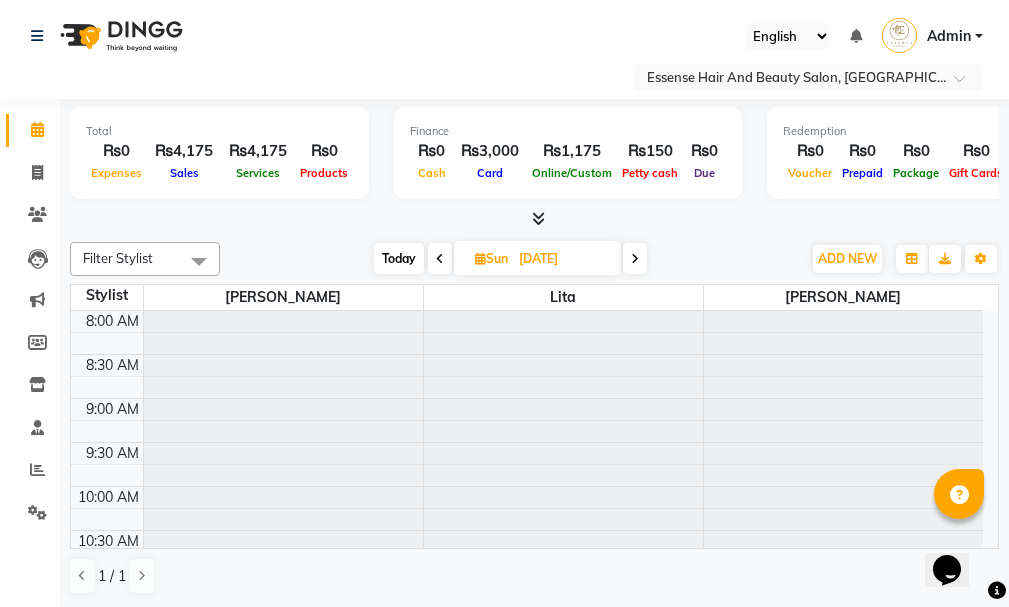 click at bounding box center [635, 258] 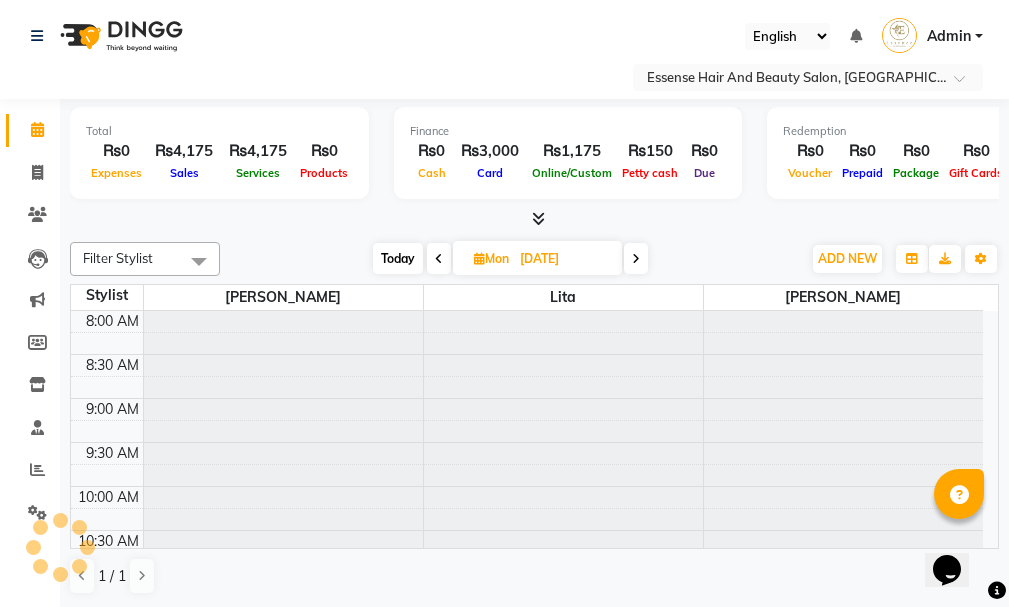 scroll, scrollTop: 617, scrollLeft: 0, axis: vertical 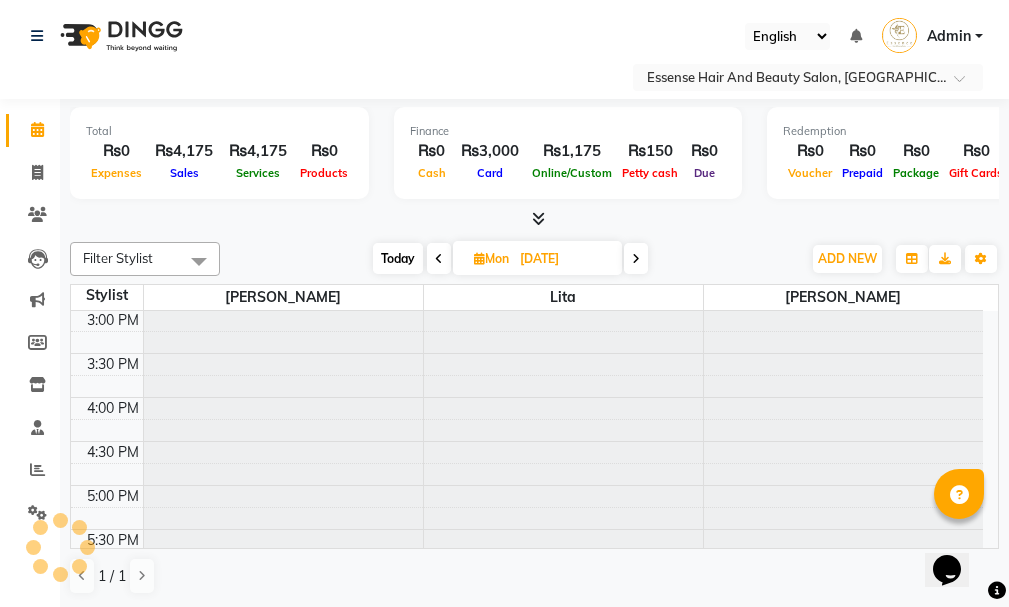 click at bounding box center (636, 258) 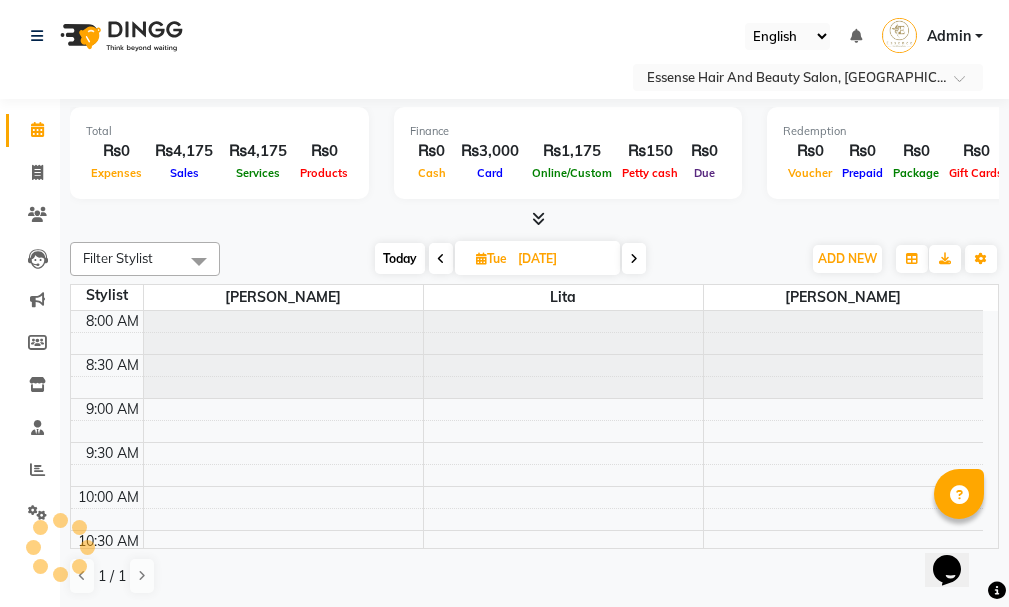 scroll, scrollTop: 617, scrollLeft: 0, axis: vertical 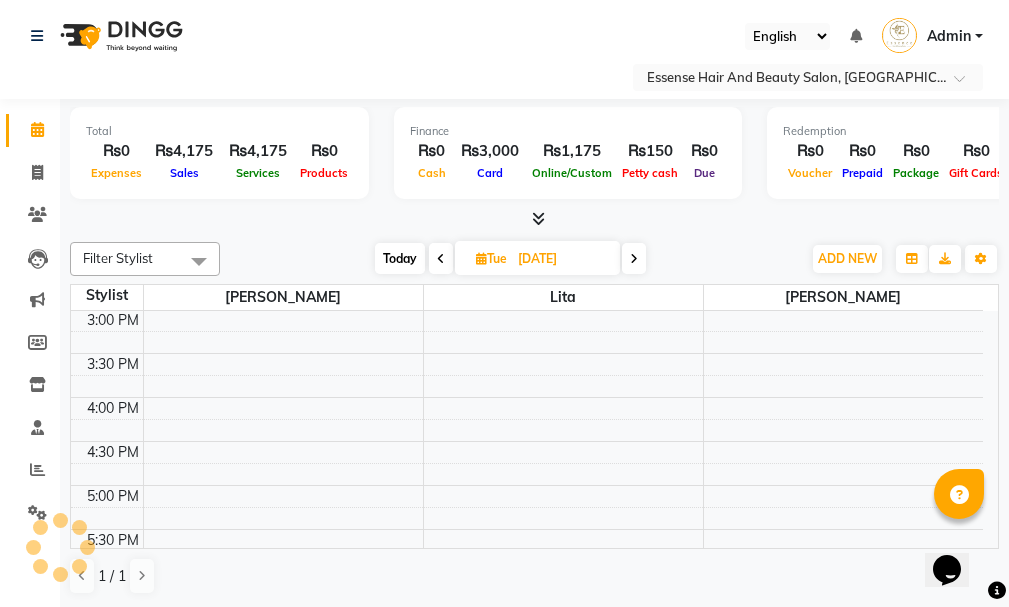click at bounding box center (634, 258) 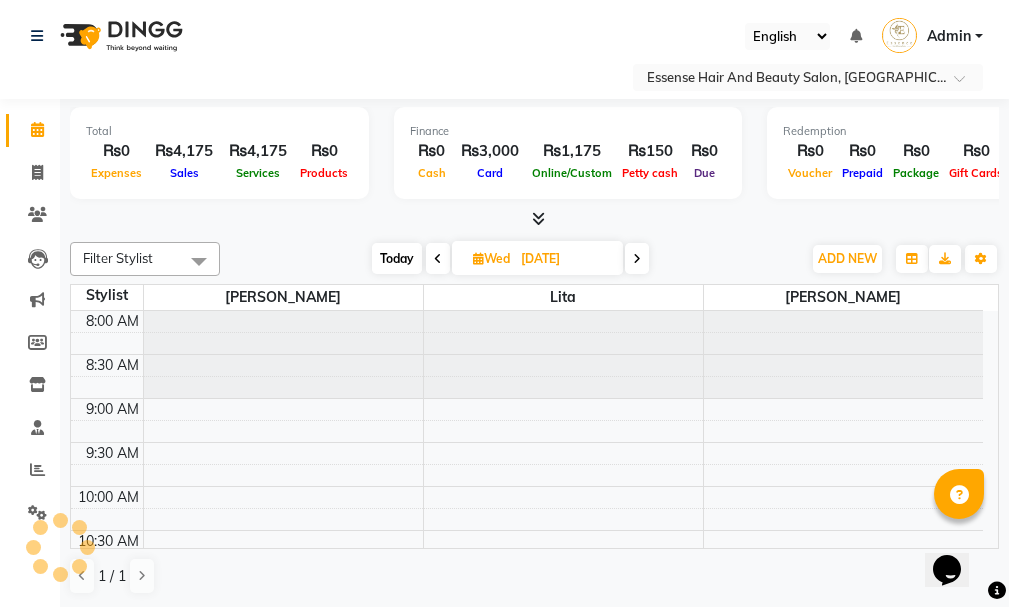 scroll, scrollTop: 617, scrollLeft: 0, axis: vertical 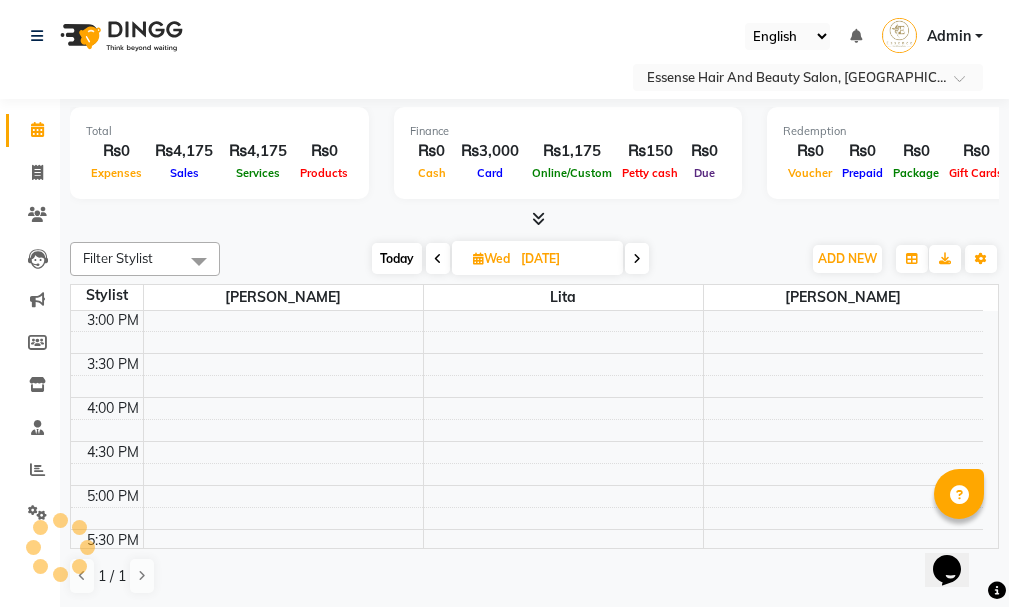 click at bounding box center [637, 258] 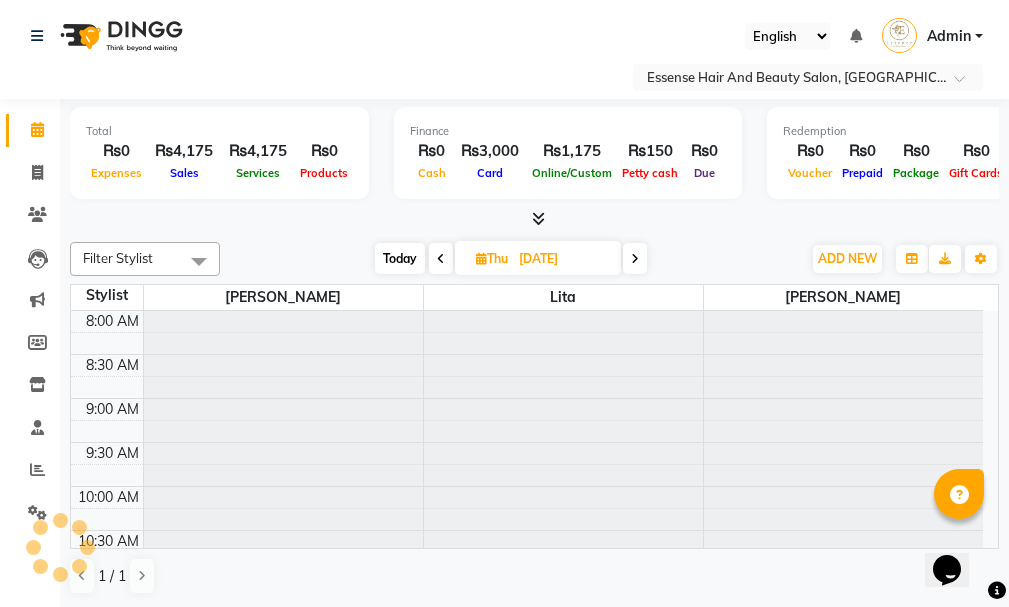 scroll, scrollTop: 617, scrollLeft: 0, axis: vertical 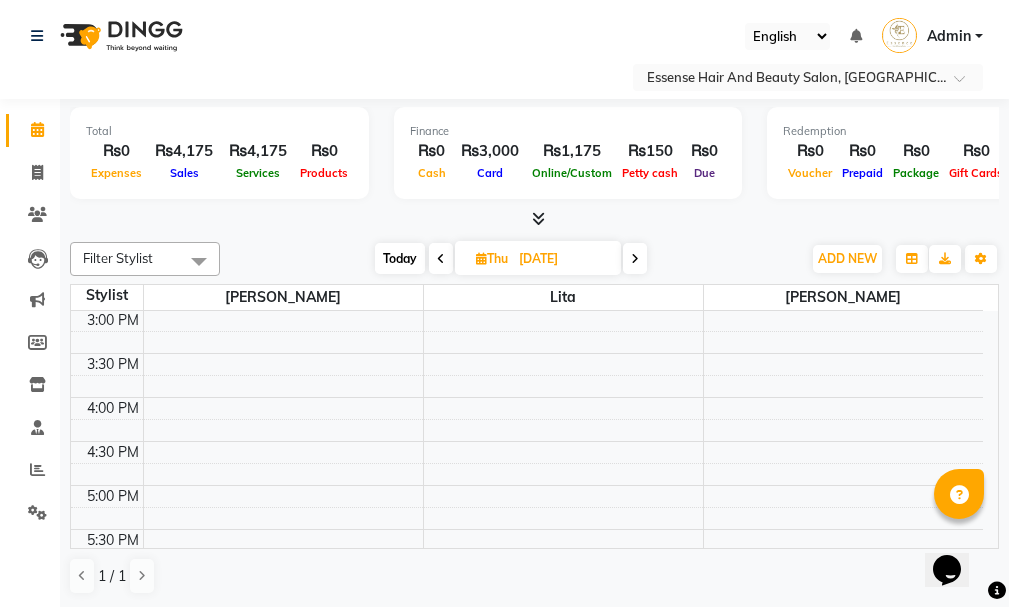 click at bounding box center (635, 258) 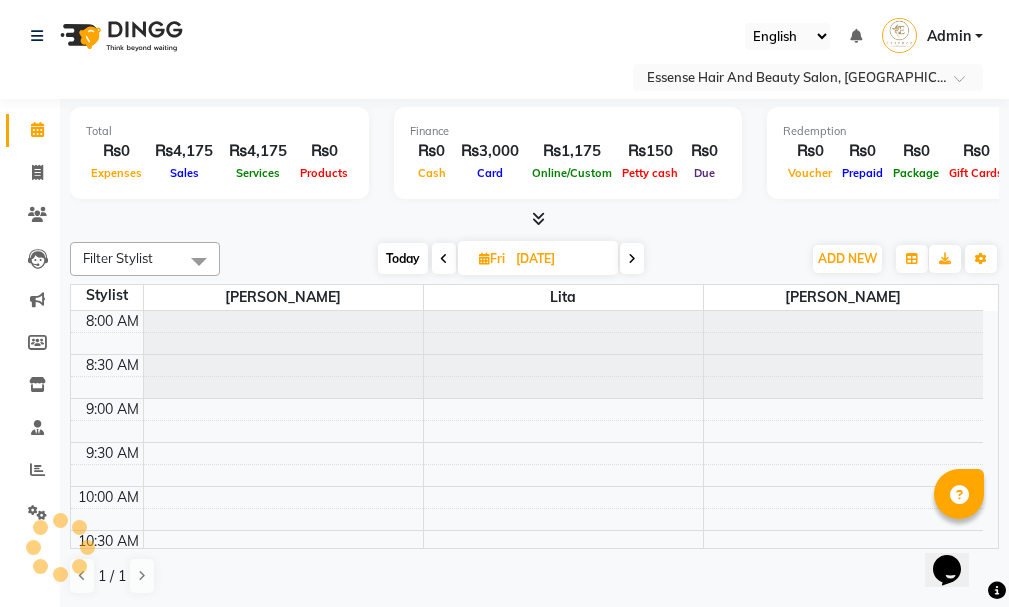 scroll, scrollTop: 617, scrollLeft: 0, axis: vertical 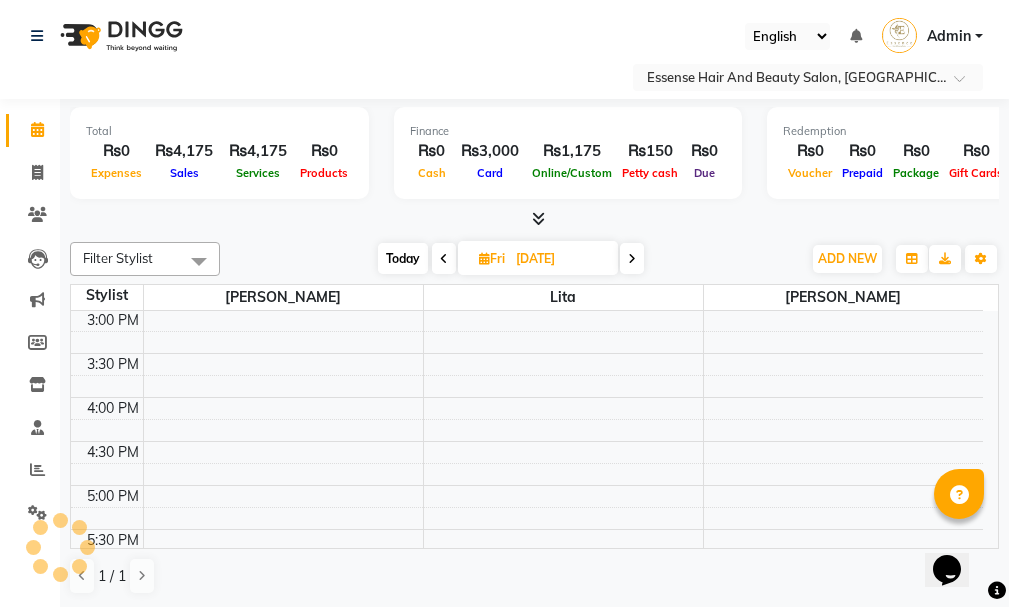 click at bounding box center (632, 258) 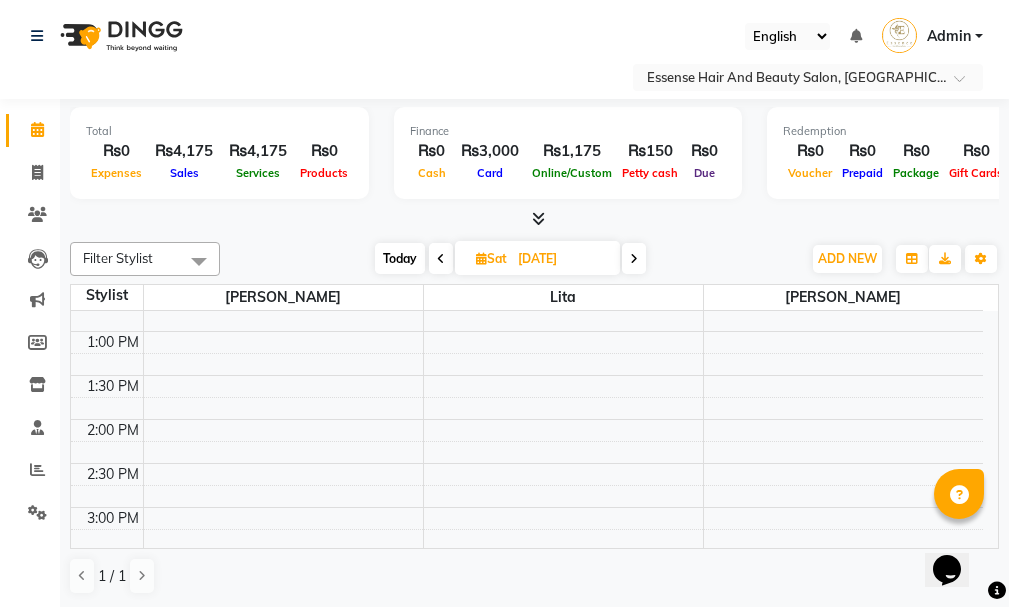 scroll, scrollTop: 0, scrollLeft: 0, axis: both 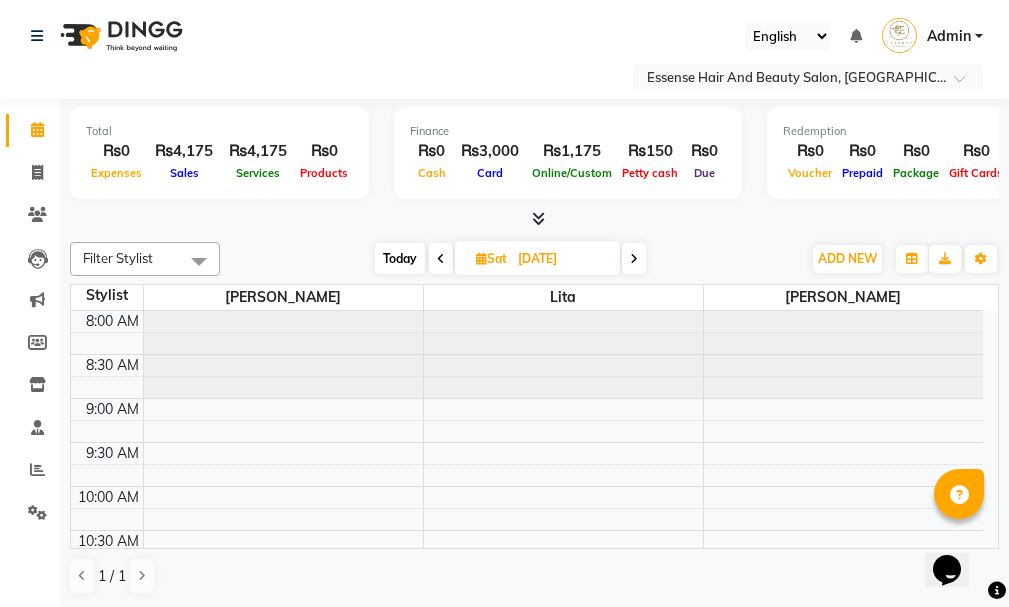 click on "8:00 AM 8:30 AM 9:00 AM 9:30 AM 10:00 AM 10:30 AM 11:00 AM 11:30 AM 12:00 PM 12:30 PM 1:00 PM 1:30 PM 2:00 PM 2:30 PM 3:00 PM 3:30 PM 4:00 PM 4:30 PM 5:00 PM 5:30 PM 6:00 PM 6:30 PM 7:00 PM 7:30 PM 8:00 PM 8:30 PM" at bounding box center (527, 882) 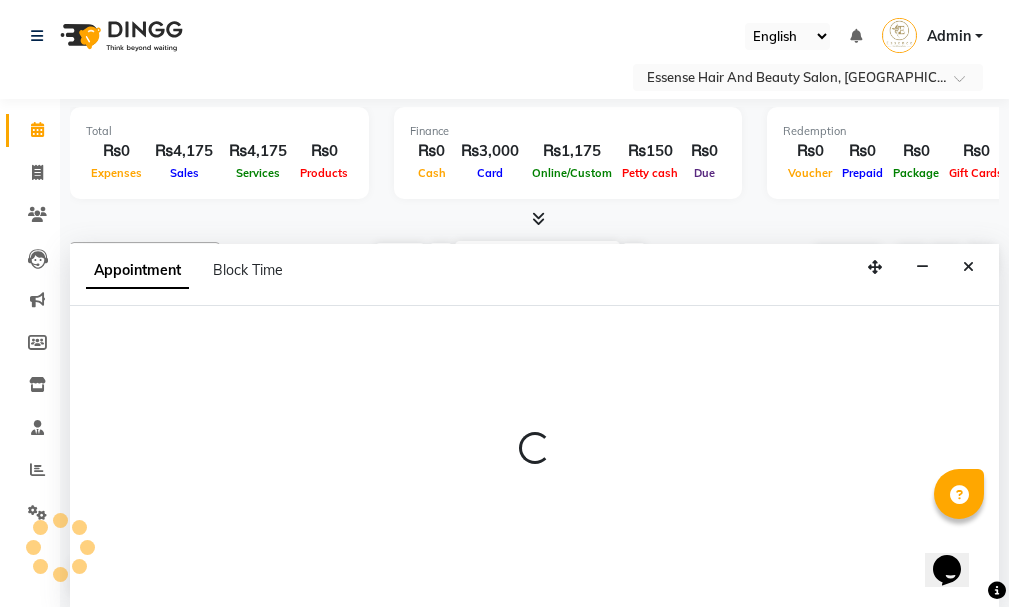 select on "81254" 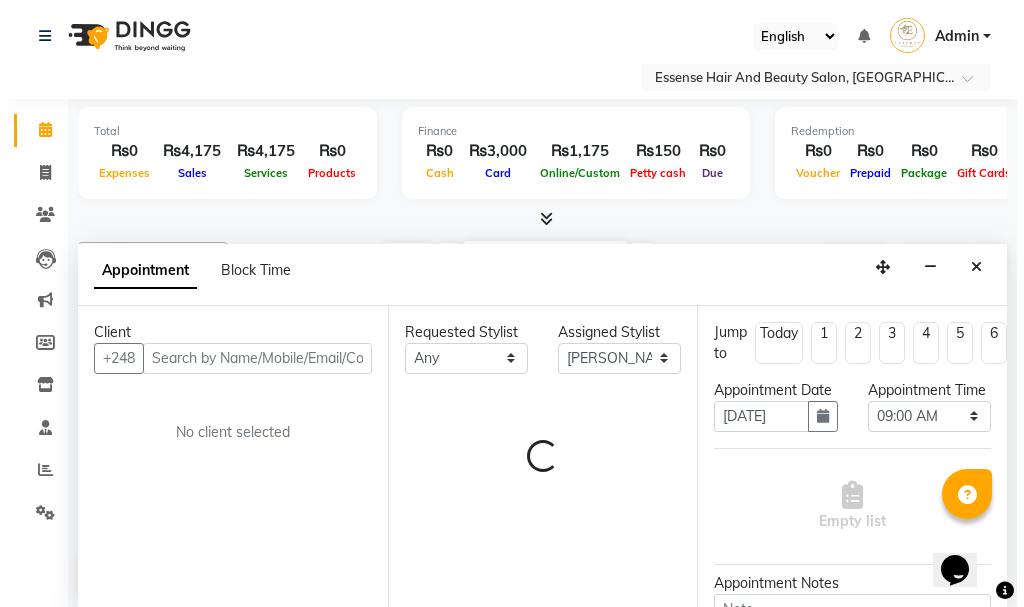 scroll, scrollTop: 1, scrollLeft: 0, axis: vertical 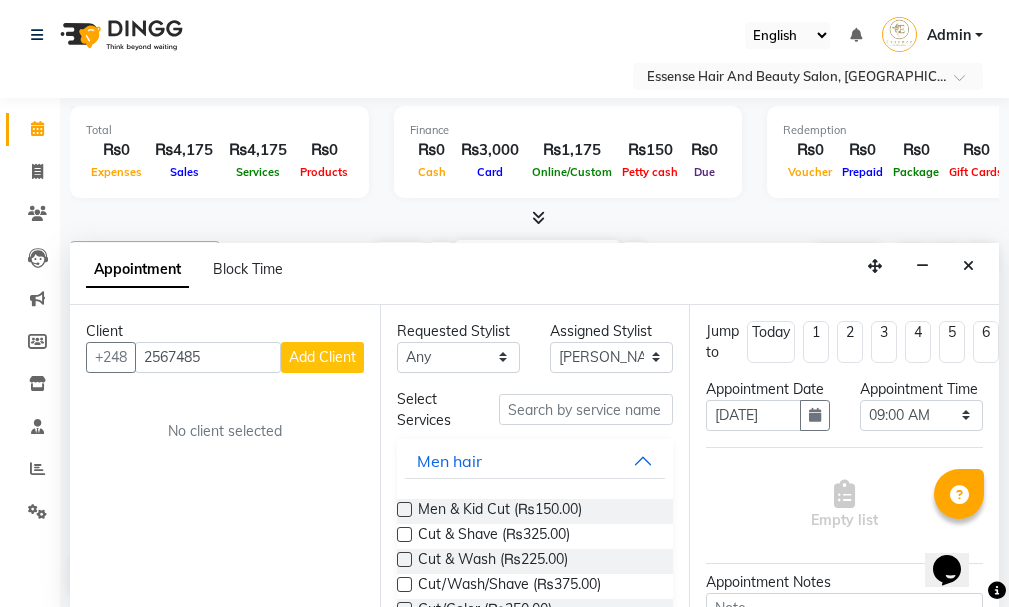 type on "2567485" 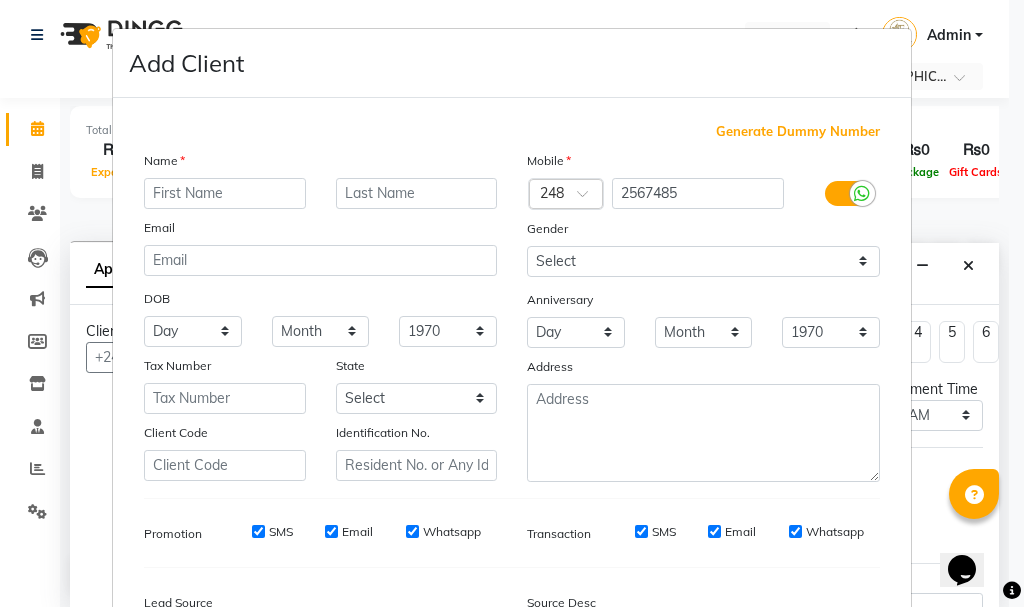 click at bounding box center (225, 193) 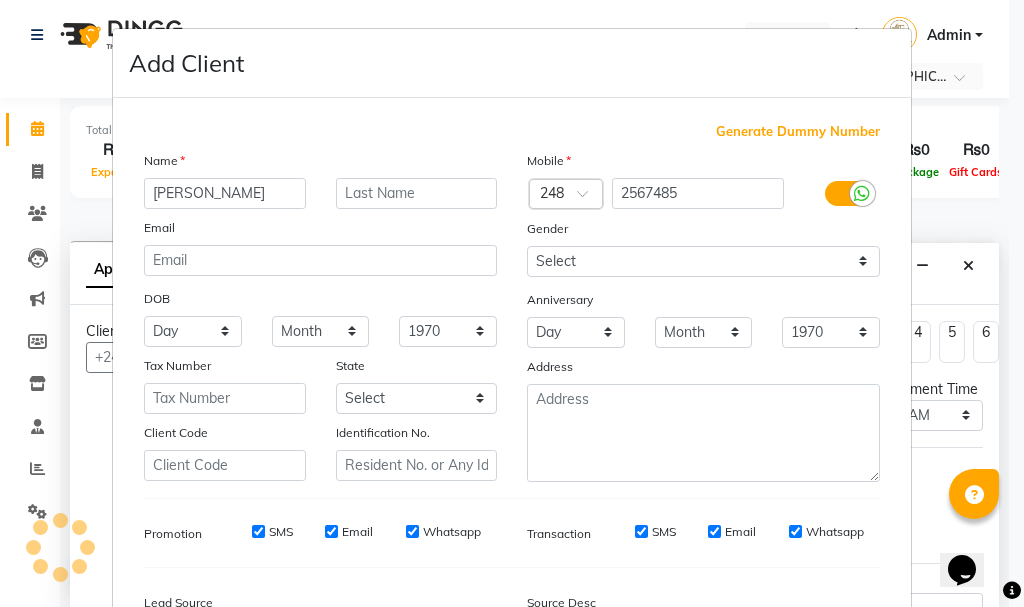 type on "[PERSON_NAME]" 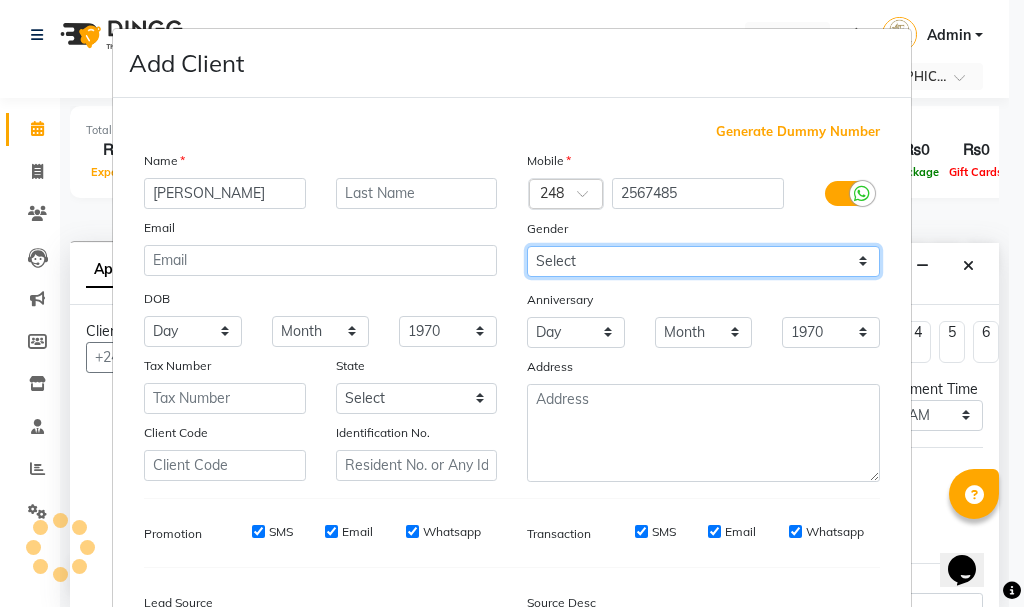 click on "Select [DEMOGRAPHIC_DATA] [DEMOGRAPHIC_DATA] Other Prefer Not To Say" at bounding box center (703, 261) 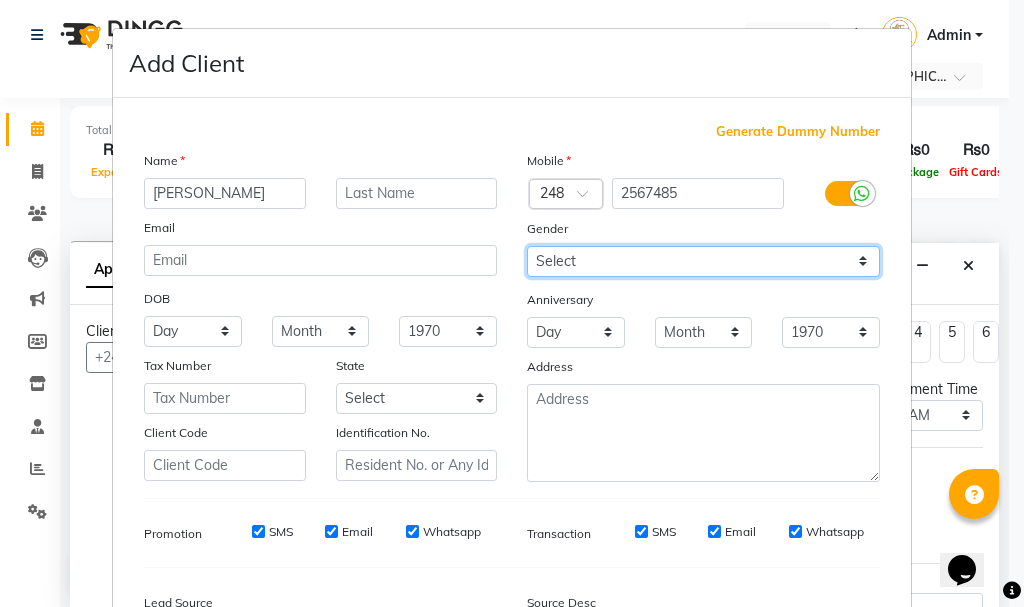 select on "[DEMOGRAPHIC_DATA]" 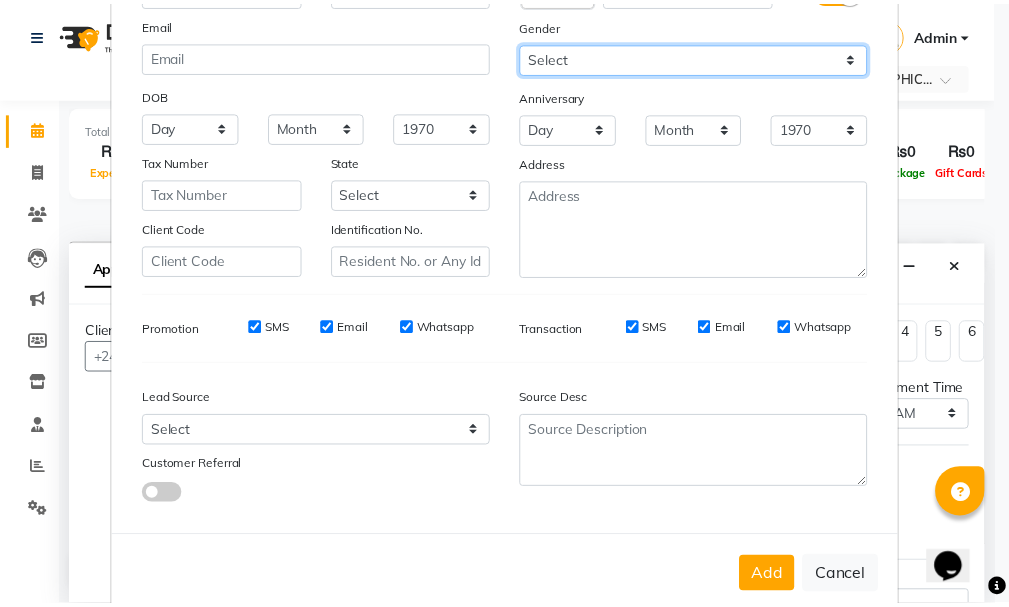 scroll, scrollTop: 242, scrollLeft: 0, axis: vertical 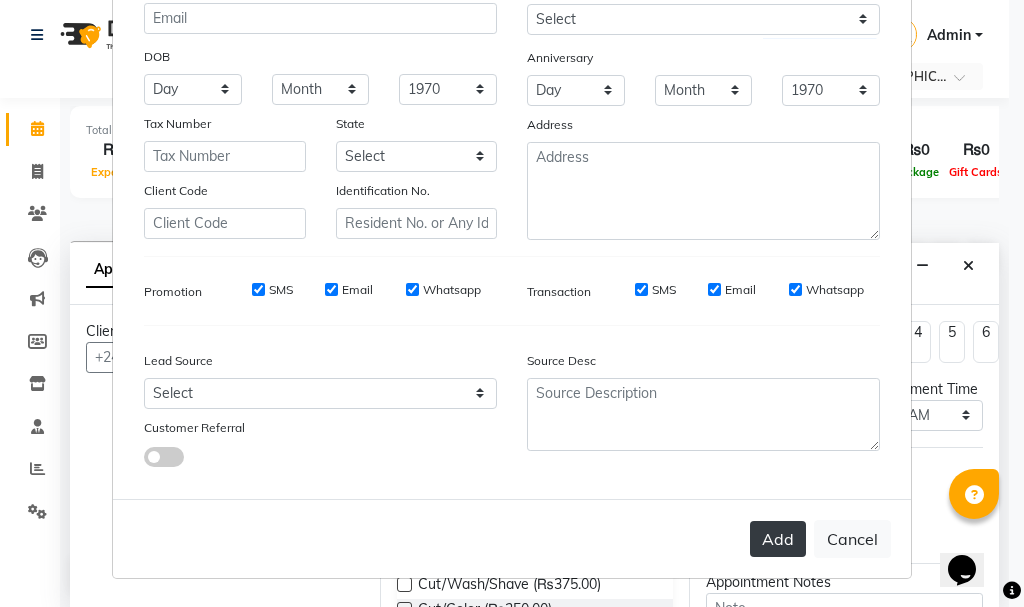 click on "Add" at bounding box center (778, 539) 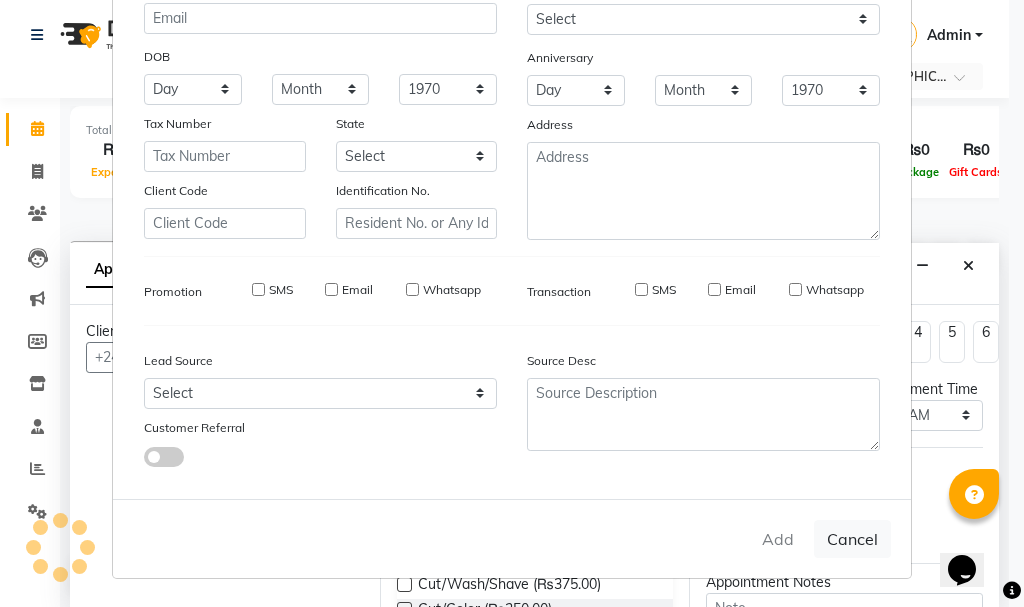 type 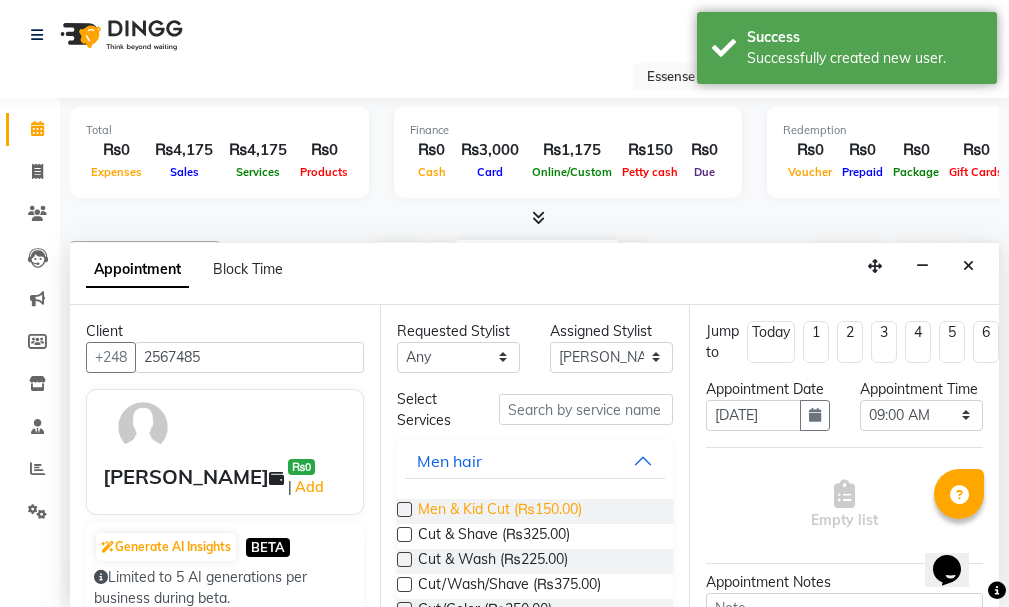 click on "Men & Kid Cut (₨150.00)" at bounding box center (500, 511) 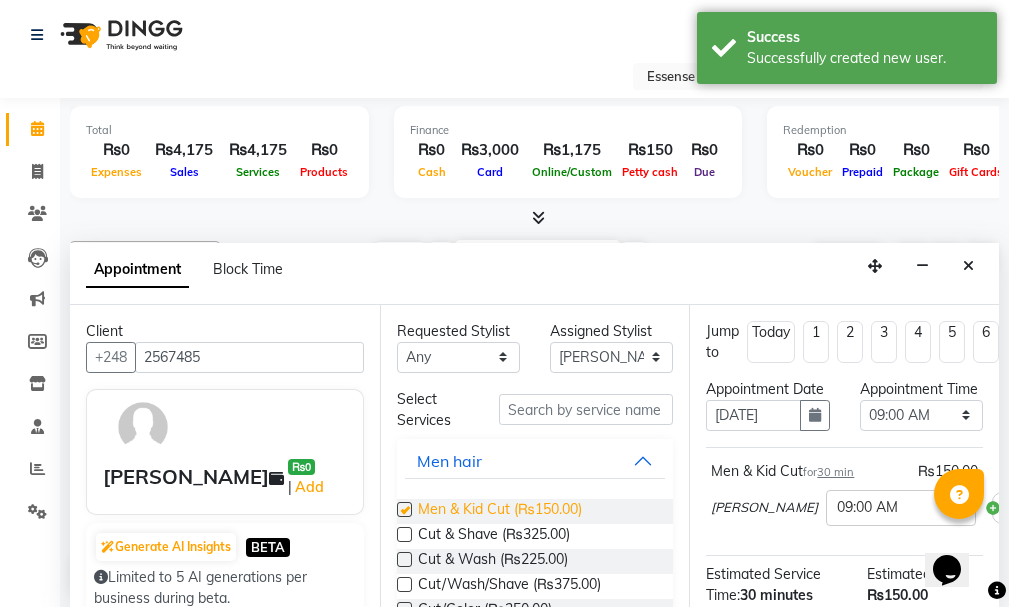 checkbox on "false" 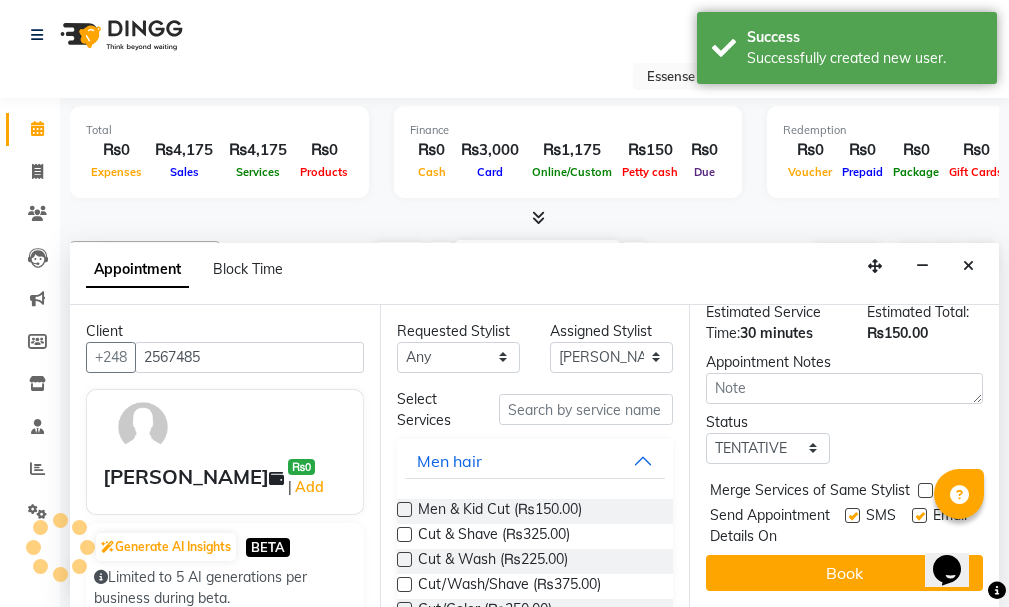 scroll, scrollTop: 300, scrollLeft: 0, axis: vertical 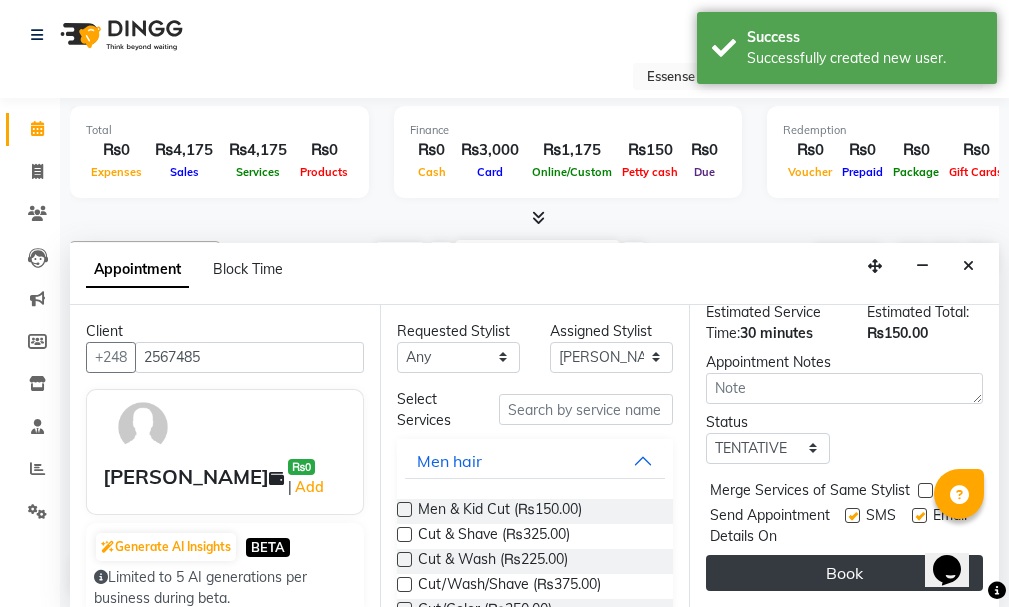 click on "Book" at bounding box center [844, 573] 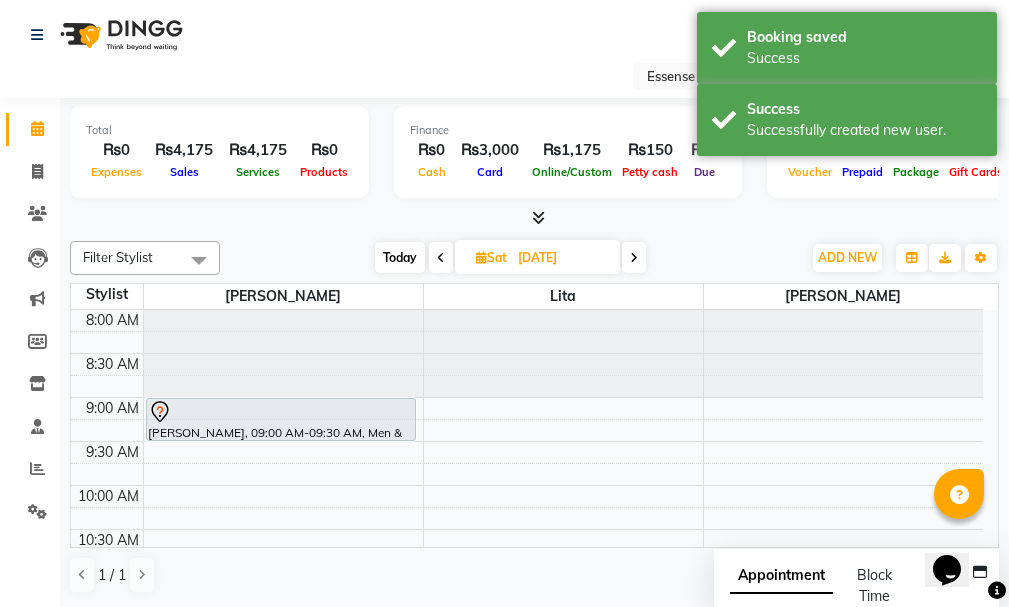 scroll, scrollTop: 0, scrollLeft: 0, axis: both 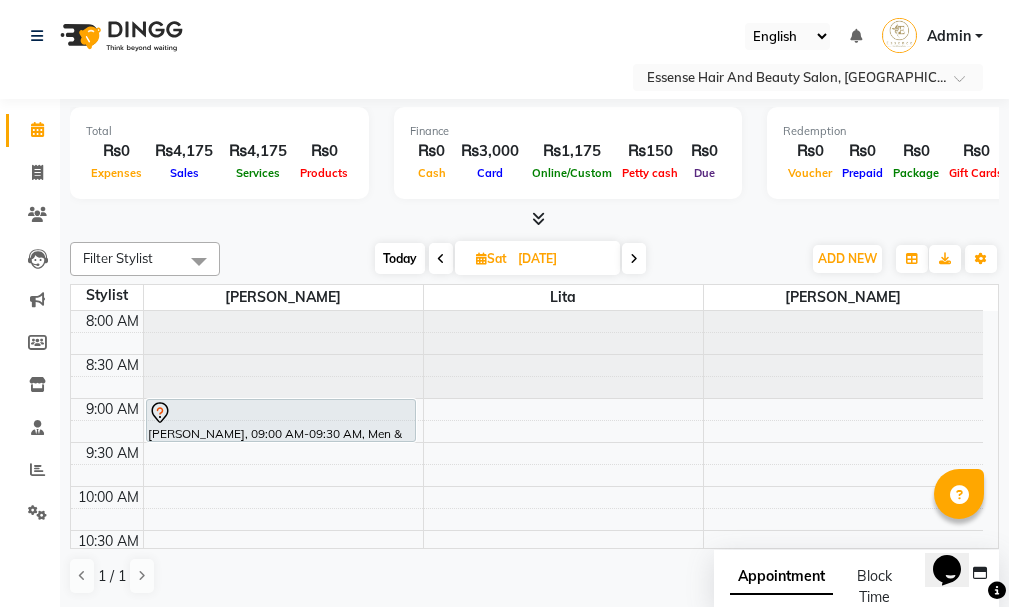 click on "Today" at bounding box center (400, 258) 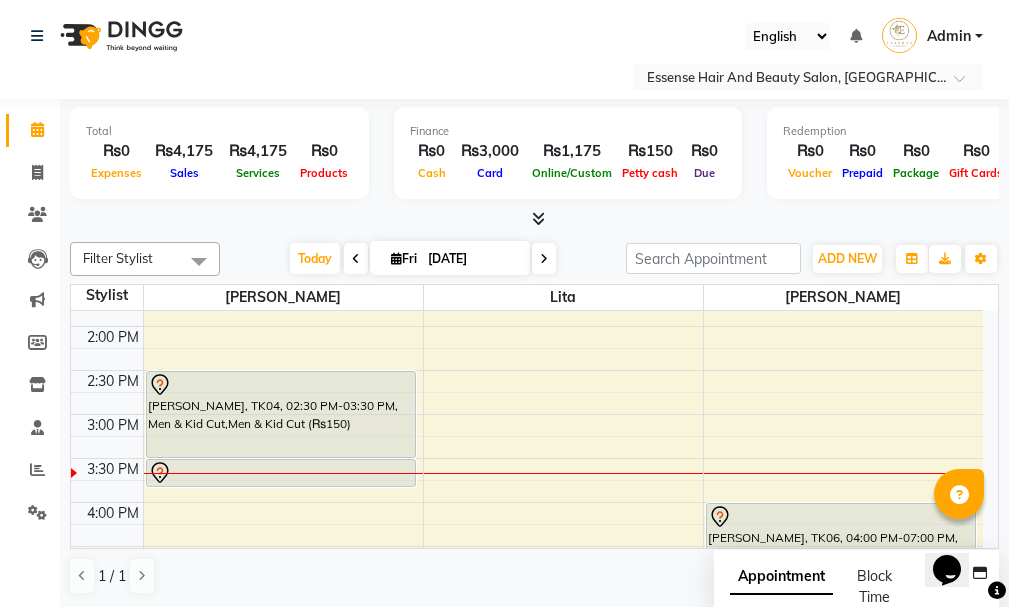 scroll, scrollTop: 517, scrollLeft: 0, axis: vertical 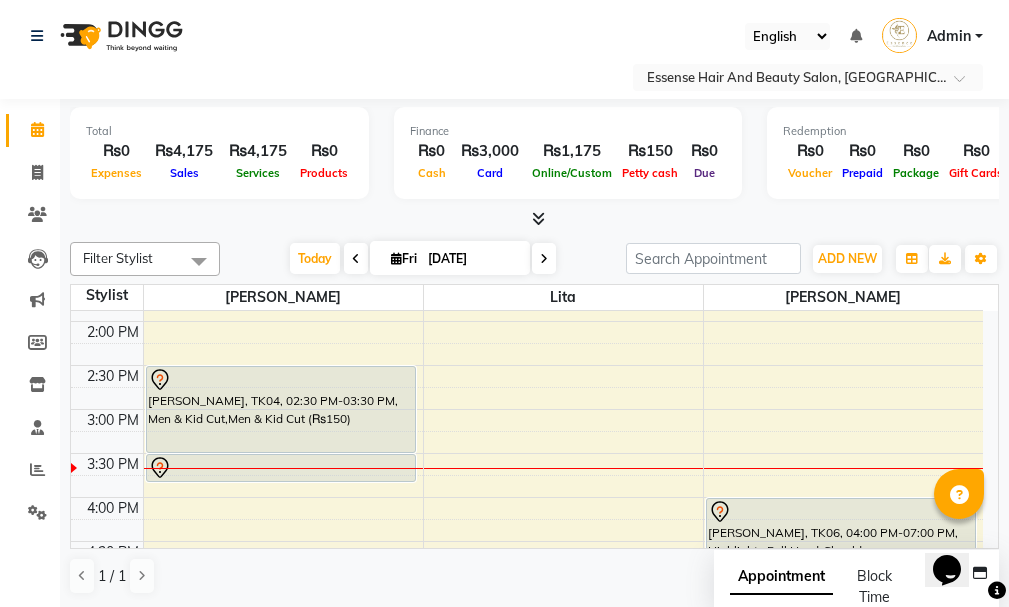 click at bounding box center (544, 259) 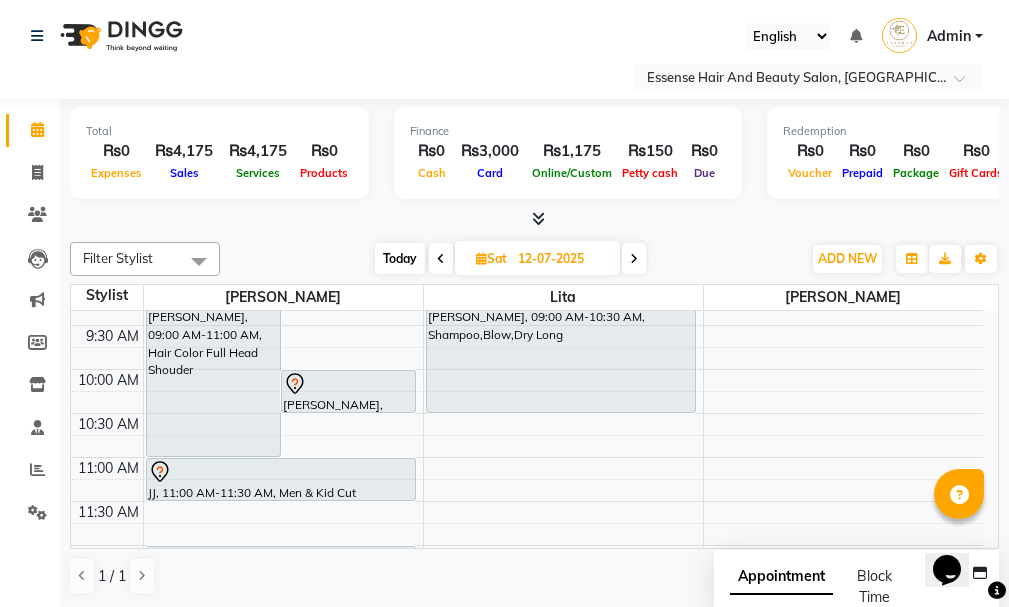 scroll, scrollTop: 317, scrollLeft: 0, axis: vertical 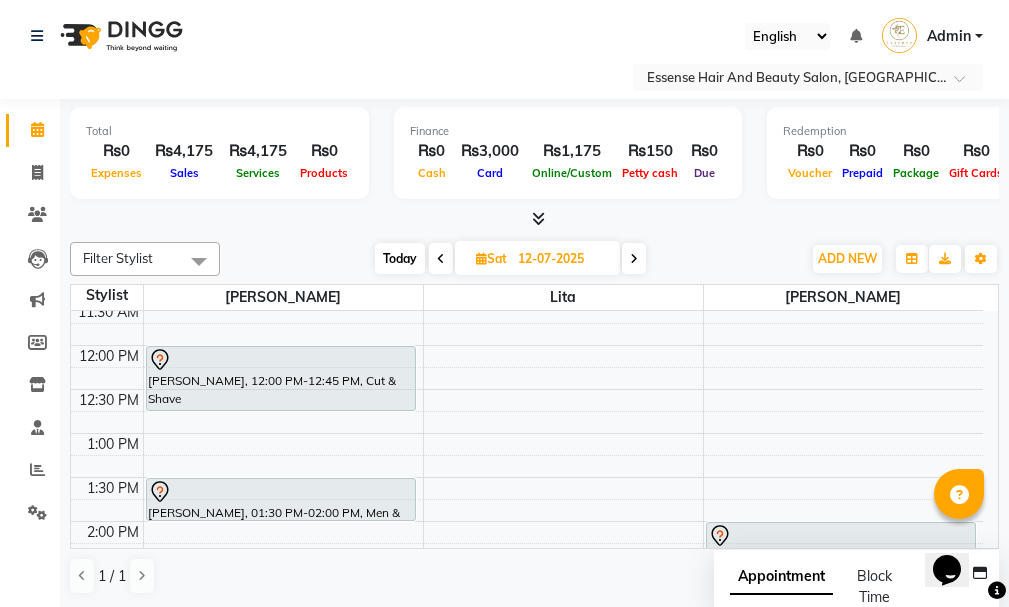 click 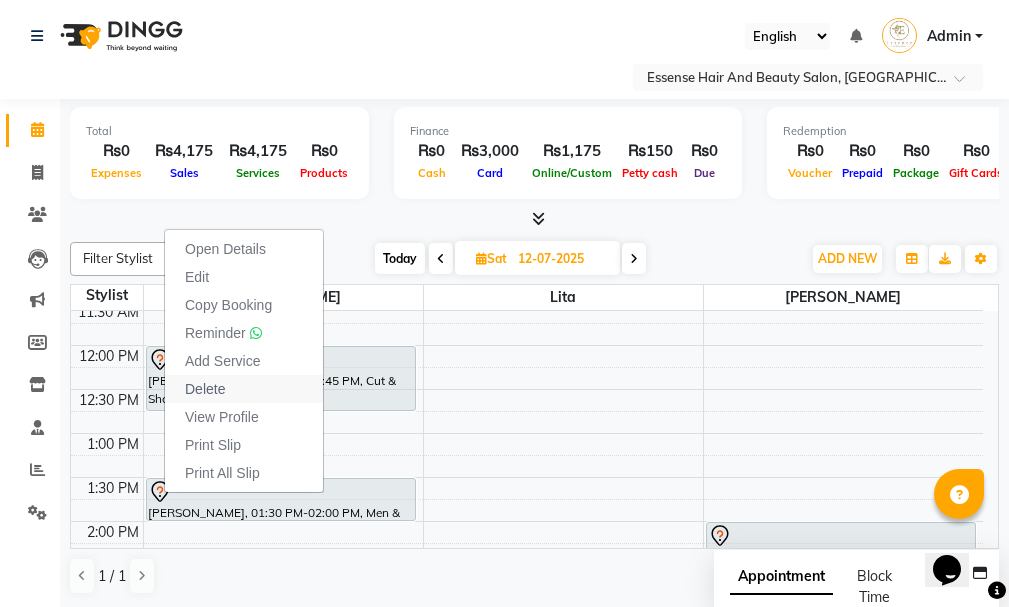 click on "Delete" at bounding box center [205, 389] 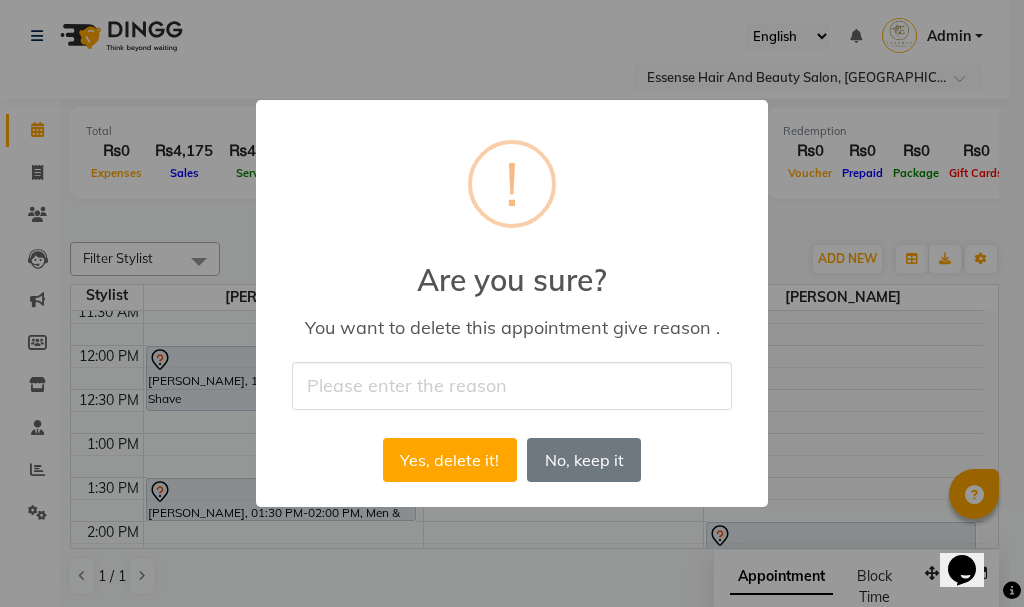 type on "nil" 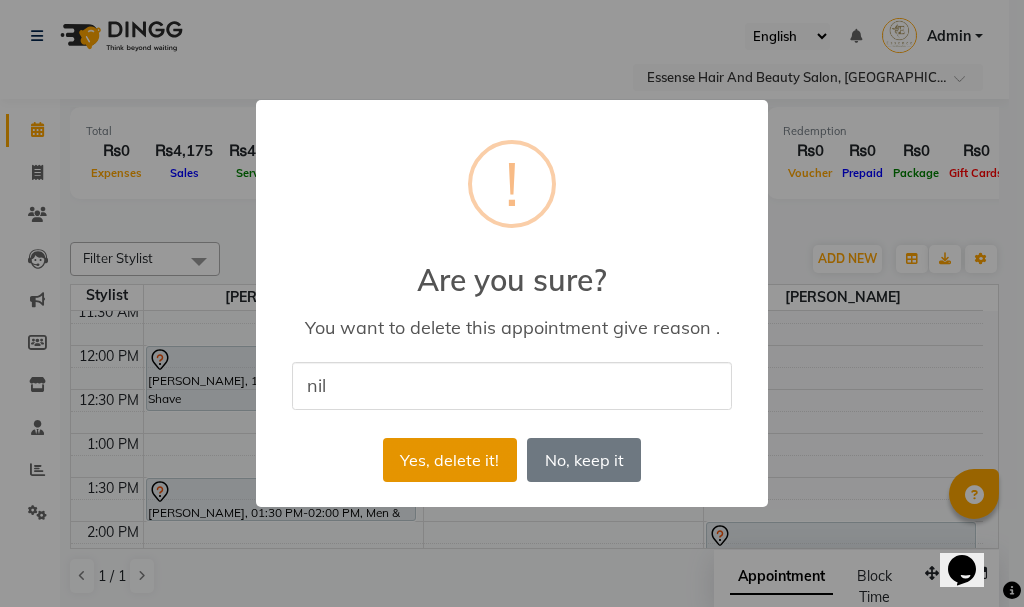 click on "Yes, delete it!" at bounding box center [450, 460] 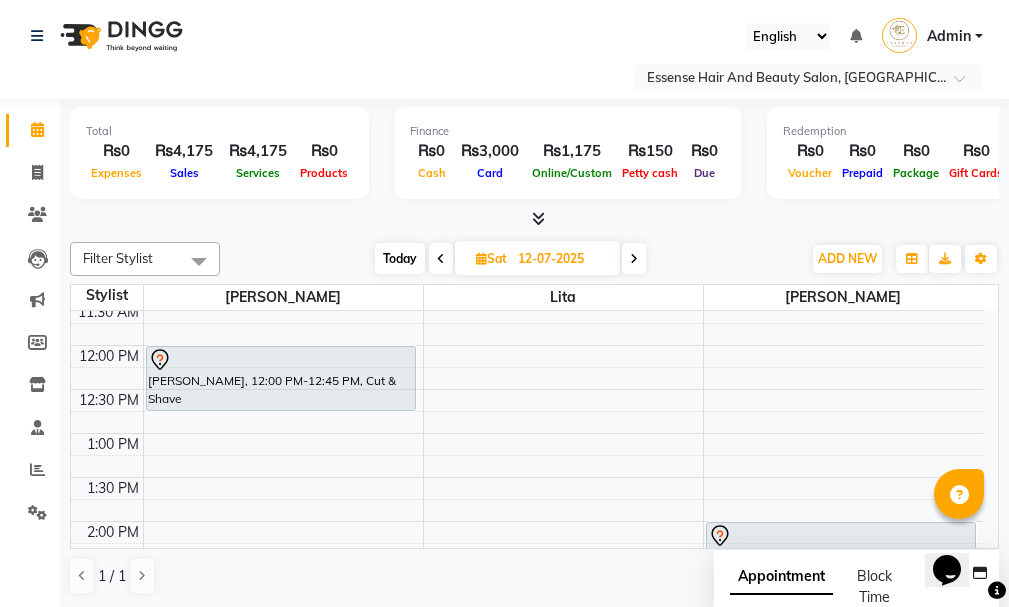 click on "Today" at bounding box center [400, 258] 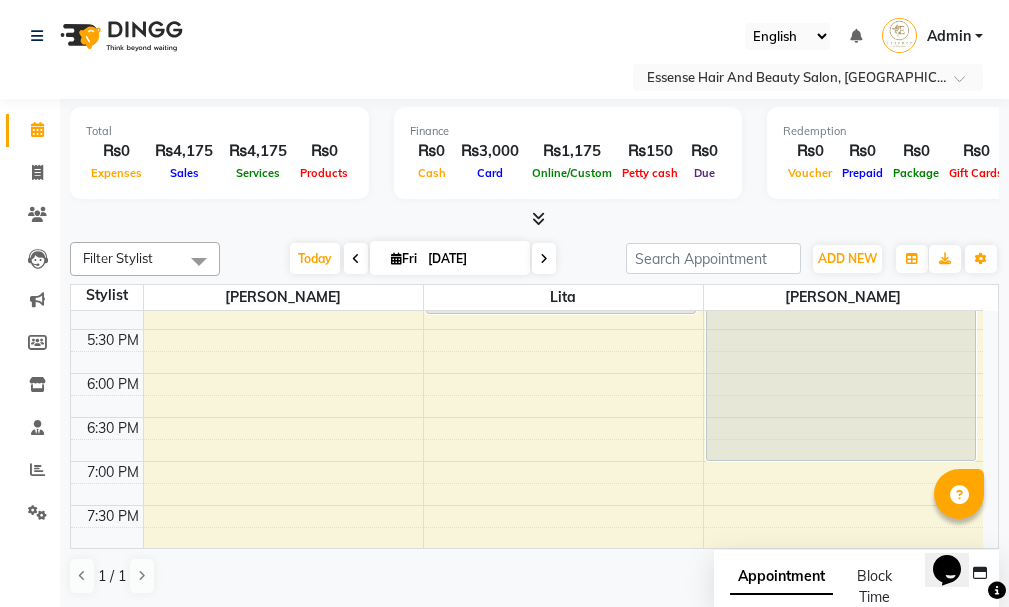 scroll, scrollTop: 717, scrollLeft: 0, axis: vertical 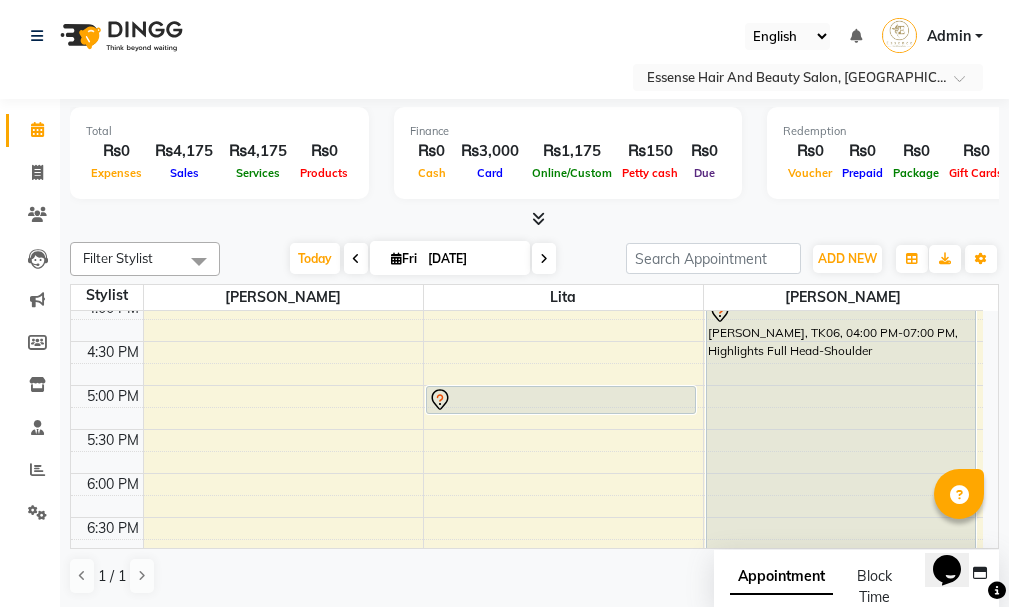 click on "8:00 AM 8:30 AM 9:00 AM 9:30 AM 10:00 AM 10:30 AM 11:00 AM 11:30 AM 12:00 PM 12:30 PM 1:00 PM 1:30 PM 2:00 PM 2:30 PM 3:00 PM 3:30 PM 4:00 PM 4:30 PM 5:00 PM 5:30 PM 6:00 PM 6:30 PM 7:00 PM 7:30 PM 8:00 PM 8:30 PM     [PERSON_NAME], TK07, 08:45 AM-12:45 PM, Normal     [PERSON_NAME], TK03, 10:00 AM-10:30 AM, Men & Kid Cut     [PERSON_NAME], TK11, 10:10 AM-11:10 AM, Men & Kid Cut,Cut/Dry/[PERSON_NAME], TK05, 11:00 AM-11:30 AM, Men & Kid Cut     [PERSON_NAME], TK01, 12:00 PM-12:30 PM, Men & Kid Cut     [PERSON_NAME], TK08, 01:00 PM-01:30 PM, Men & Kid Cut             Mahmoud, TK04, 02:30 PM-03:30 PM, Men & Kid Cut,Men & Kid Cut (₨150)             Subhiksha, TK02, 03:30 PM-03:50 PM, Eyebrows     Kumu, TK09, 12:15 PM-12:55 PM, Eyebrows,Eyebrows,Eyebrows+Upper Lip             Kartika, TK10, 05:00 PM-05:20 PM, Eyebrows             [PERSON_NAME], TK06, 04:00 PM-07:00 PM, Highlights Full Head-Shoulder" at bounding box center (527, 165) 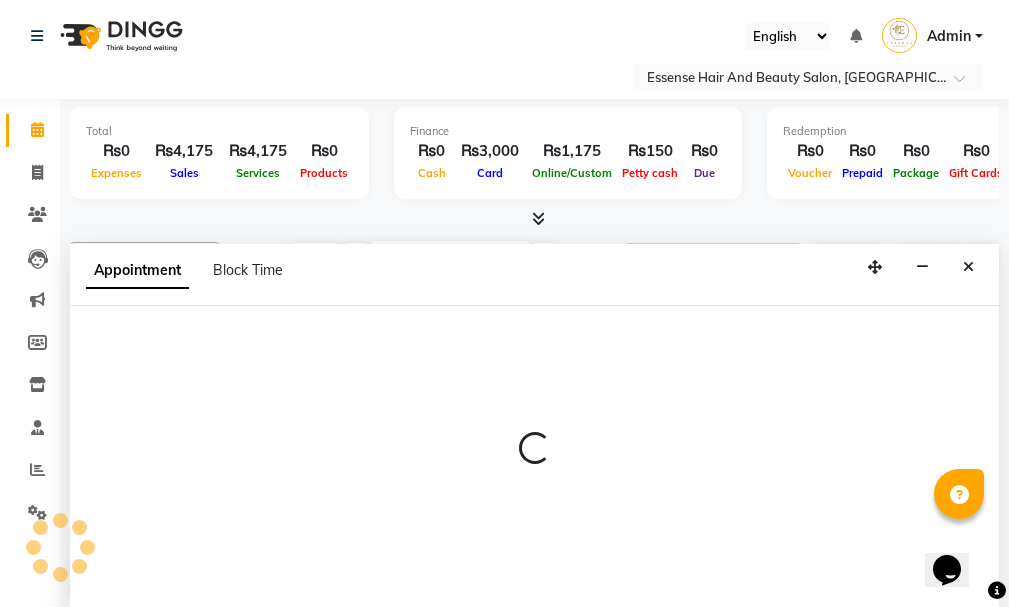 select on "81256" 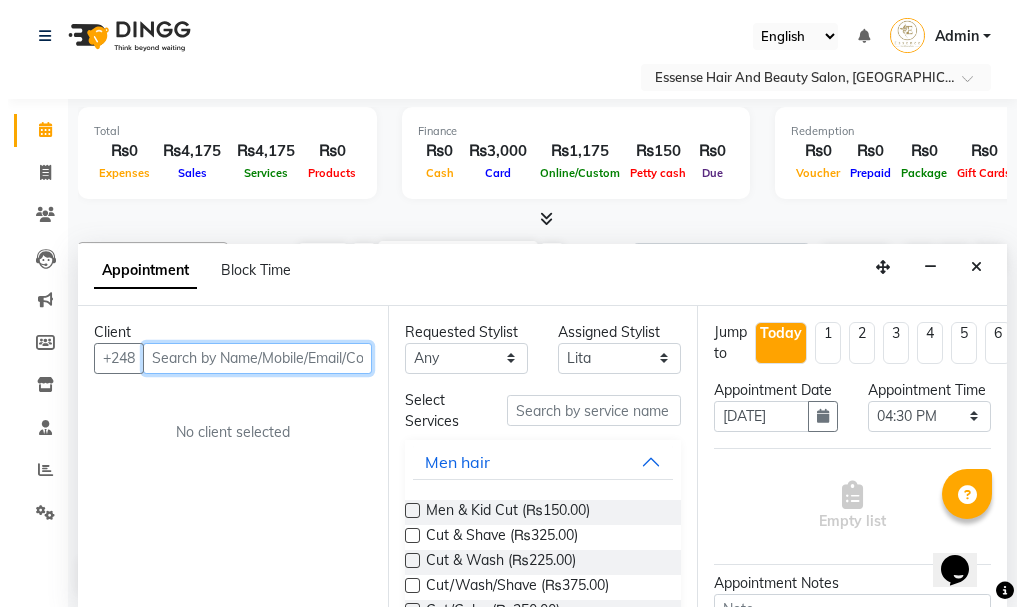 scroll, scrollTop: 1, scrollLeft: 0, axis: vertical 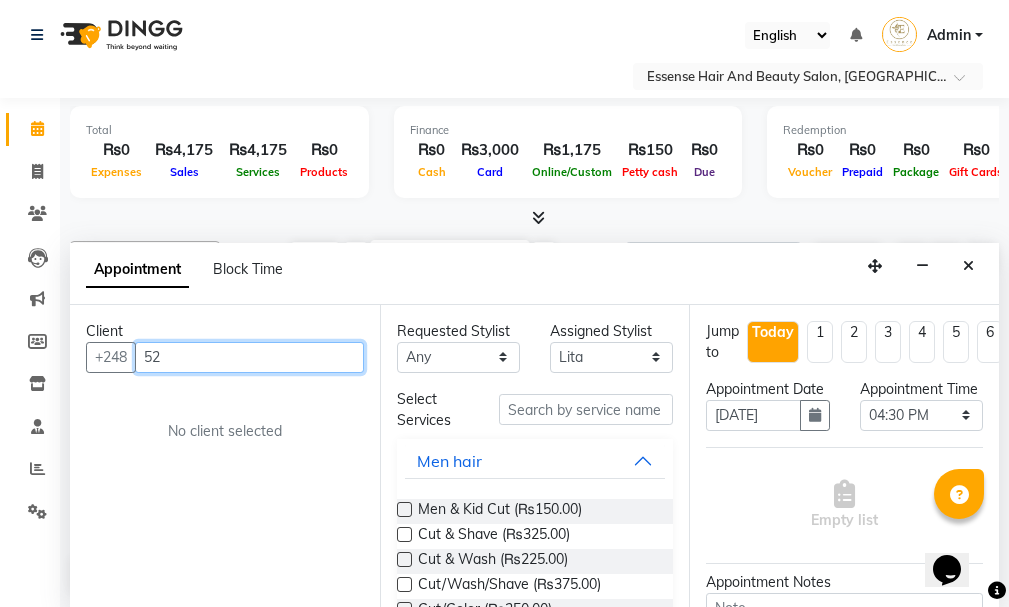 type on "5" 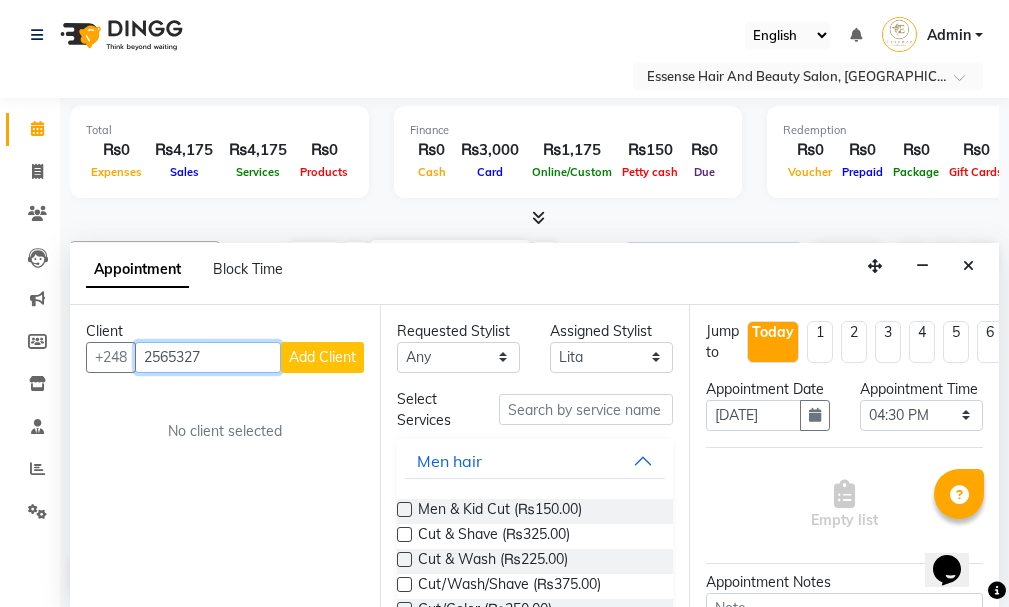 type on "2565327" 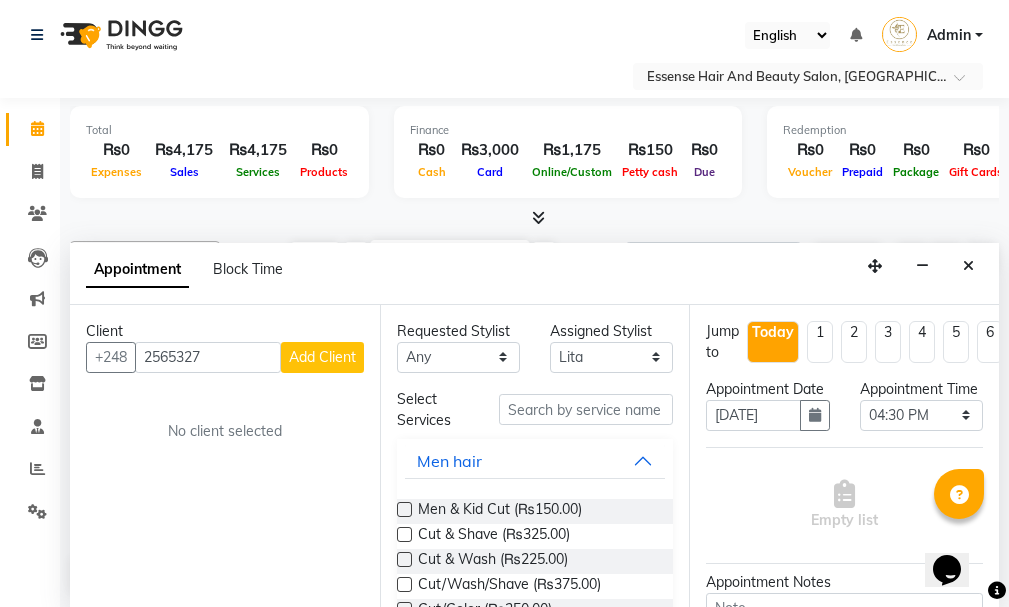 click on "Add Client" at bounding box center [322, 357] 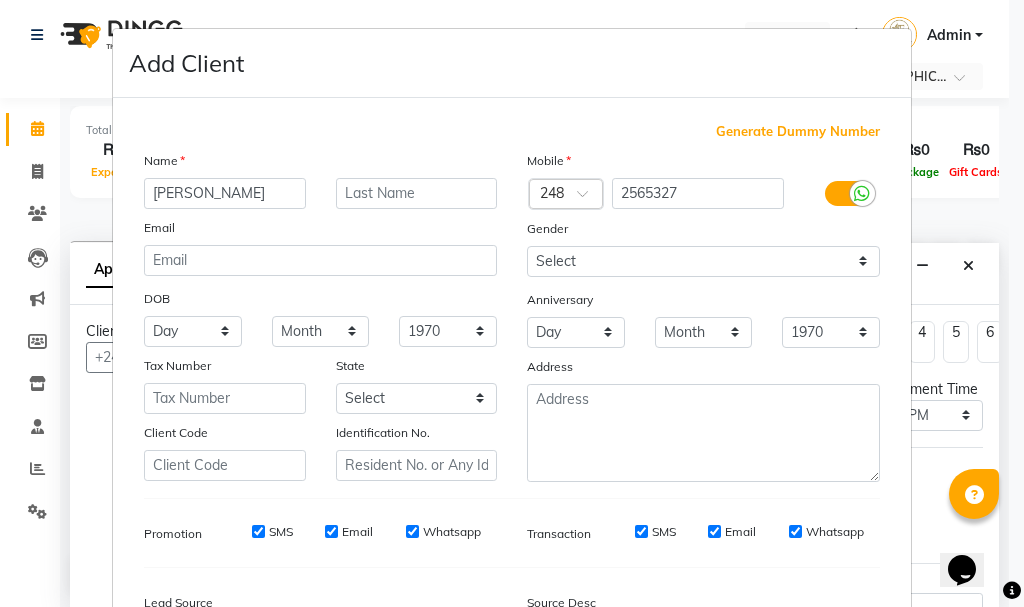 type on "[PERSON_NAME]" 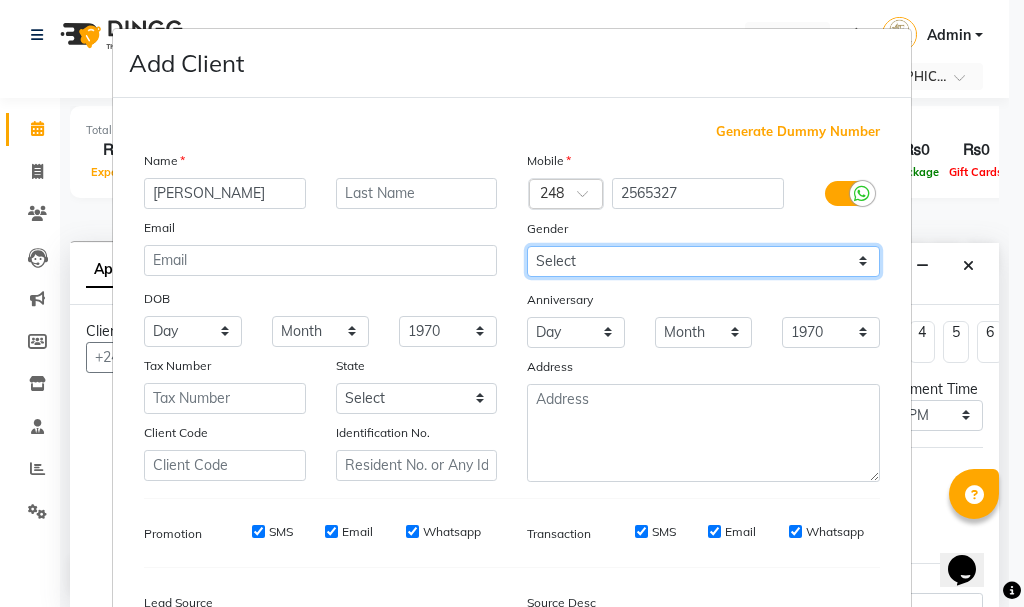 click on "Select [DEMOGRAPHIC_DATA] [DEMOGRAPHIC_DATA] Other Prefer Not To Say" at bounding box center (703, 261) 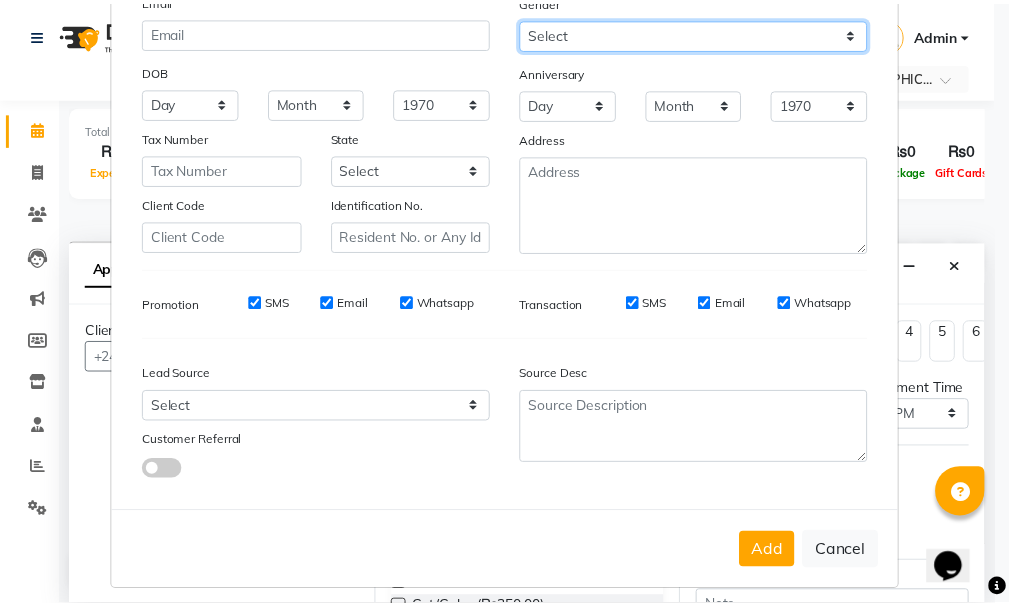 scroll, scrollTop: 242, scrollLeft: 0, axis: vertical 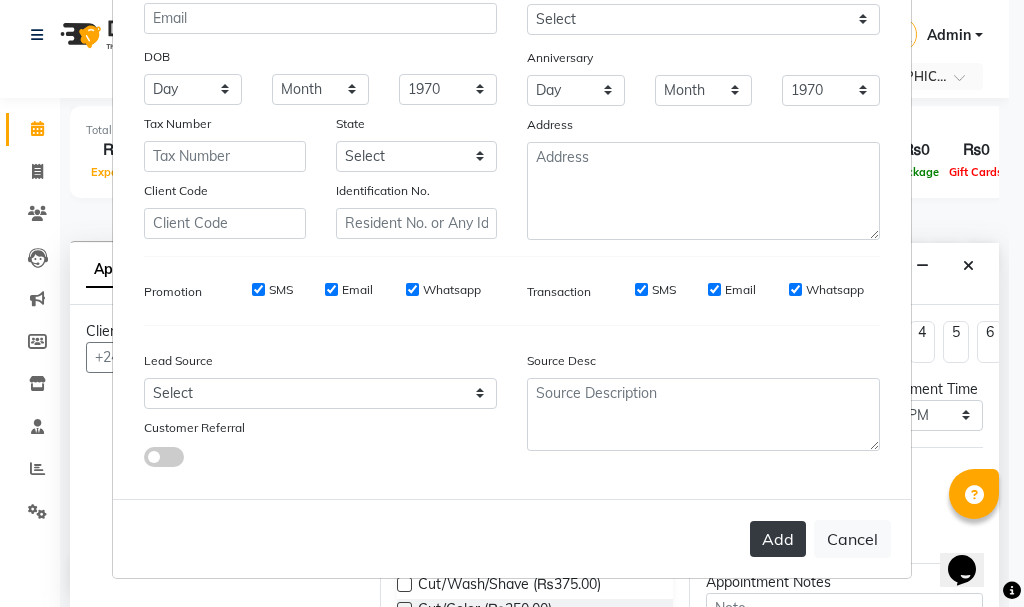 click on "Add" at bounding box center (778, 539) 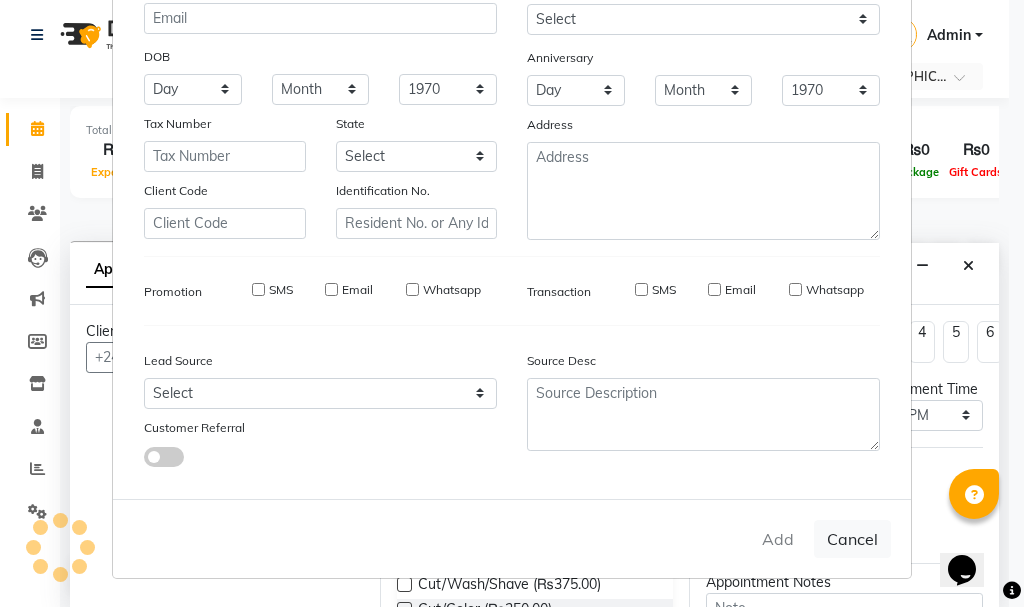 type 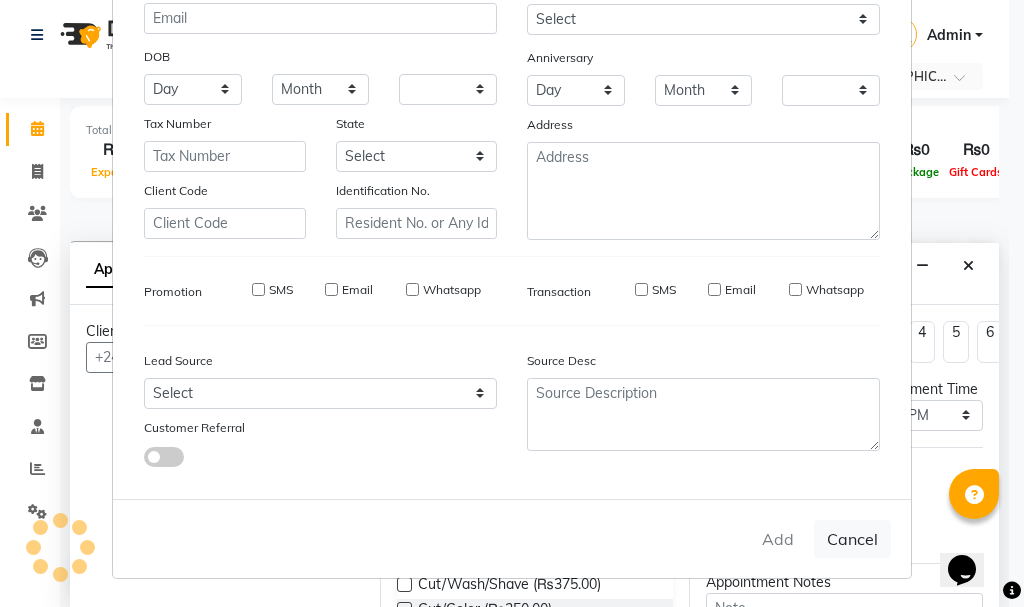 checkbox on "false" 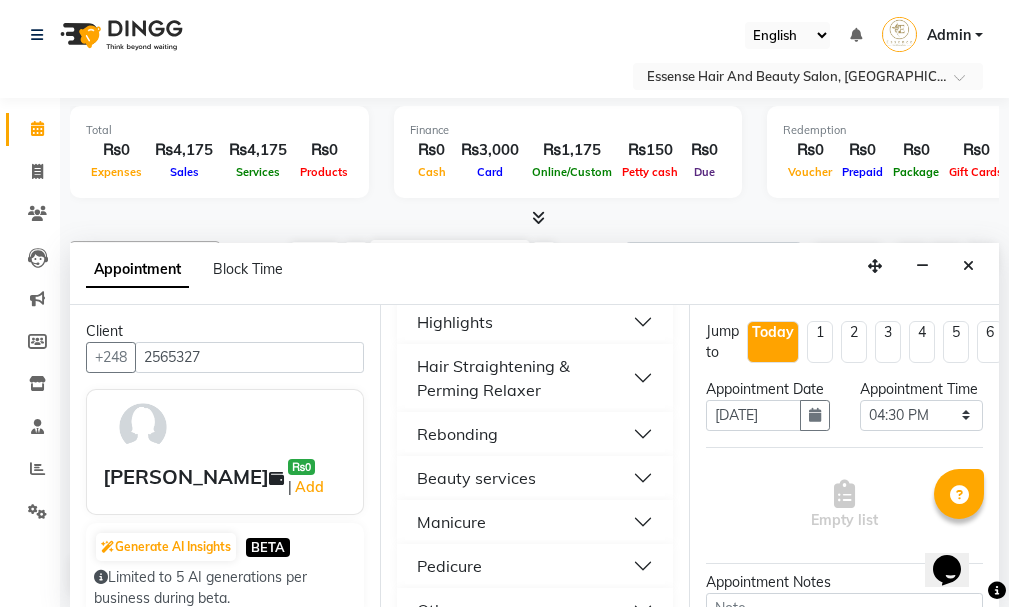 scroll, scrollTop: 900, scrollLeft: 0, axis: vertical 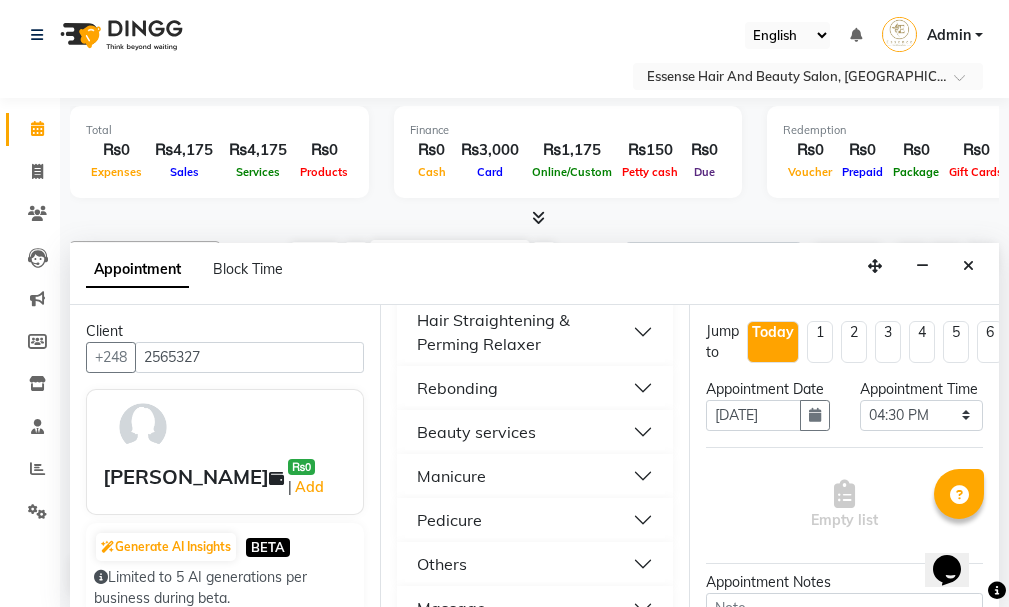 click on "Beauty services" at bounding box center [476, 432] 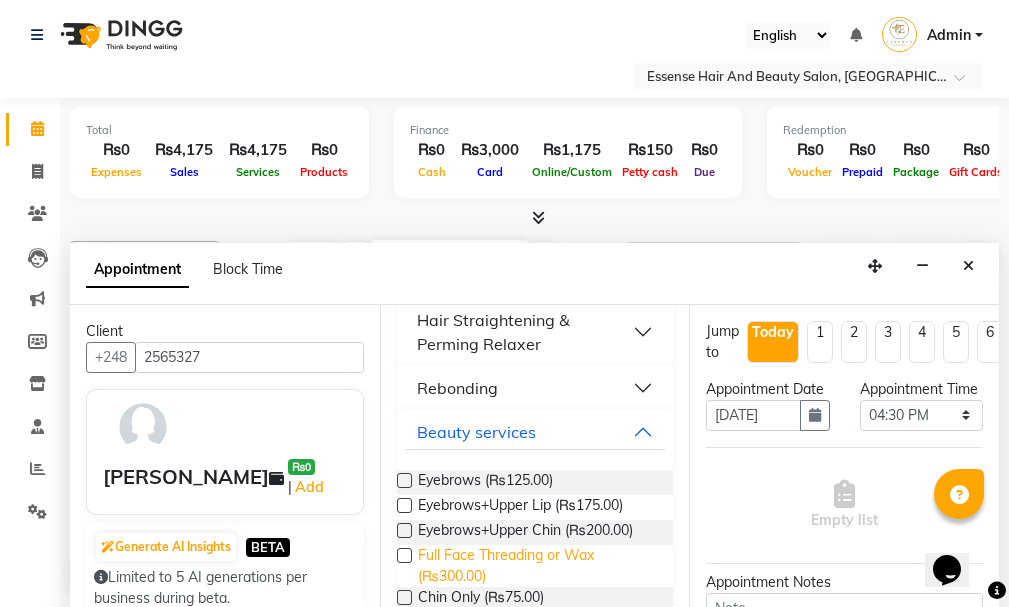 click on "Full Face Threading or Wax (₨300.00)" at bounding box center (538, 566) 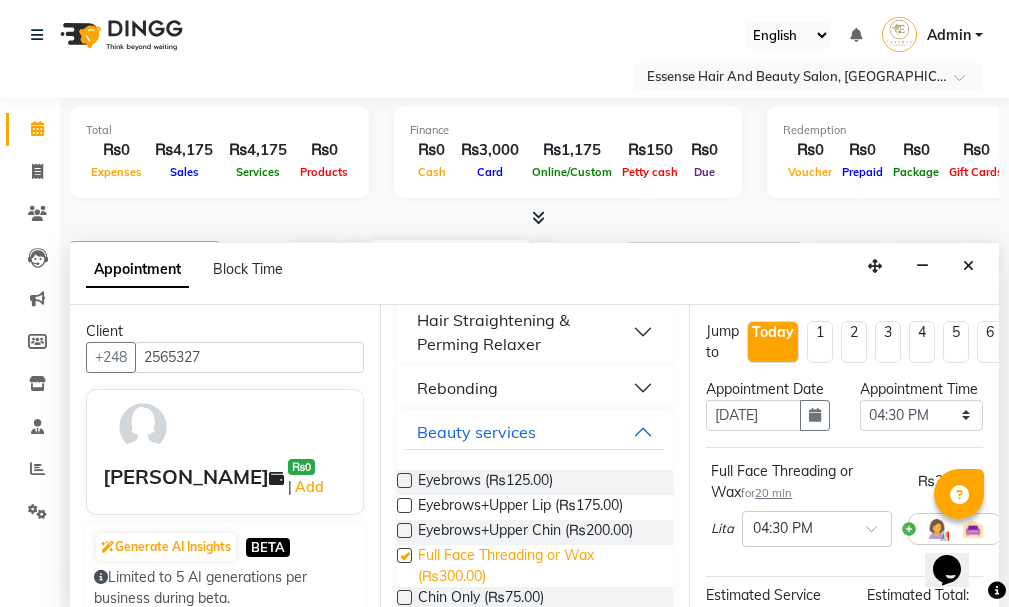 checkbox on "false" 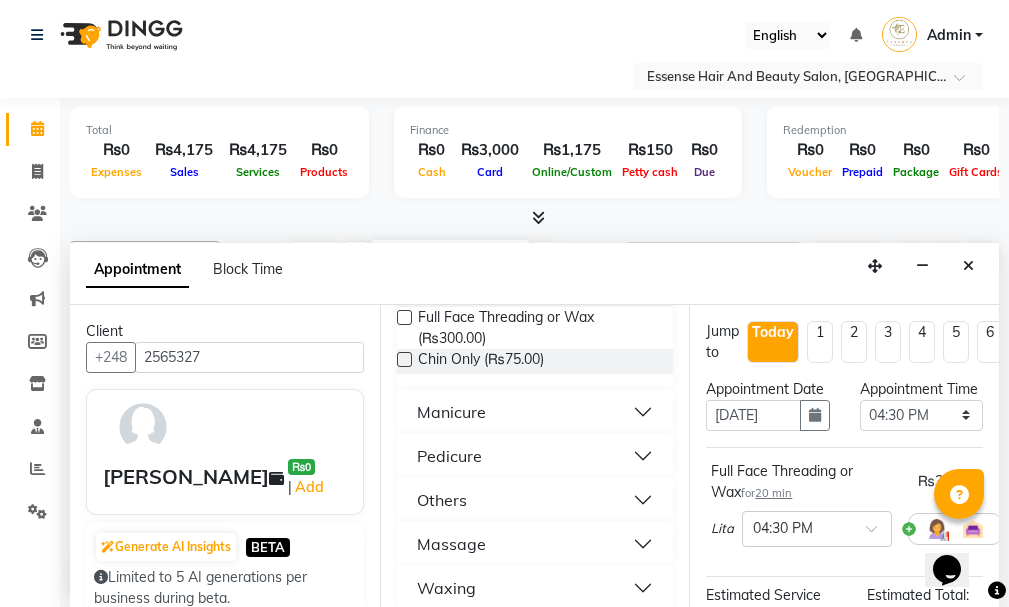 scroll, scrollTop: 1157, scrollLeft: 0, axis: vertical 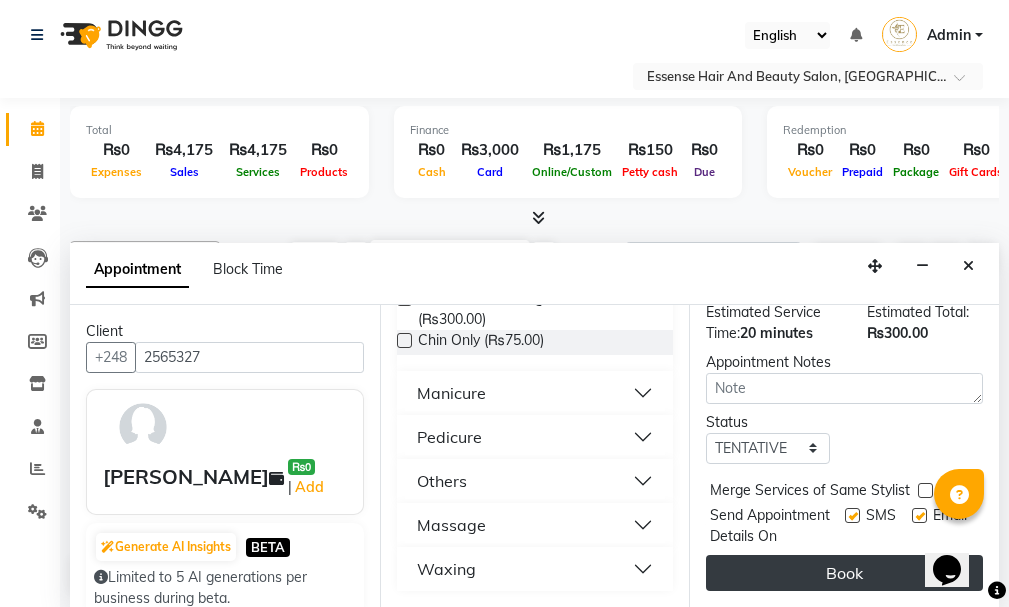 click on "Book" at bounding box center [844, 573] 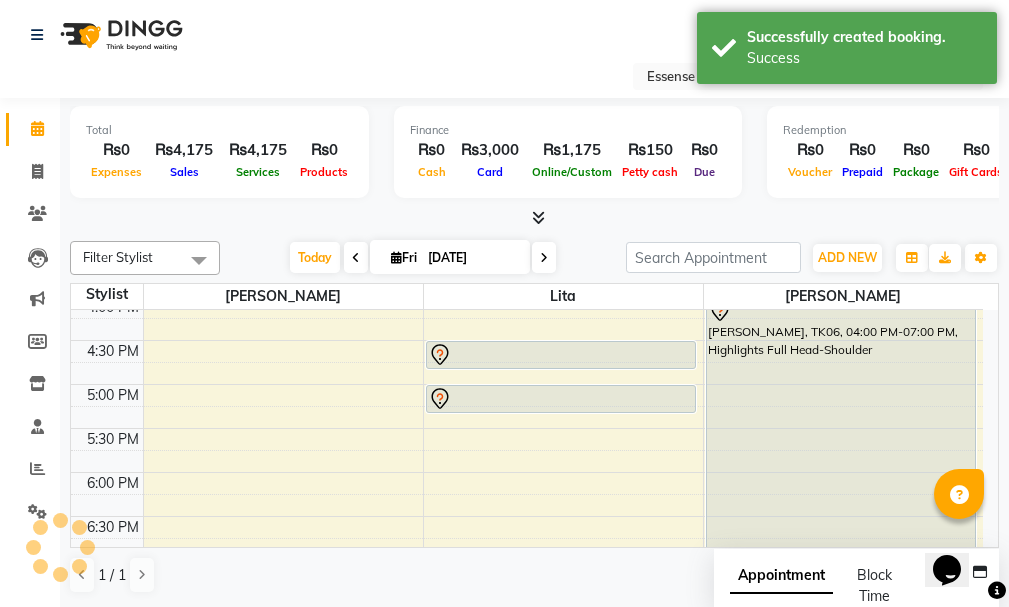 scroll, scrollTop: 0, scrollLeft: 0, axis: both 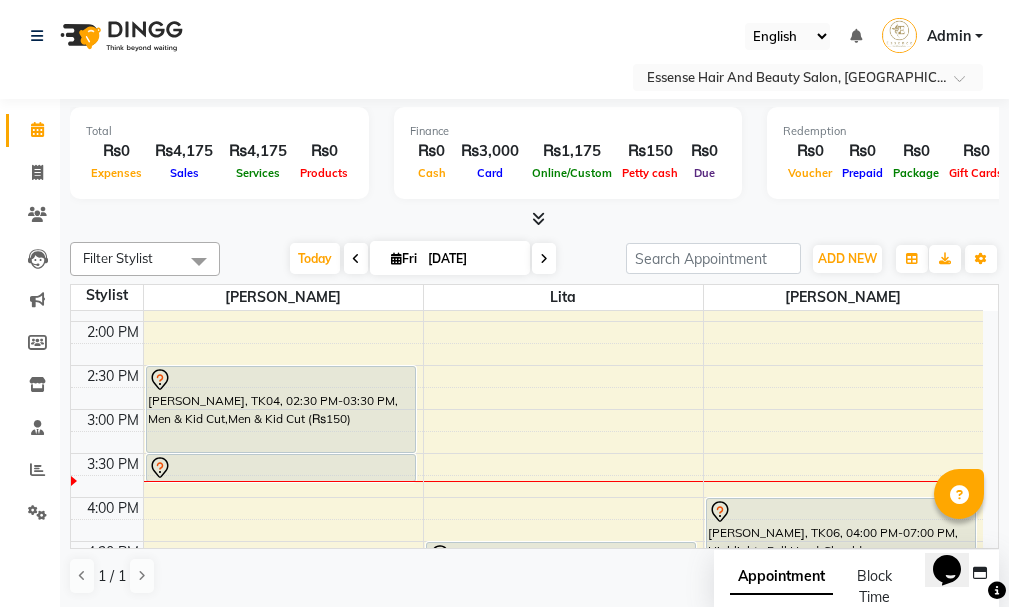 click 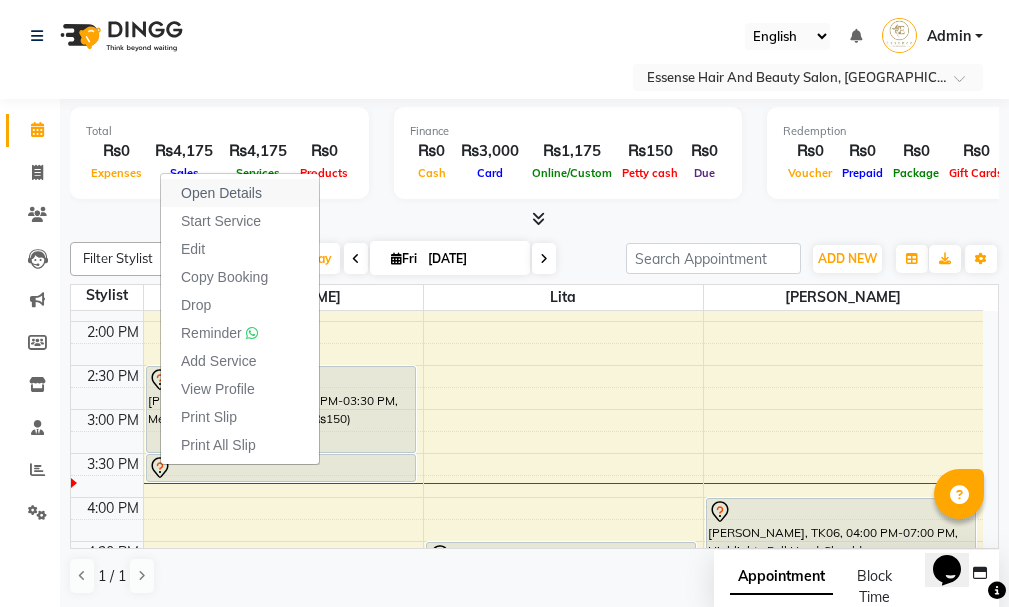 click on "Open Details" at bounding box center (221, 193) 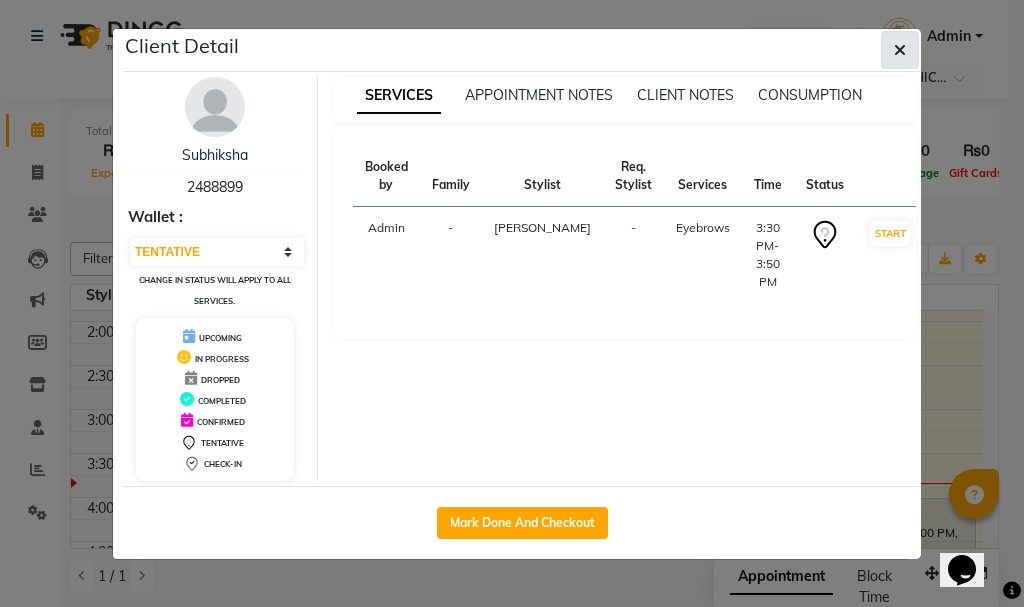 click 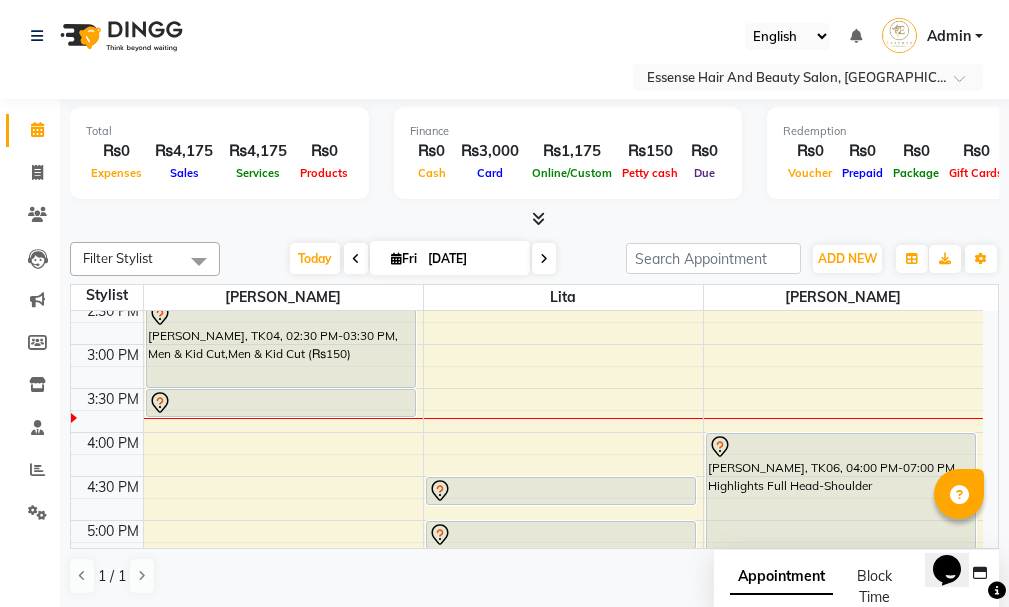 scroll, scrollTop: 617, scrollLeft: 0, axis: vertical 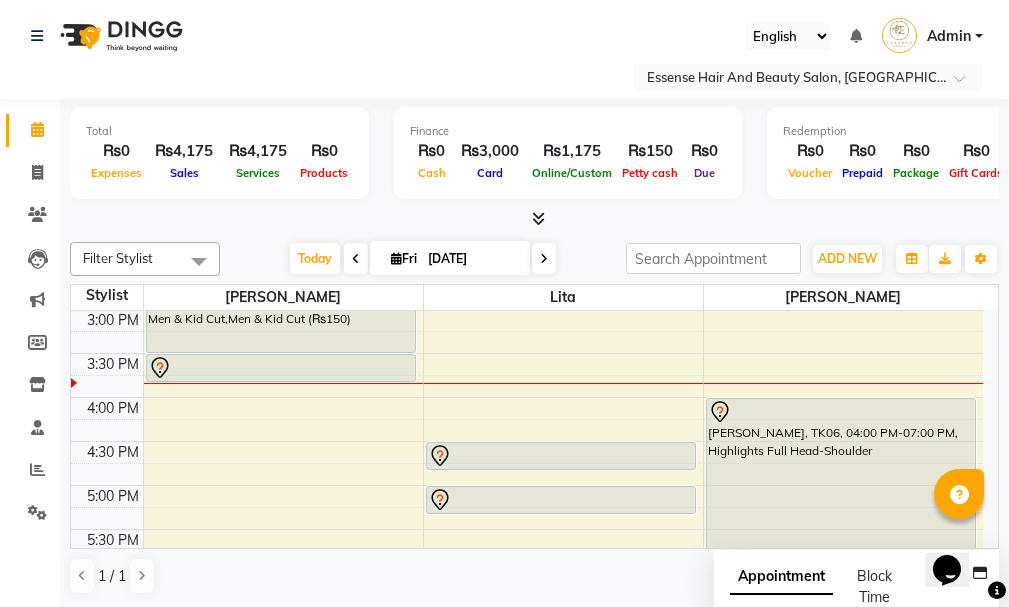 click 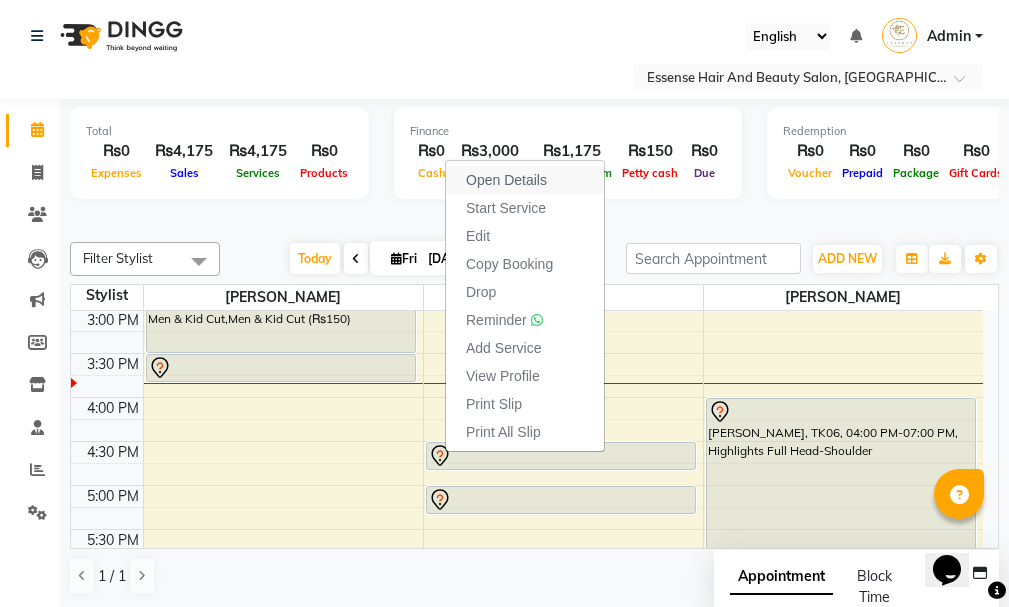 click on "Open Details" at bounding box center [506, 180] 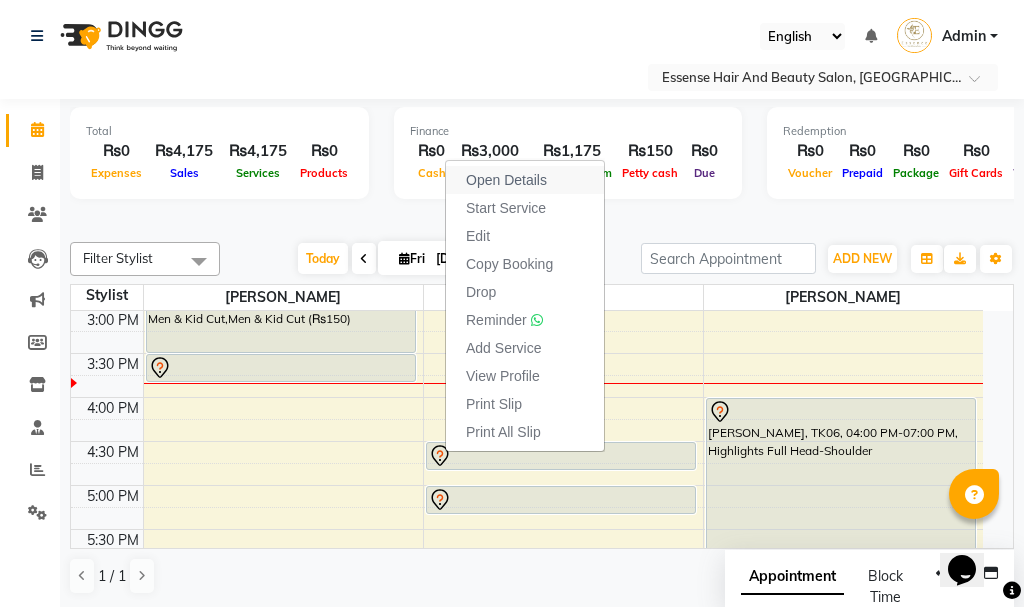 select on "7" 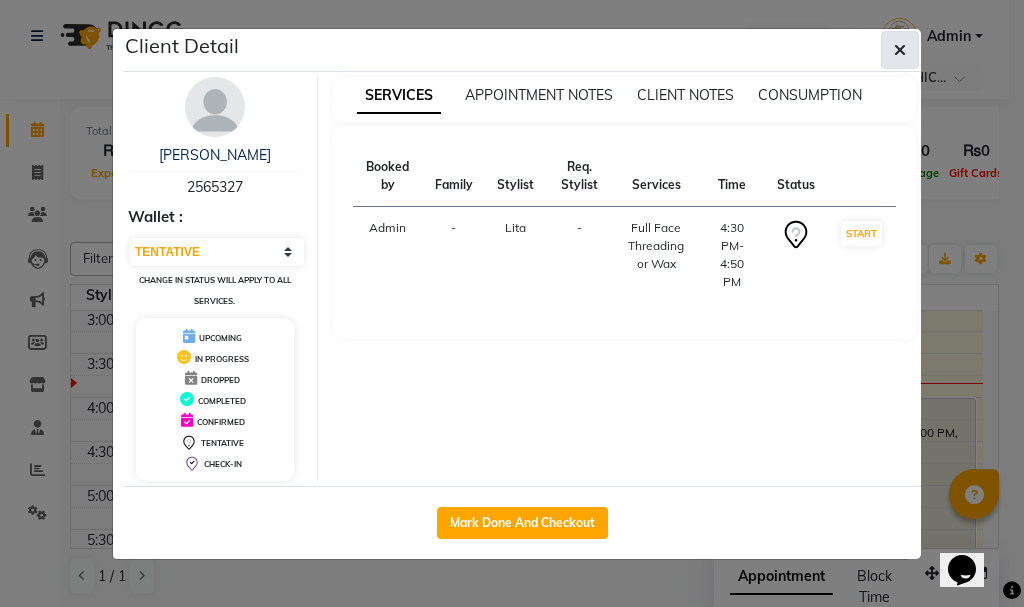 click 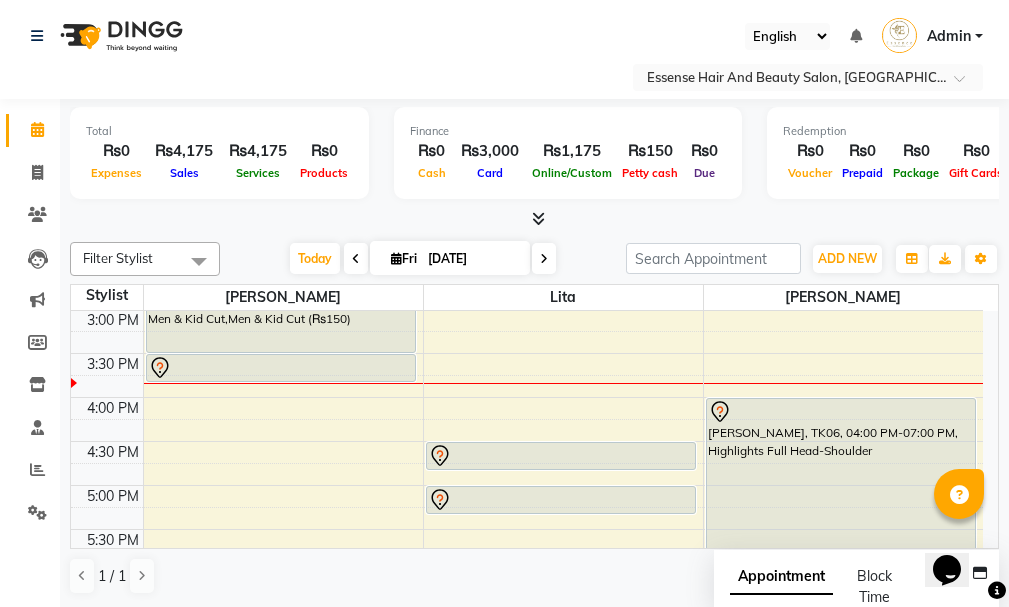 click 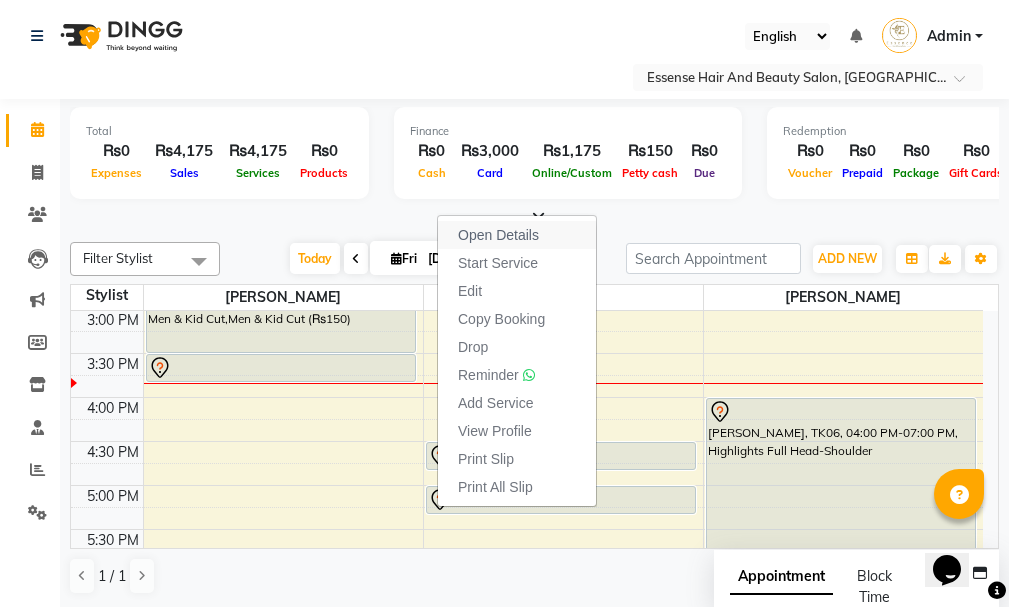 click on "Open Details" at bounding box center (498, 235) 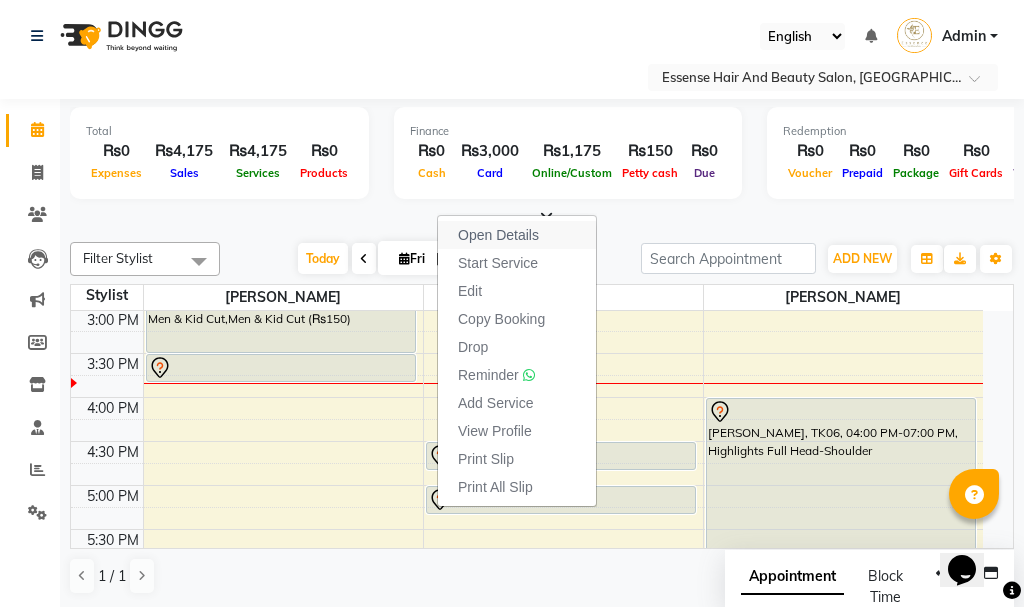 select on "7" 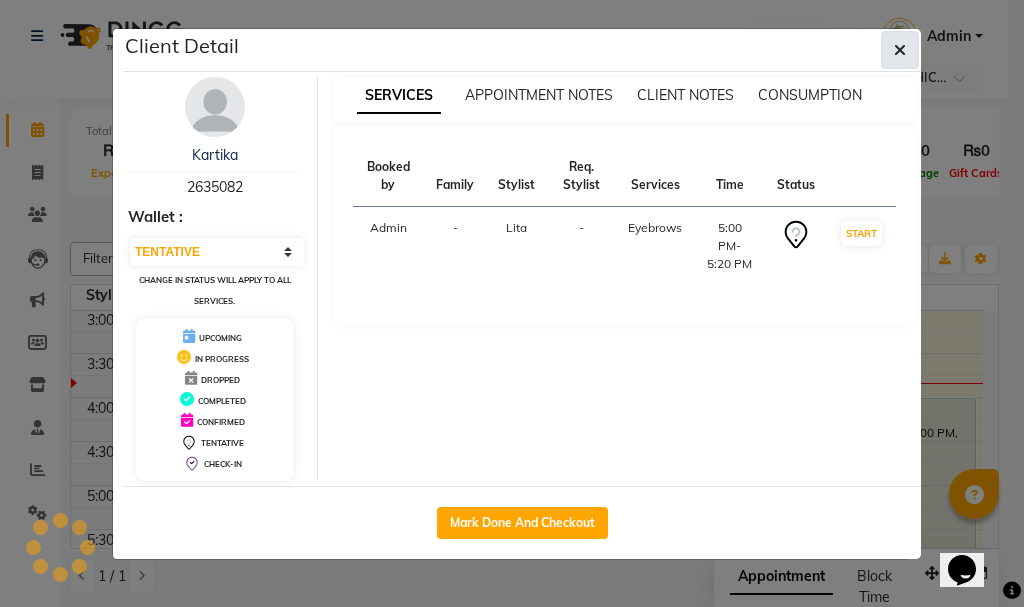 click 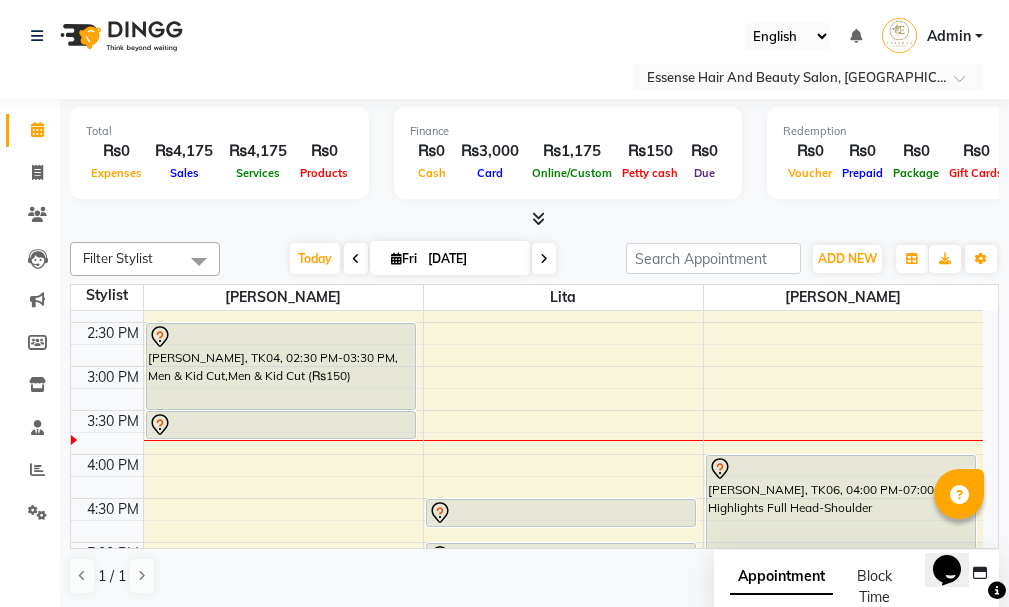 scroll, scrollTop: 517, scrollLeft: 0, axis: vertical 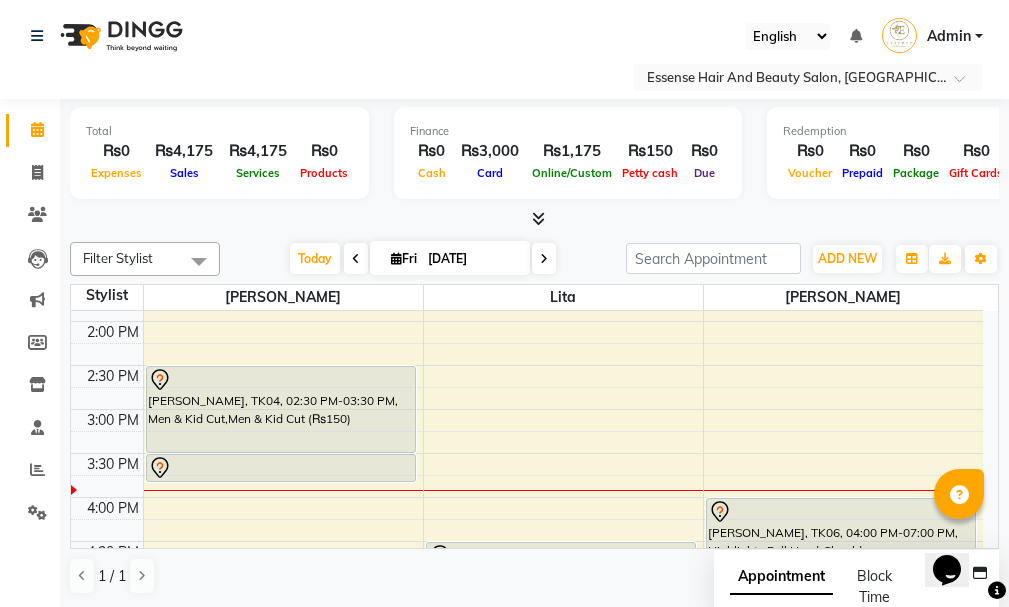 click at bounding box center (544, 259) 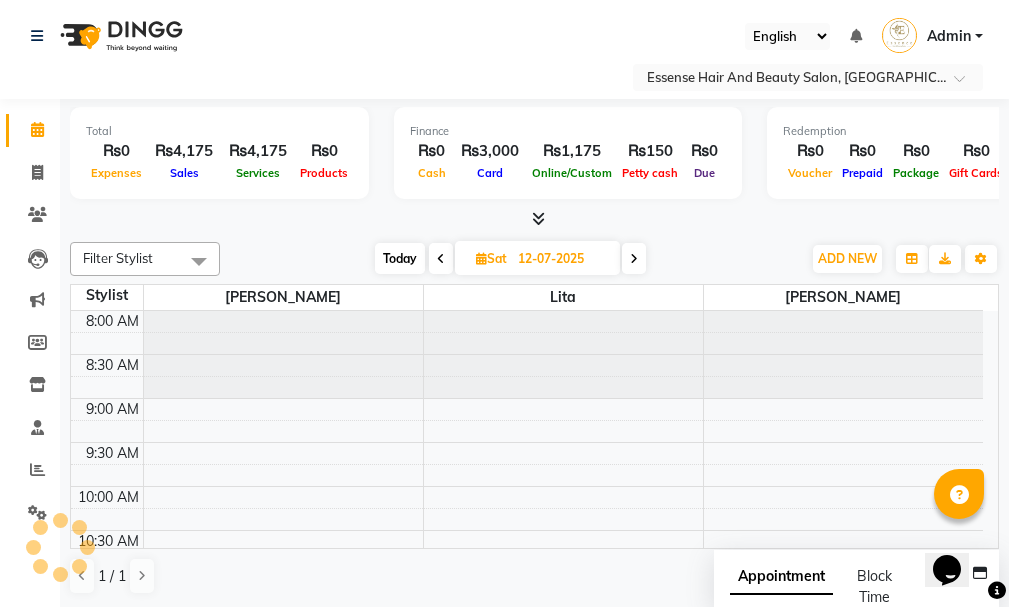 scroll, scrollTop: 617, scrollLeft: 0, axis: vertical 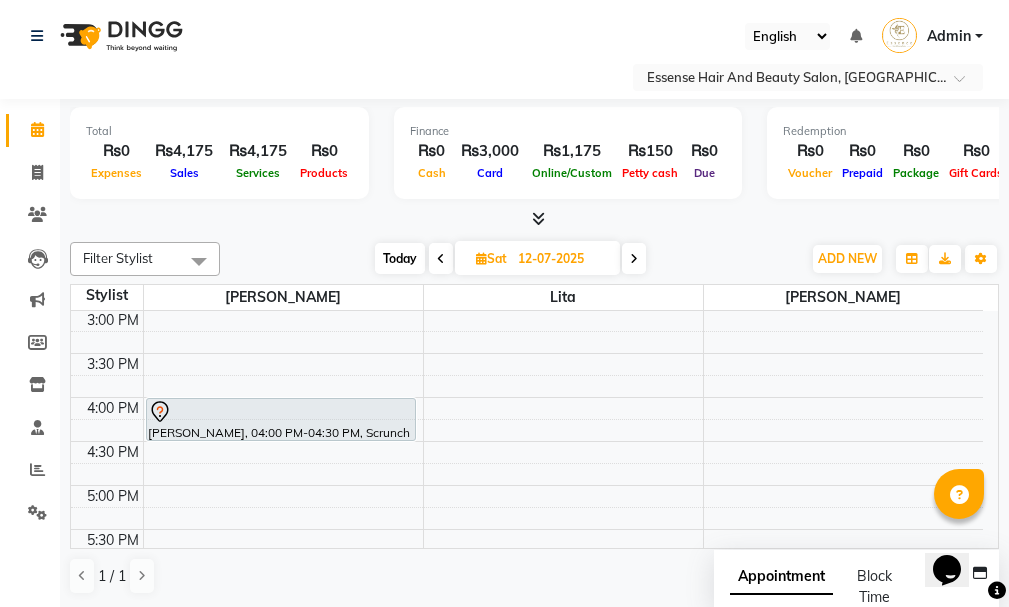 click on "8:00 AM 8:30 AM 9:00 AM 9:30 AM 10:00 AM 10:30 AM 11:00 AM 11:30 AM 12:00 PM 12:30 PM 1:00 PM 1:30 PM 2:00 PM 2:30 PM 3:00 PM 3:30 PM 4:00 PM 4:30 PM 5:00 PM 5:30 PM 6:00 PM 6:30 PM 7:00 PM 7:30 PM 8:00 PM 8:30 PM             [PERSON_NAME], 09:00 AM-11:00 AM, Hair Color Full Head [PERSON_NAME], 10:00 AM-10:30 AM, Men & Kid Cut             JJ, 11:00 AM-11:30 AM, Men & Kid Cut             [PERSON_NAME], 12:00 PM-12:45 PM, Cut & Shave             [PERSON_NAME], 04:00 PM-04:30 PM, Scrunch [GEOGRAPHIC_DATA], 09:00 AM-10:30 AM, [PERSON_NAME],Blow,Dry Long             Nisha, 02:00 PM-02:45 PM, Express Pedicure" at bounding box center (527, 265) 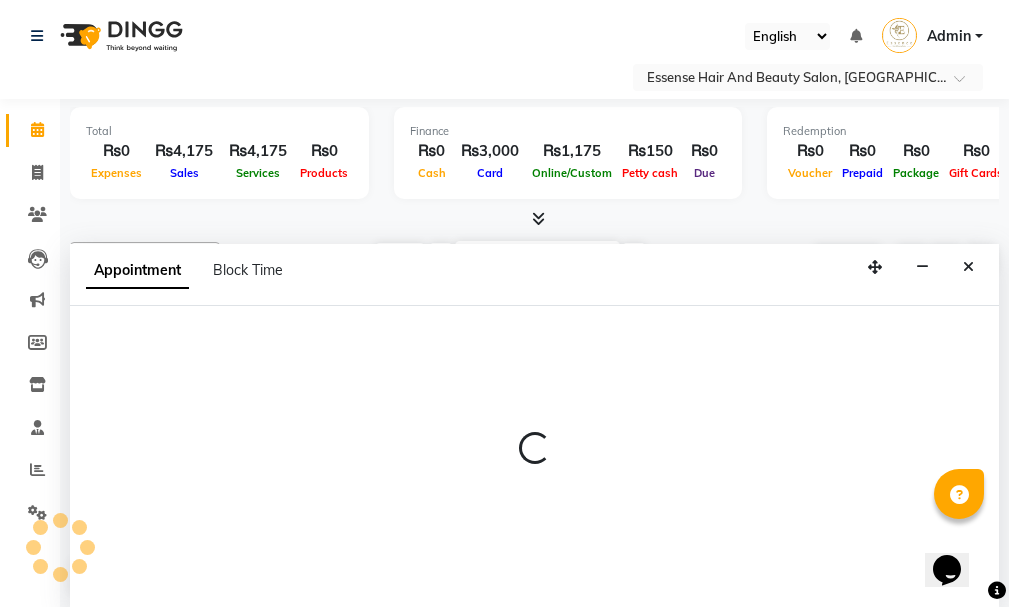 select on "83635" 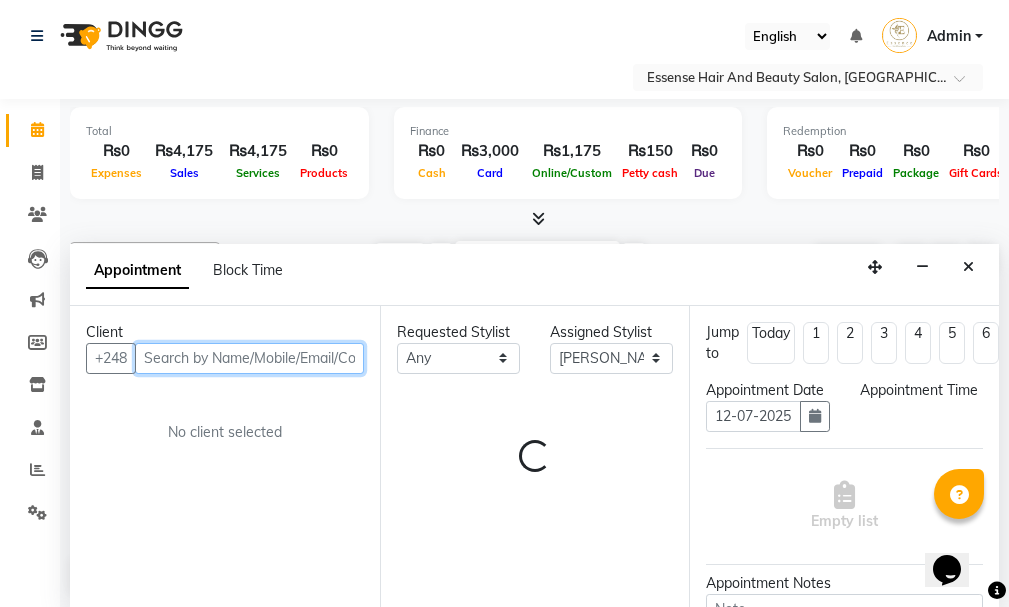 select on "900" 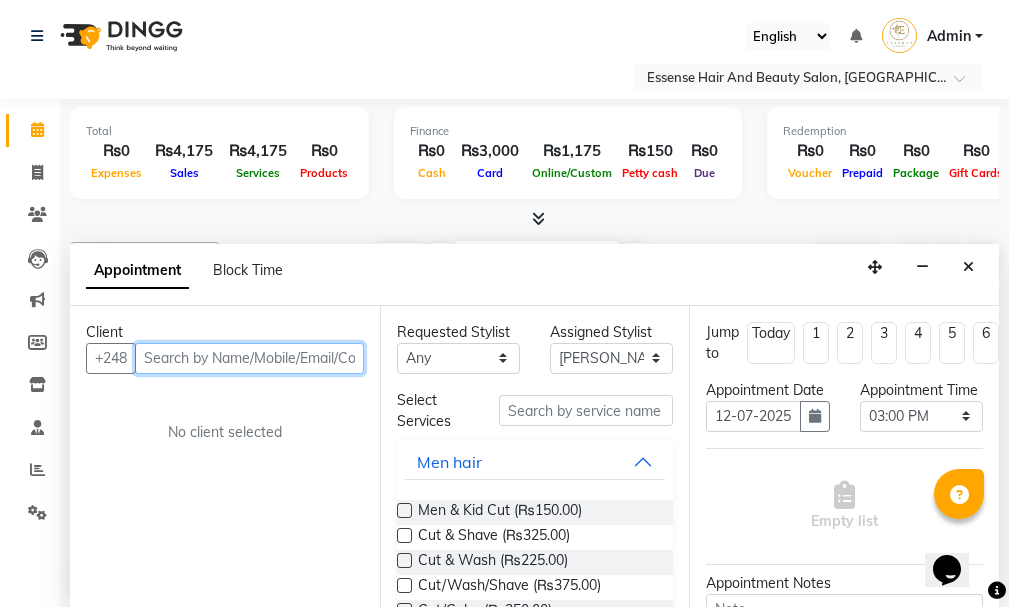 scroll, scrollTop: 1, scrollLeft: 0, axis: vertical 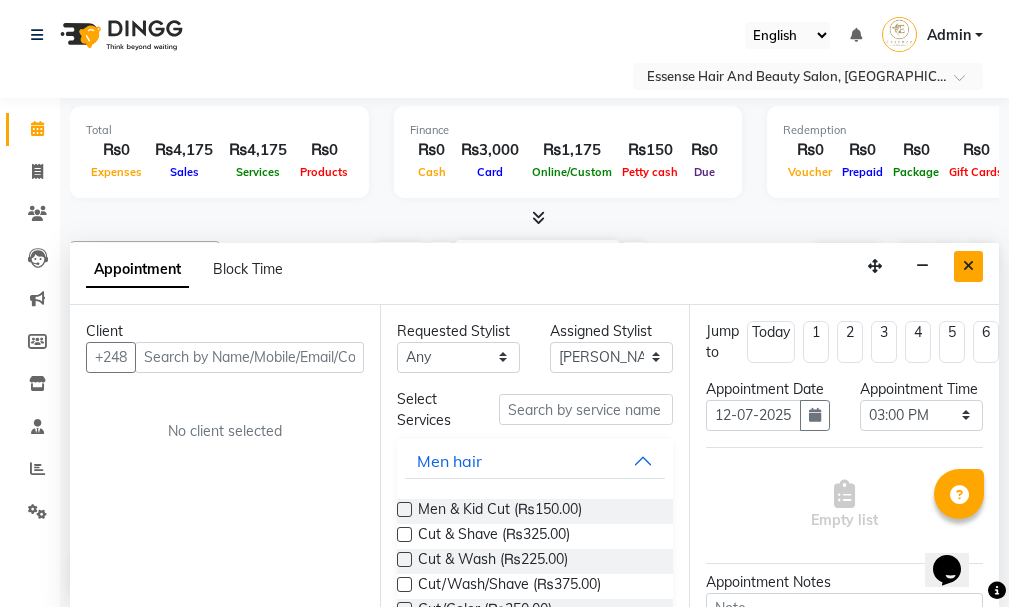 click at bounding box center [968, 266] 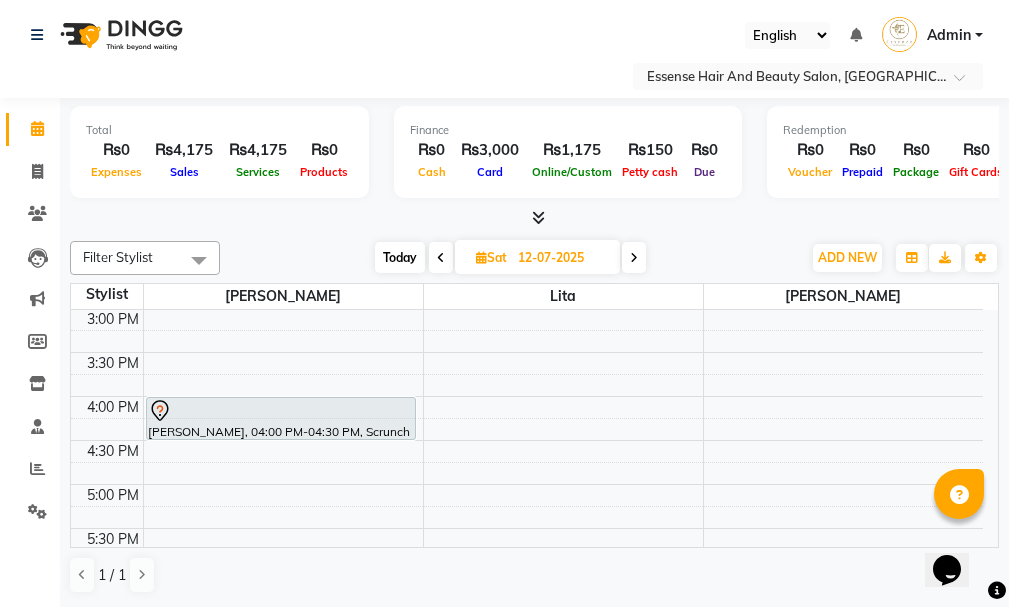 click on "8:00 AM 8:30 AM 9:00 AM 9:30 AM 10:00 AM 10:30 AM 11:00 AM 11:30 AM 12:00 PM 12:30 PM 1:00 PM 1:30 PM 2:00 PM 2:30 PM 3:00 PM 3:30 PM 4:00 PM 4:30 PM 5:00 PM 5:30 PM 6:00 PM 6:30 PM 7:00 PM 7:30 PM 8:00 PM 8:30 PM             [PERSON_NAME], 09:00 AM-11:00 AM, Hair Color Full Head [PERSON_NAME], 10:00 AM-10:30 AM, Men & Kid Cut             JJ, 11:00 AM-11:30 AM, Men & Kid Cut             [PERSON_NAME], 12:00 PM-12:45 PM, Cut & Shave             [PERSON_NAME], 04:00 PM-04:30 PM, Scrunch [GEOGRAPHIC_DATA], 09:00 AM-10:30 AM, [PERSON_NAME],Blow,Dry Long             Nisha, 02:00 PM-02:45 PM, Express Pedicure" at bounding box center [527, 264] 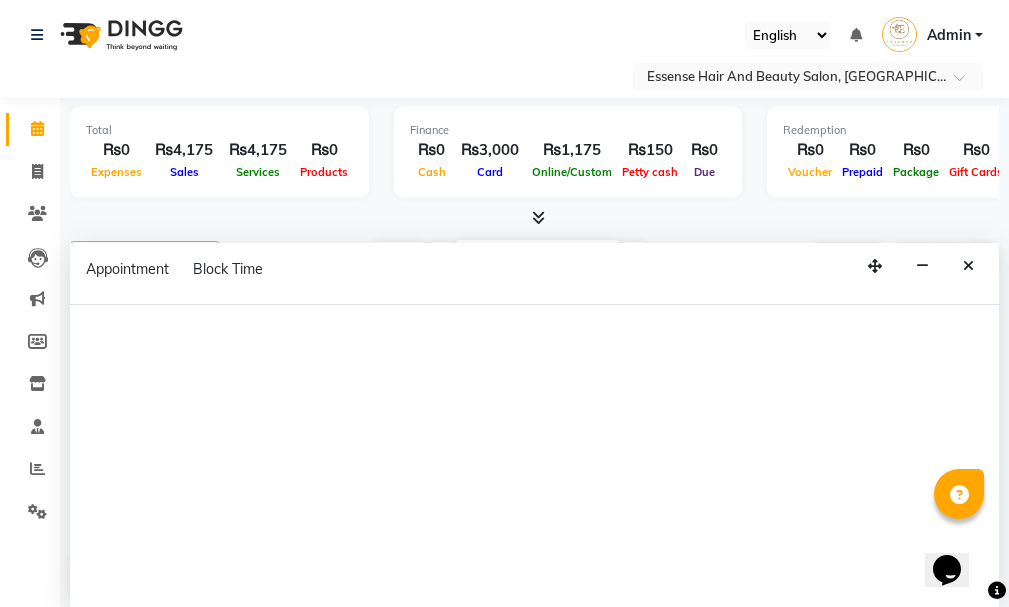select on "83635" 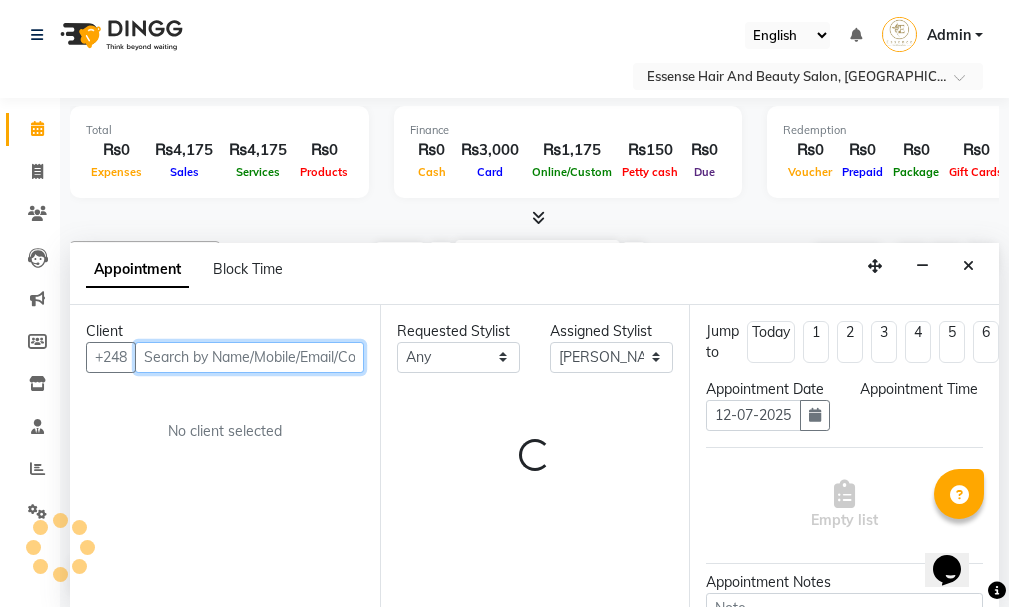 select on "900" 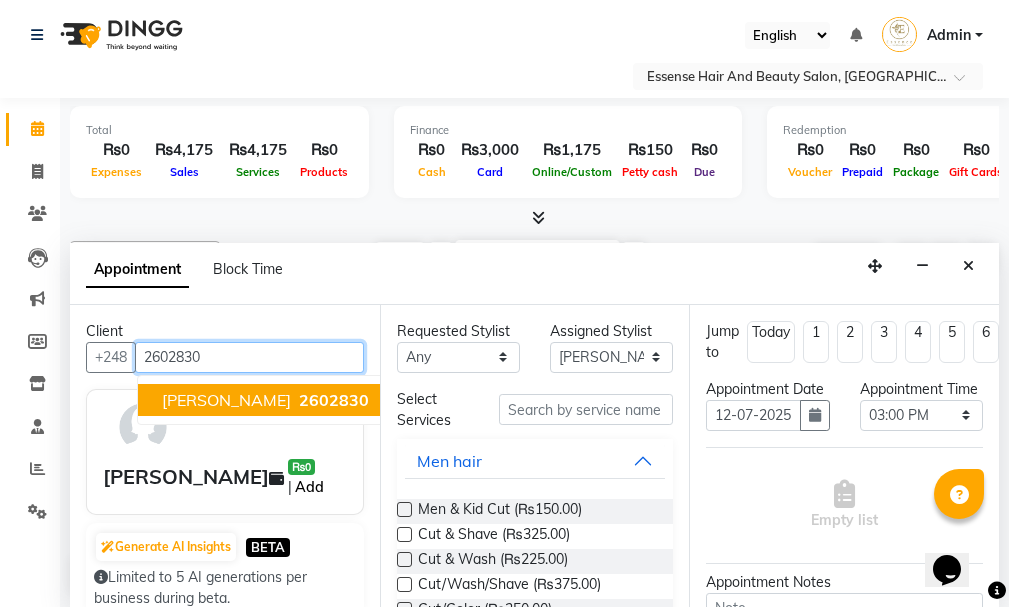 type on "2602830" 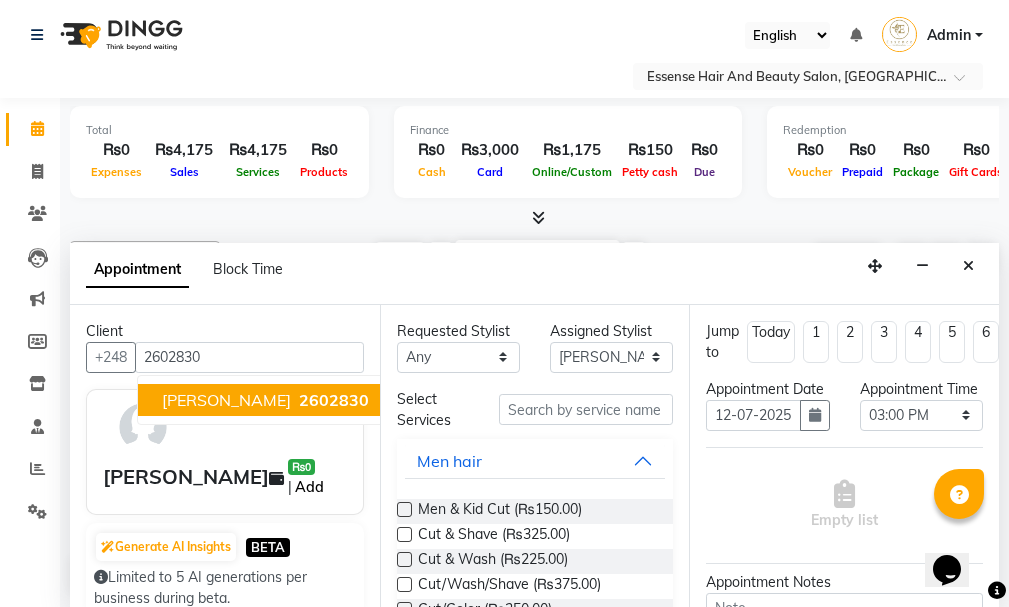click on "Add" at bounding box center (309, 487) 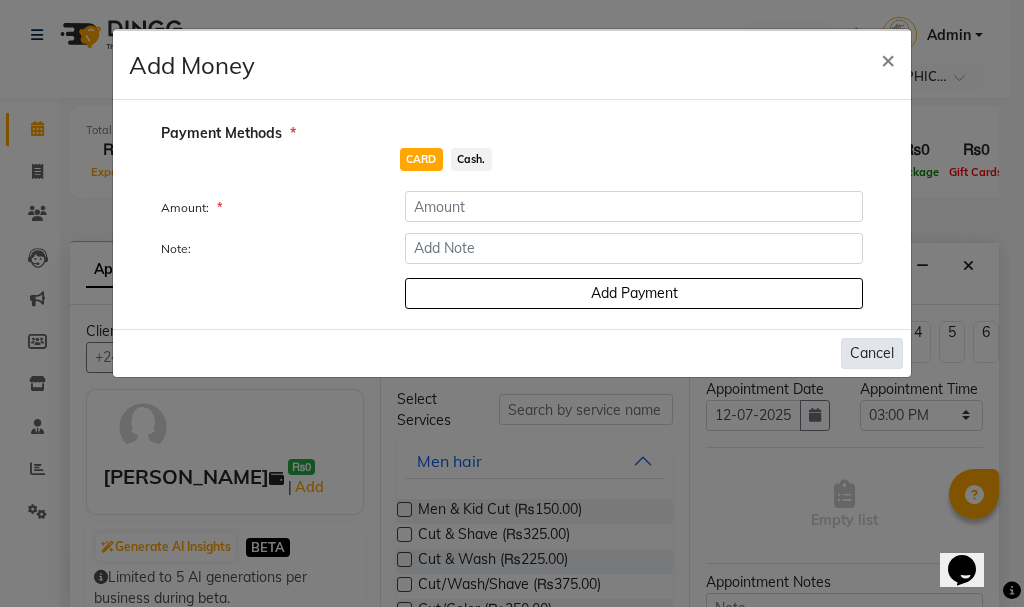 click on "Cancel" 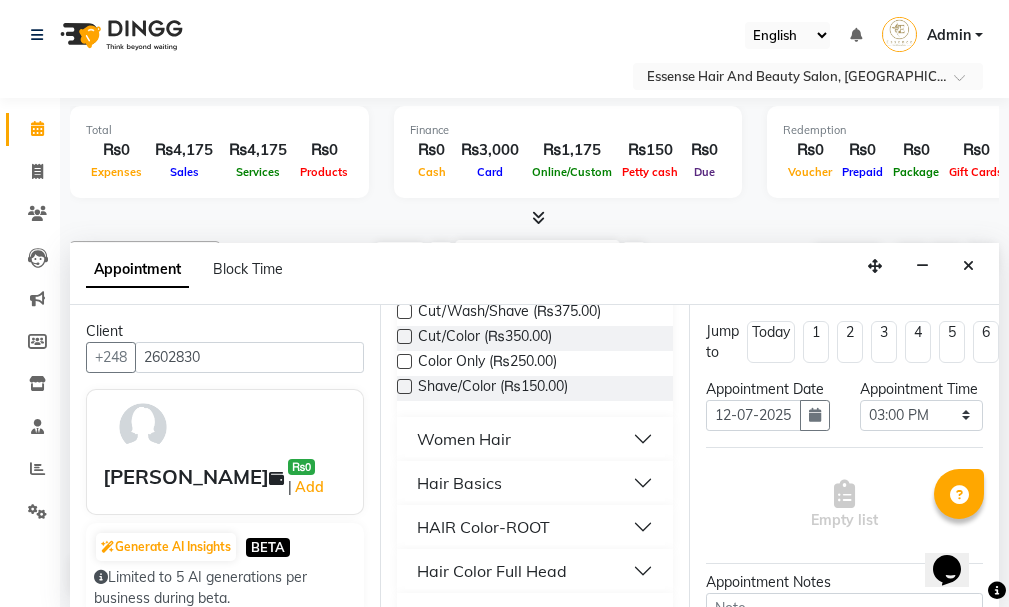 scroll, scrollTop: 300, scrollLeft: 0, axis: vertical 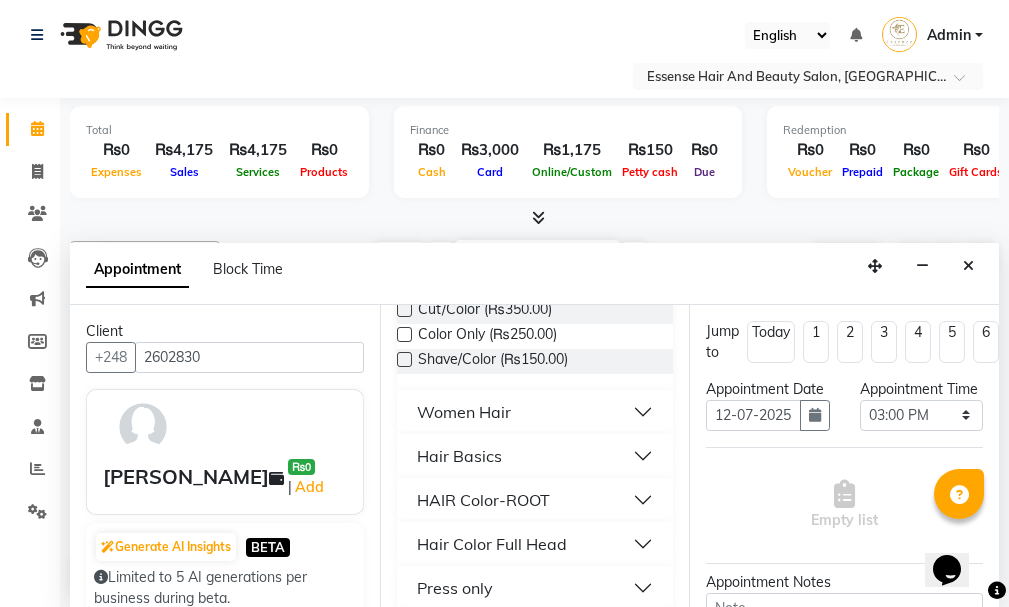 click on "HAIR Color-ROOT" at bounding box center [483, 500] 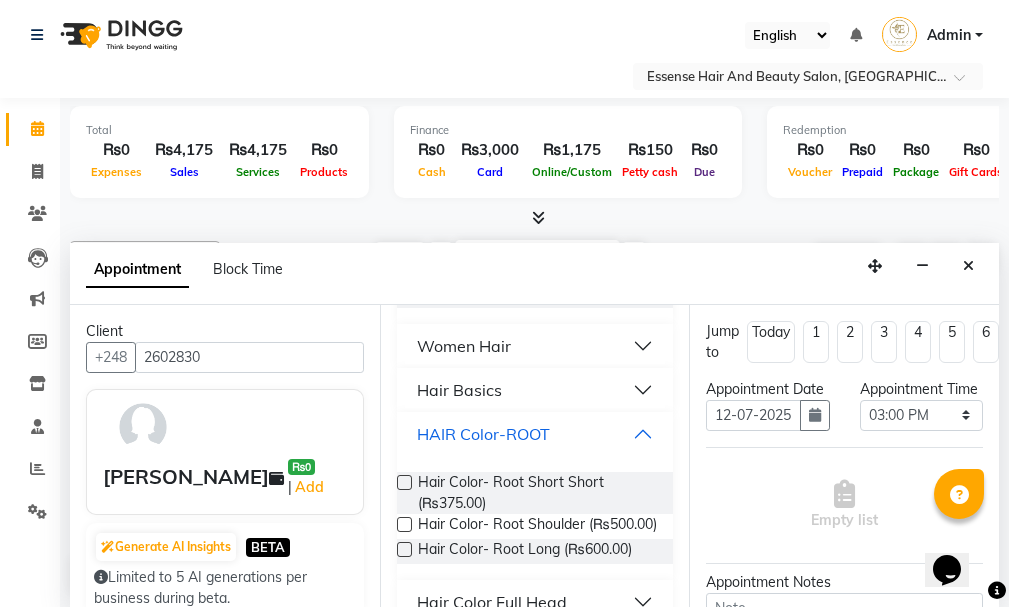 scroll, scrollTop: 400, scrollLeft: 0, axis: vertical 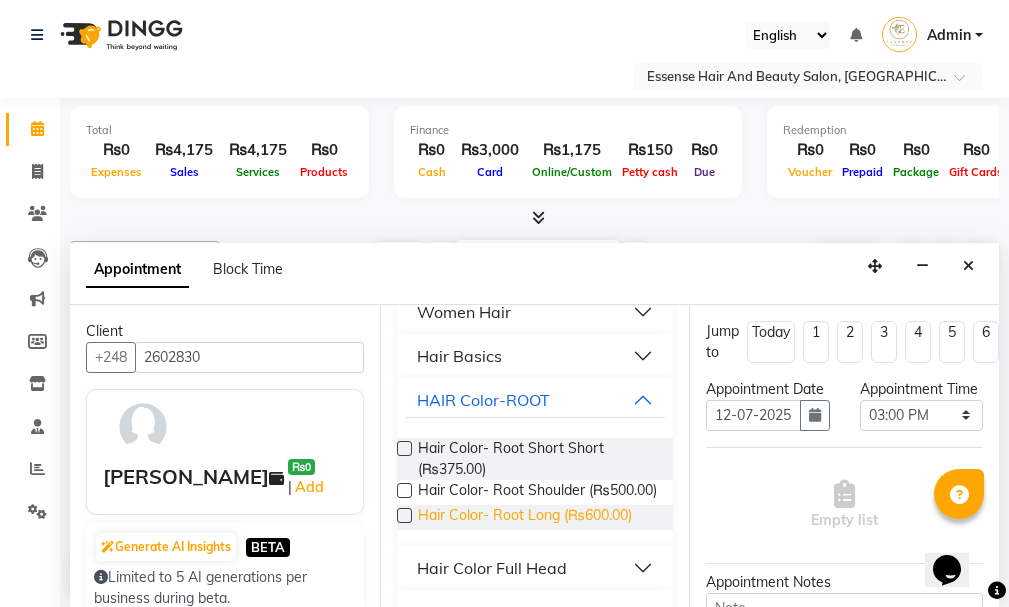 click on "Hair Color- Root Long (₨600.00)" at bounding box center [525, 517] 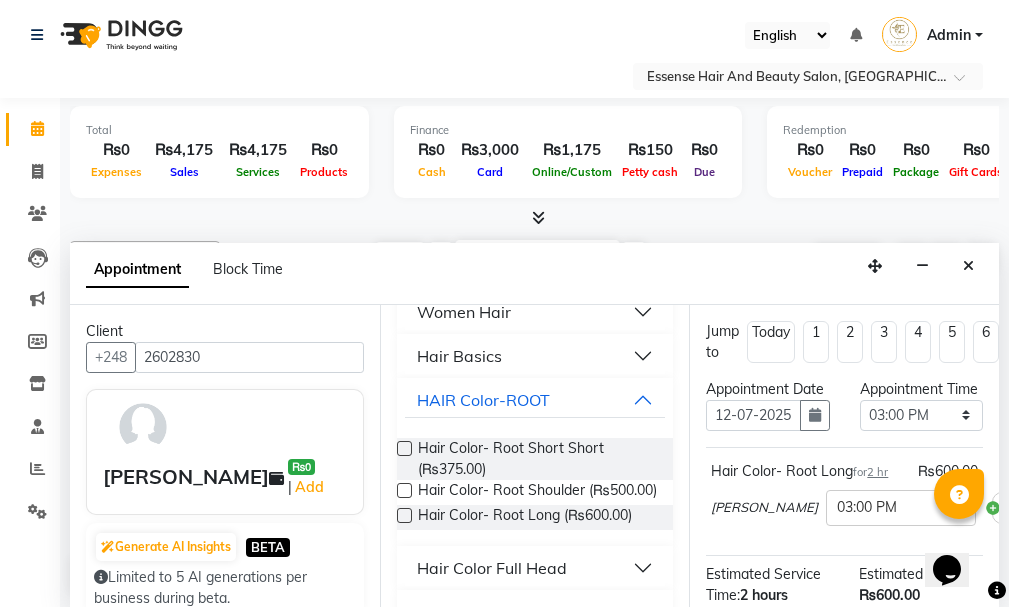 click at bounding box center (404, 515) 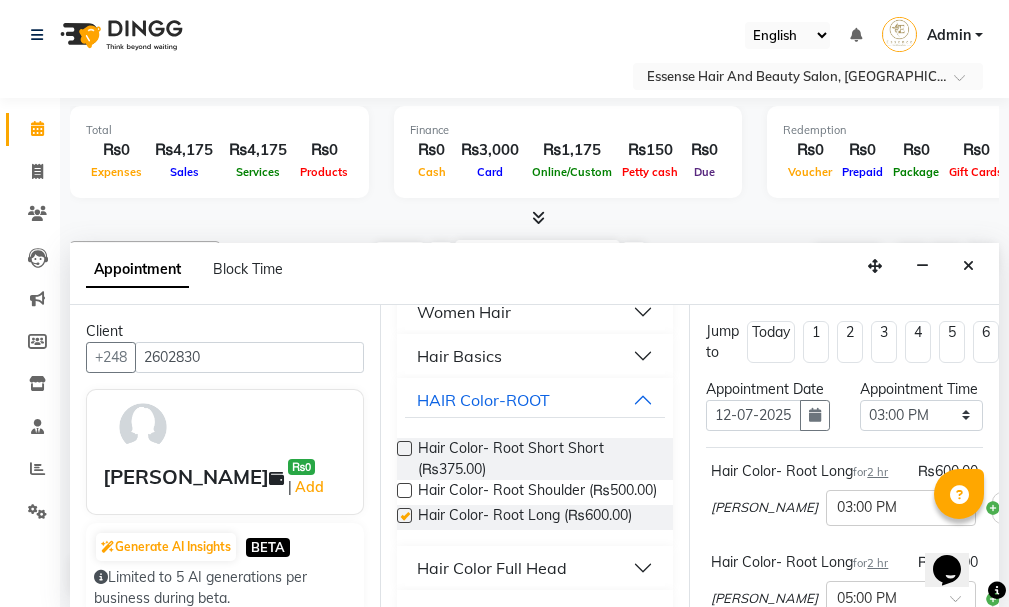 checkbox on "false" 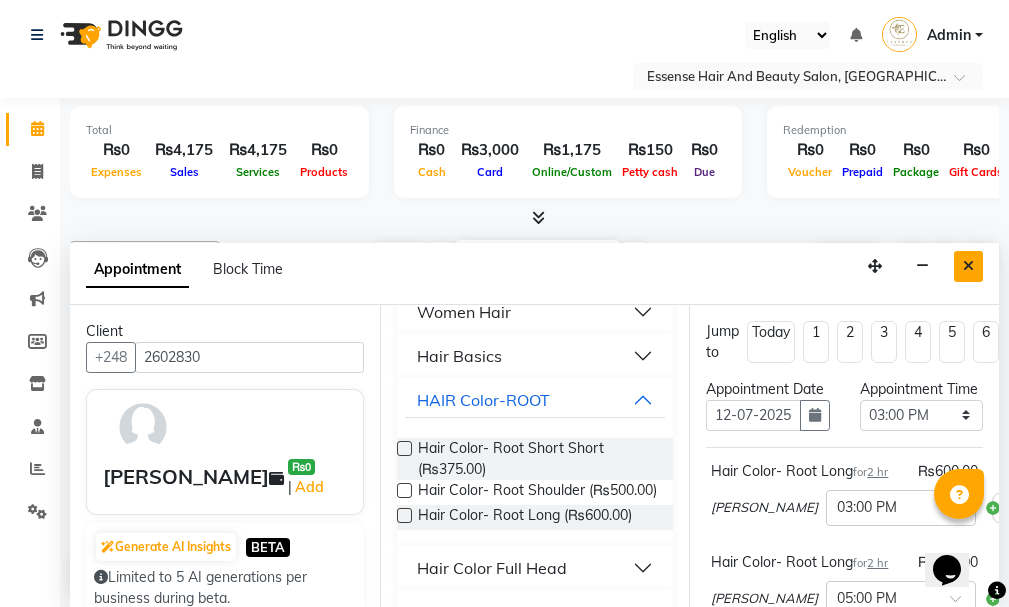 click at bounding box center [968, 266] 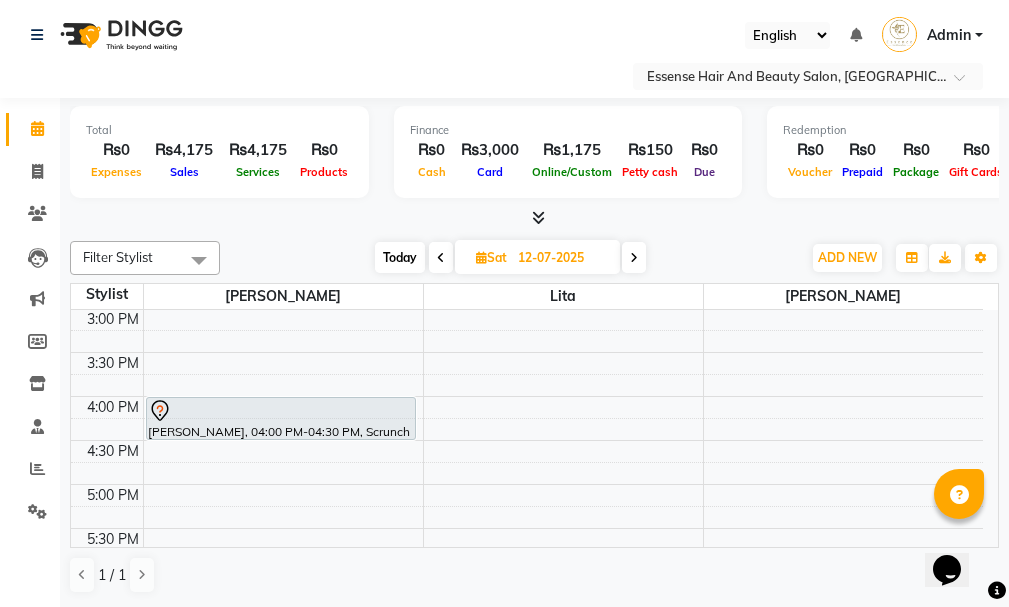 click on "8:00 AM 8:30 AM 9:00 AM 9:30 AM 10:00 AM 10:30 AM 11:00 AM 11:30 AM 12:00 PM 12:30 PM 1:00 PM 1:30 PM 2:00 PM 2:30 PM 3:00 PM 3:30 PM 4:00 PM 4:30 PM 5:00 PM 5:30 PM 6:00 PM 6:30 PM 7:00 PM 7:30 PM 8:00 PM 8:30 PM             [PERSON_NAME], 09:00 AM-11:00 AM, Hair Color Full Head [PERSON_NAME], 10:00 AM-10:30 AM, Men & Kid Cut             JJ, 11:00 AM-11:30 AM, Men & Kid Cut             [PERSON_NAME], 12:00 PM-12:45 PM, Cut & Shave             [PERSON_NAME], 04:00 PM-04:30 PM, Scrunch [GEOGRAPHIC_DATA], 09:00 AM-10:30 AM, [PERSON_NAME],Blow,Dry Long             Nisha, 02:00 PM-02:45 PM, Express Pedicure" at bounding box center (527, 264) 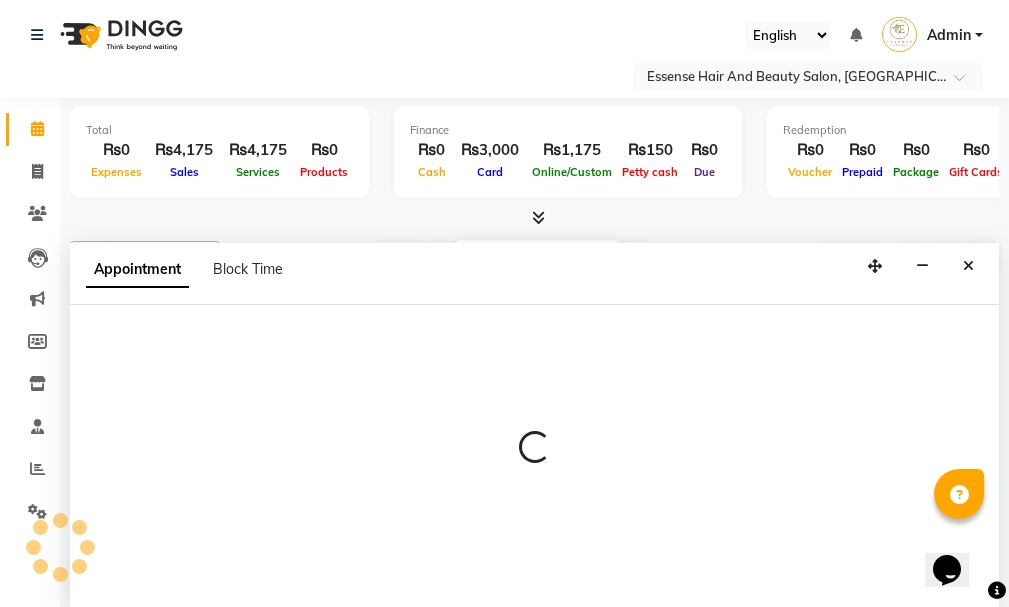 select on "83635" 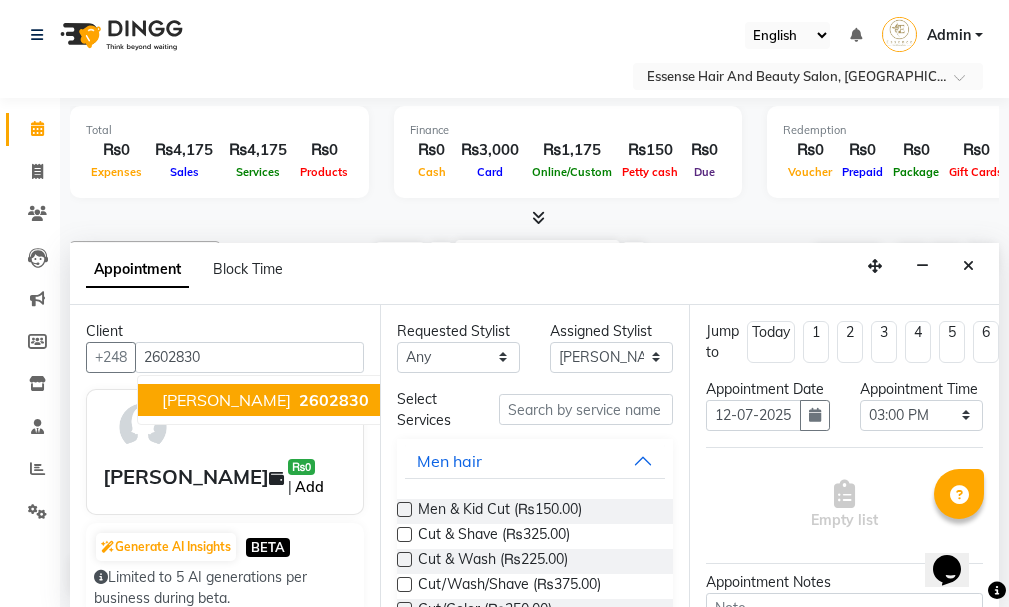 type on "2602830" 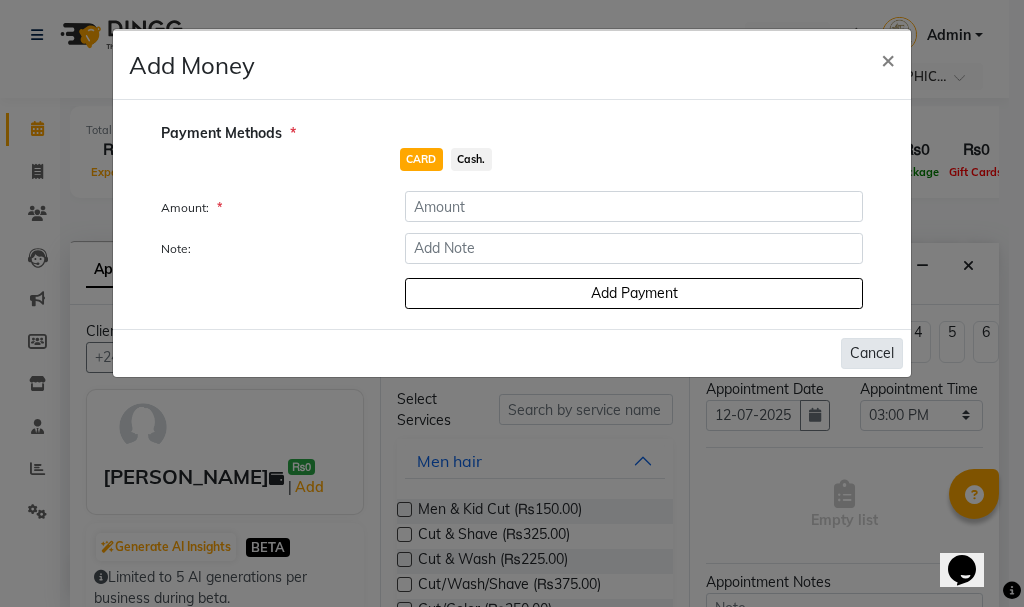 click on "Cancel" 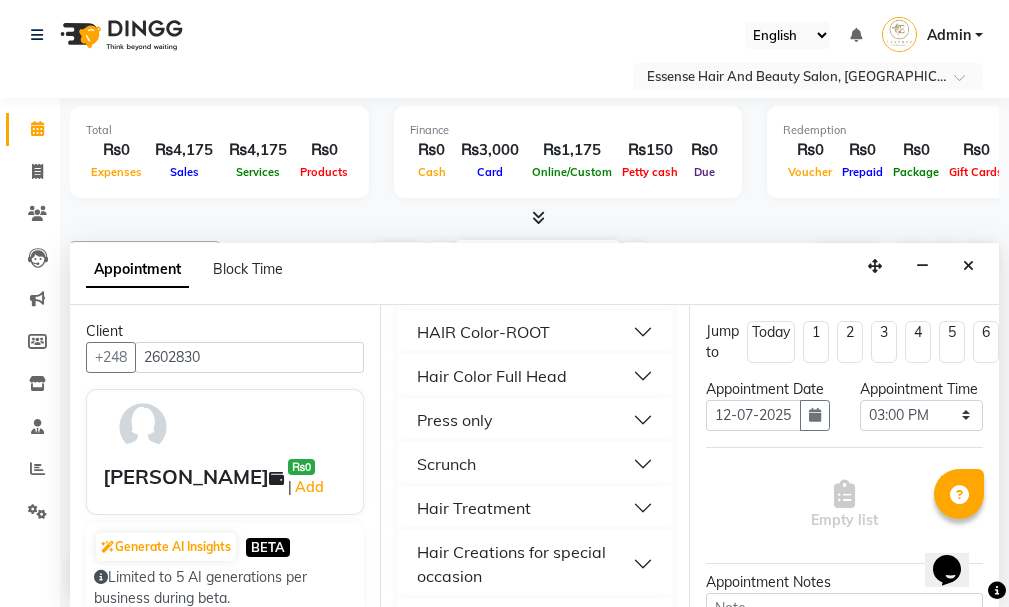 scroll, scrollTop: 383, scrollLeft: 0, axis: vertical 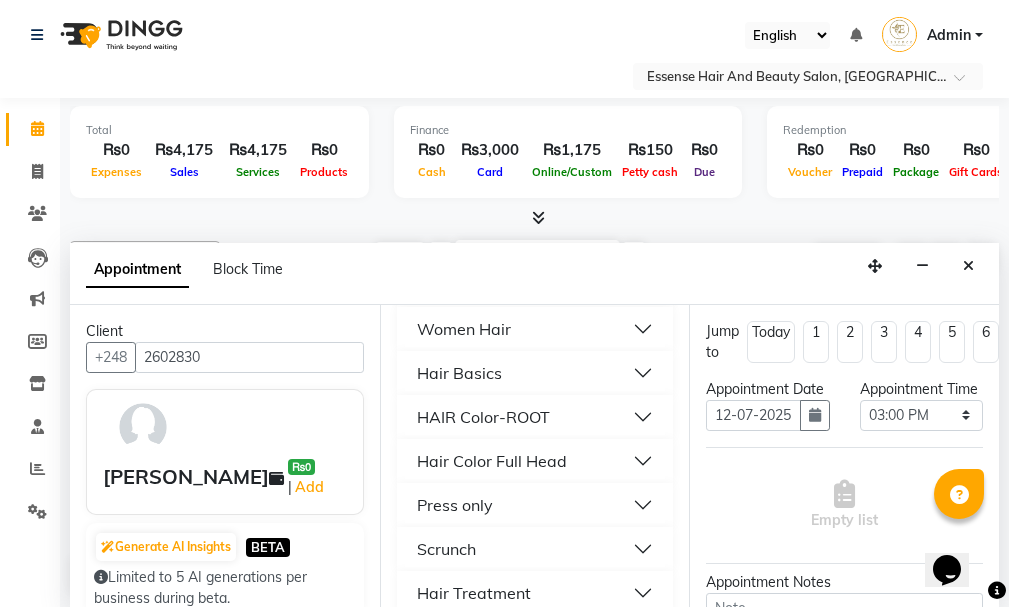 click on "HAIR Color-ROOT" at bounding box center [483, 417] 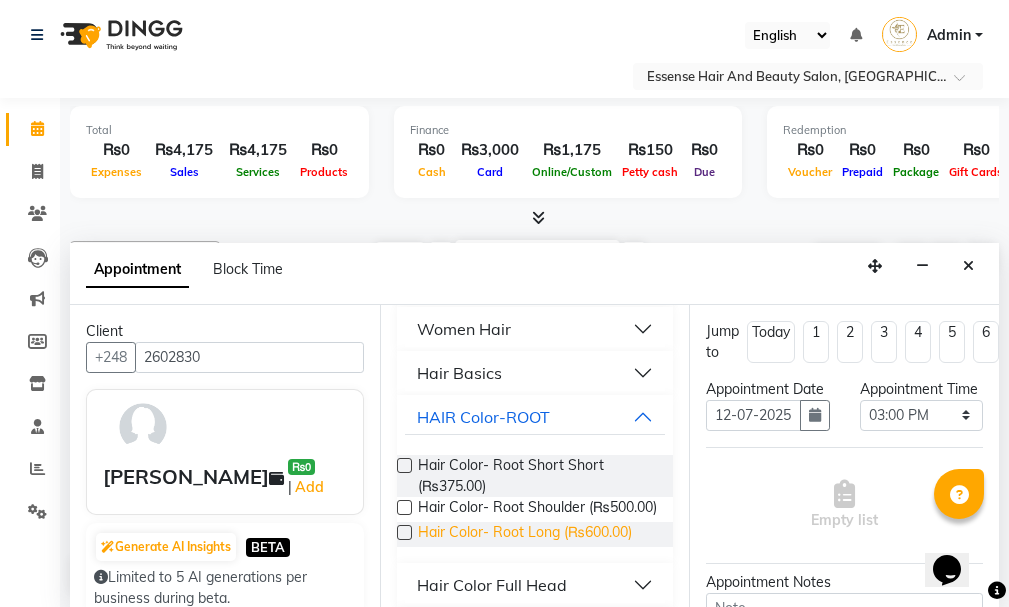 click on "Hair Color- Root Long (₨600.00)" at bounding box center [525, 534] 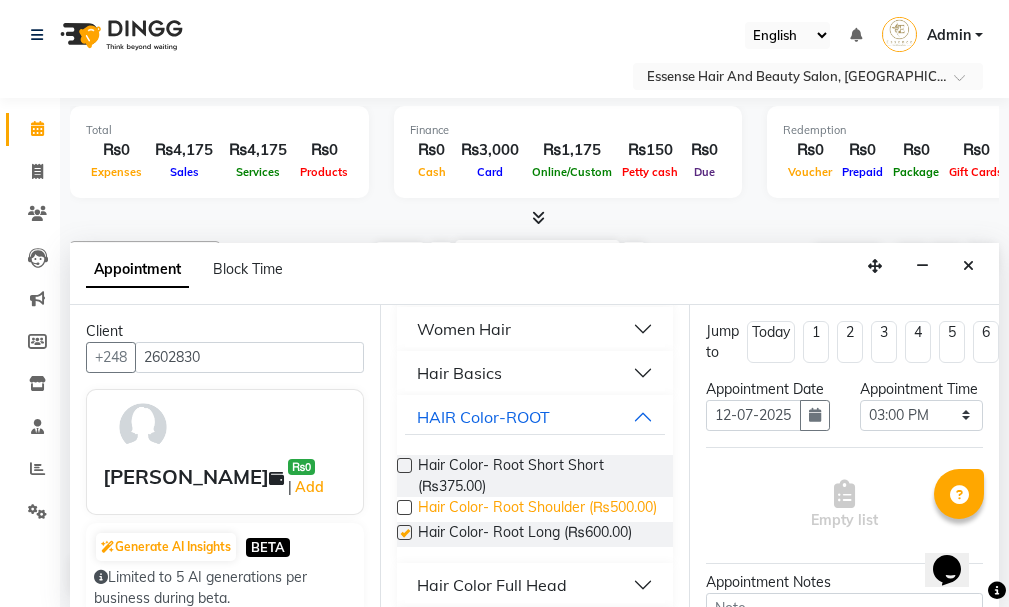 checkbox on "false" 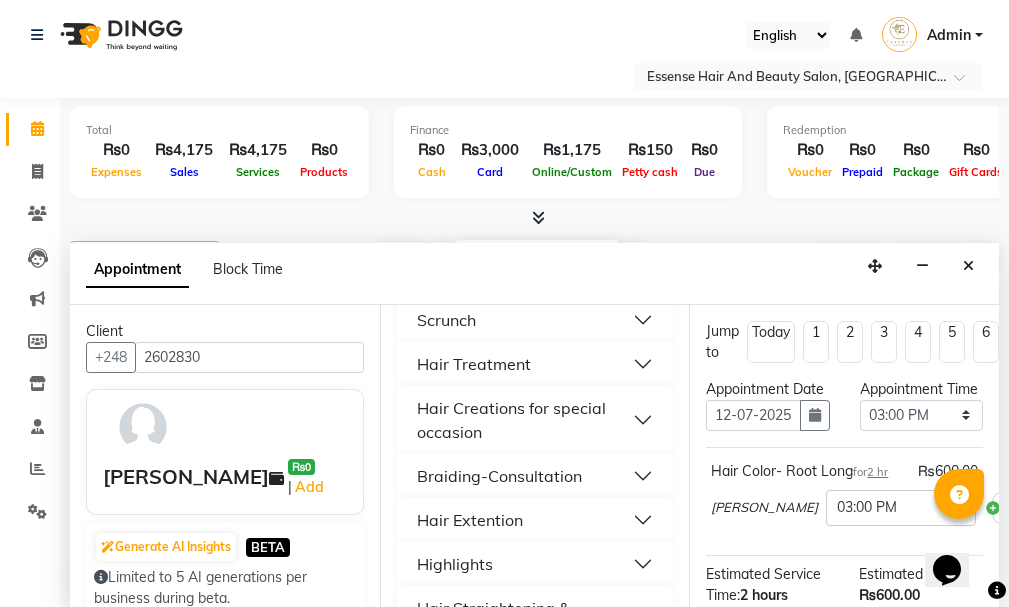 scroll, scrollTop: 783, scrollLeft: 0, axis: vertical 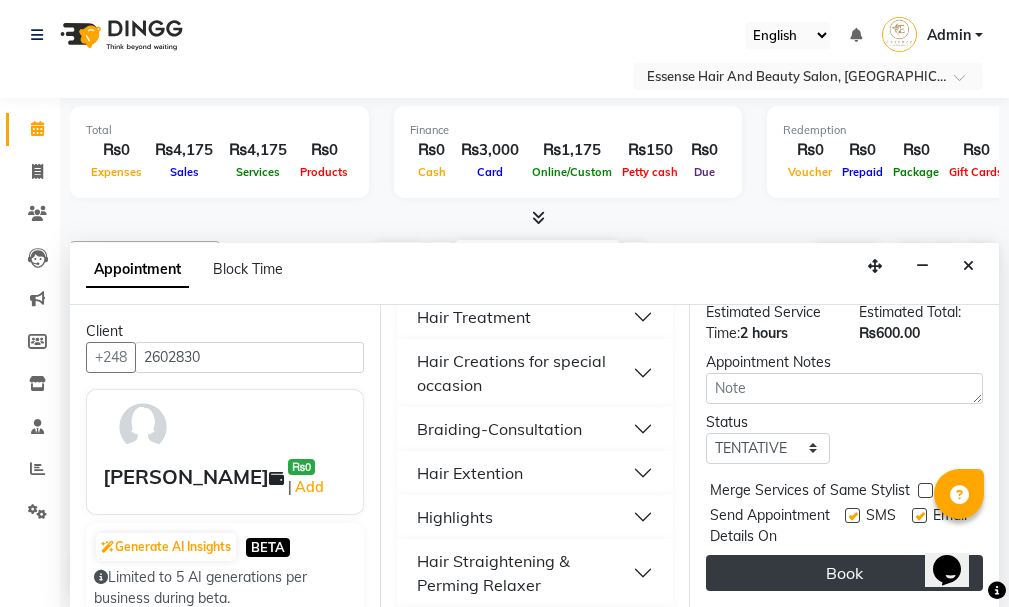 click on "Book" at bounding box center [844, 573] 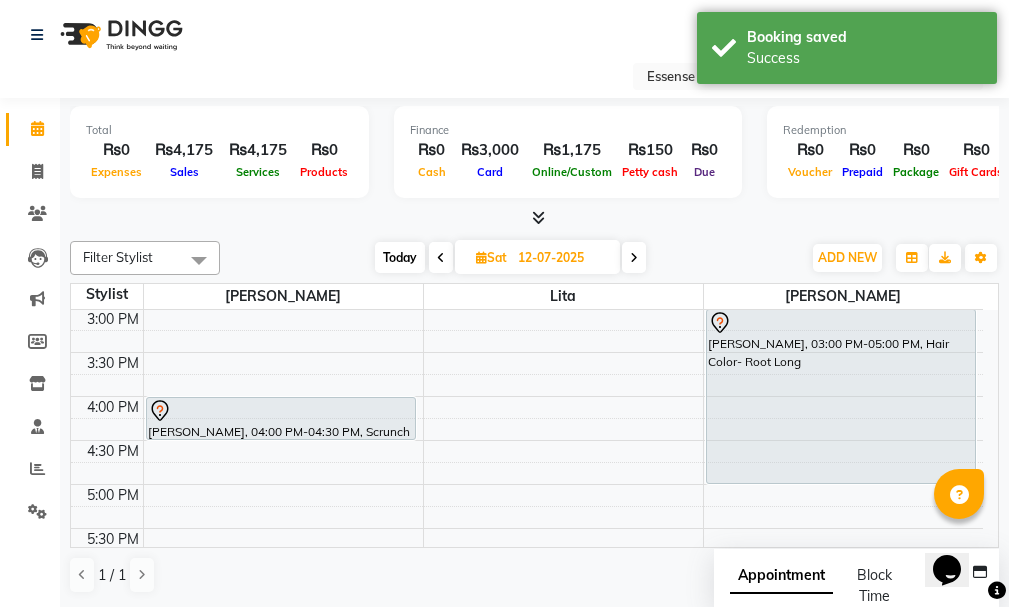 scroll, scrollTop: 0, scrollLeft: 0, axis: both 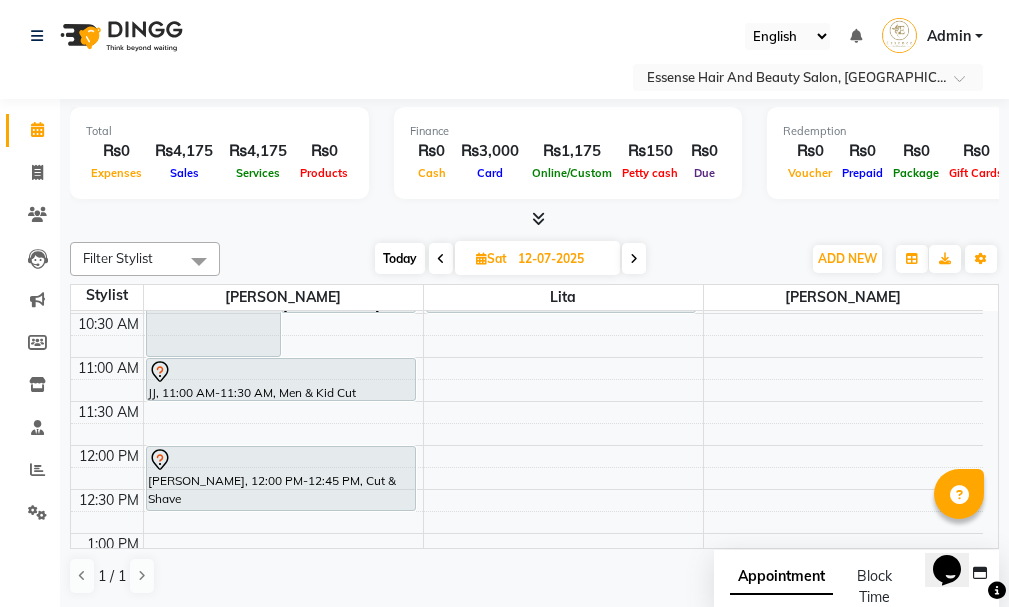 click on "Today" at bounding box center [400, 258] 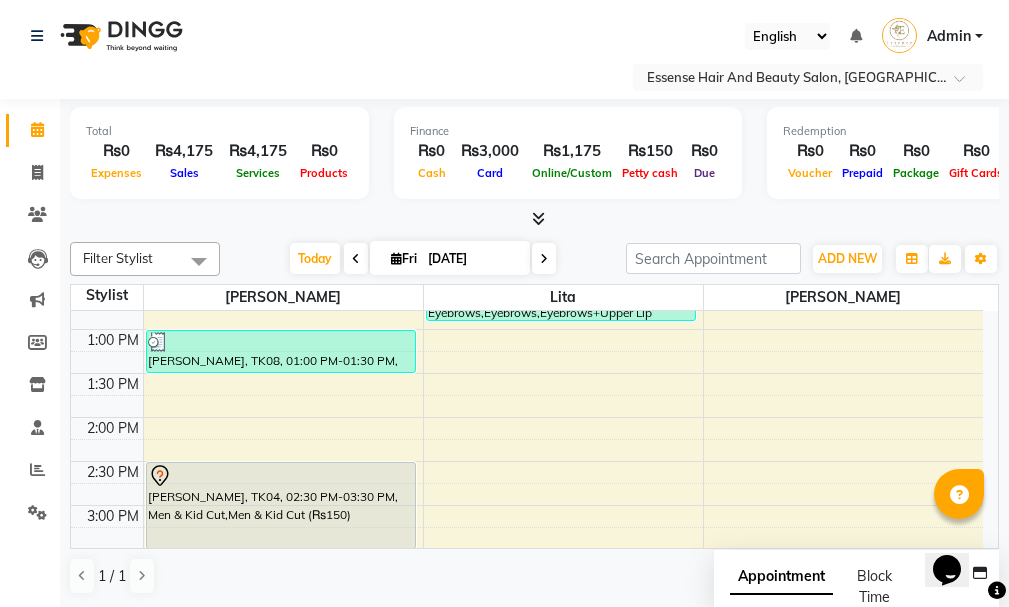 scroll, scrollTop: 417, scrollLeft: 0, axis: vertical 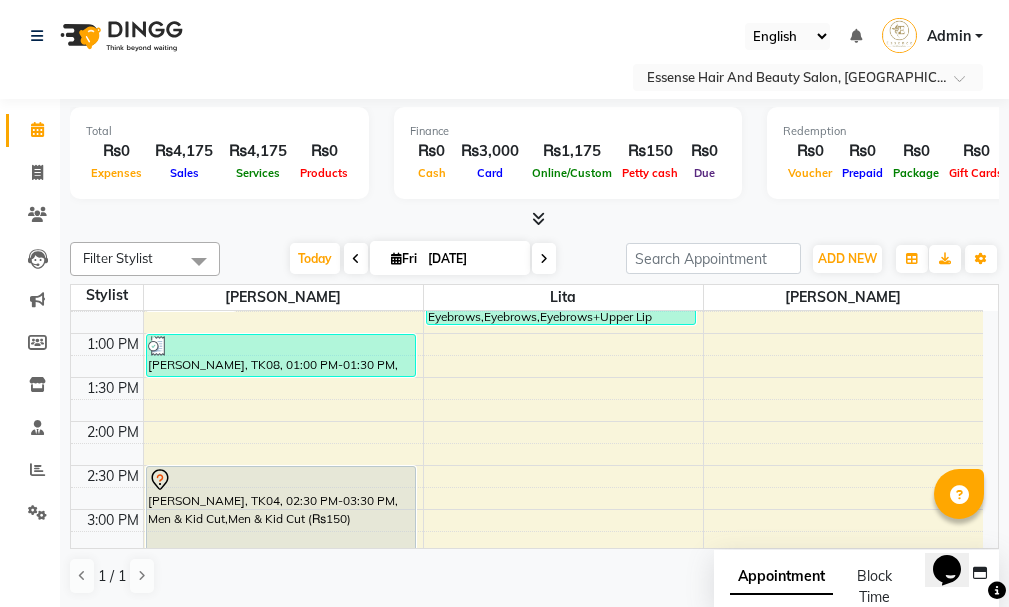 click on "[PERSON_NAME], TK04, 02:30 PM-03:30 PM, Men & Kid Cut,Men & Kid Cut (₨150)" at bounding box center [281, 509] 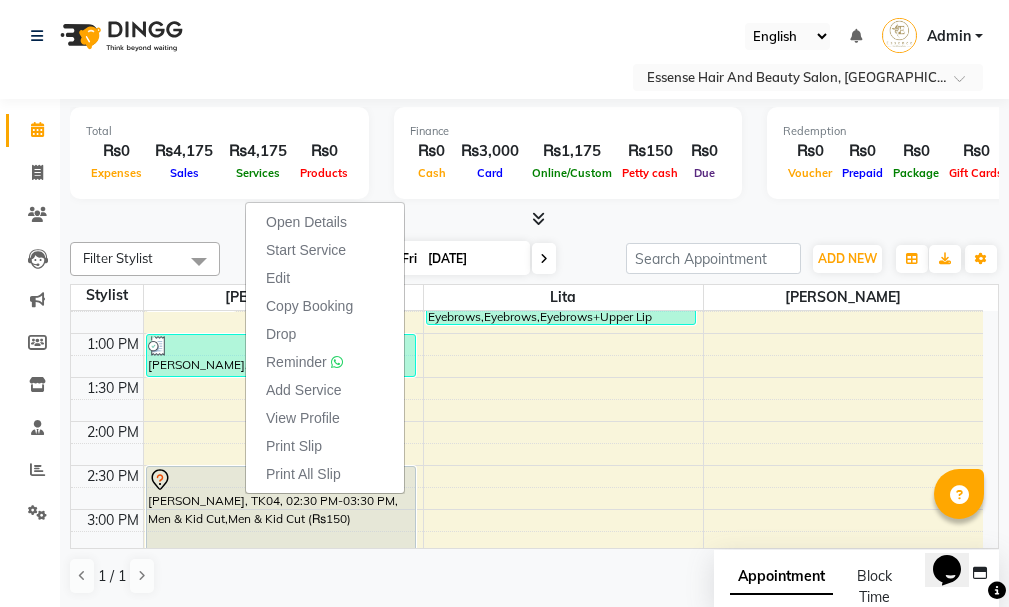 click at bounding box center (544, 259) 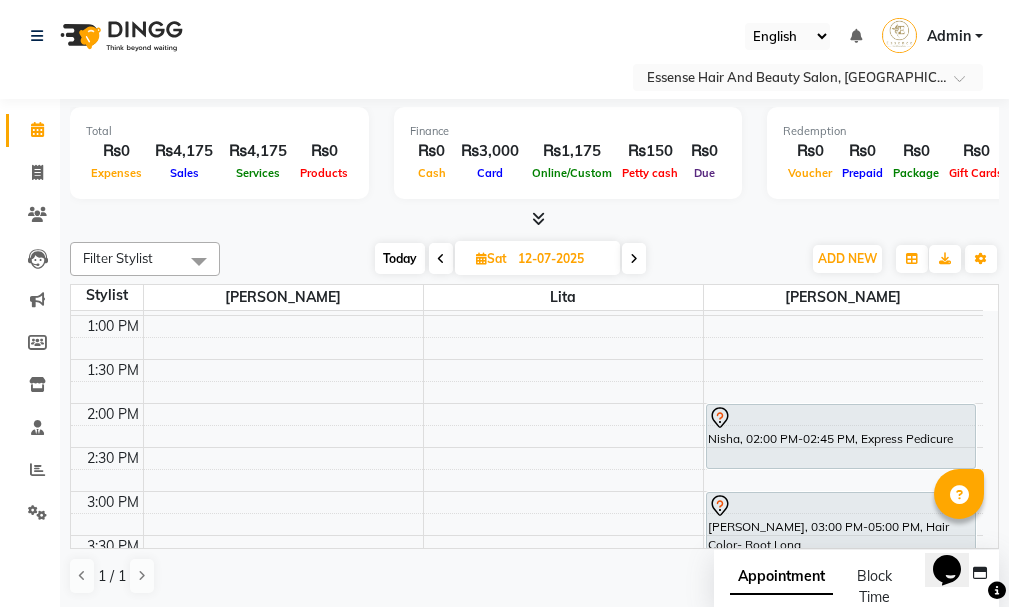 scroll, scrollTop: 417, scrollLeft: 0, axis: vertical 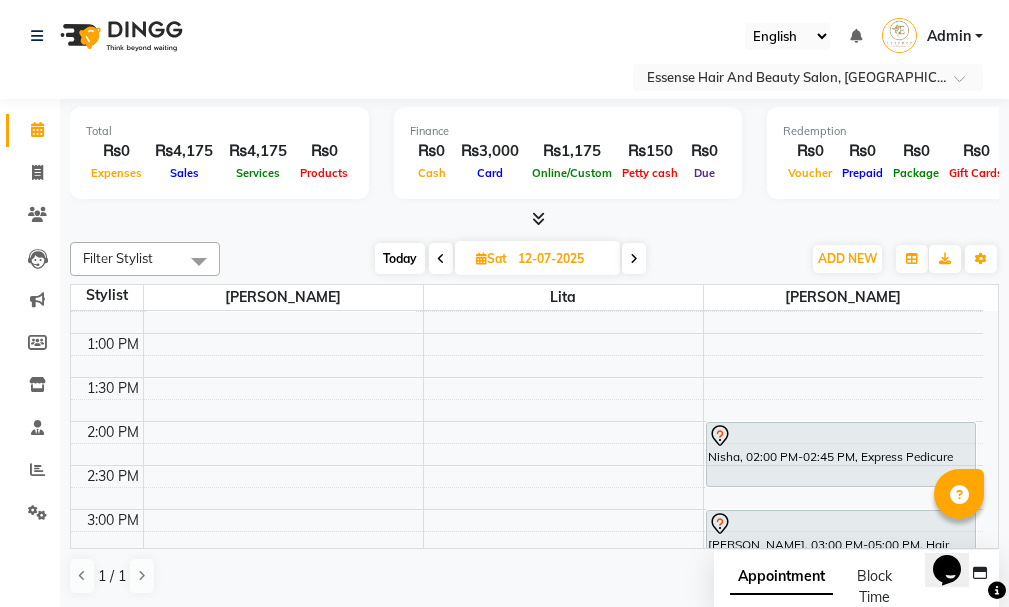 click on "Today" at bounding box center [400, 258] 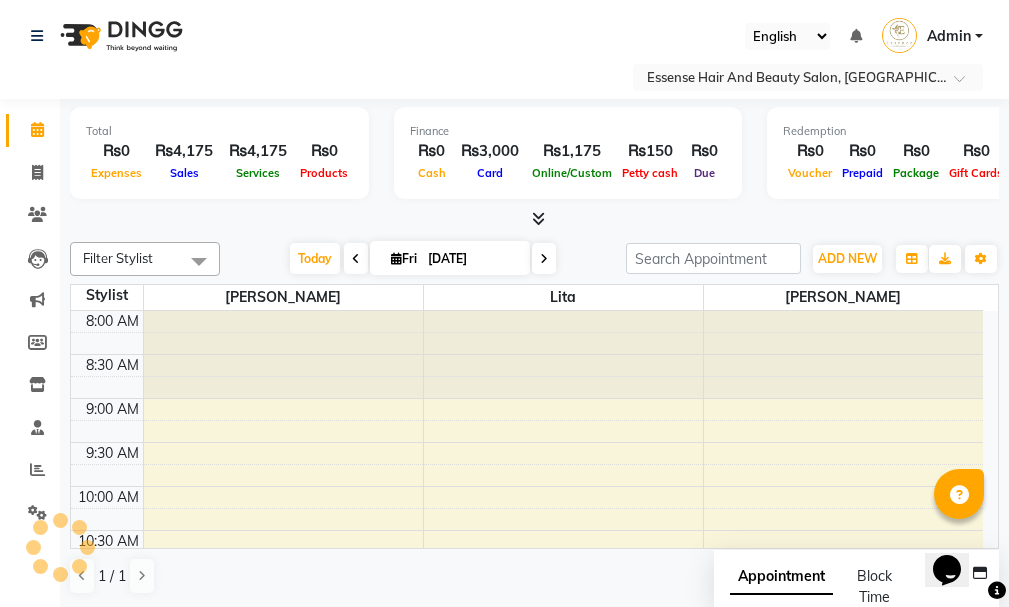 scroll, scrollTop: 617, scrollLeft: 0, axis: vertical 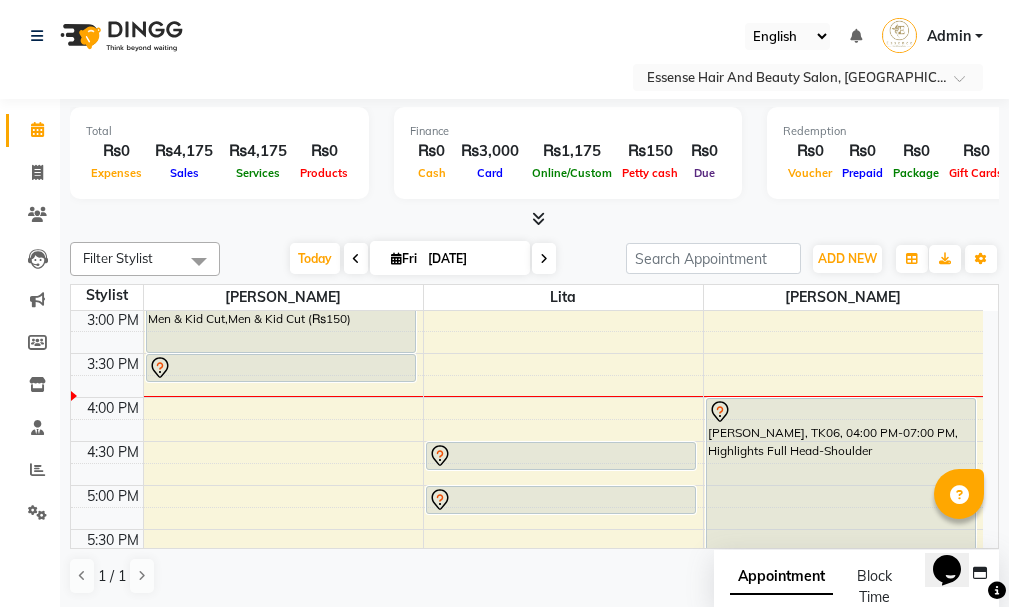 click 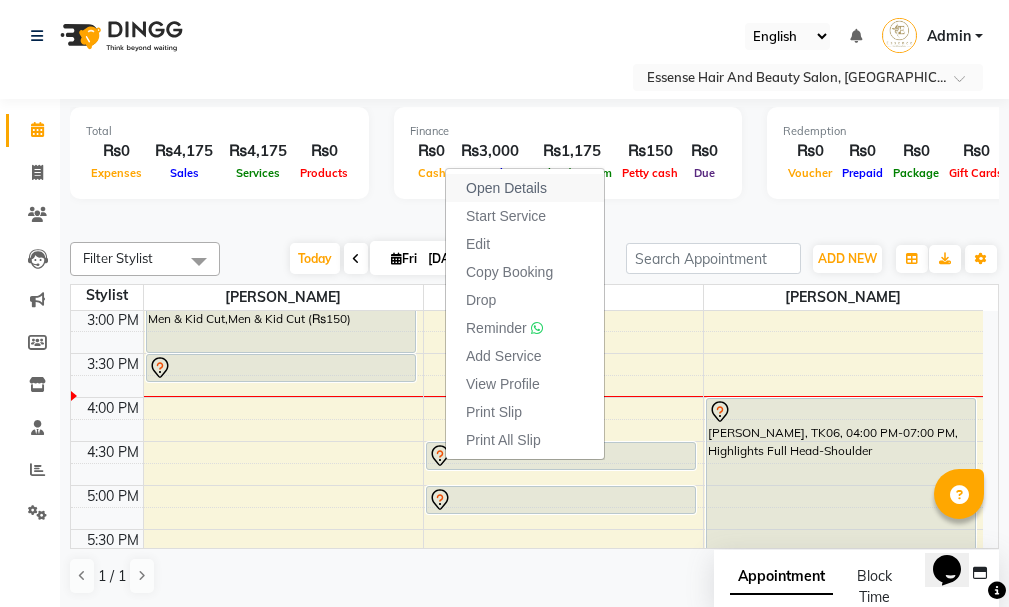 click on "Open Details" at bounding box center [506, 188] 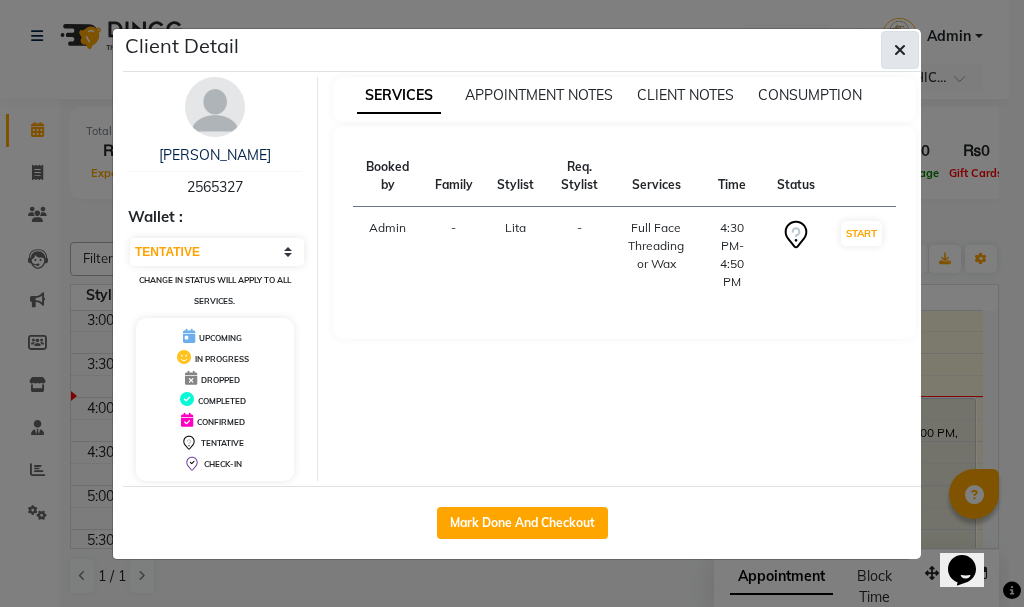 click 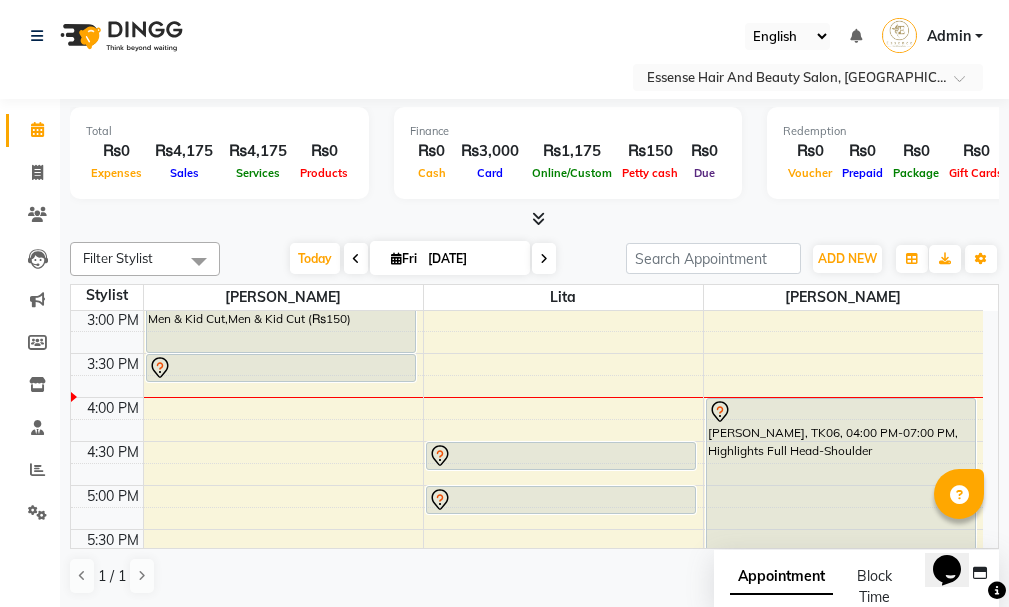 scroll, scrollTop: 517, scrollLeft: 0, axis: vertical 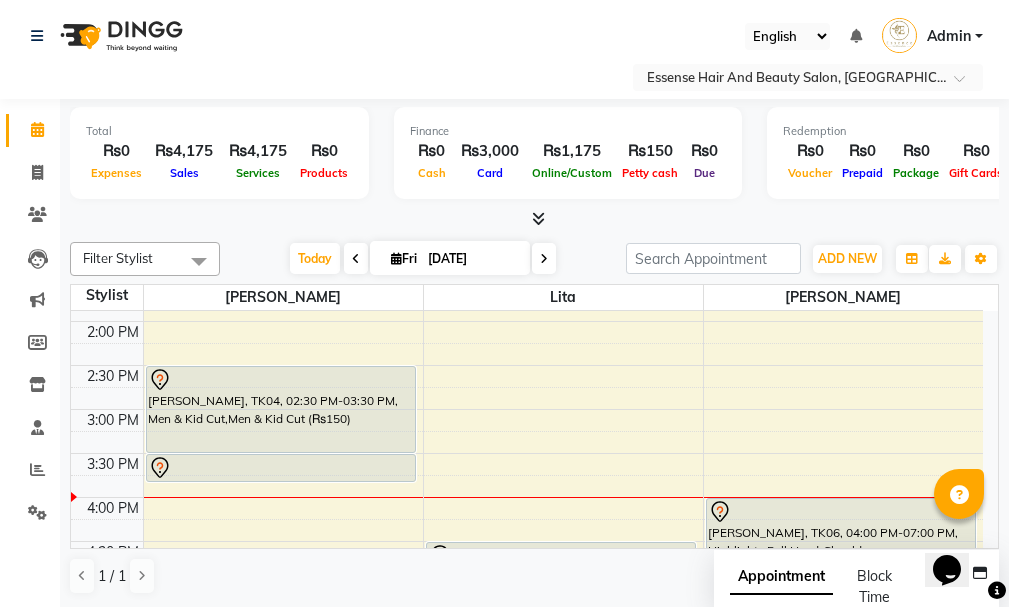 click 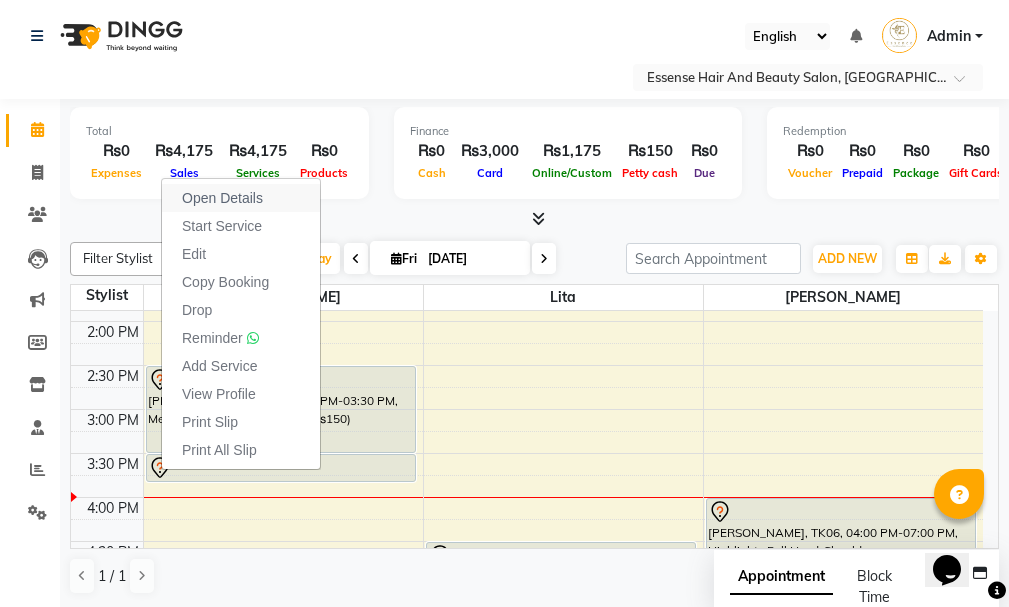 click on "Open Details" at bounding box center [222, 198] 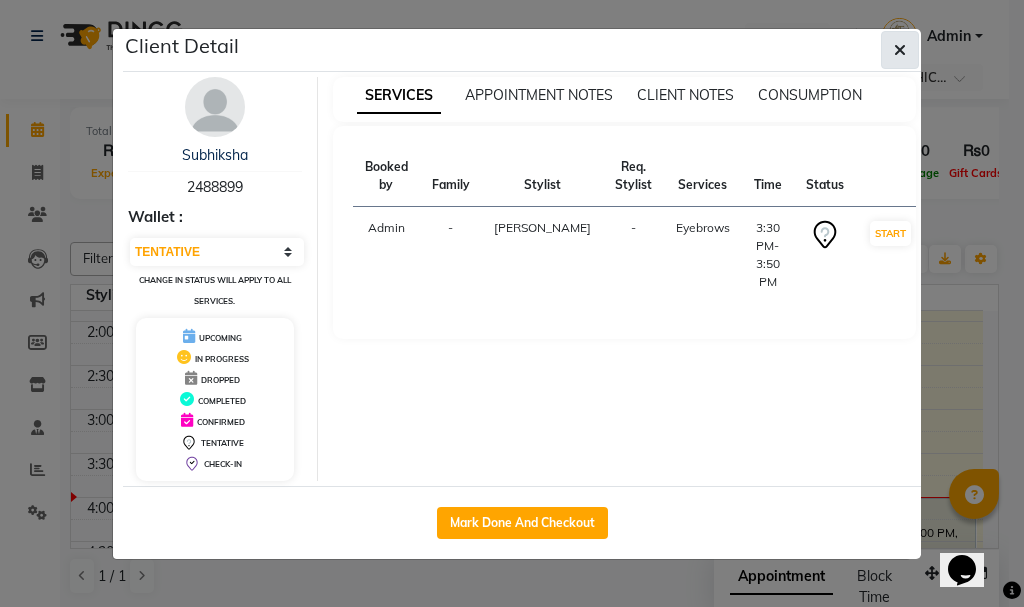click 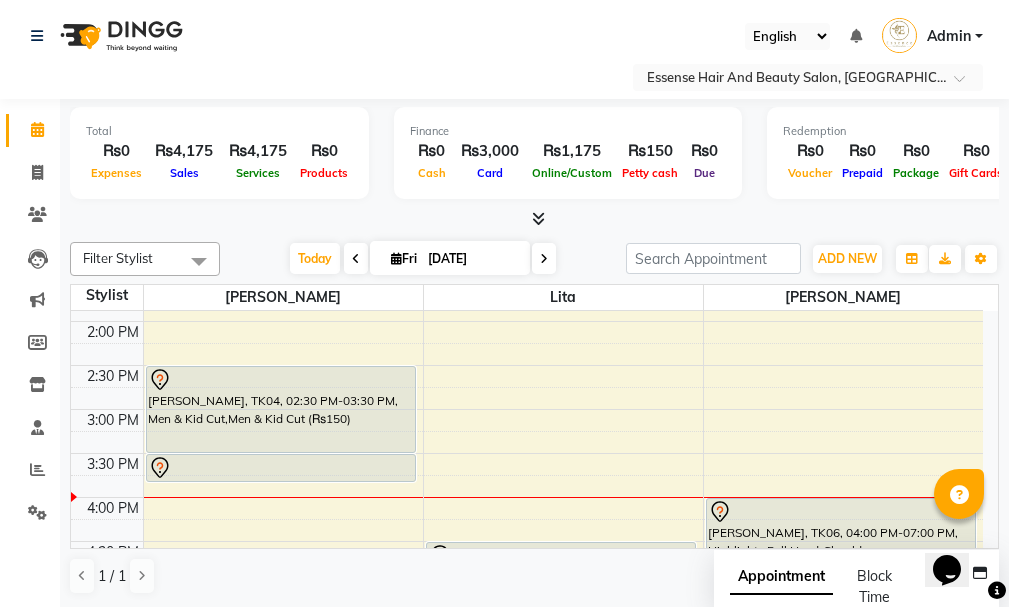 scroll, scrollTop: 617, scrollLeft: 0, axis: vertical 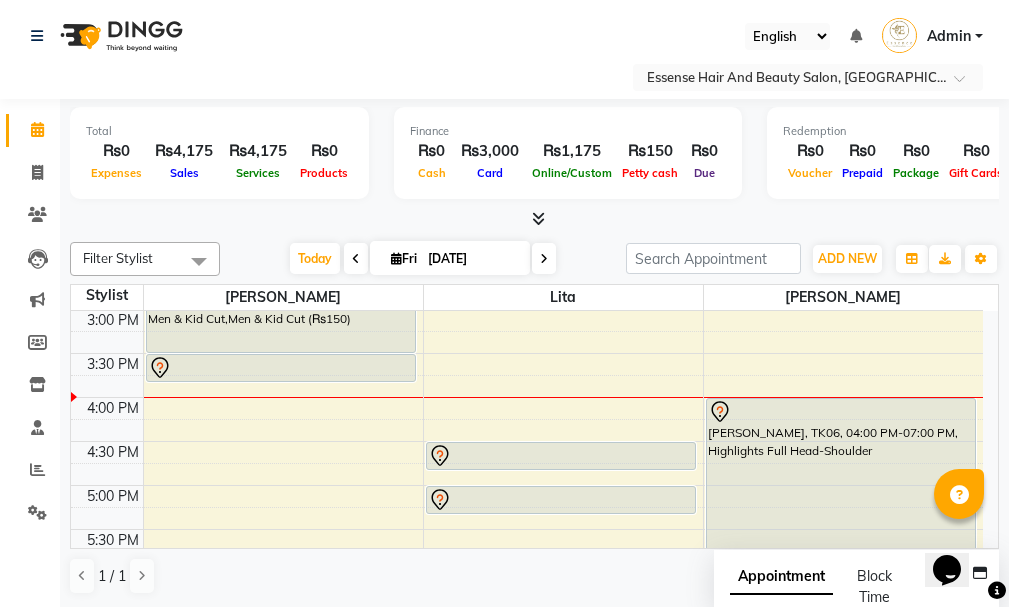 click 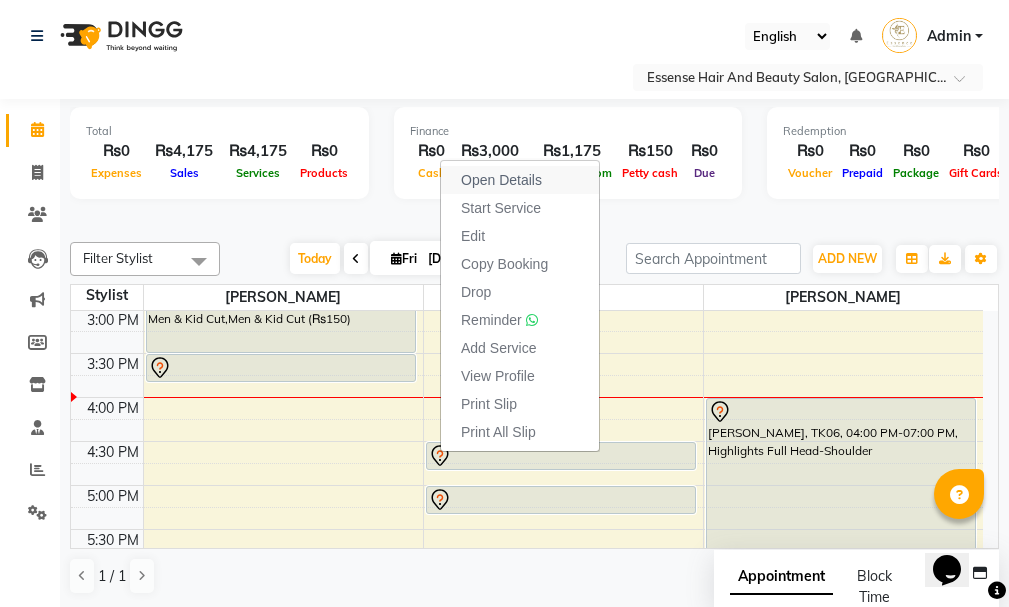 click on "Open Details" at bounding box center [501, 180] 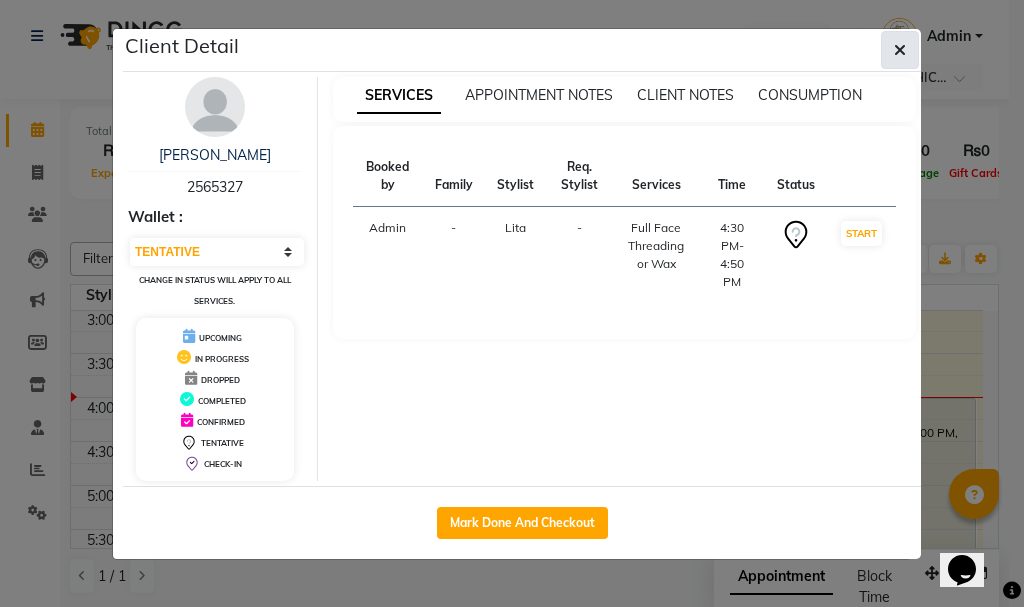 click 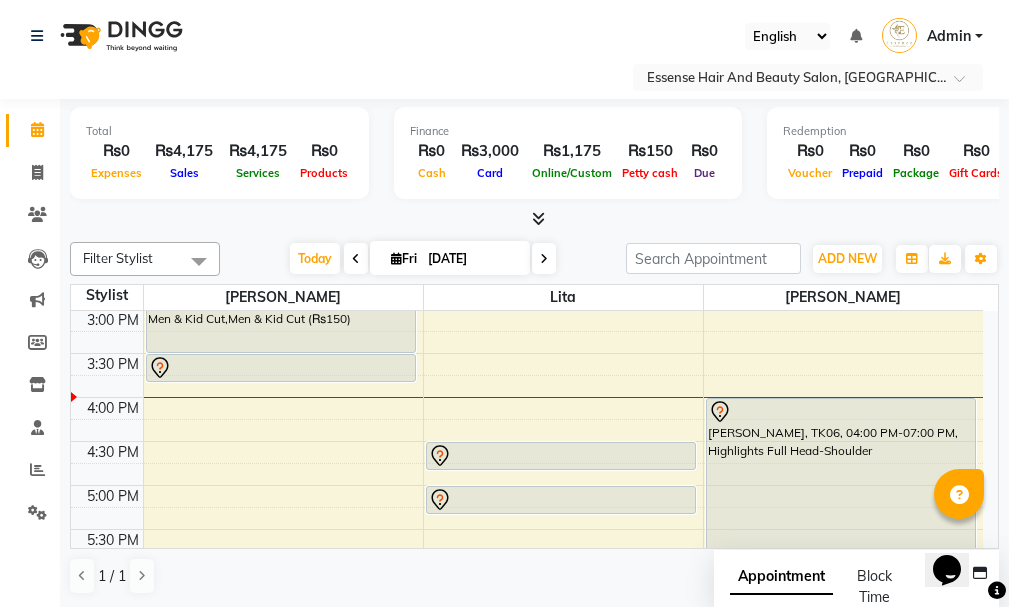 click 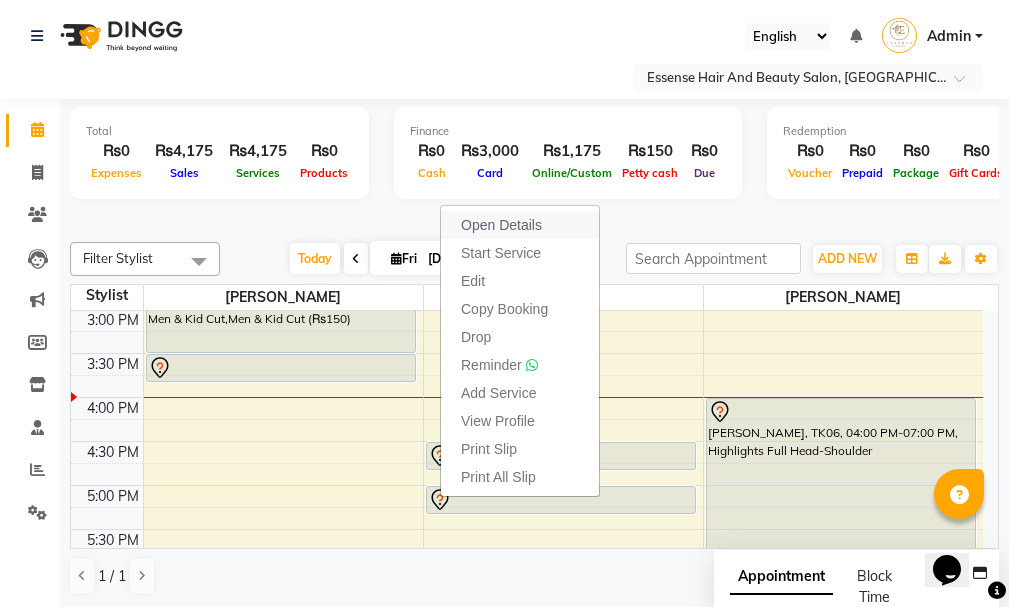 click on "Open Details" at bounding box center (501, 225) 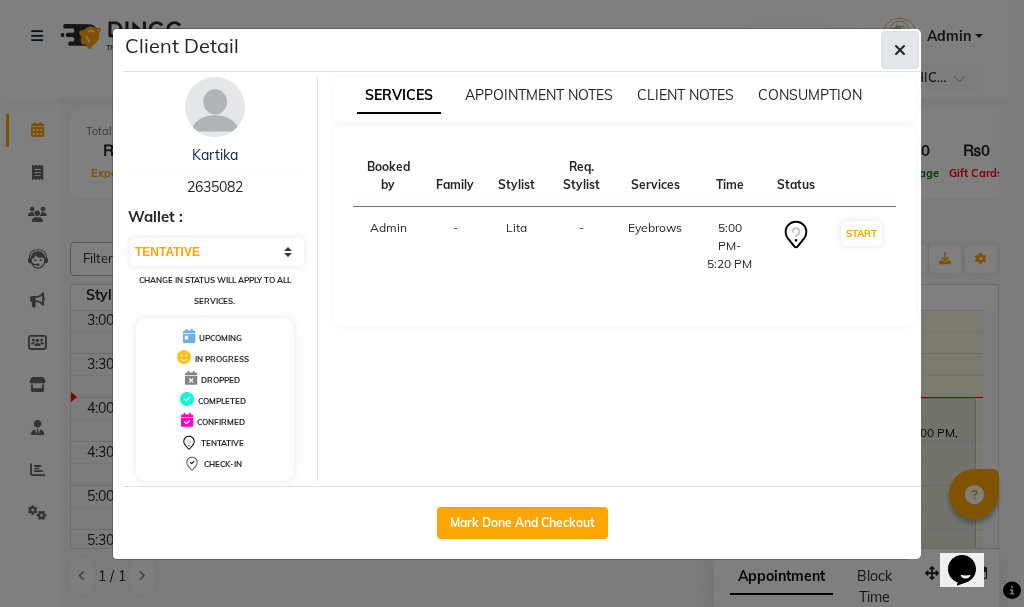 click 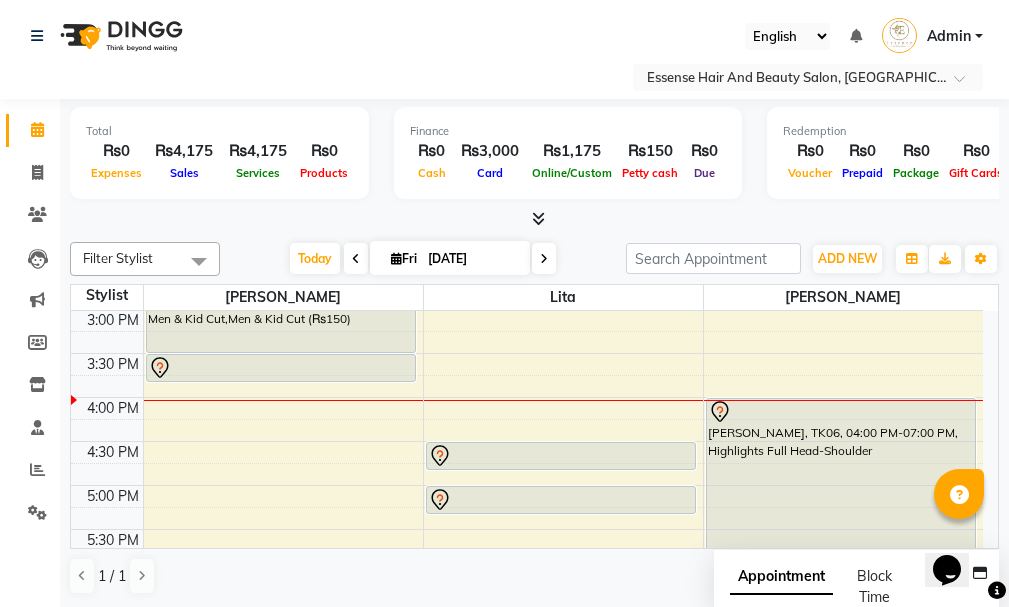 click on "8:00 AM 8:30 AM 9:00 AM 9:30 AM 10:00 AM 10:30 AM 11:00 AM 11:30 AM 12:00 PM 12:30 PM 1:00 PM 1:30 PM 2:00 PM 2:30 PM 3:00 PM 3:30 PM 4:00 PM 4:30 PM 5:00 PM 5:30 PM 6:00 PM 6:30 PM 7:00 PM 7:30 PM 8:00 PM 8:30 PM     [PERSON_NAME], TK07, 08:45 AM-12:45 PM, Normal     [PERSON_NAME], TK03, 10:00 AM-10:30 AM, Men & Kid Cut     [PERSON_NAME], TK11, 10:10 AM-11:10 AM, Men & Kid Cut,Cut/Dry/[PERSON_NAME], TK05, 11:00 AM-11:30 AM, Men & Kid Cut     [PERSON_NAME], TK01, 12:00 PM-12:30 PM, Men & Kid Cut     [PERSON_NAME], TK08, 01:00 PM-01:30 PM, Men & Kid Cut             Mahmoud, TK04, 02:30 PM-03:30 PM, Men & Kid Cut,Men & Kid Cut (₨150)             Subhiksha, TK02, 03:30 PM-03:50 PM, Eyebrows     Kumu, TK09, 12:15 PM-12:55 PM, Eyebrows,Eyebrows,Eyebrows+Upper Lip             Yoji, TK12, 04:30 PM-04:50 PM, Full Face Threading or Wax             Kartika, TK10, 05:00 PM-05:20 PM, Eyebrows             [PERSON_NAME], TK06, 04:00 PM-07:00 PM, Highlights Full Head-Shoulder" at bounding box center [527, 265] 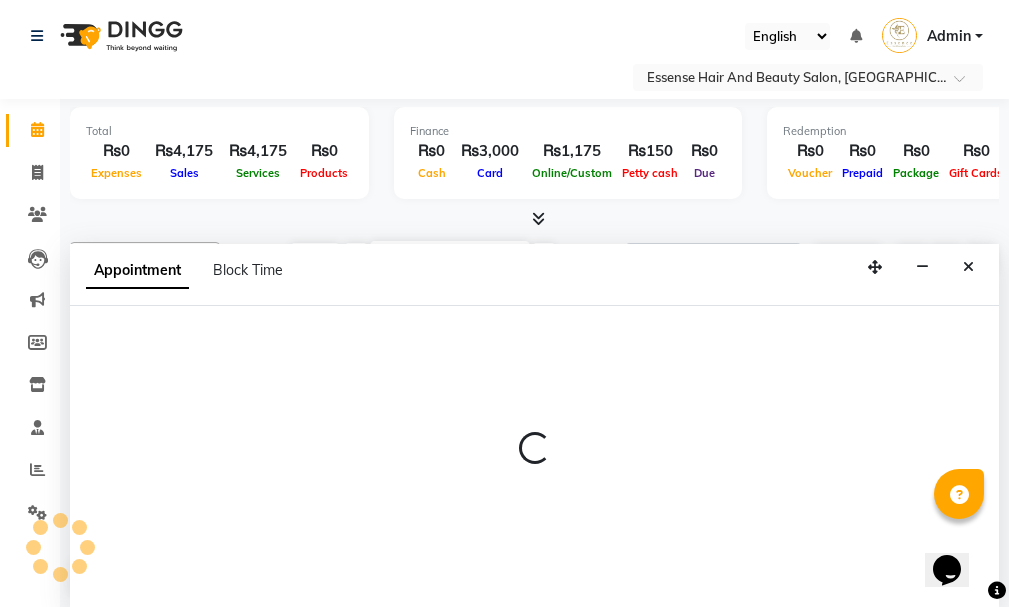 select on "81254" 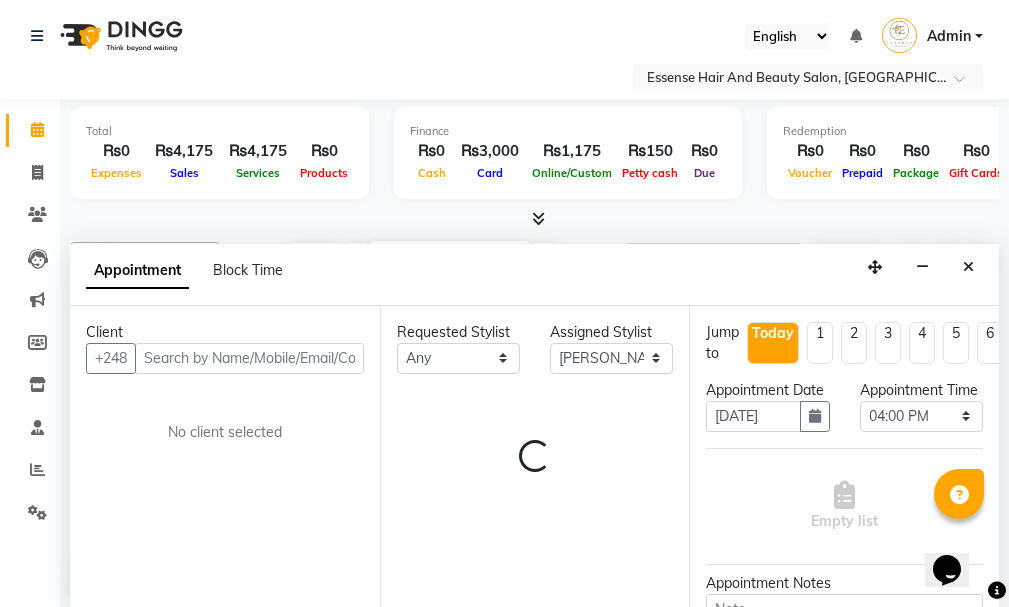 click at bounding box center [249, 358] 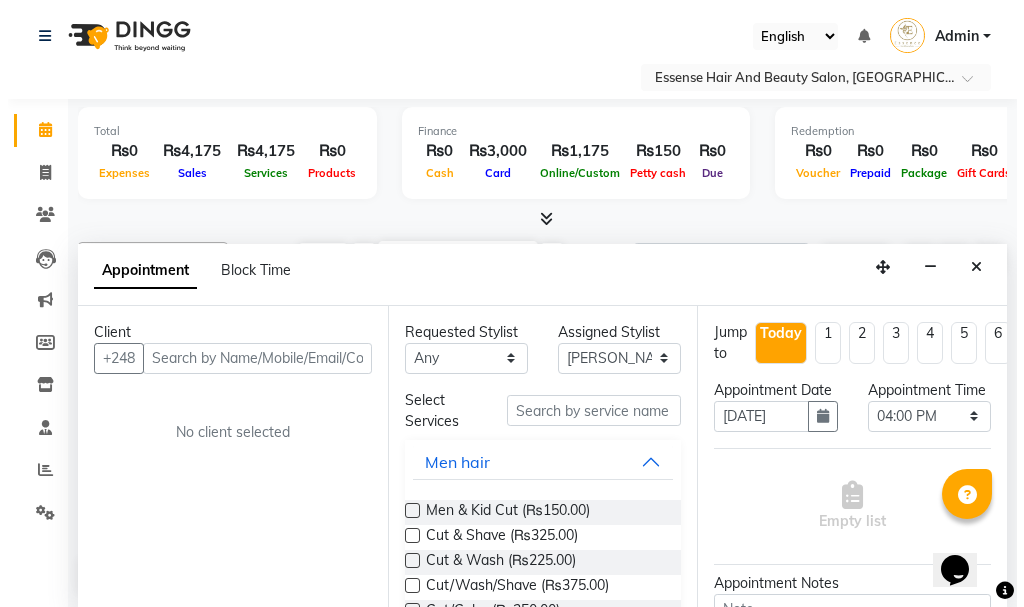 scroll, scrollTop: 1, scrollLeft: 0, axis: vertical 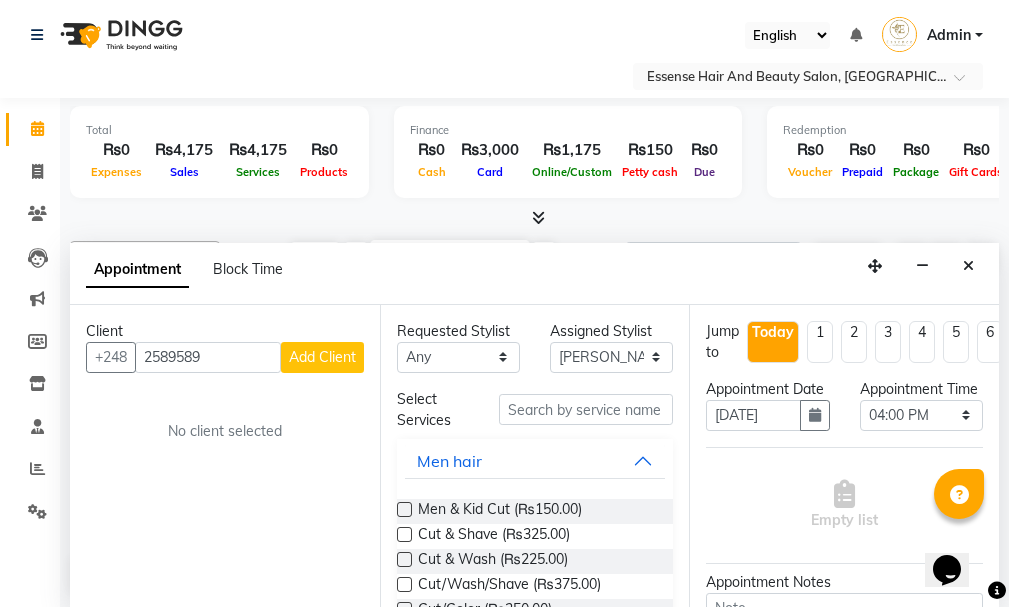type on "2589589" 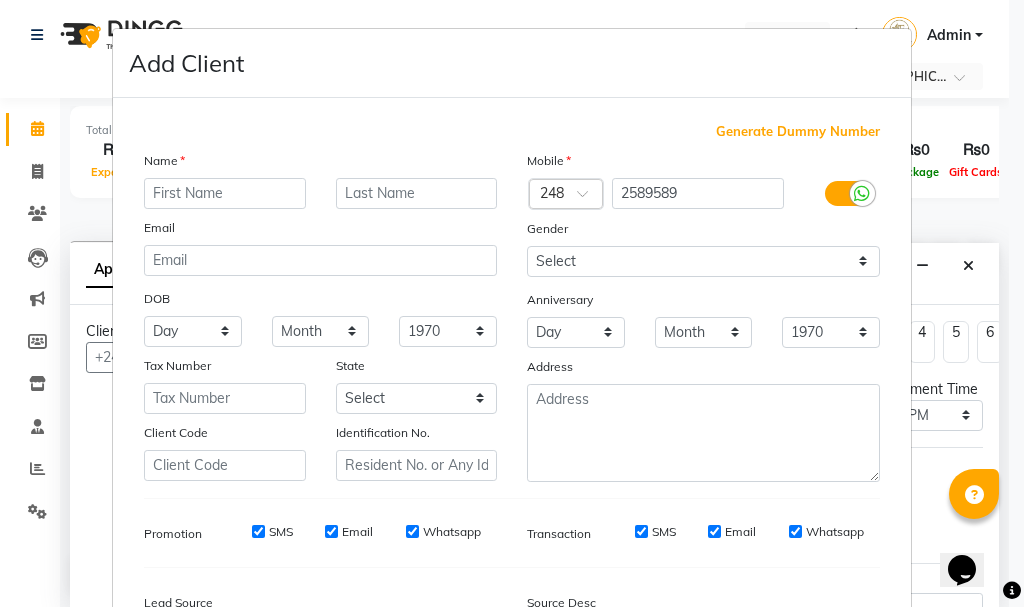 click at bounding box center [225, 193] 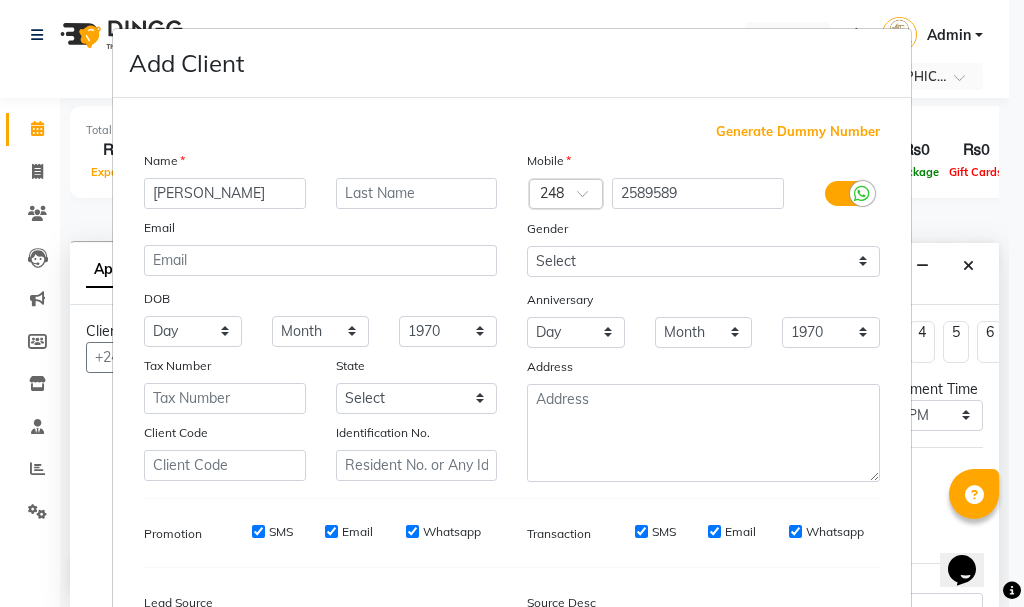 type on "[PERSON_NAME]" 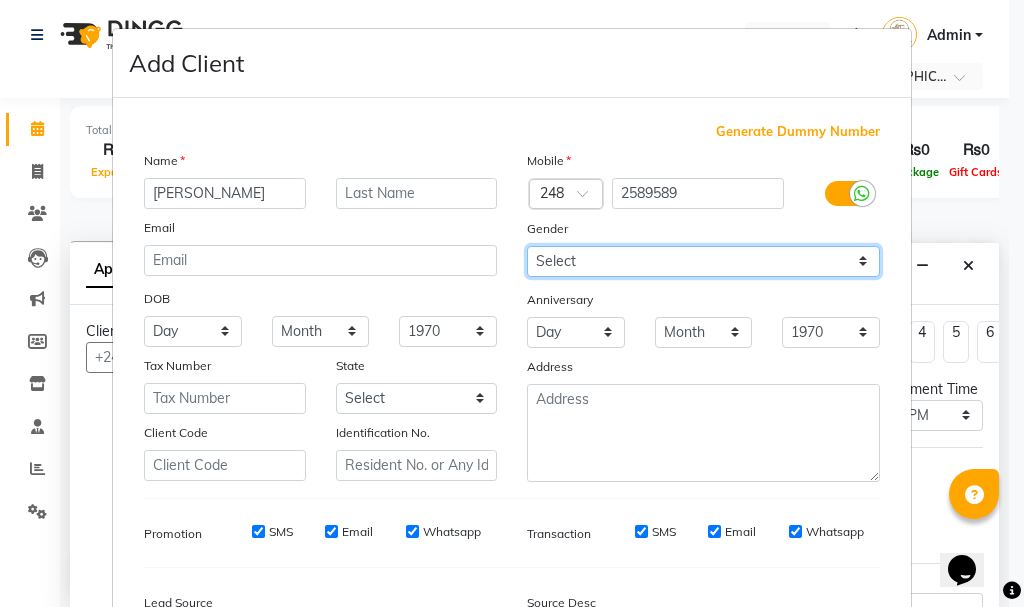 click on "Select [DEMOGRAPHIC_DATA] [DEMOGRAPHIC_DATA] Other Prefer Not To Say" at bounding box center (703, 261) 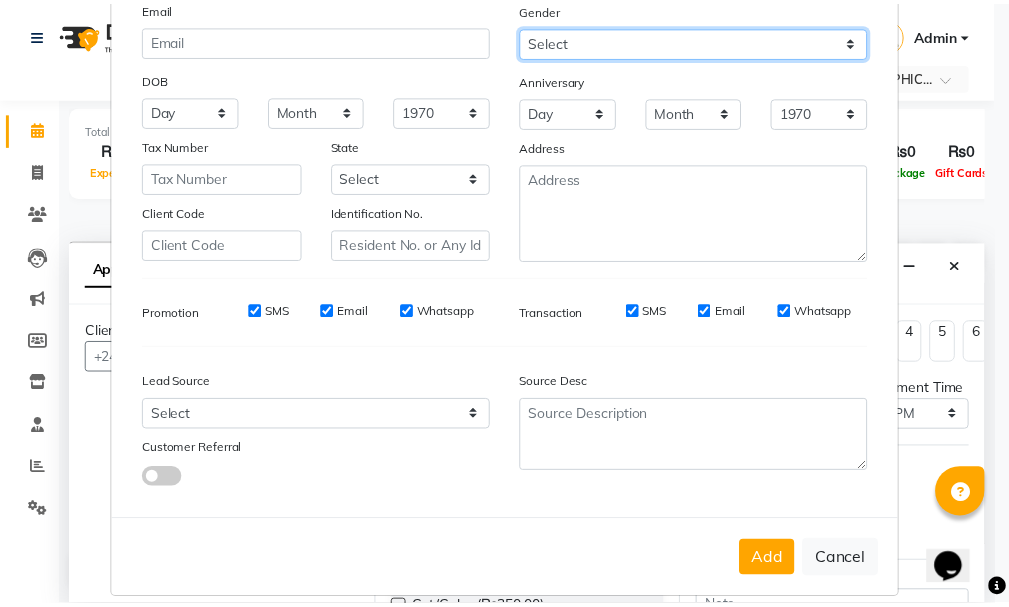 scroll, scrollTop: 242, scrollLeft: 0, axis: vertical 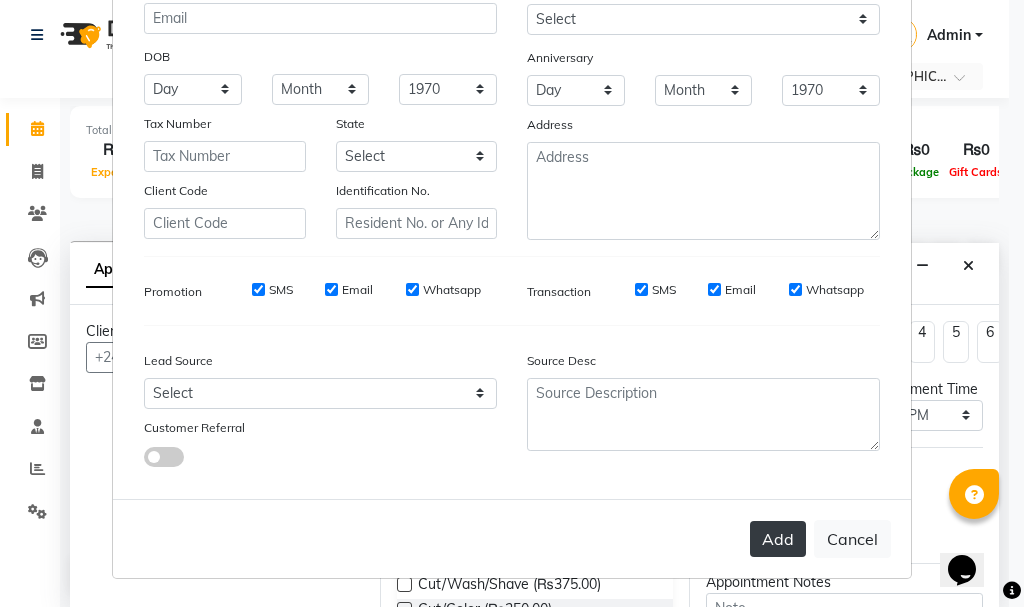 click on "Add" at bounding box center [778, 539] 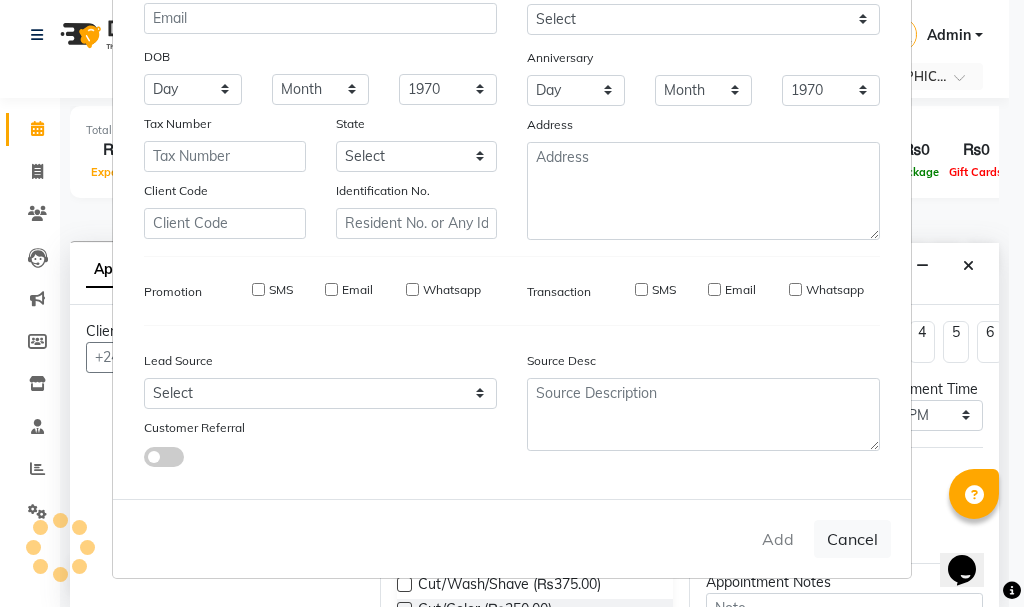 type 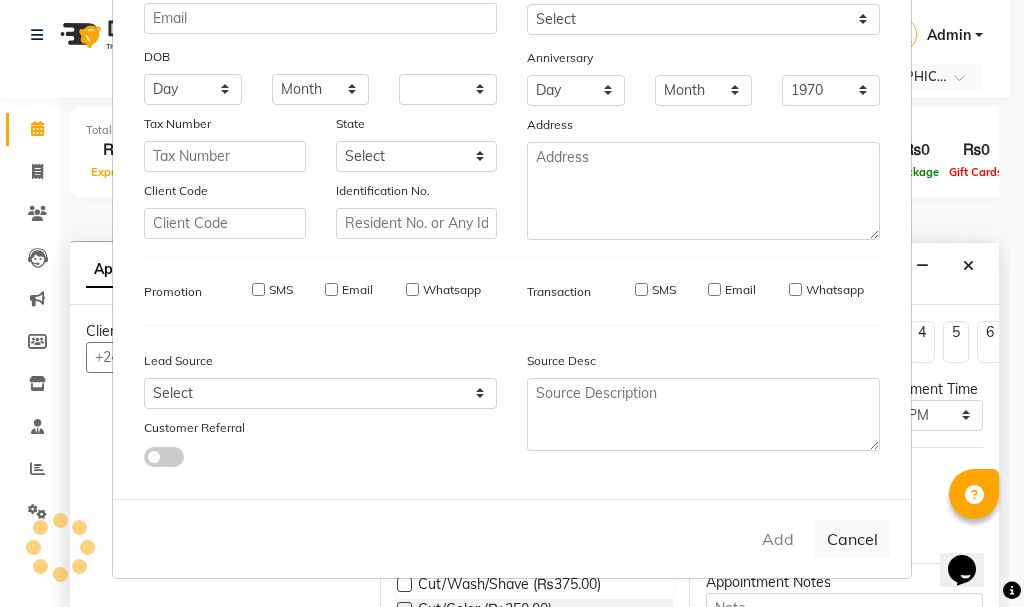 select 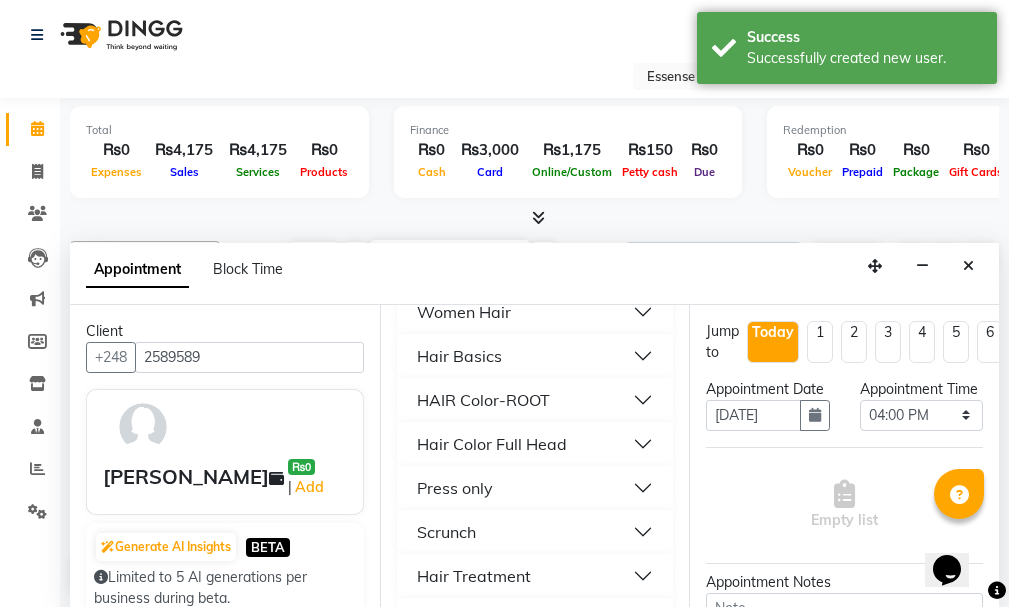 scroll, scrollTop: 300, scrollLeft: 0, axis: vertical 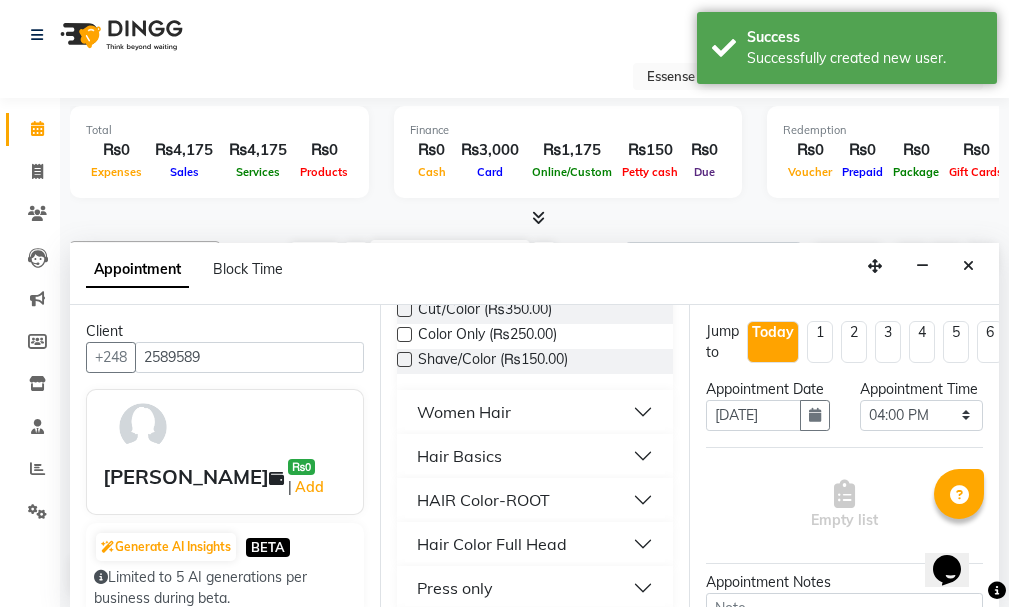 click on "Women Hair" at bounding box center (464, 412) 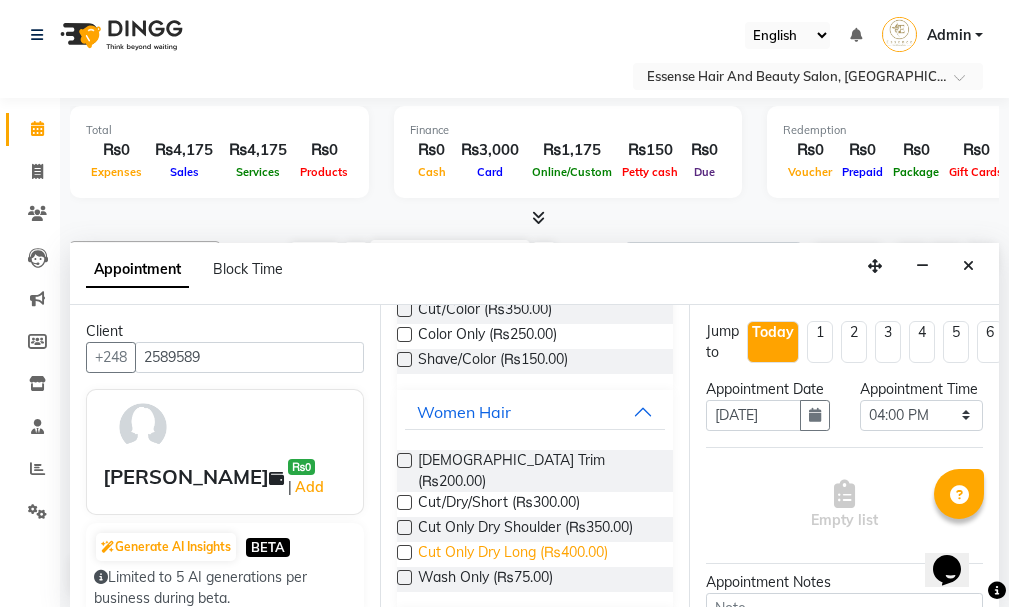 click on "Cut Only Dry Long (₨400.00)" at bounding box center (513, 554) 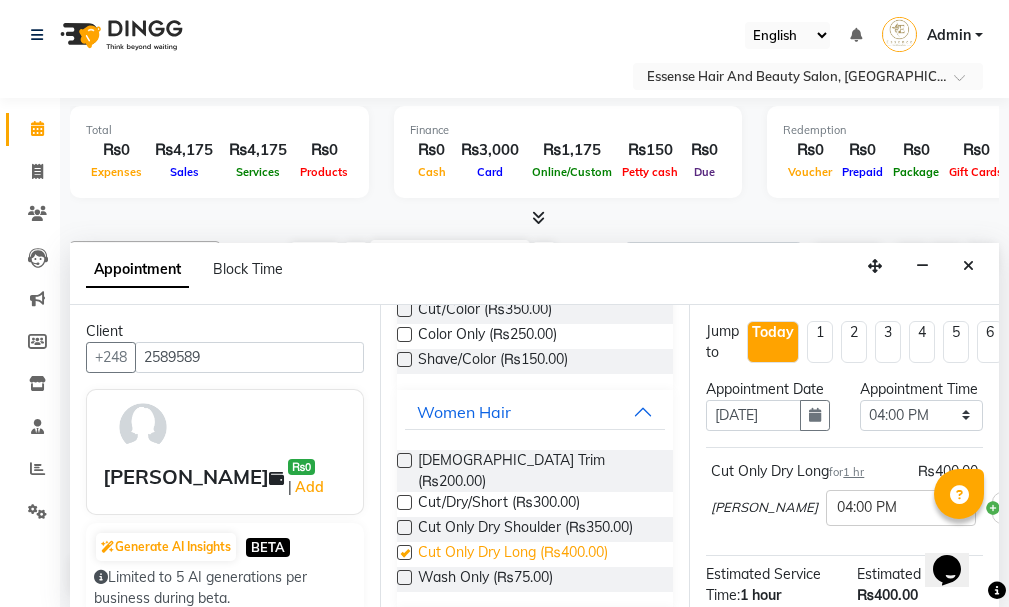 checkbox on "false" 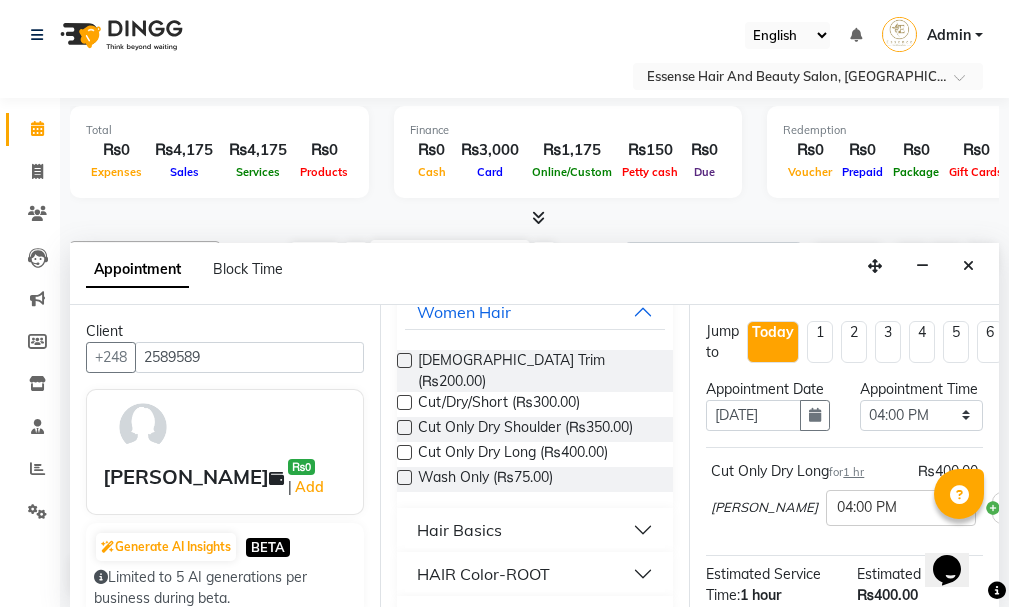 scroll, scrollTop: 600, scrollLeft: 0, axis: vertical 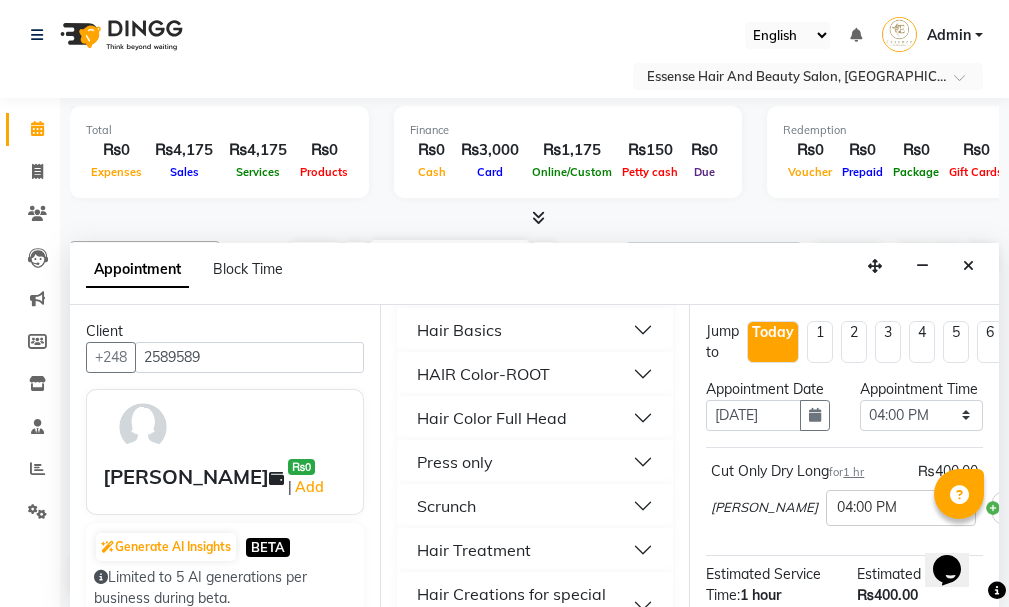 click on "Hair Basics" at bounding box center [535, 330] 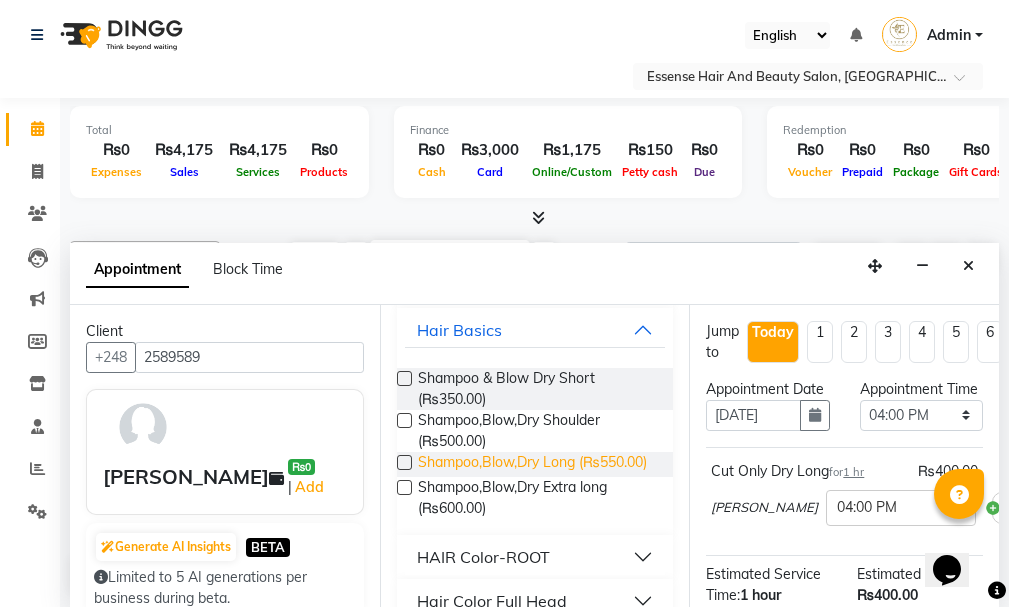click on "Shampoo,Blow,Dry Long (₨550.00)" at bounding box center (532, 464) 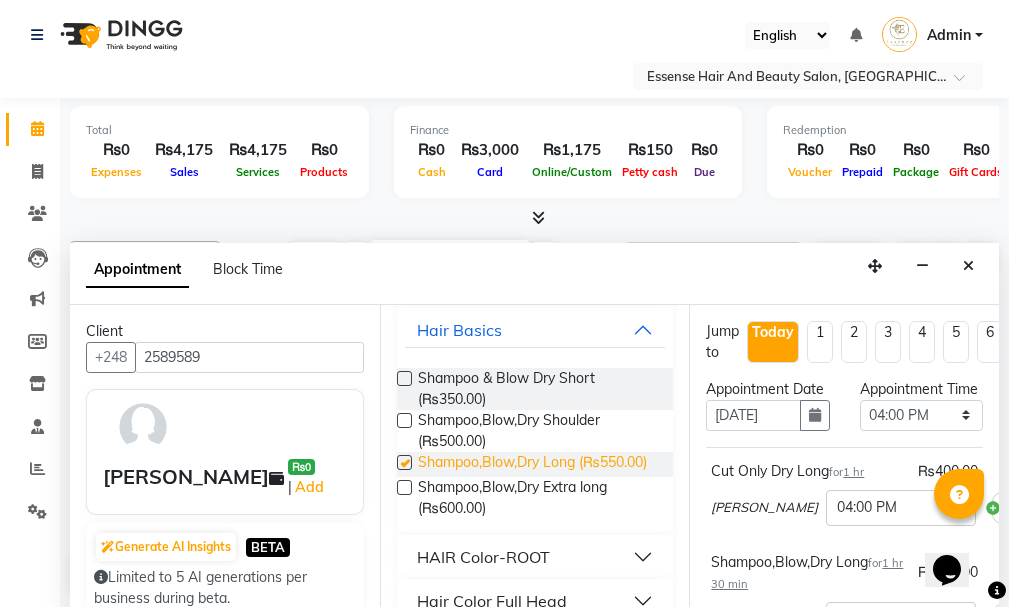 checkbox on "false" 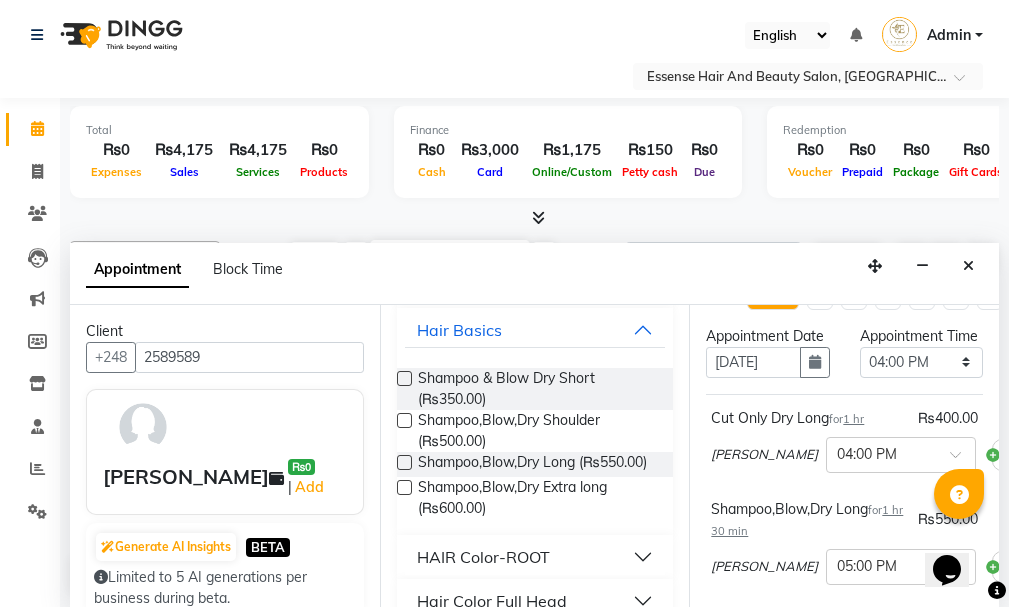 scroll, scrollTop: 300, scrollLeft: 0, axis: vertical 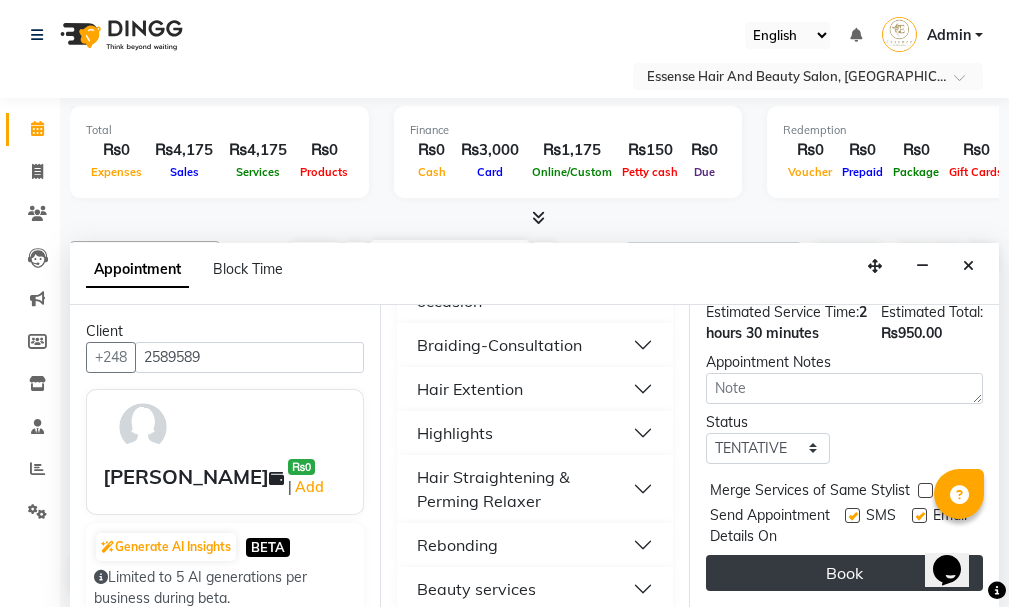 click on "Book" at bounding box center (844, 573) 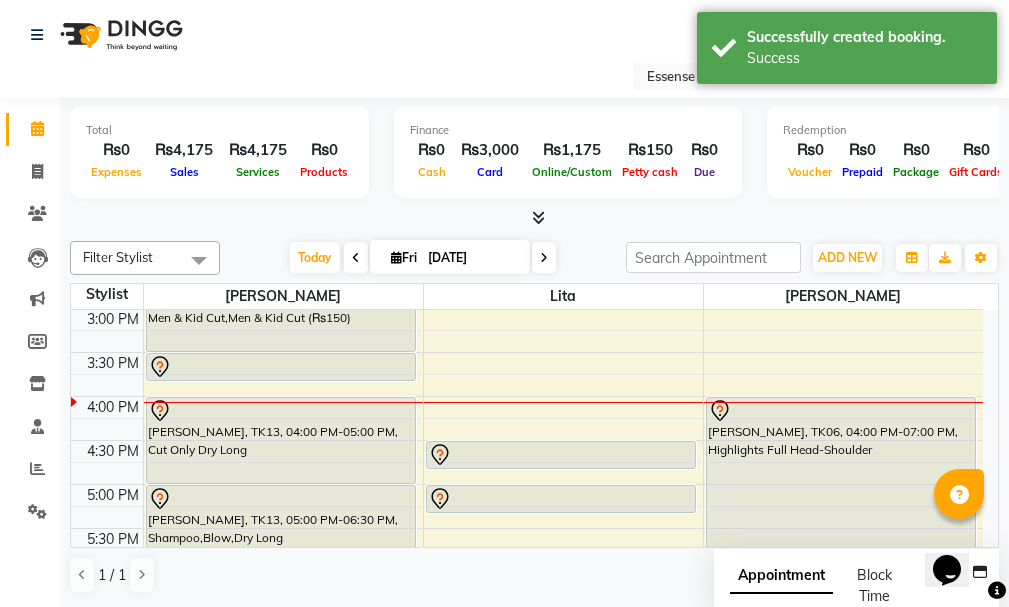 scroll, scrollTop: 0, scrollLeft: 0, axis: both 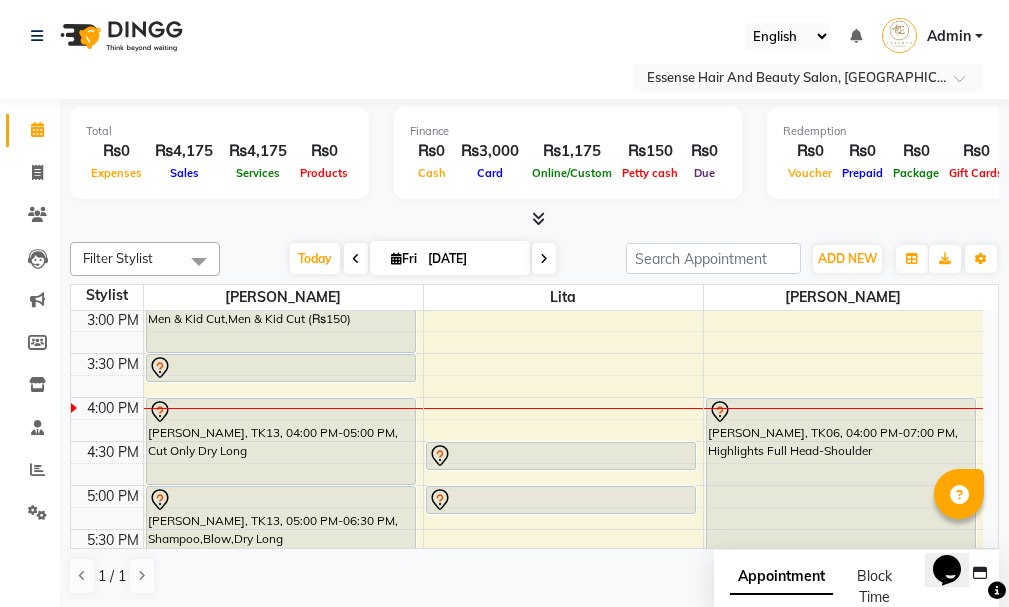 click 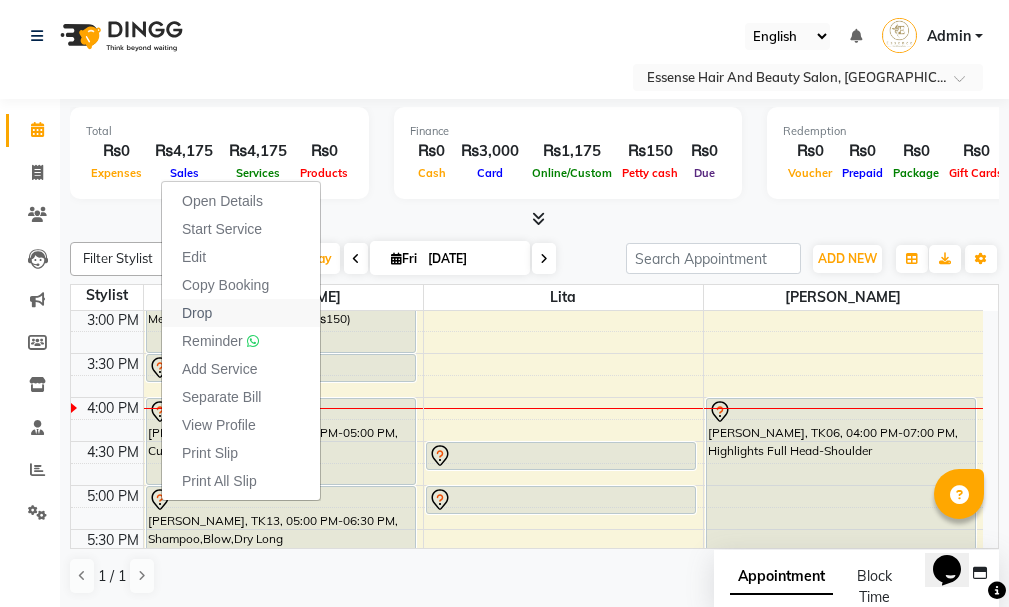 click on "Drop" at bounding box center (197, 313) 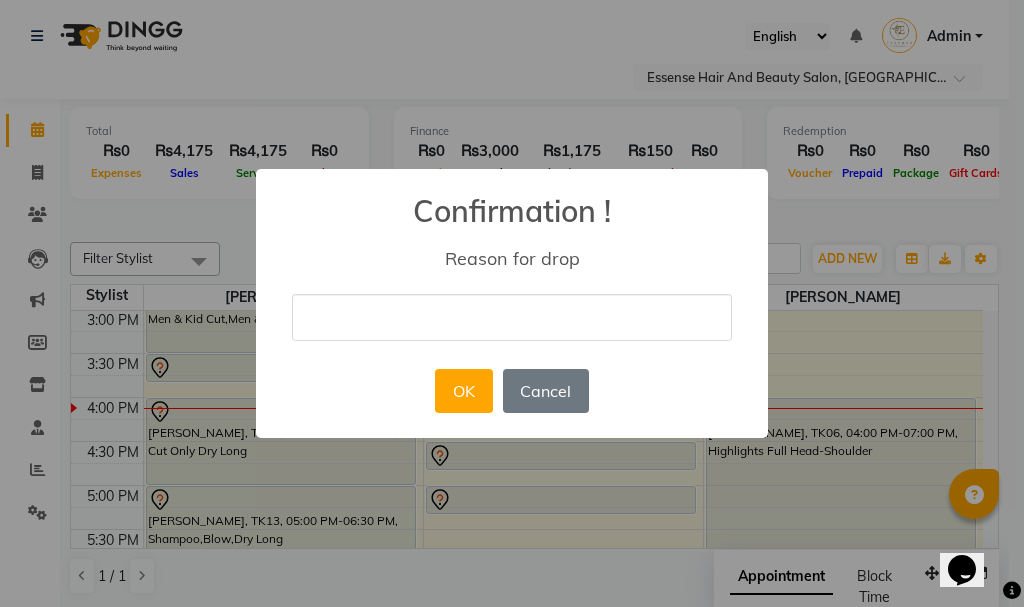 type on "double booked" 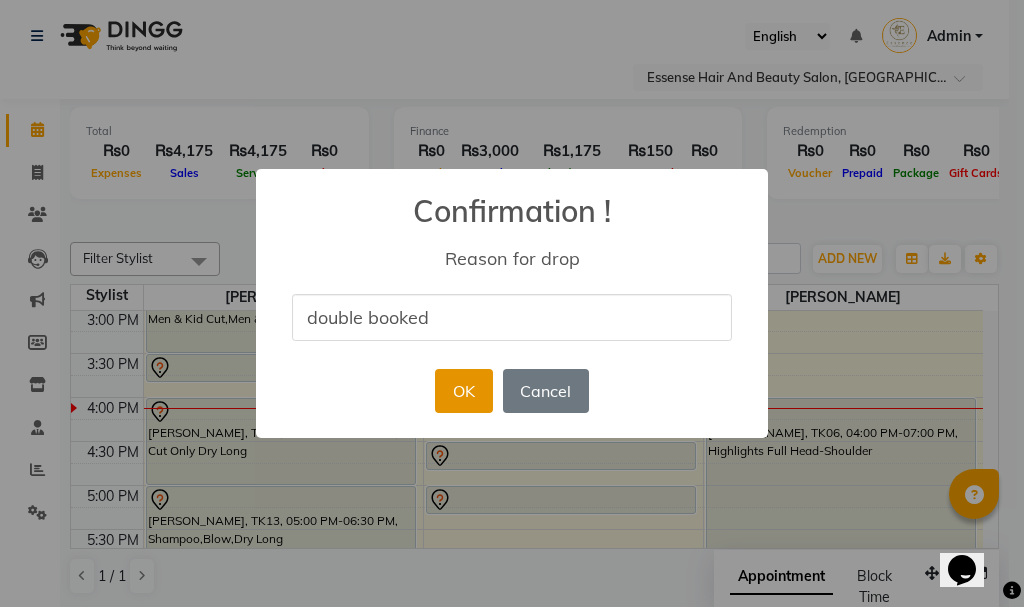 click on "OK" at bounding box center (463, 391) 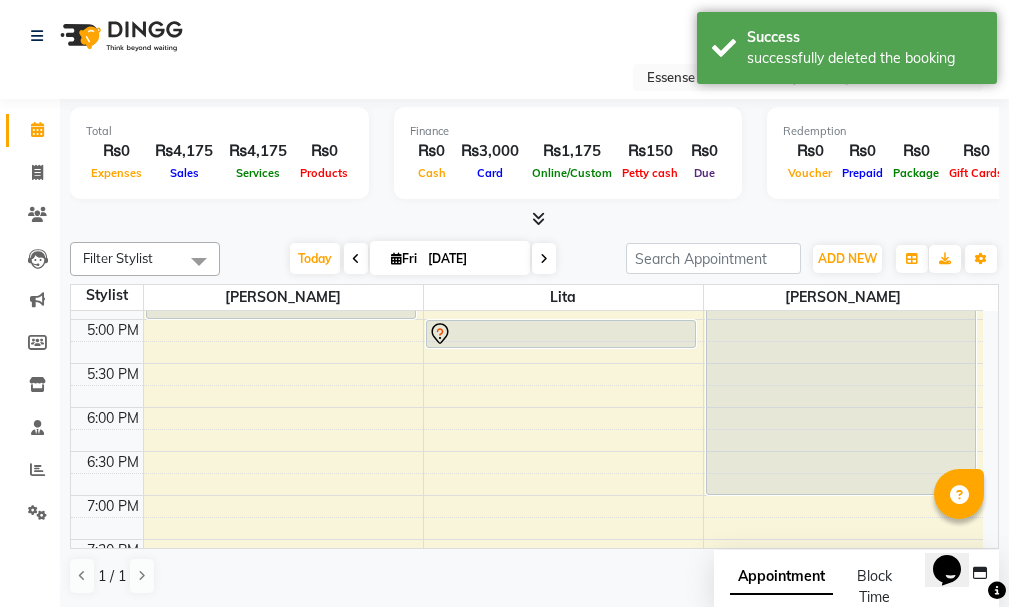 scroll, scrollTop: 606, scrollLeft: 0, axis: vertical 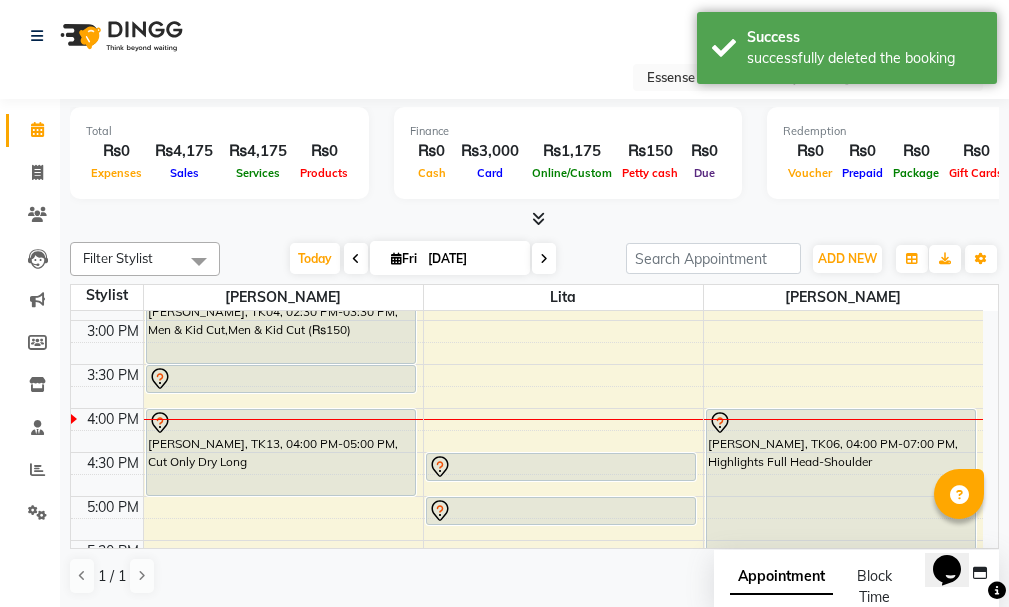click 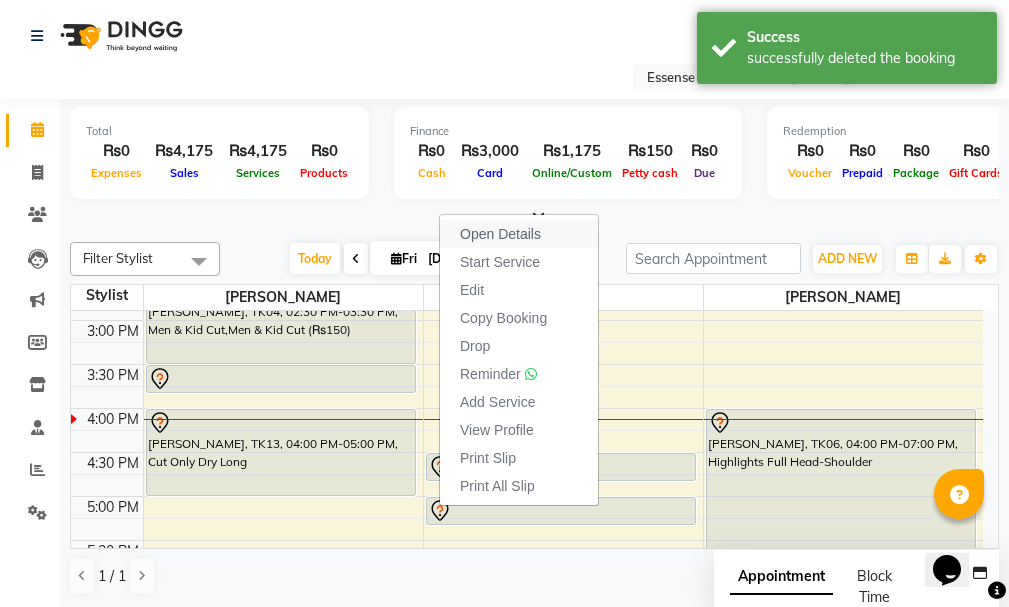 click on "Open Details" at bounding box center [500, 234] 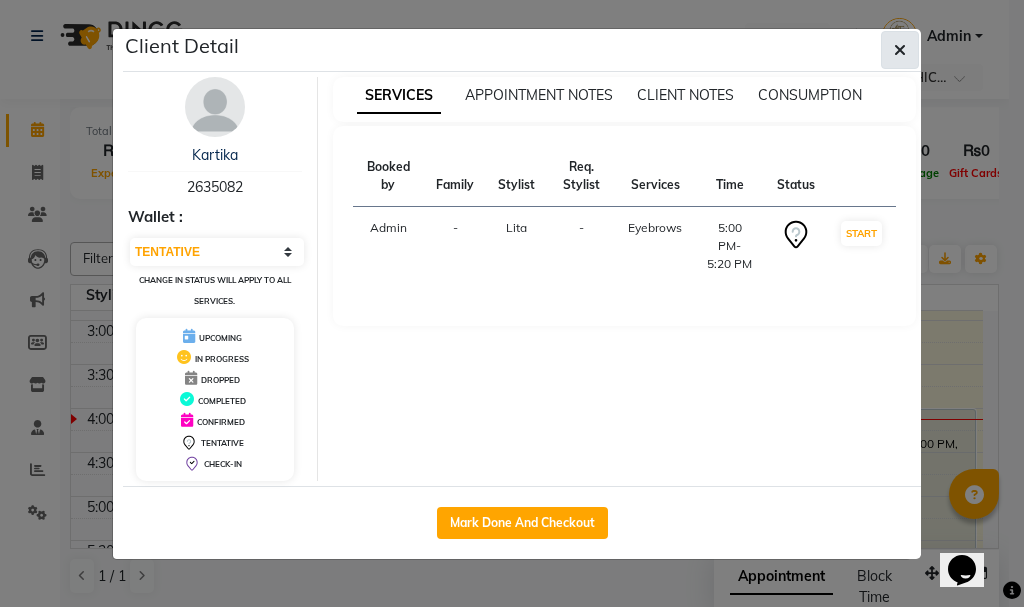 click 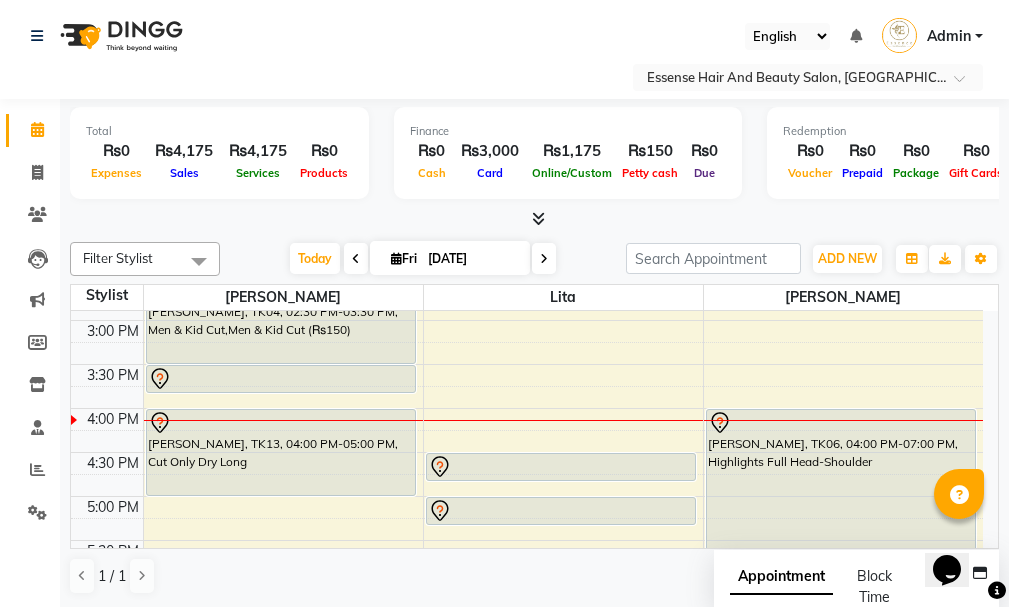 click at bounding box center (544, 258) 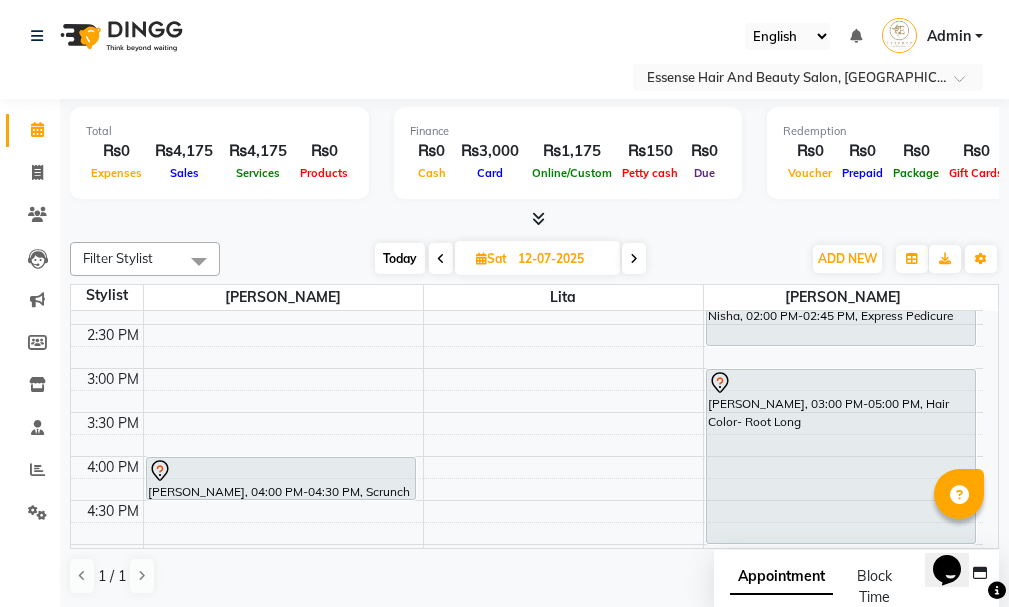 scroll, scrollTop: 605, scrollLeft: 0, axis: vertical 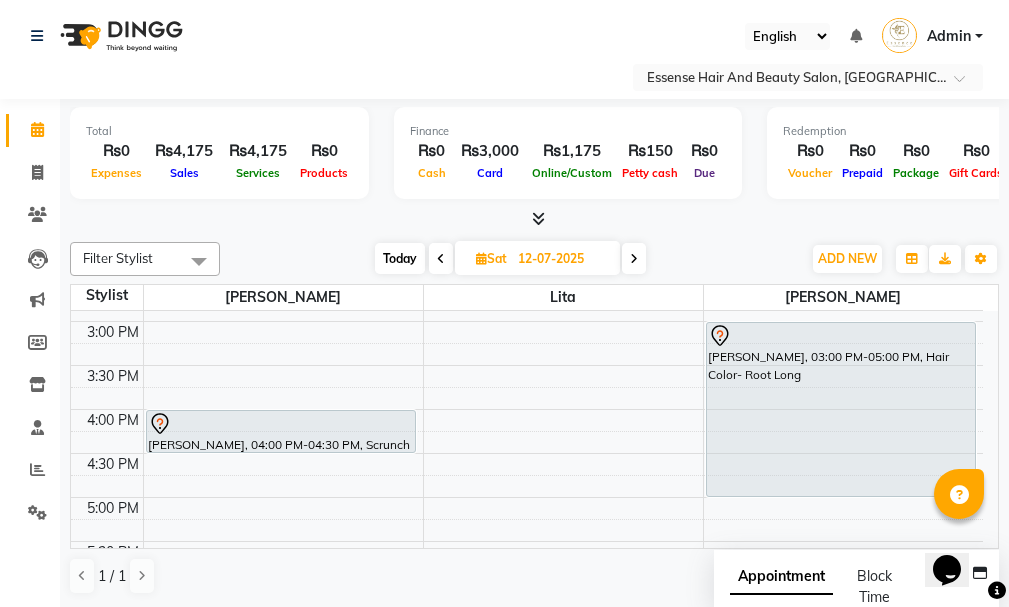 click 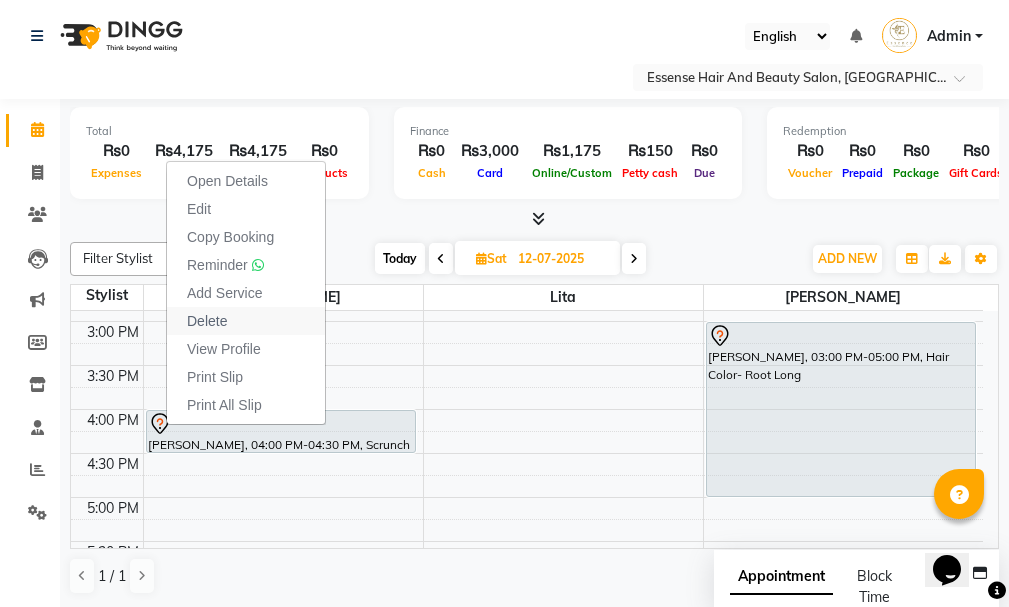 click on "Delete" at bounding box center [207, 321] 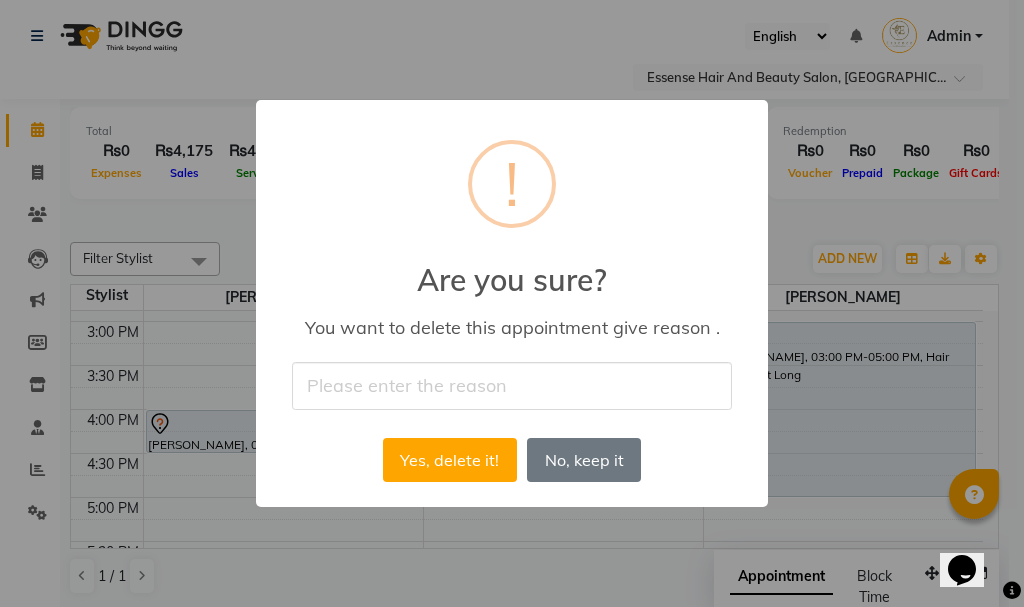 type on "cancel" 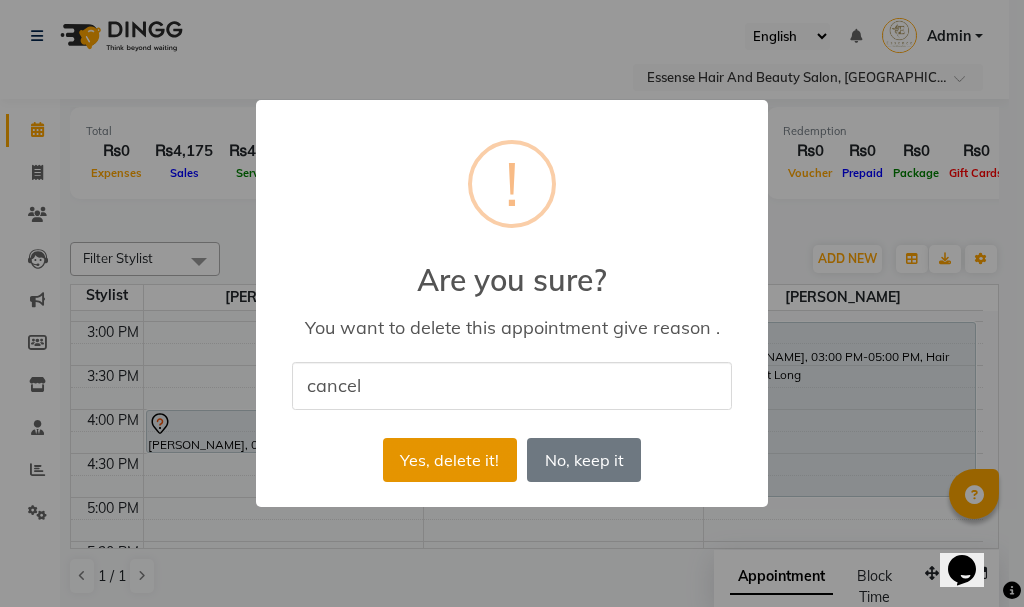 click on "Yes, delete it!" at bounding box center [450, 460] 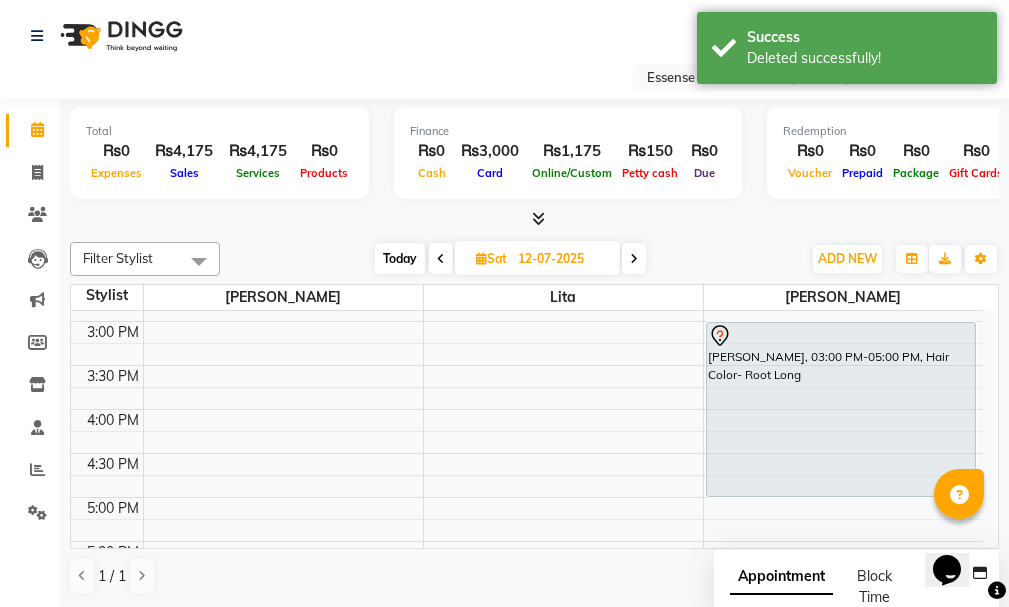 click at bounding box center (441, 259) 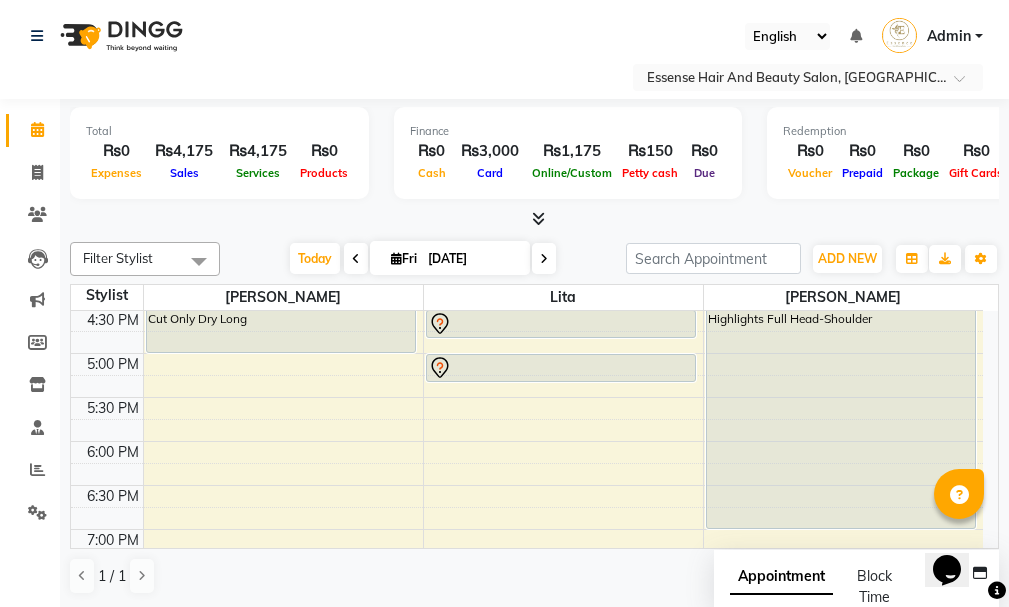scroll, scrollTop: 705, scrollLeft: 0, axis: vertical 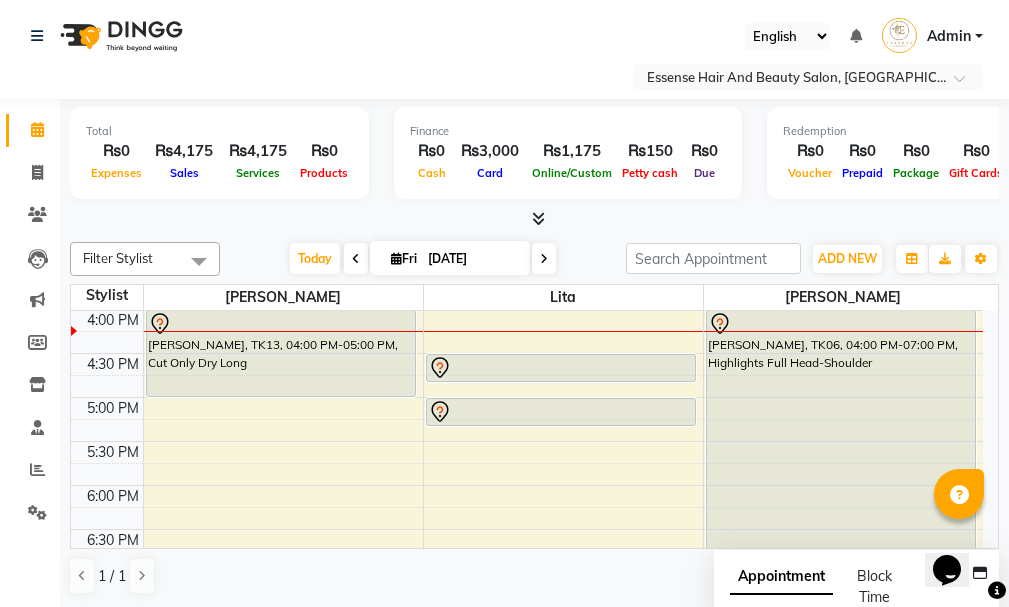 click 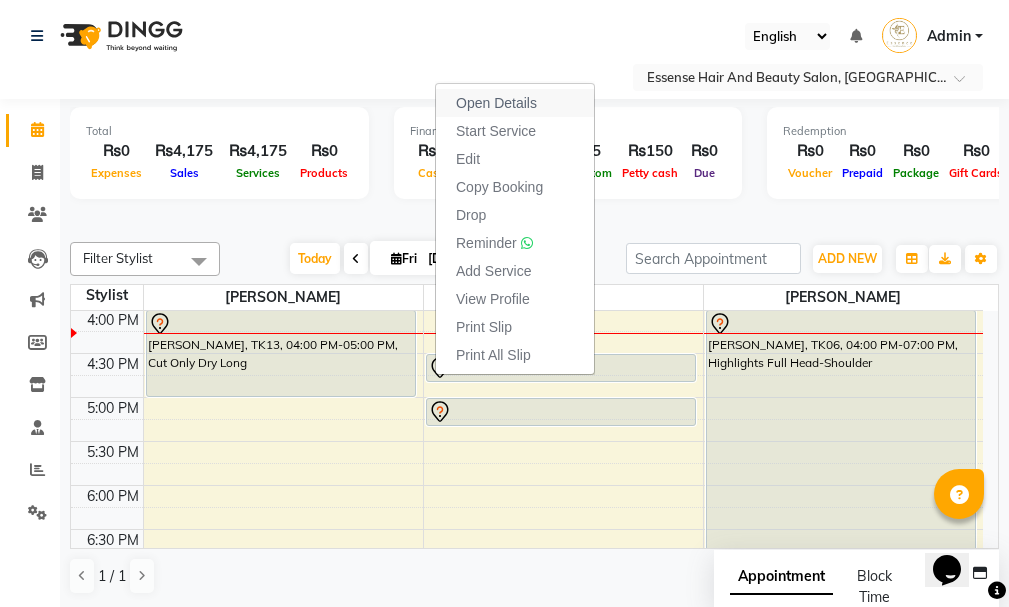 click on "Open Details" at bounding box center [515, 103] 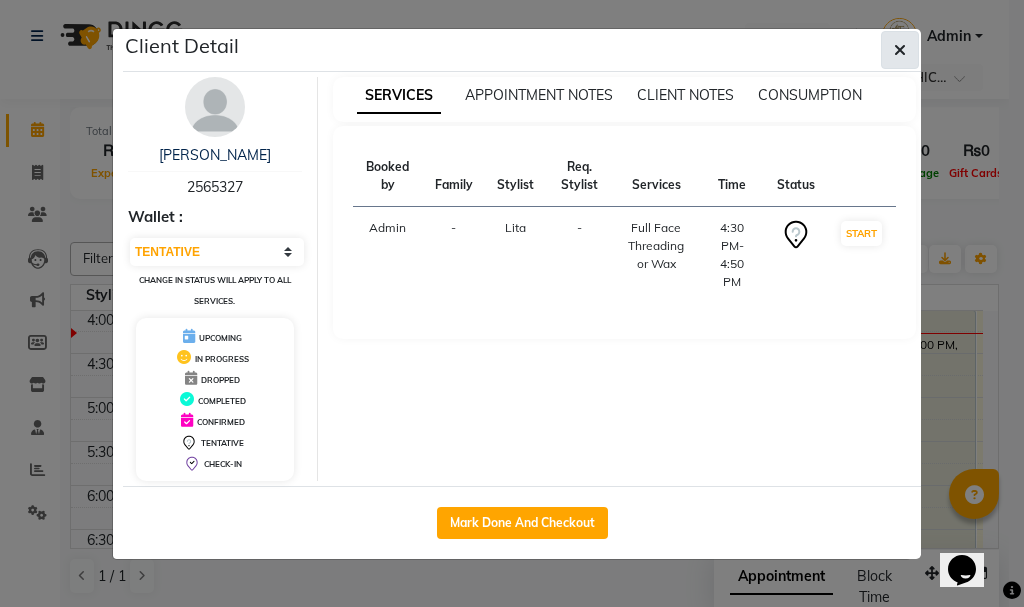click 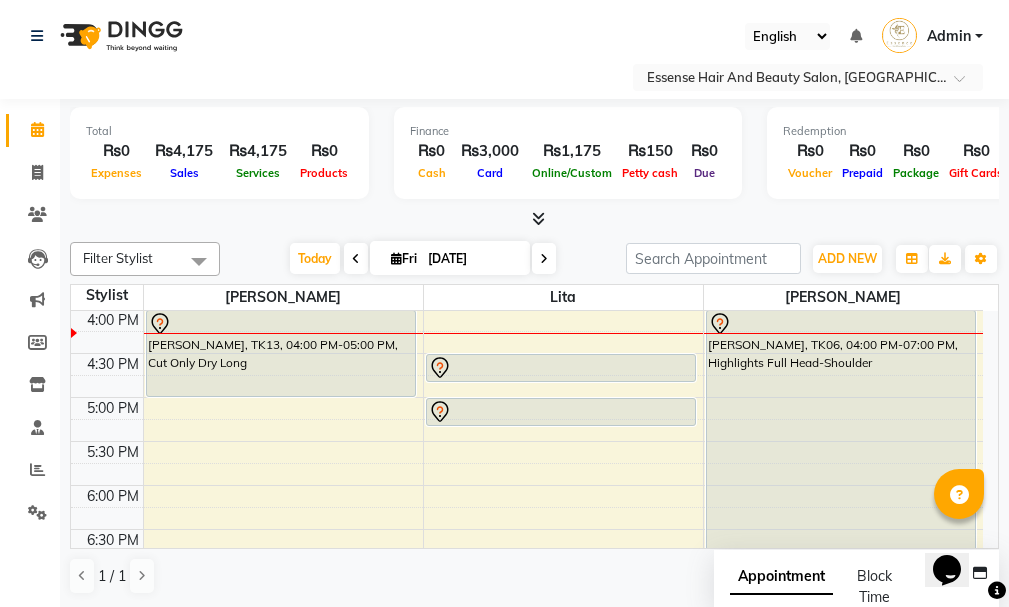 click 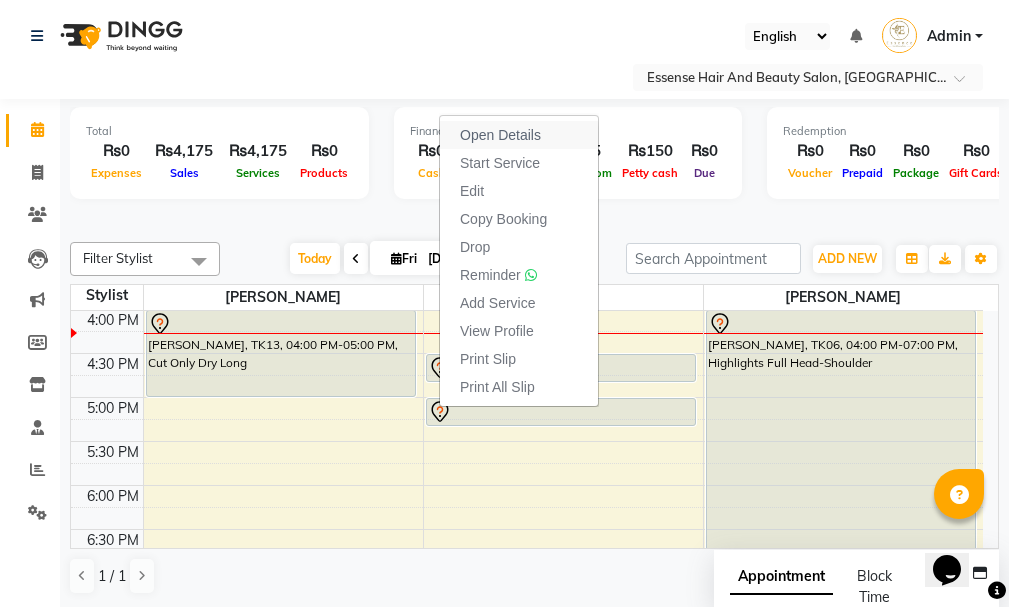 click on "Open Details" at bounding box center (500, 135) 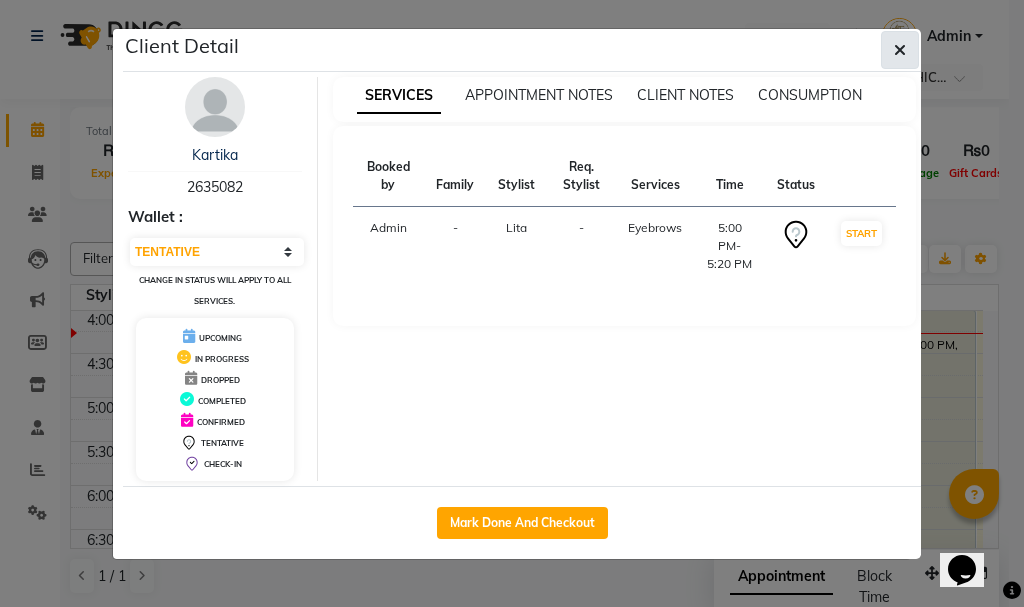 click 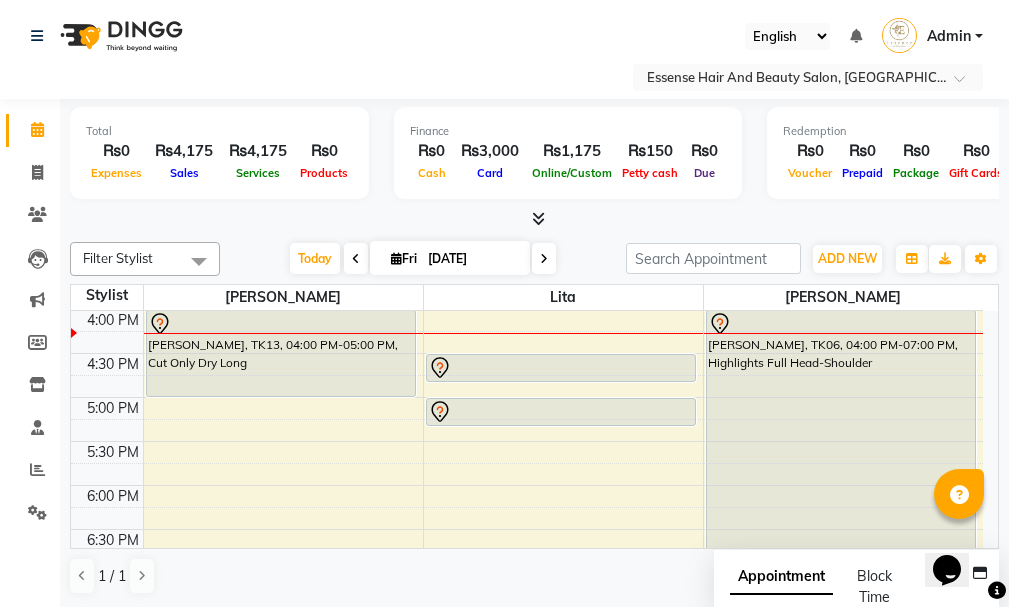 click on "8:00 AM 8:30 AM 9:00 AM 9:30 AM 10:00 AM 10:30 AM 11:00 AM 11:30 AM 12:00 PM 12:30 PM 1:00 PM 1:30 PM 2:00 PM 2:30 PM 3:00 PM 3:30 PM 4:00 PM 4:30 PM 5:00 PM 5:30 PM 6:00 PM 6:30 PM 7:00 PM 7:30 PM 8:00 PM 8:30 PM     [PERSON_NAME], TK07, 08:45 AM-12:45 PM, Normal     [PERSON_NAME], TK03, 10:00 AM-10:30 AM, Men & Kid Cut     [PERSON_NAME], TK11, 10:10 AM-11:10 AM, Men & Kid Cut,Cut/Dry/[PERSON_NAME], TK05, 11:00 AM-11:30 AM, Men & Kid Cut     [PERSON_NAME], TK01, 12:00 PM-12:30 PM, Men & Kid Cut     [PERSON_NAME], TK08, 01:00 PM-01:30 PM, Men & Kid Cut             Mahmoud, TK04, 02:30 PM-03:30 PM, Men & Kid Cut,Men & Kid Cut (₨150)             Subhiksha, TK02, 03:30 PM-03:50 PM, Eyebrows             [PERSON_NAME], TK13, 04:00 PM-05:00 PM, Cut Only Dry Long     Kumu, TK09, 12:15 PM-12:55 PM, Eyebrows,Eyebrows,Eyebrows+Upper Lip             Yoji, TK12, 04:30 PM-04:50 PM, Full Face Threading or Wax             Kartika, TK10, 05:00 PM-05:20 PM, Eyebrows             [PERSON_NAME], TK06, 04:00 PM-07:00 PM, Highlights Full Head-Shoulder" at bounding box center (527, 177) 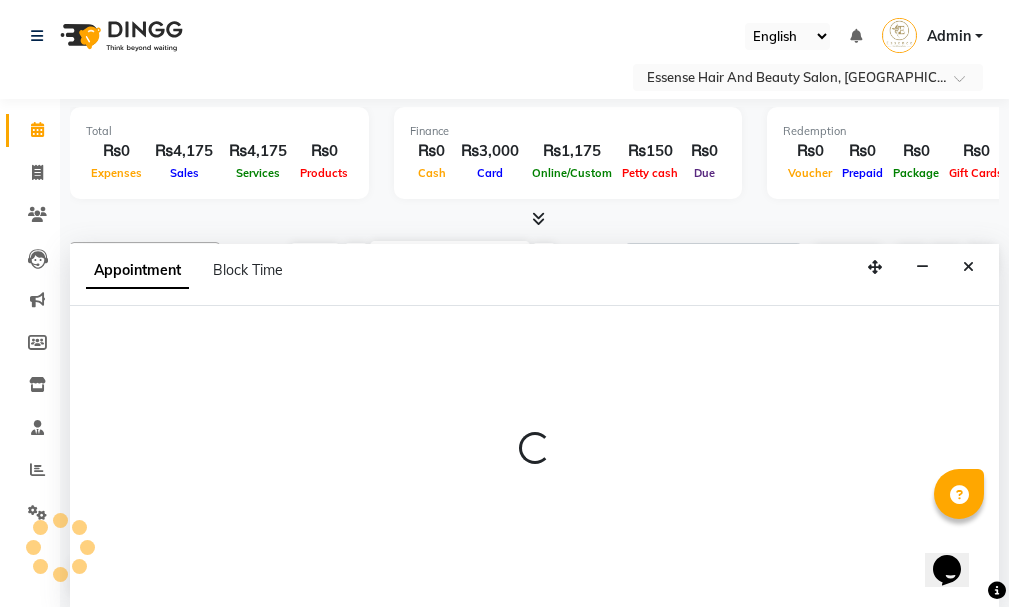 select on "81254" 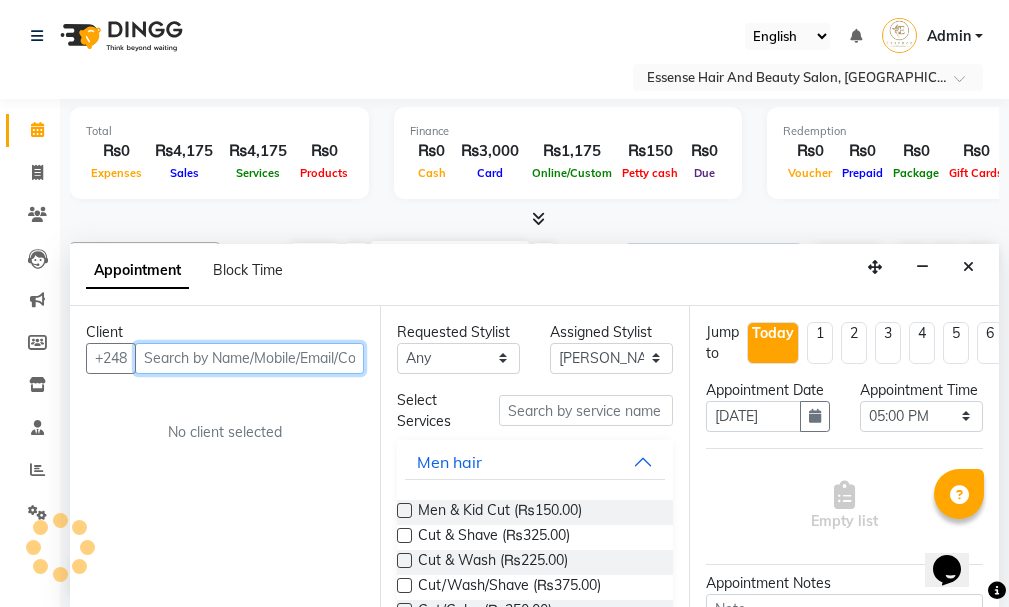 scroll, scrollTop: 1, scrollLeft: 0, axis: vertical 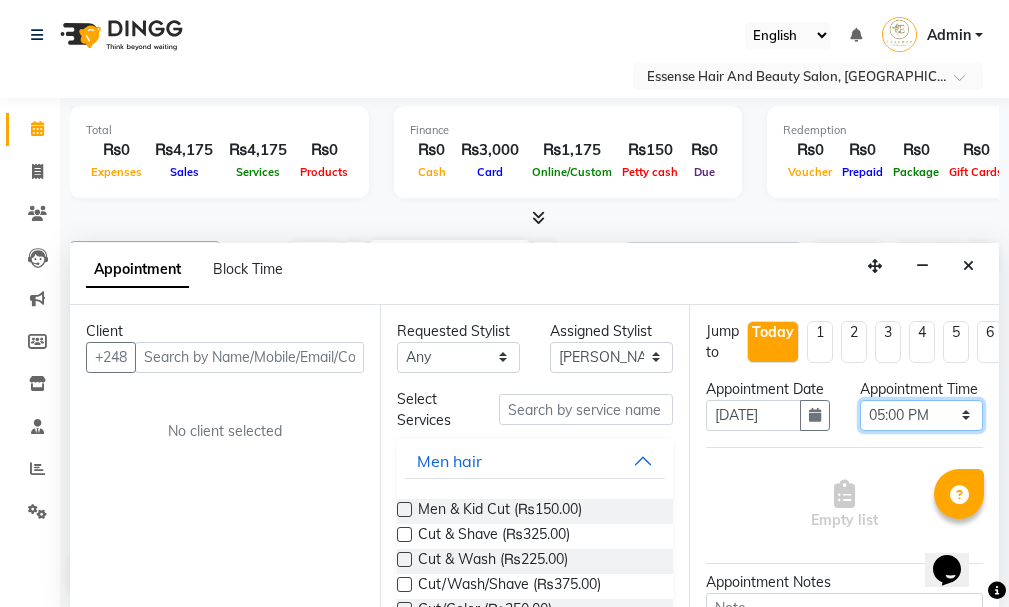 click on "Select 09:00 AM 09:15 AM 09:30 AM 09:45 AM 10:00 AM 10:15 AM 10:30 AM 10:45 AM 11:00 AM 11:15 AM 11:30 AM 11:45 AM 12:00 PM 12:15 PM 12:30 PM 12:45 PM 01:00 PM 01:15 PM 01:30 PM 01:45 PM 02:00 PM 02:15 PM 02:30 PM 02:45 PM 03:00 PM 03:15 PM 03:30 PM 03:45 PM 04:00 PM 04:15 PM 04:30 PM 04:45 PM 05:00 PM 05:15 PM 05:30 PM 05:45 PM 06:00 PM 06:15 PM 06:30 PM 06:45 PM 07:00 PM 07:15 PM 07:30 PM 07:45 PM 08:00 PM" at bounding box center (921, 415) 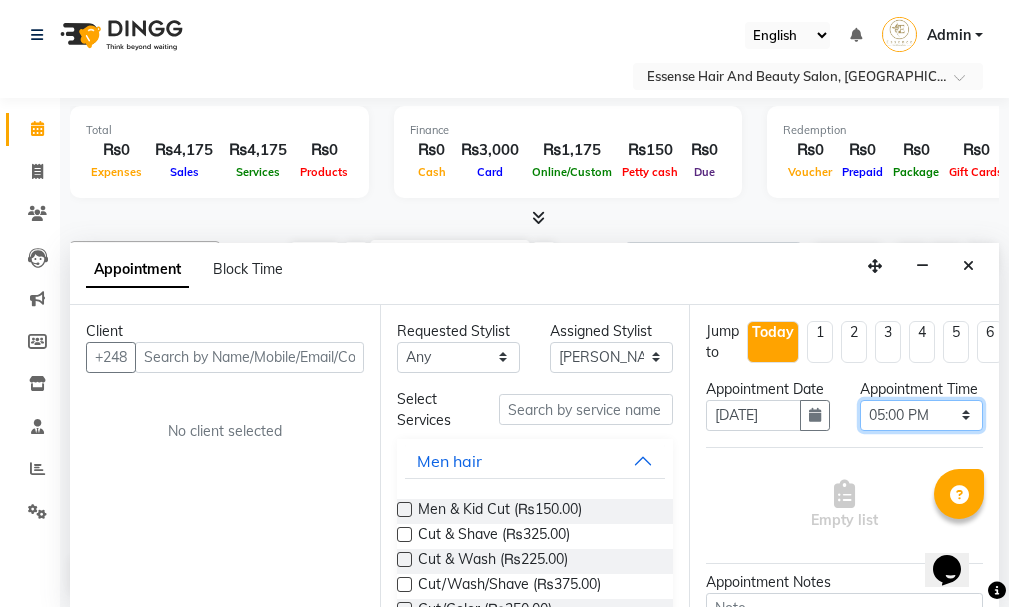 select on "975" 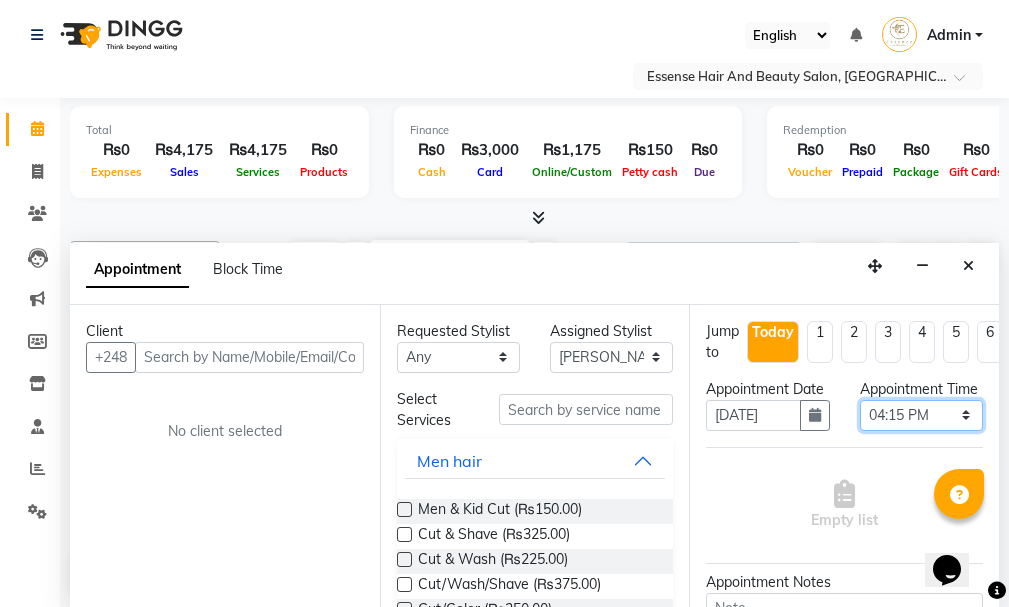 click on "Select 09:00 AM 09:15 AM 09:30 AM 09:45 AM 10:00 AM 10:15 AM 10:30 AM 10:45 AM 11:00 AM 11:15 AM 11:30 AM 11:45 AM 12:00 PM 12:15 PM 12:30 PM 12:45 PM 01:00 PM 01:15 PM 01:30 PM 01:45 PM 02:00 PM 02:15 PM 02:30 PM 02:45 PM 03:00 PM 03:15 PM 03:30 PM 03:45 PM 04:00 PM 04:15 PM 04:30 PM 04:45 PM 05:00 PM 05:15 PM 05:30 PM 05:45 PM 06:00 PM 06:15 PM 06:30 PM 06:45 PM 07:00 PM 07:15 PM 07:30 PM 07:45 PM 08:00 PM" at bounding box center [921, 415] 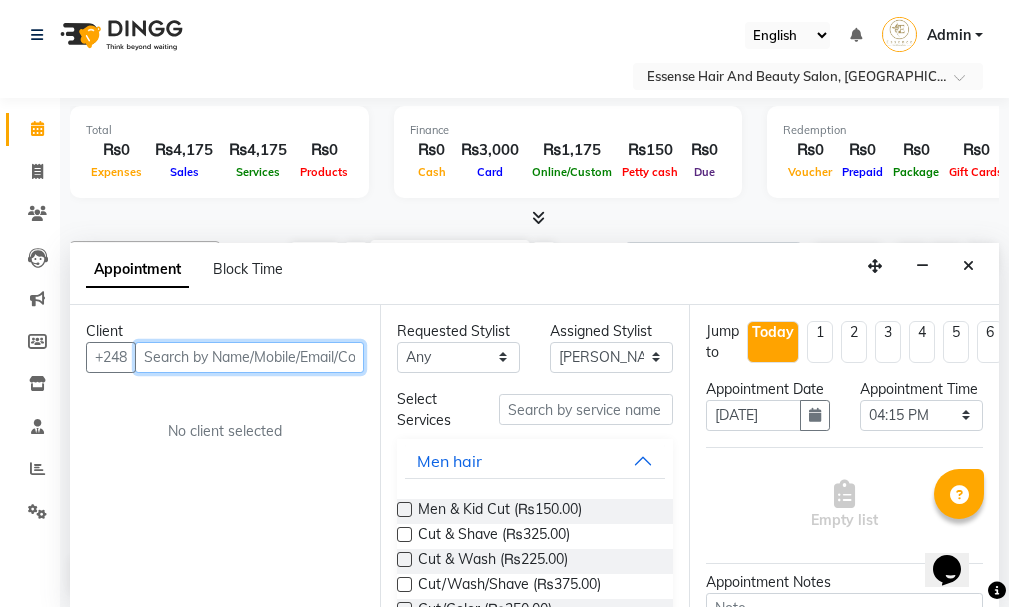 click at bounding box center [249, 357] 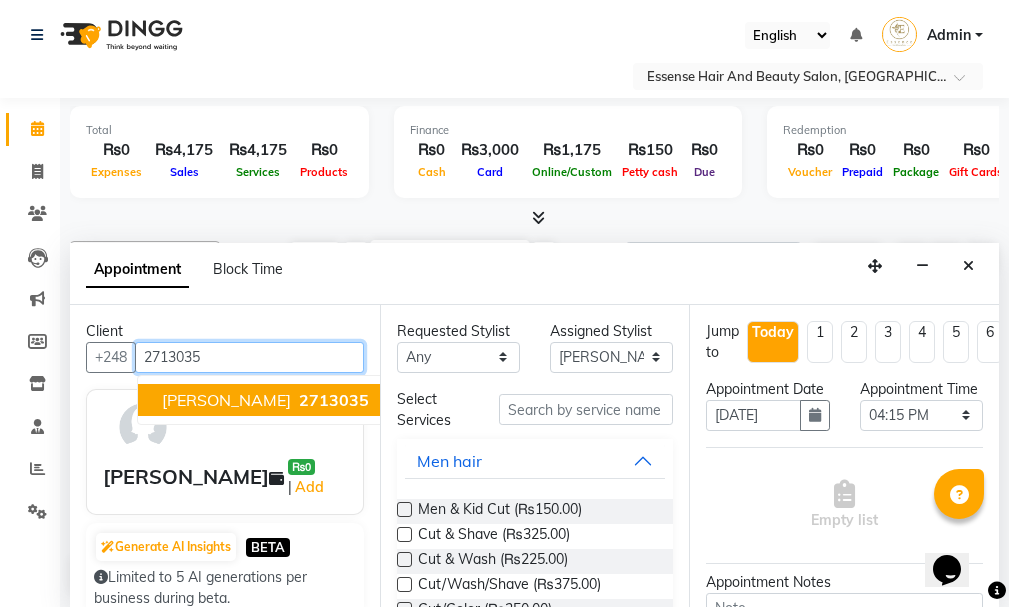 click on "2713035" at bounding box center [334, 400] 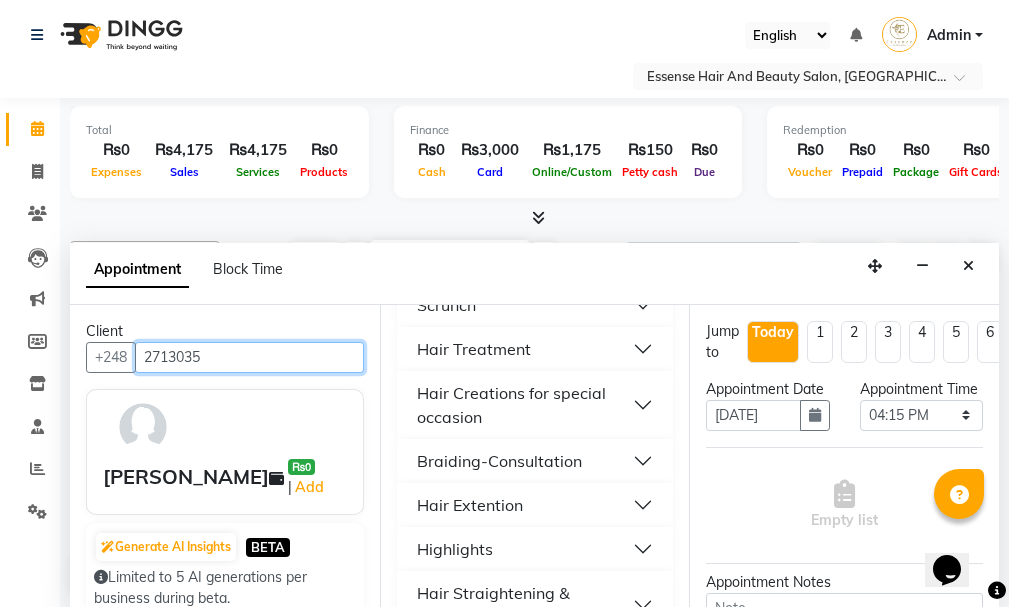 scroll, scrollTop: 583, scrollLeft: 0, axis: vertical 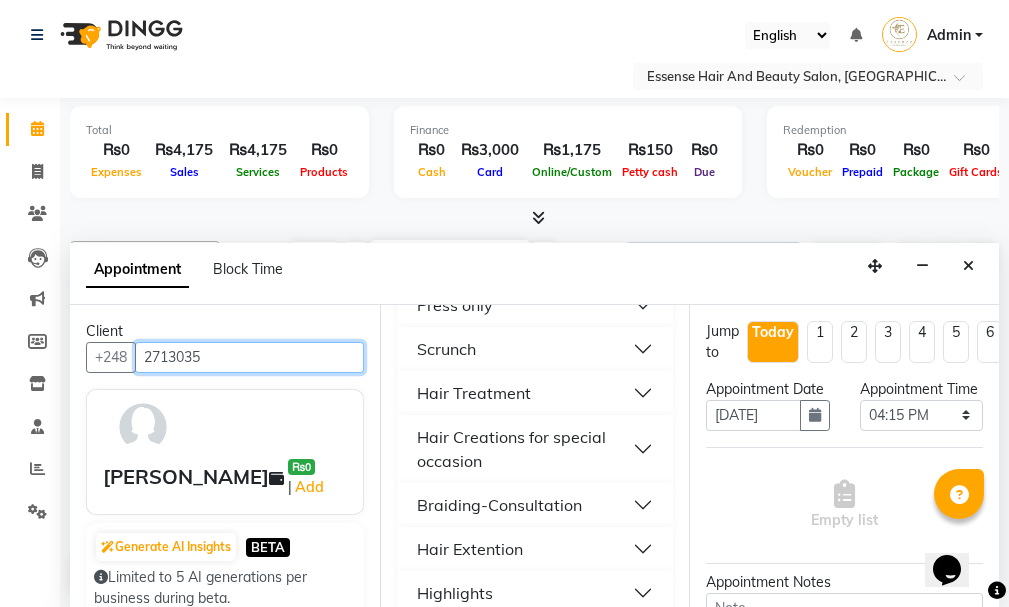 type on "2713035" 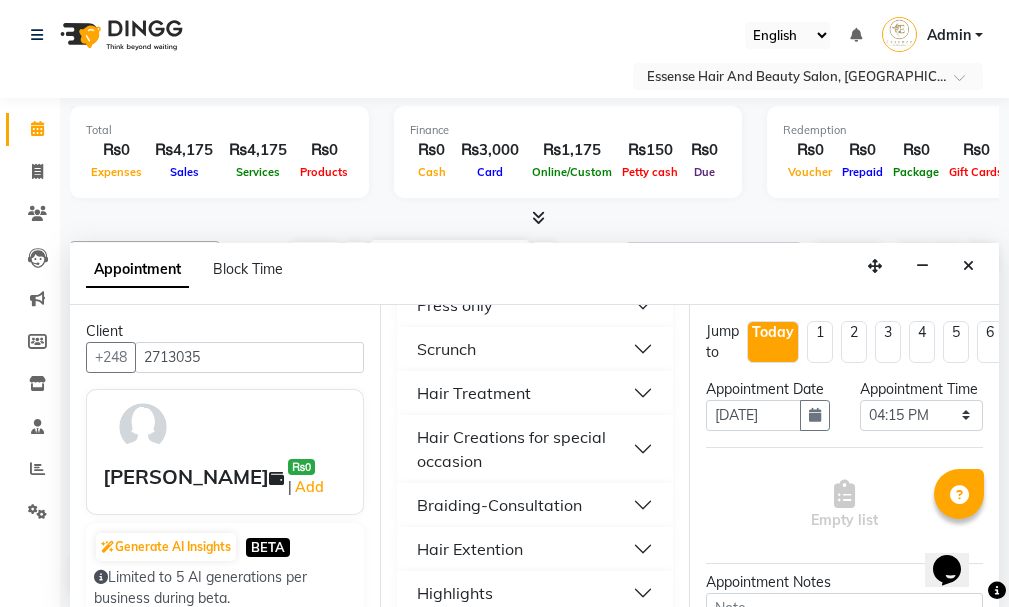 click on "Scrunch" at bounding box center (446, 349) 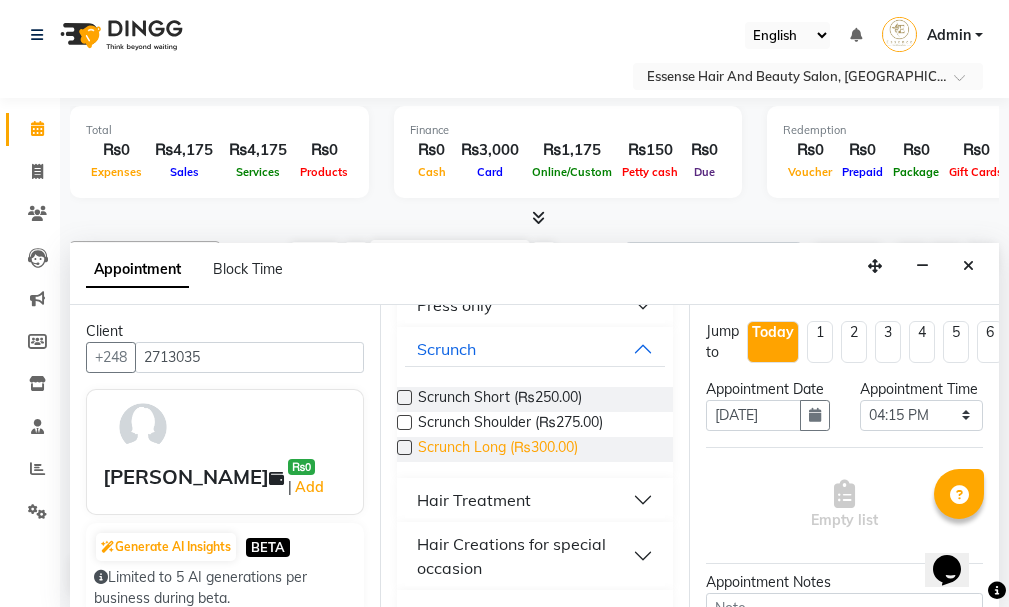 click on "Scrunch Long (₨300.00)" at bounding box center [498, 449] 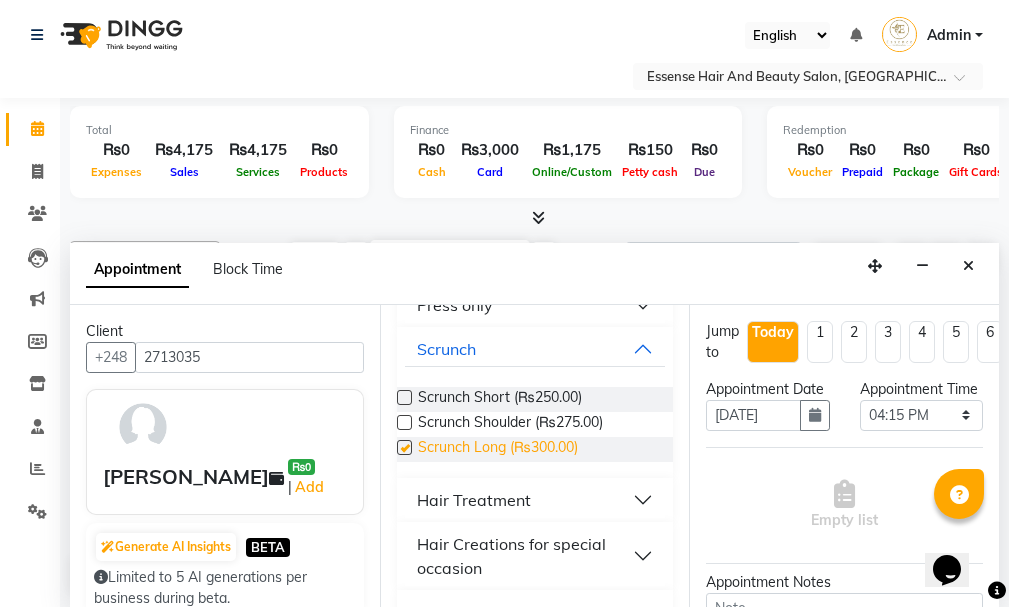 checkbox on "false" 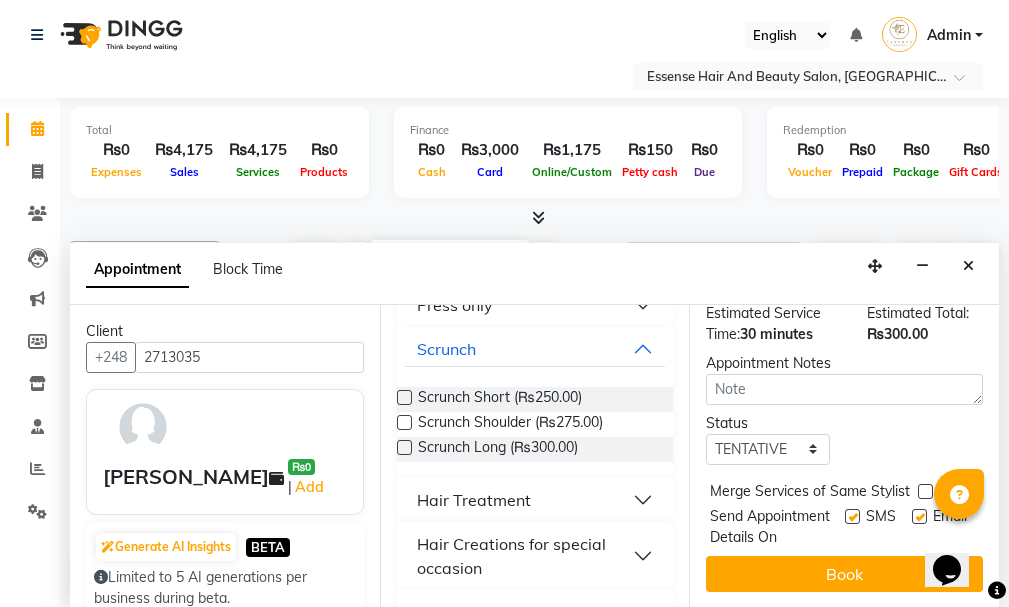 scroll, scrollTop: 361, scrollLeft: 0, axis: vertical 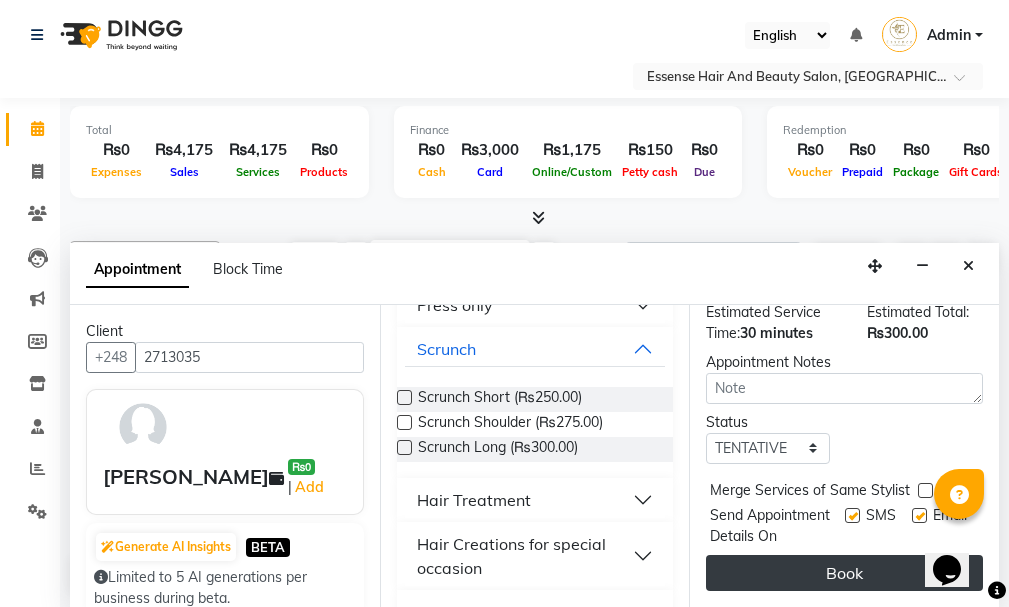 click on "Book" at bounding box center (844, 573) 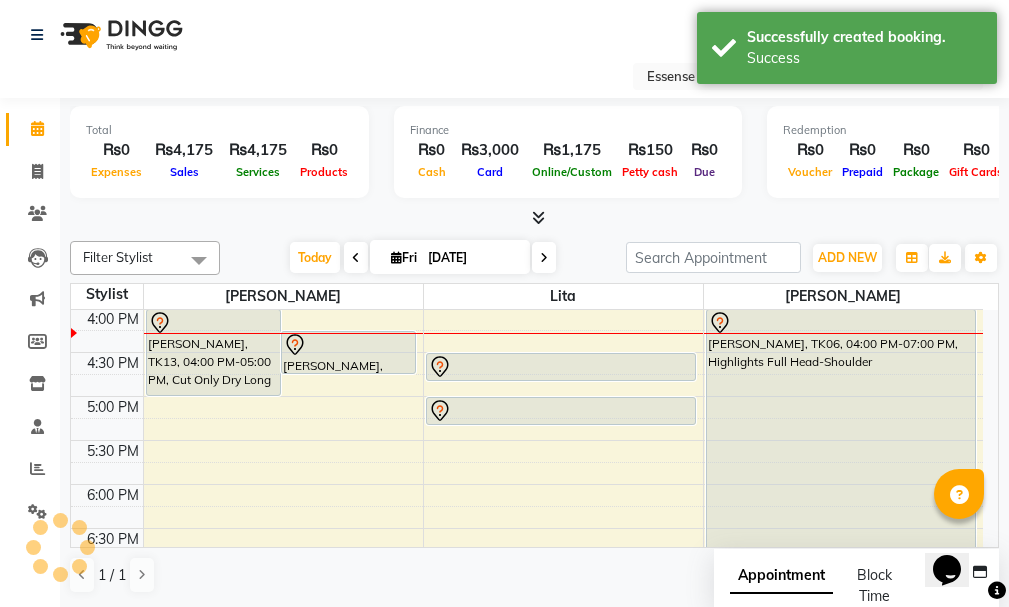 scroll, scrollTop: 0, scrollLeft: 0, axis: both 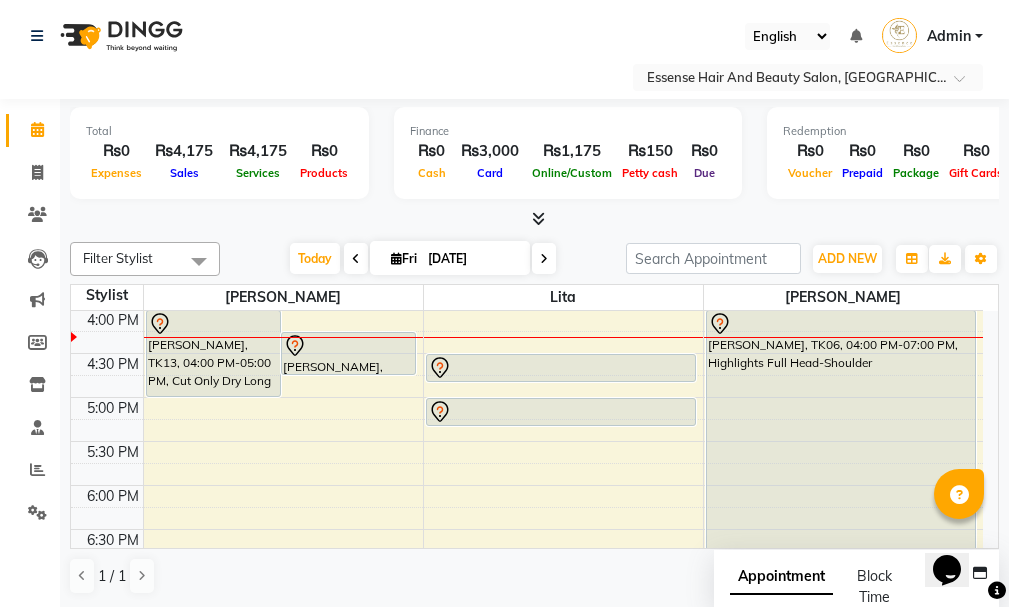 click on "[PERSON_NAME], TK06, 04:00 PM-07:00 PM, Highlights Full Head-Shoulder" at bounding box center (841, 441) 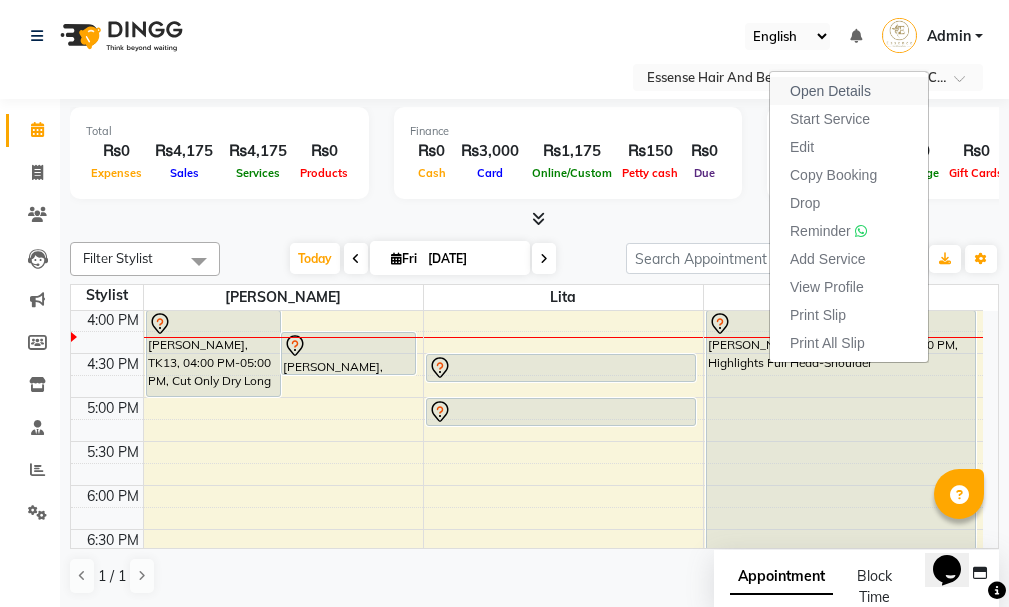 click on "Open Details" at bounding box center [830, 91] 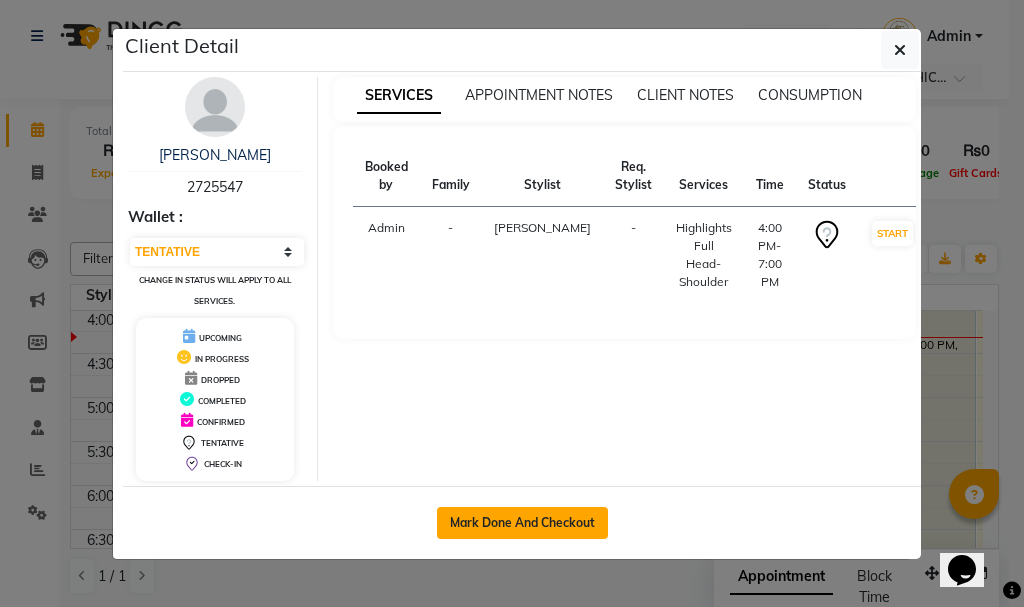 click on "Mark Done And Checkout" 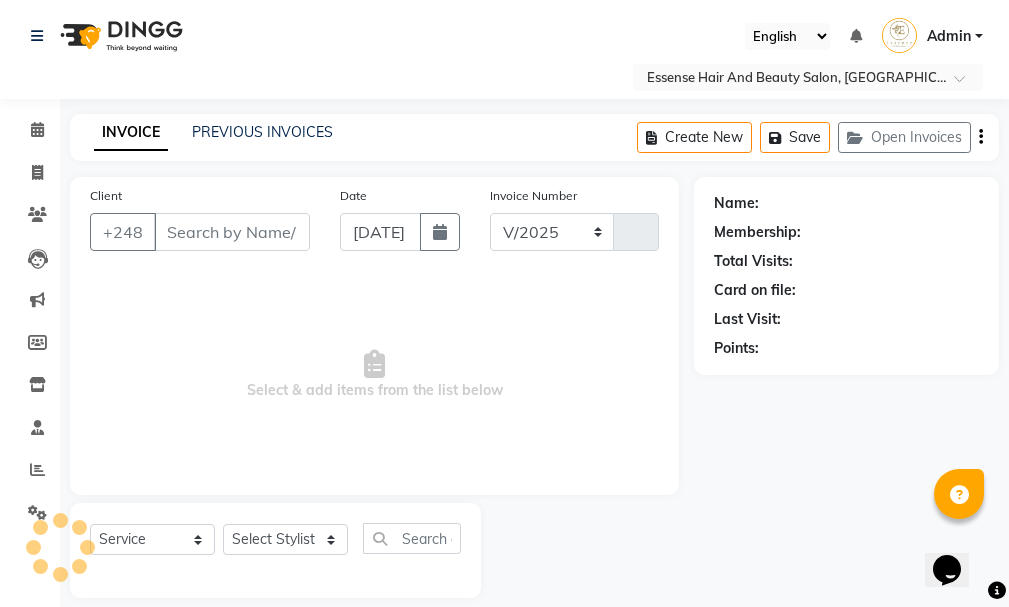 select on "8408" 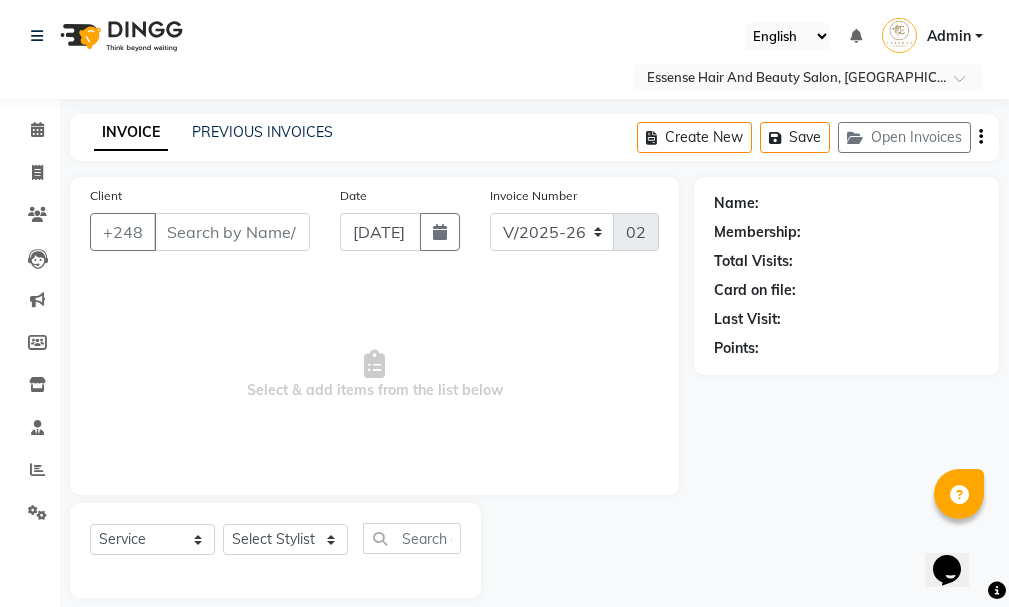 type on "2725547" 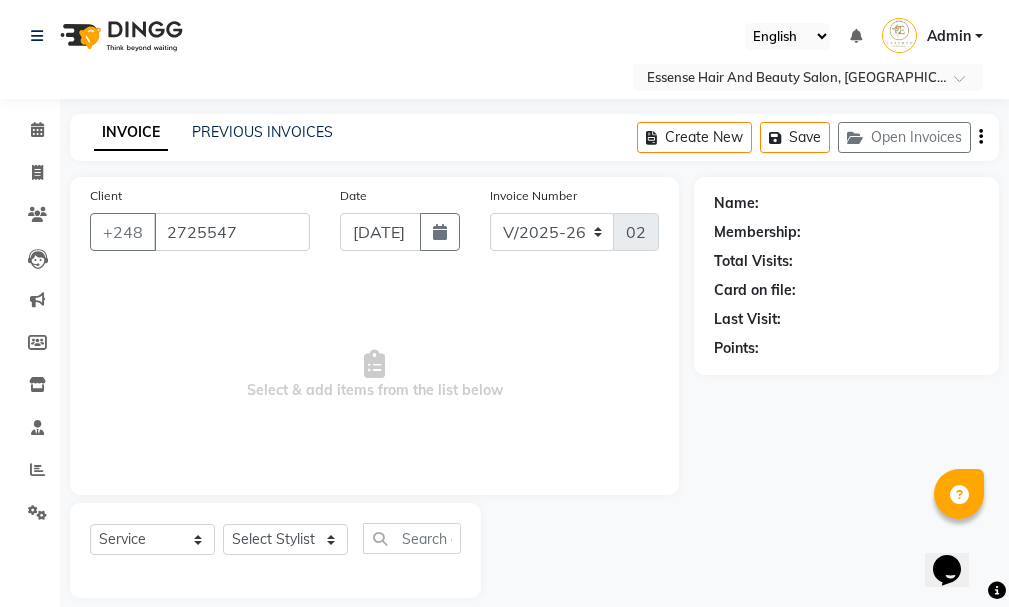 select on "83635" 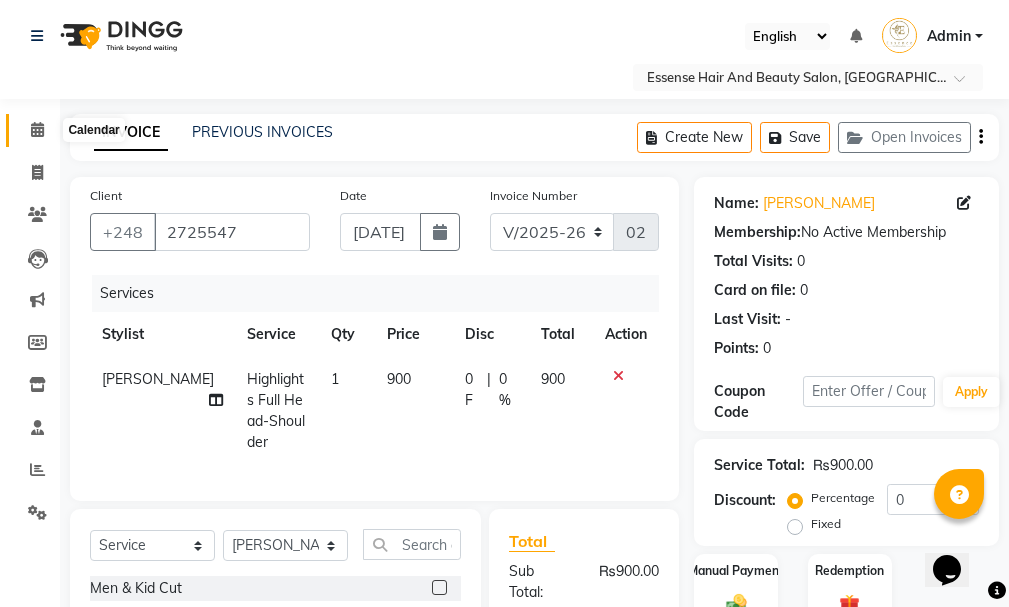 click 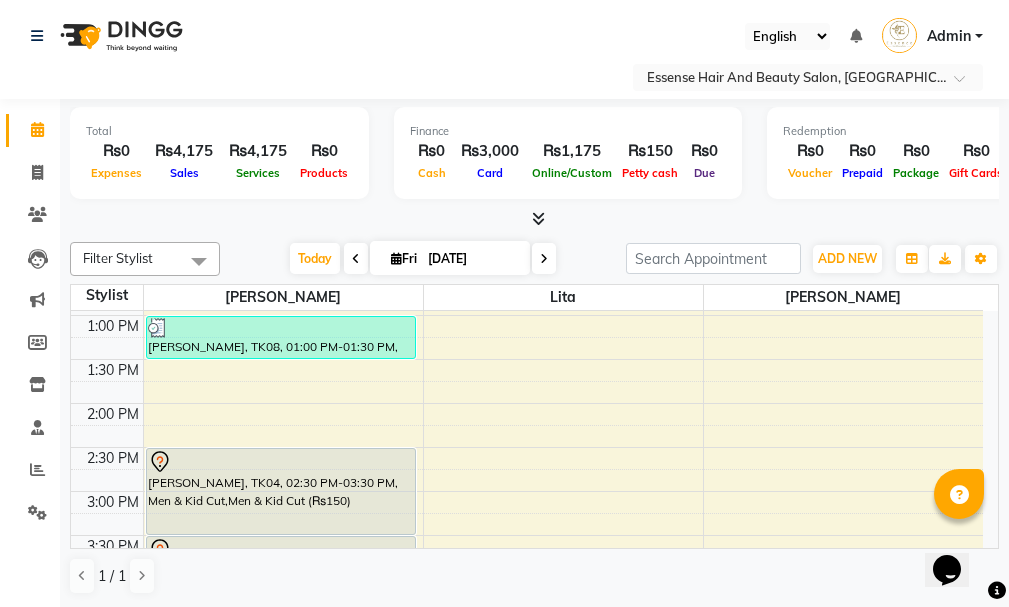 scroll, scrollTop: 400, scrollLeft: 0, axis: vertical 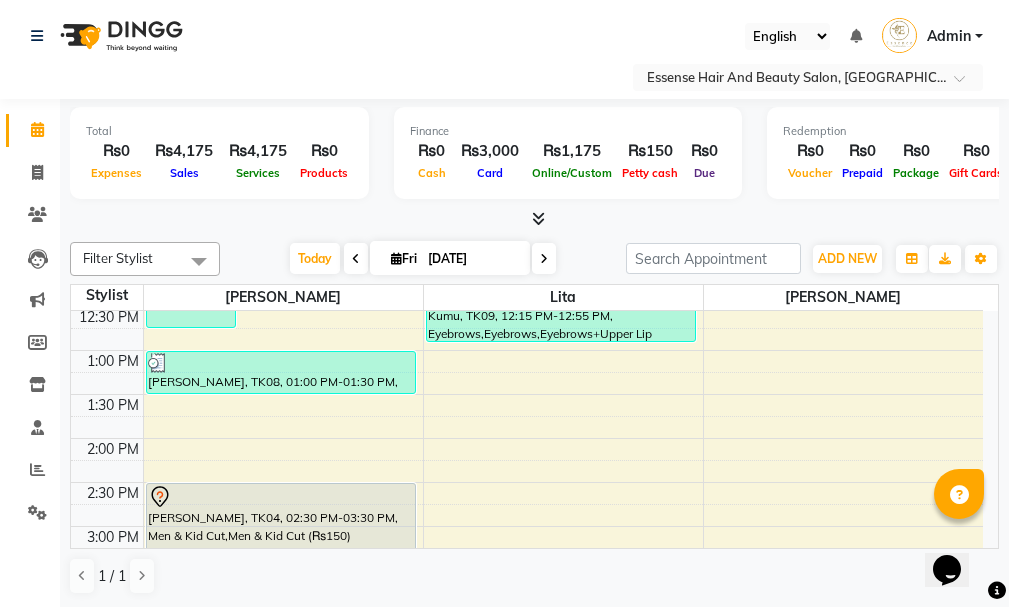 click on "[PERSON_NAME], TK04, 02:30 PM-03:30 PM, Men & Kid Cut,Men & Kid Cut (₨150)" at bounding box center (281, 526) 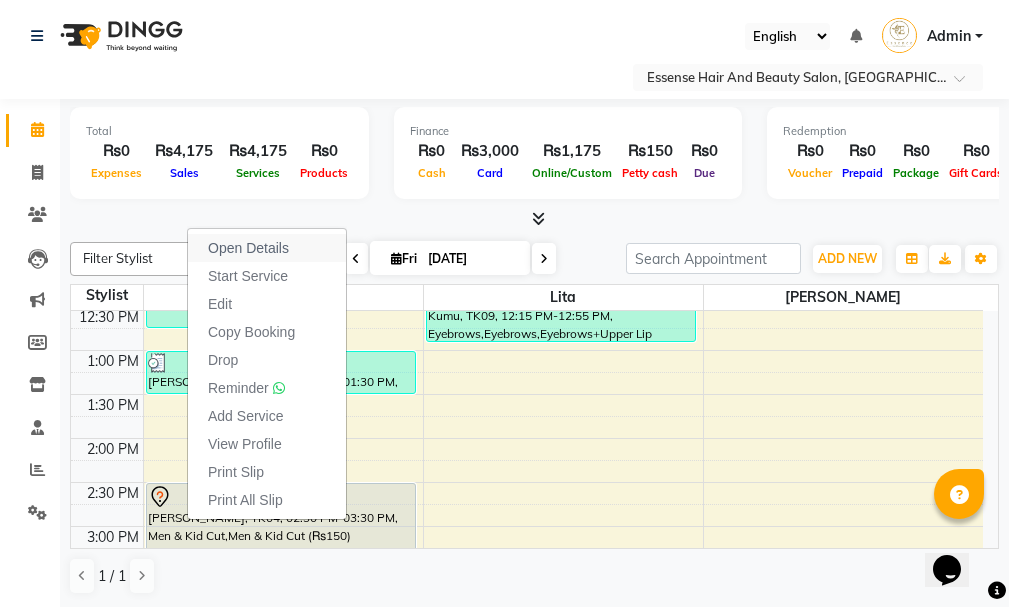 click on "Open Details" at bounding box center (248, 248) 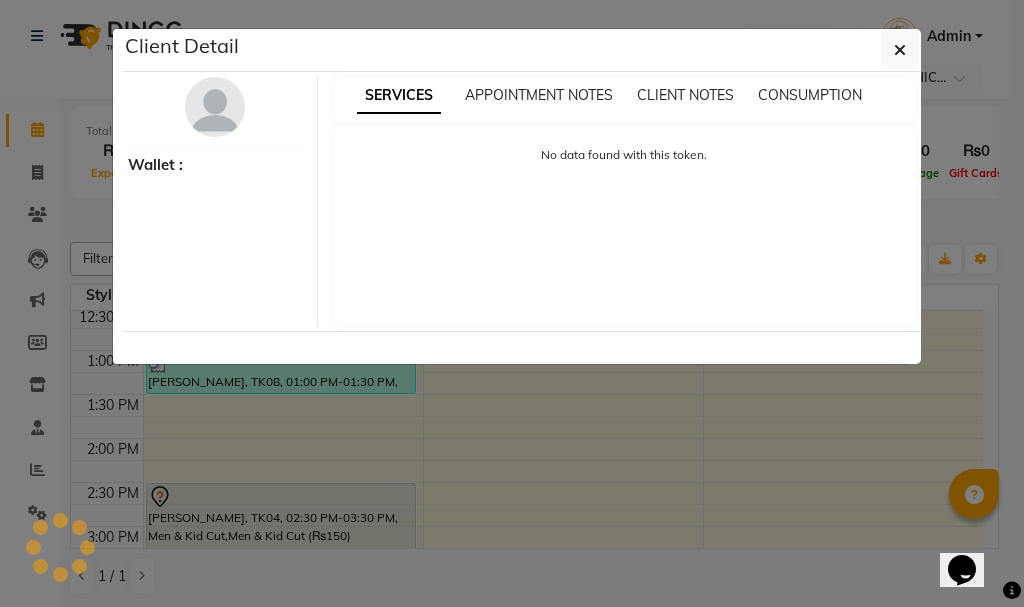 select on "7" 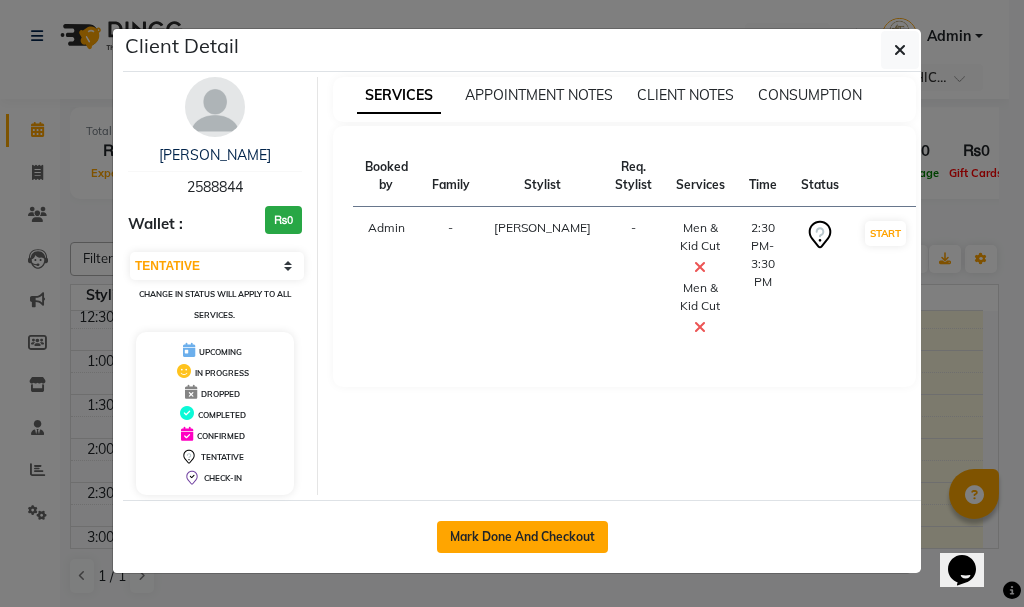 click on "Mark Done And Checkout" 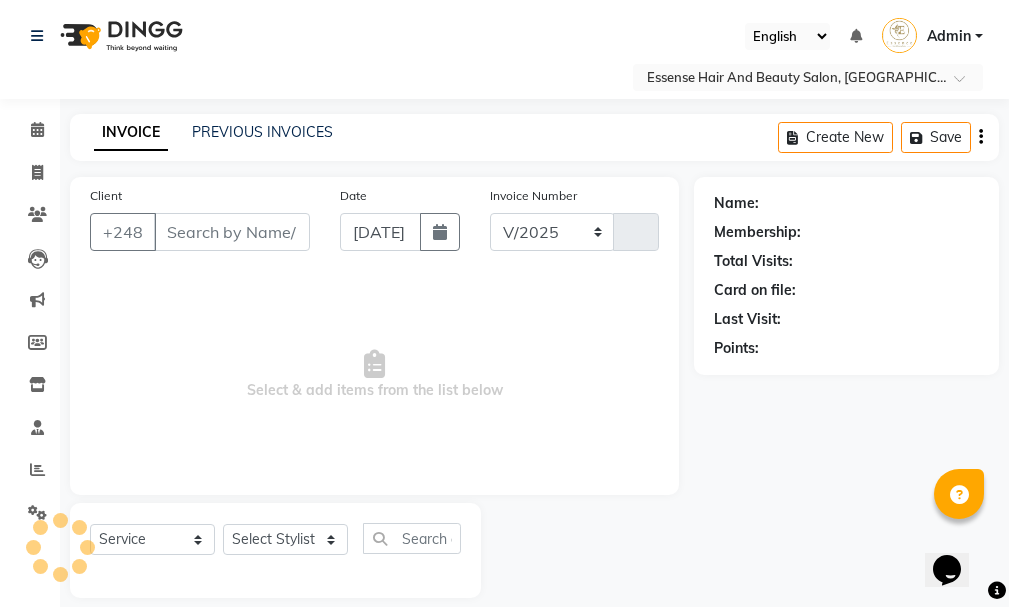 select on "8408" 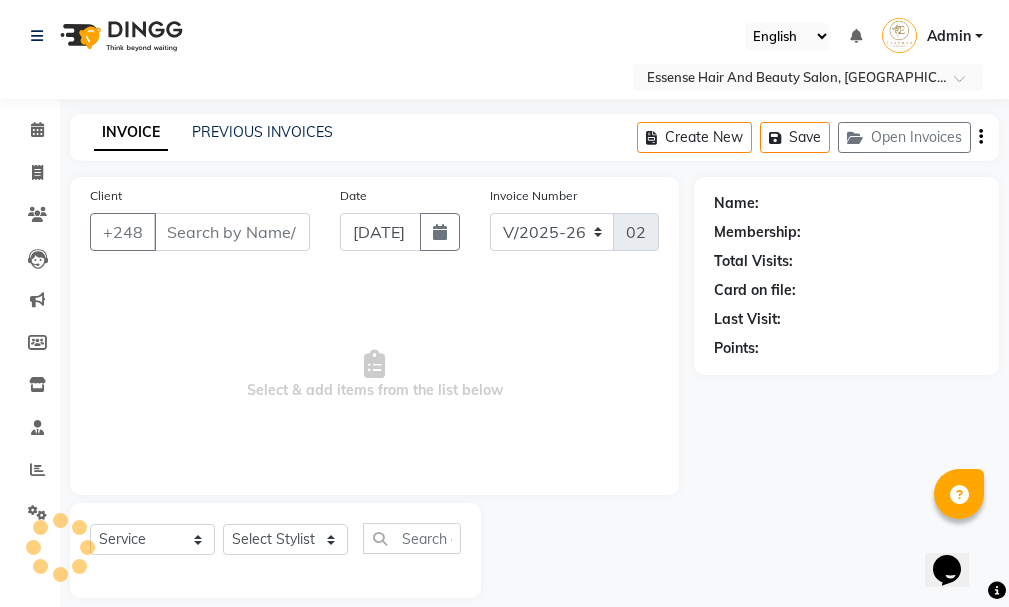 type on "2588844" 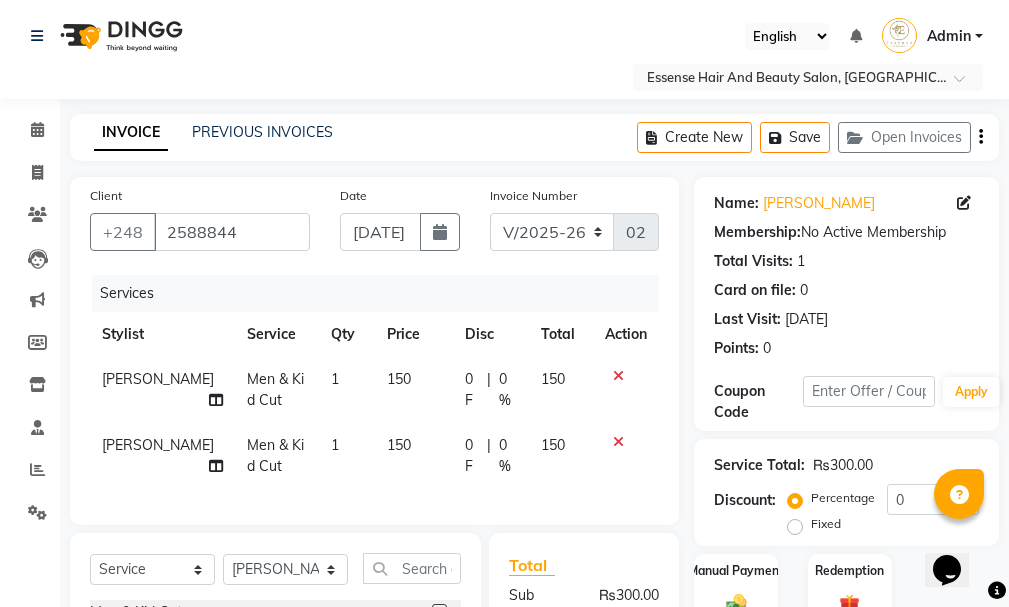 click on "Coupon Code" 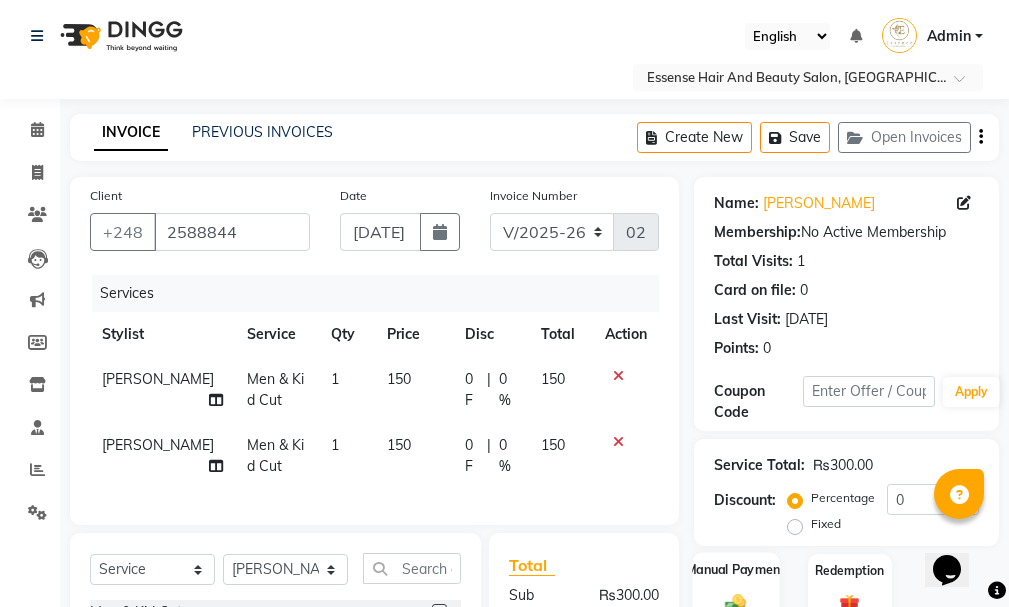 click 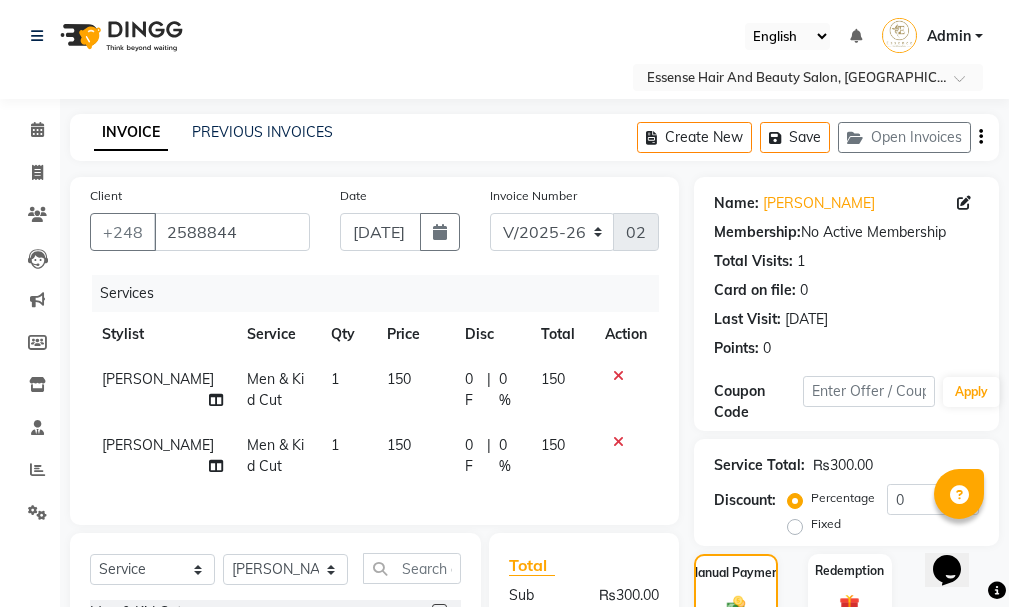 scroll, scrollTop: 200, scrollLeft: 0, axis: vertical 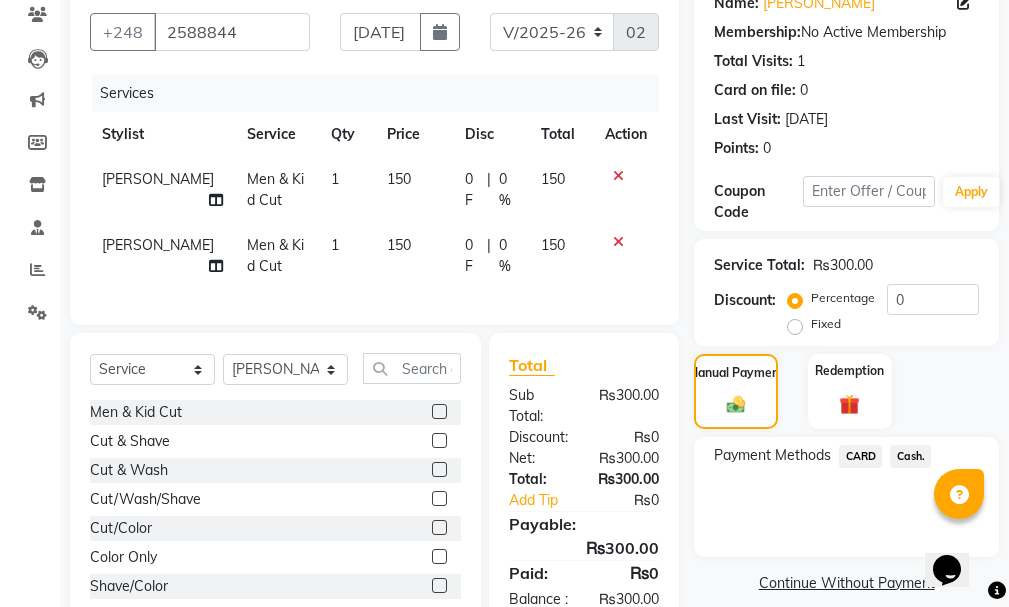 click on "CARD" 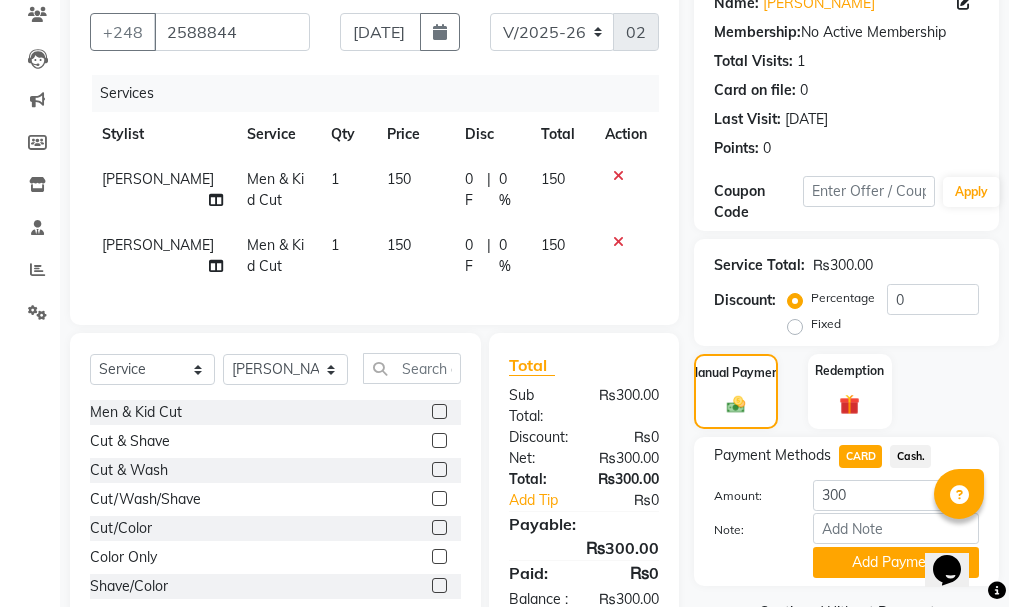 click on "Cash." 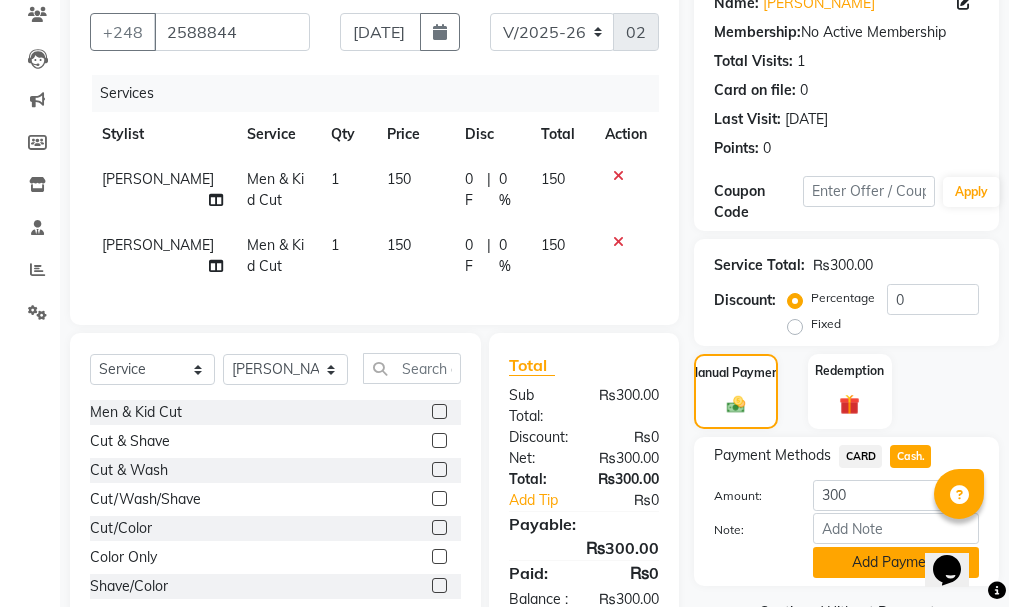 click on "Add Payment" 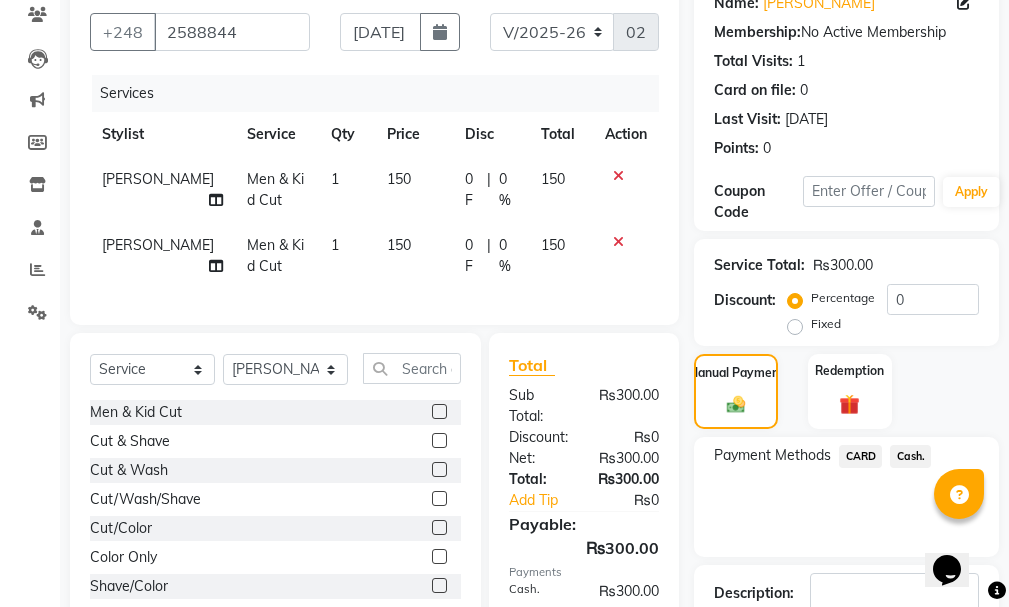 click on "Payment Methods  CARD   Cash." 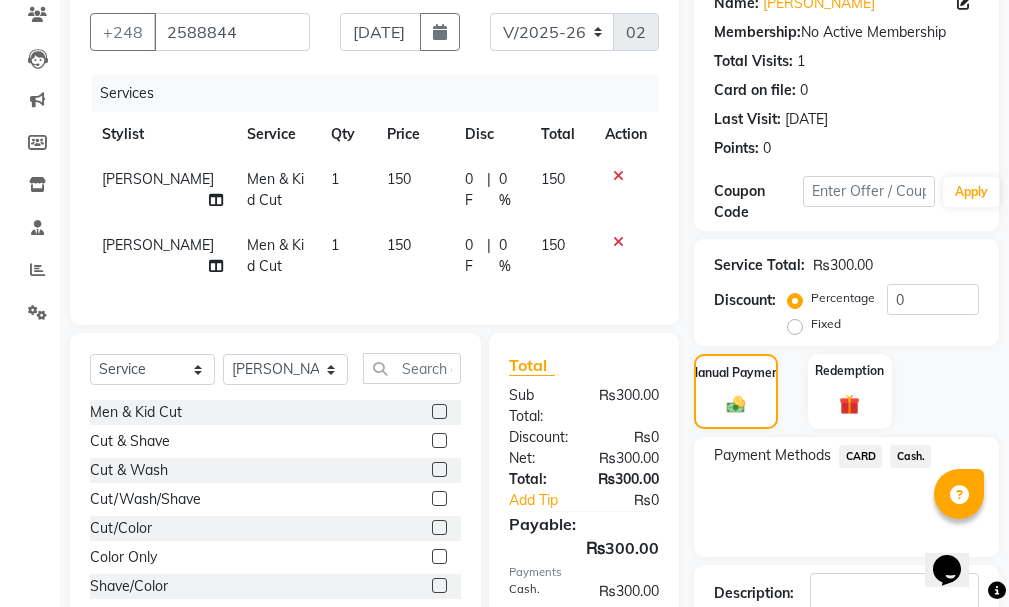 scroll, scrollTop: 352, scrollLeft: 0, axis: vertical 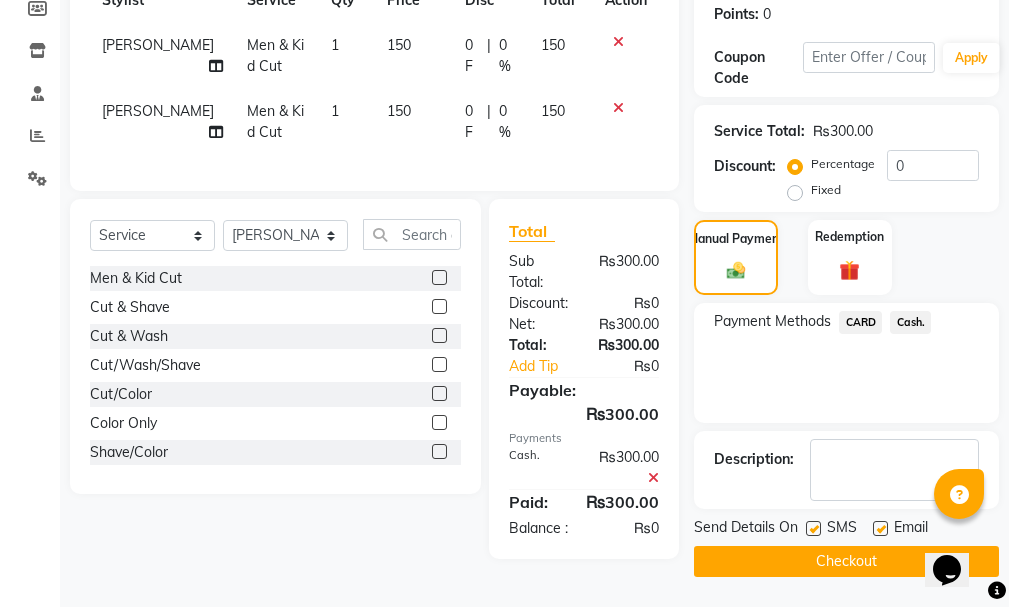 click on "Checkout" 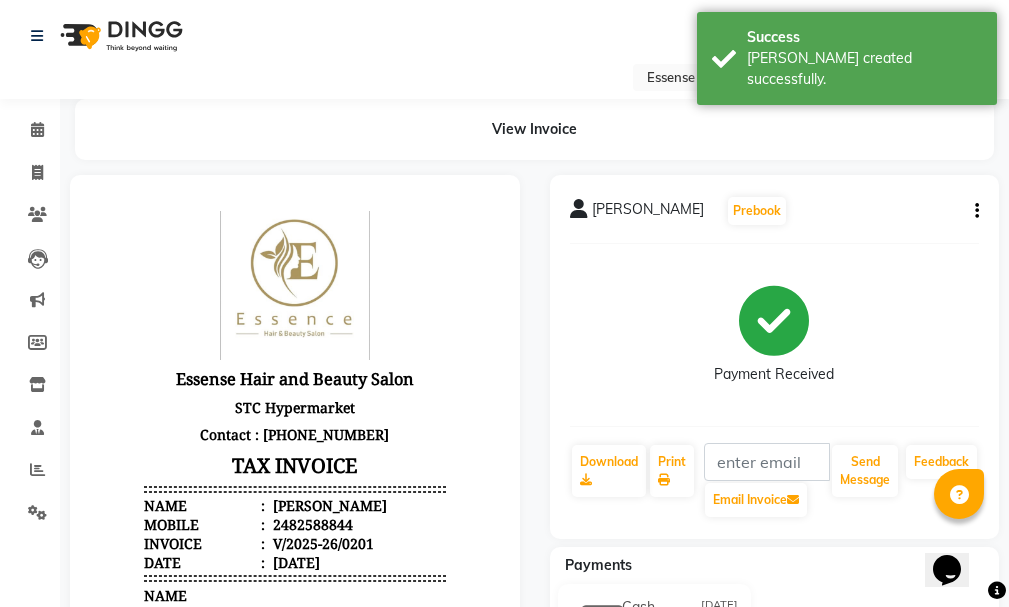 scroll, scrollTop: 0, scrollLeft: 0, axis: both 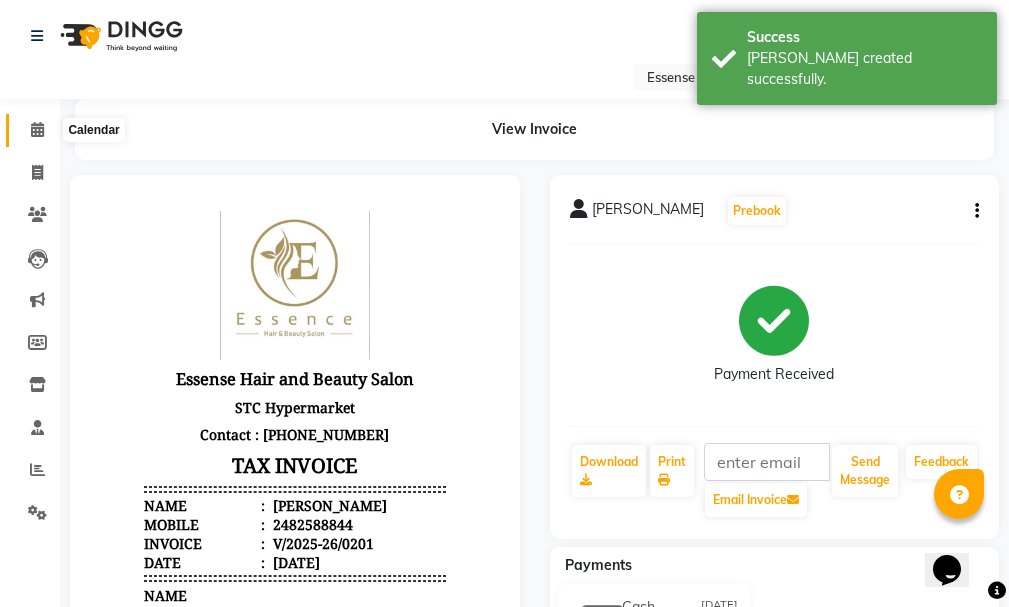 click 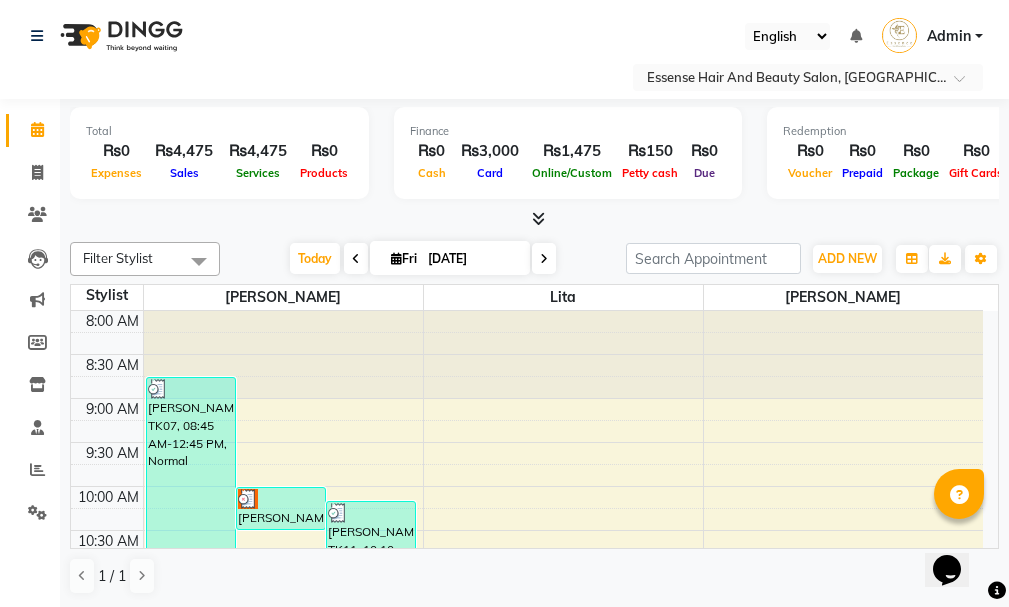 click at bounding box center [544, 258] 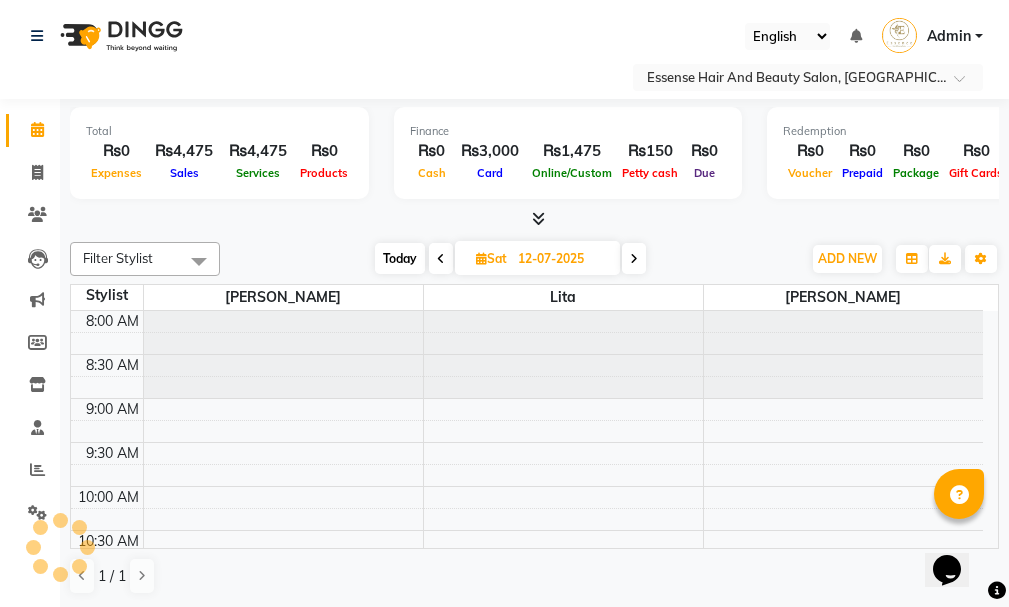 scroll, scrollTop: 705, scrollLeft: 0, axis: vertical 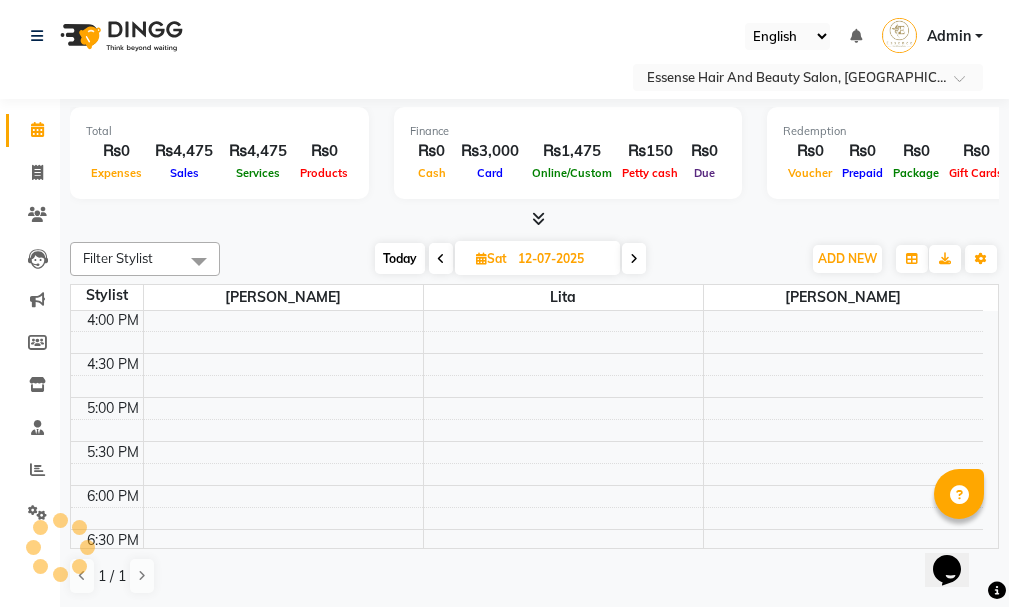 click on "12-07-2025" at bounding box center [562, 259] 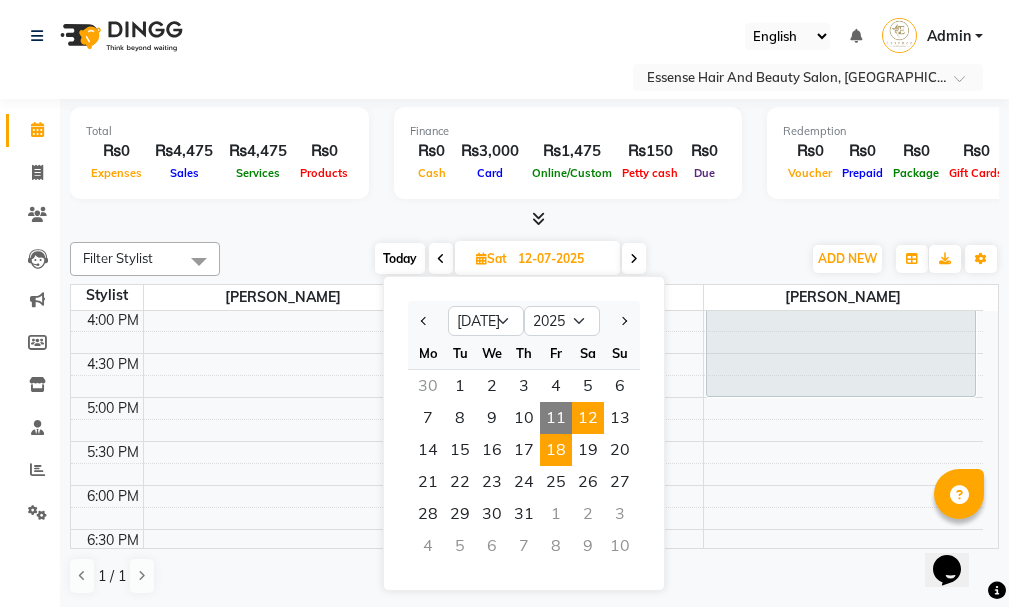 click on "18" at bounding box center (556, 450) 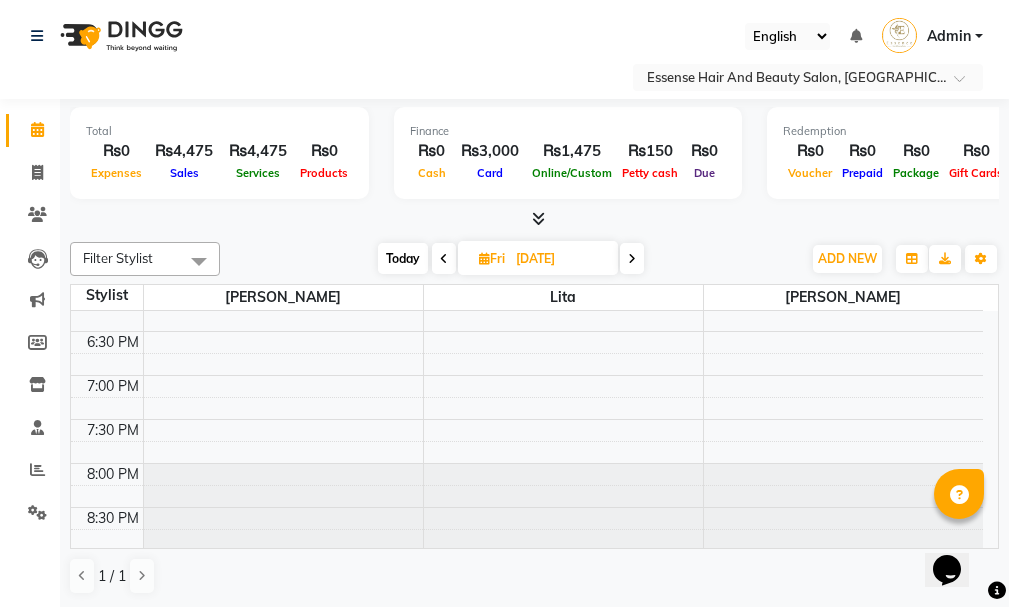 scroll, scrollTop: 906, scrollLeft: 0, axis: vertical 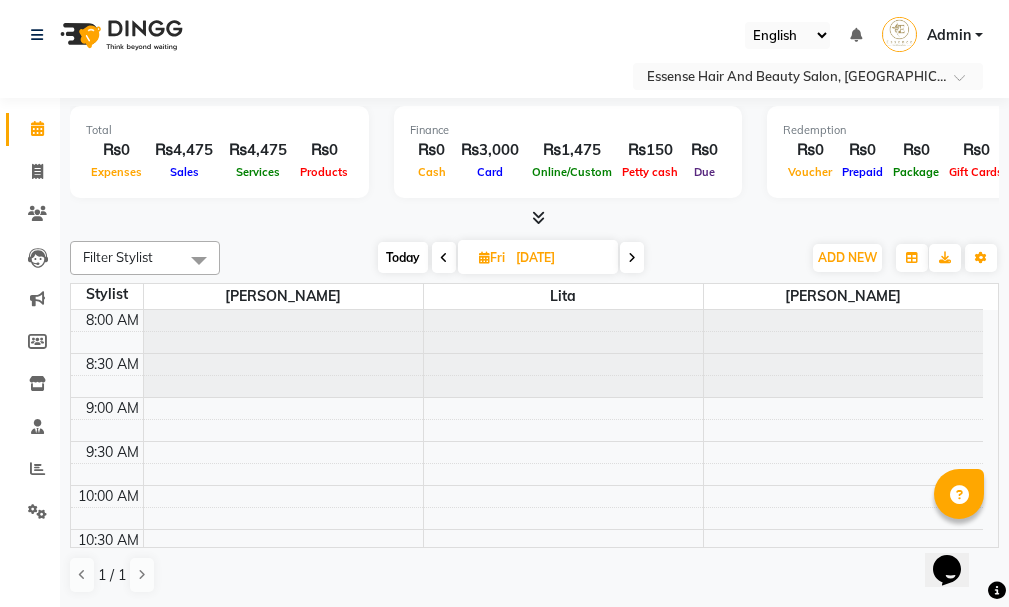 click on "8:00 AM 8:30 AM 9:00 AM 9:30 AM 10:00 AM 10:30 AM 11:00 AM 11:30 AM 12:00 PM 12:30 PM 1:00 PM 1:30 PM 2:00 PM 2:30 PM 3:00 PM 3:30 PM 4:00 PM 4:30 PM 5:00 PM 5:30 PM 6:00 PM 6:30 PM 7:00 PM 7:30 PM 8:00 PM 8:30 PM" at bounding box center [527, 881] 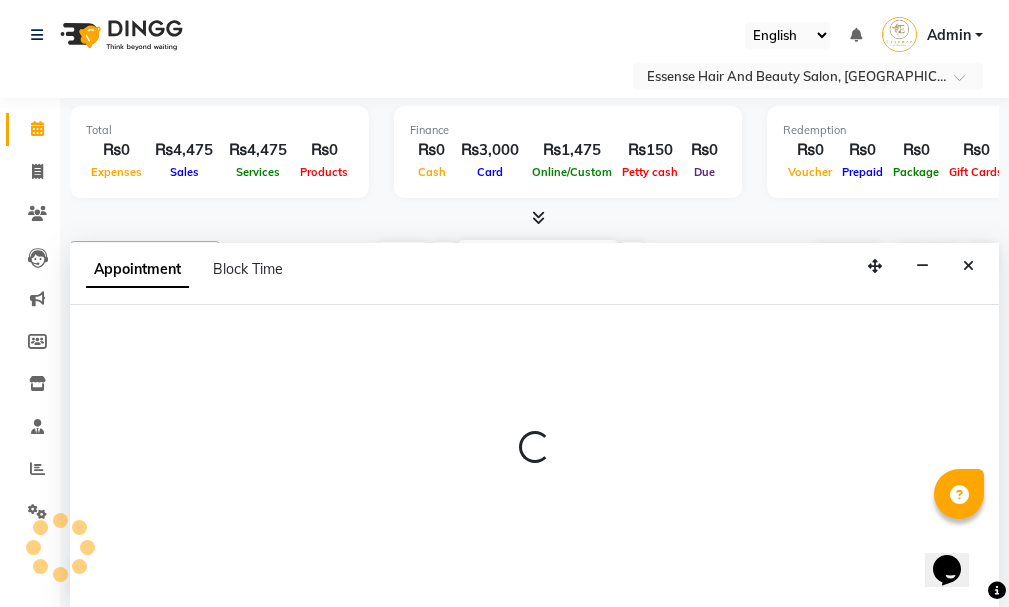 select on "81256" 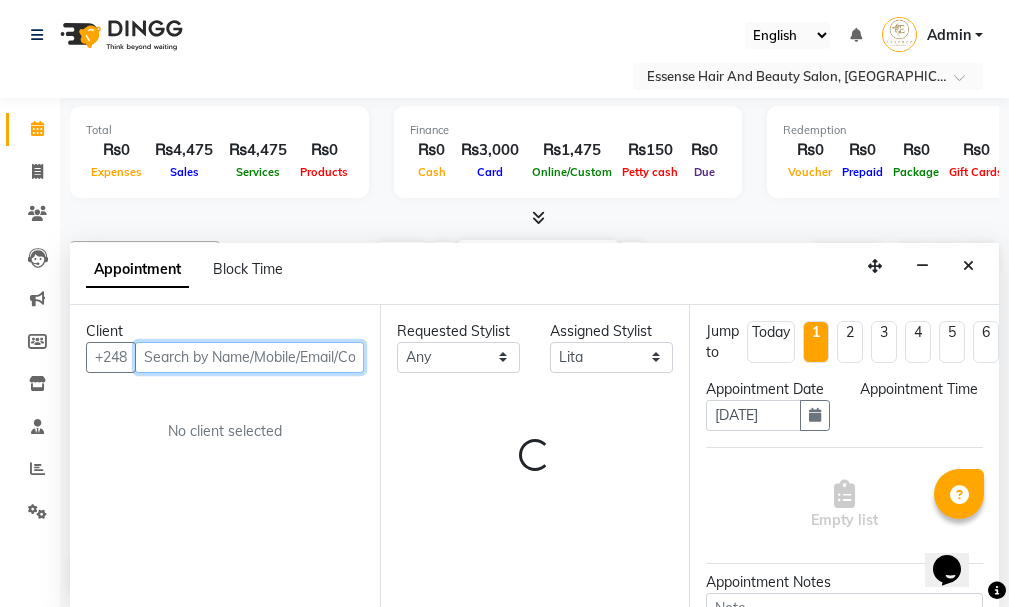select on "570" 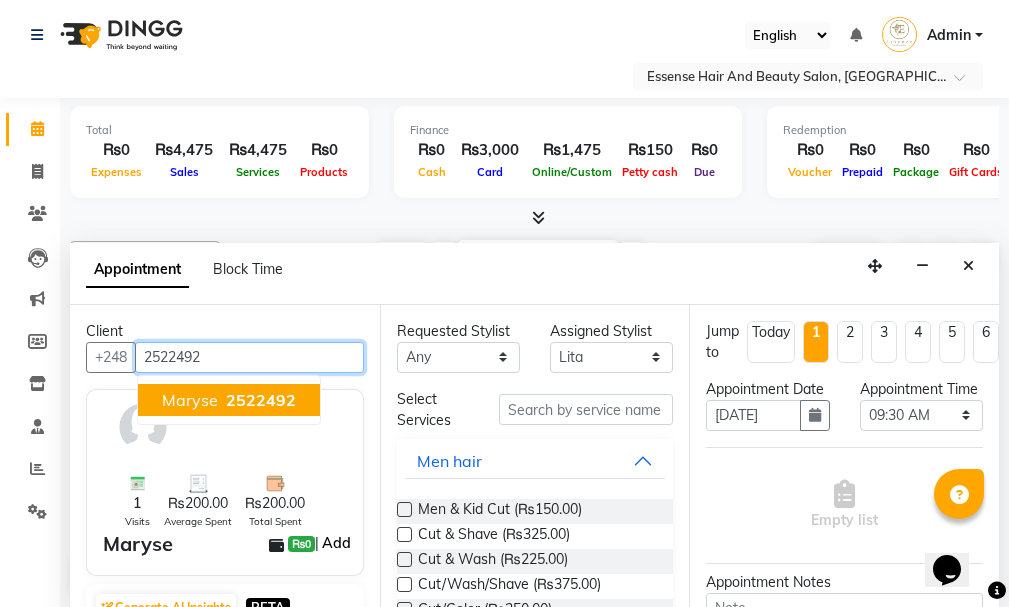 type on "2522492" 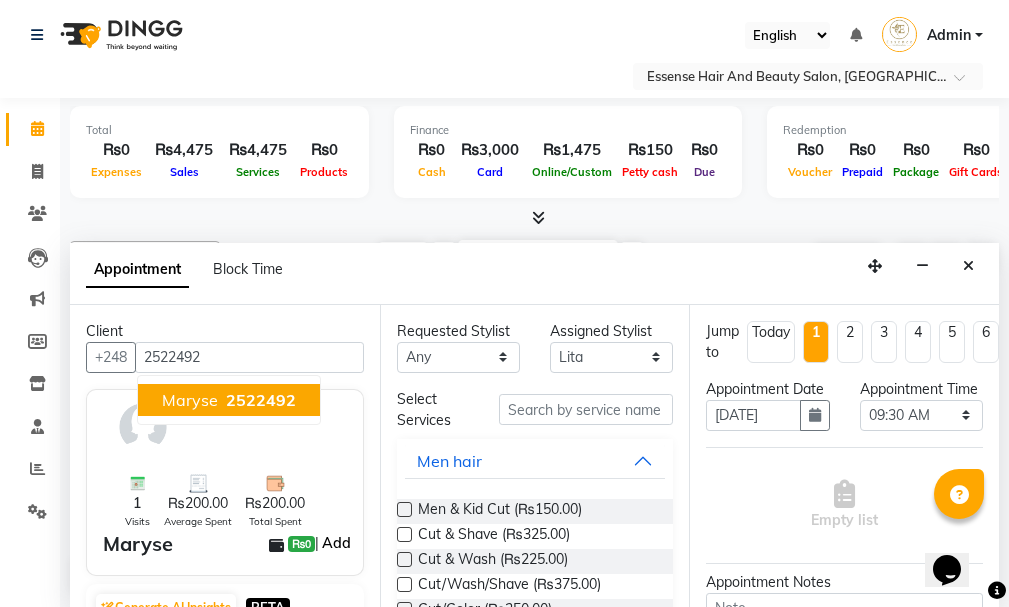 click on "Add" at bounding box center (336, 543) 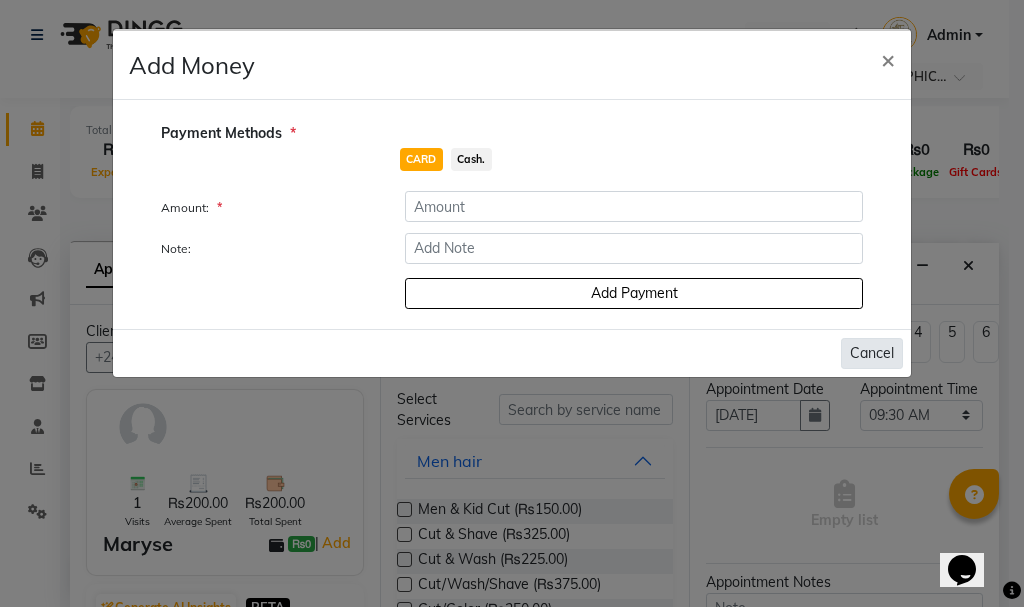 click on "Cancel" 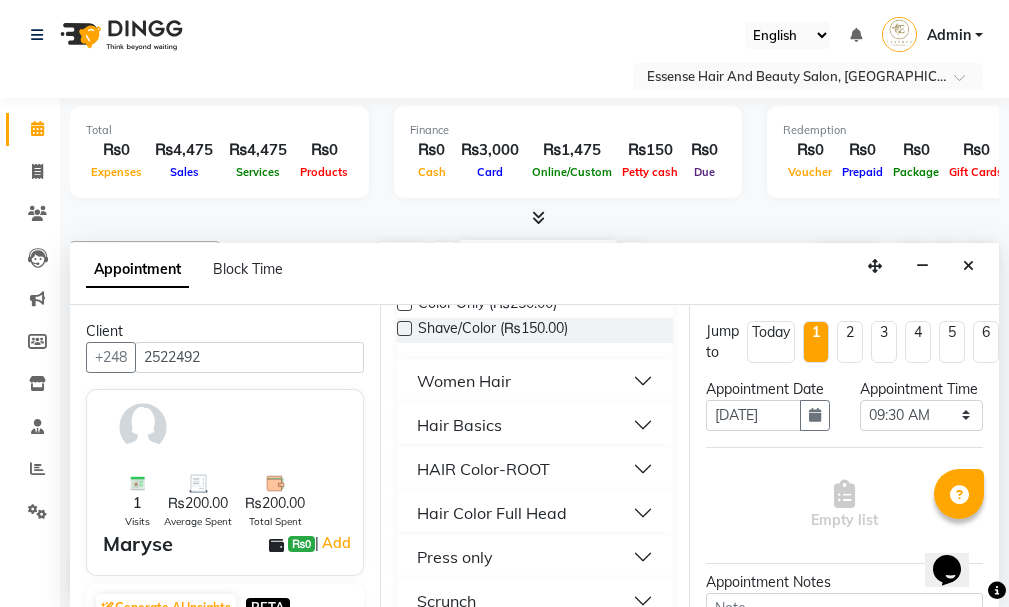 scroll, scrollTop: 400, scrollLeft: 0, axis: vertical 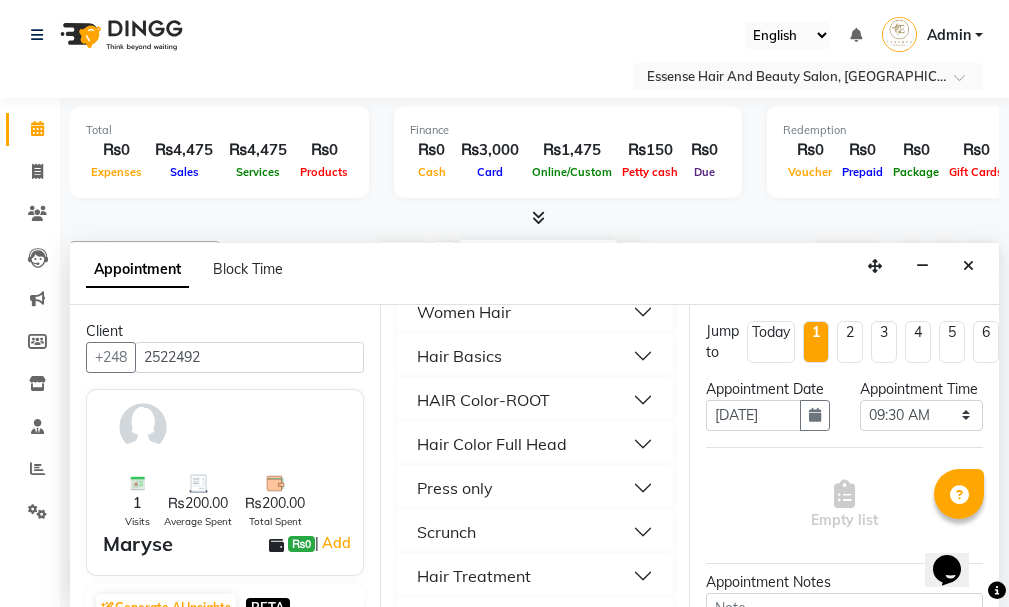 click on "Women Hair" at bounding box center [464, 312] 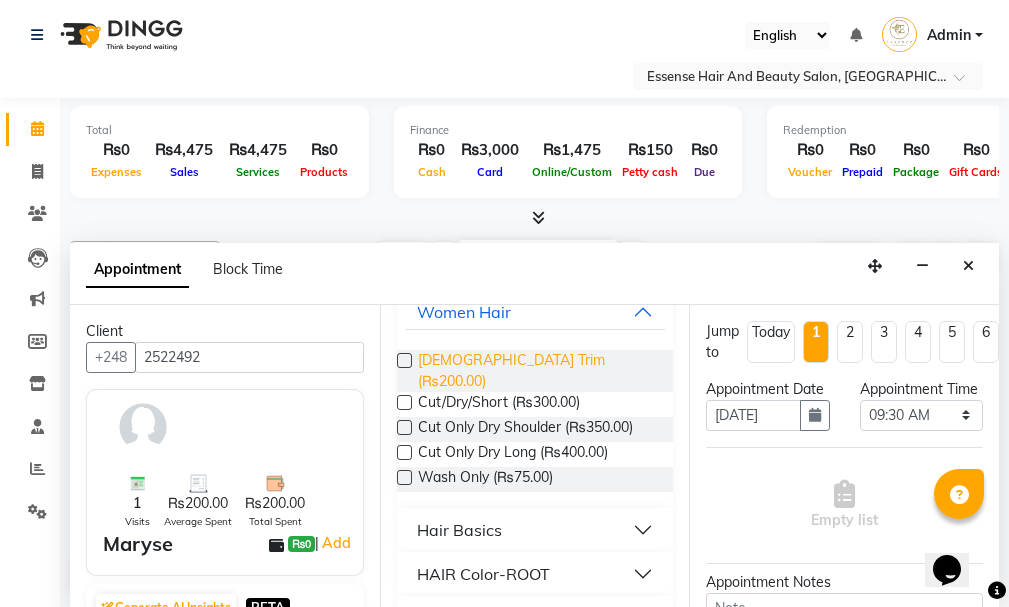 click on "[DEMOGRAPHIC_DATA] Trim (₨200.00)" at bounding box center [538, 371] 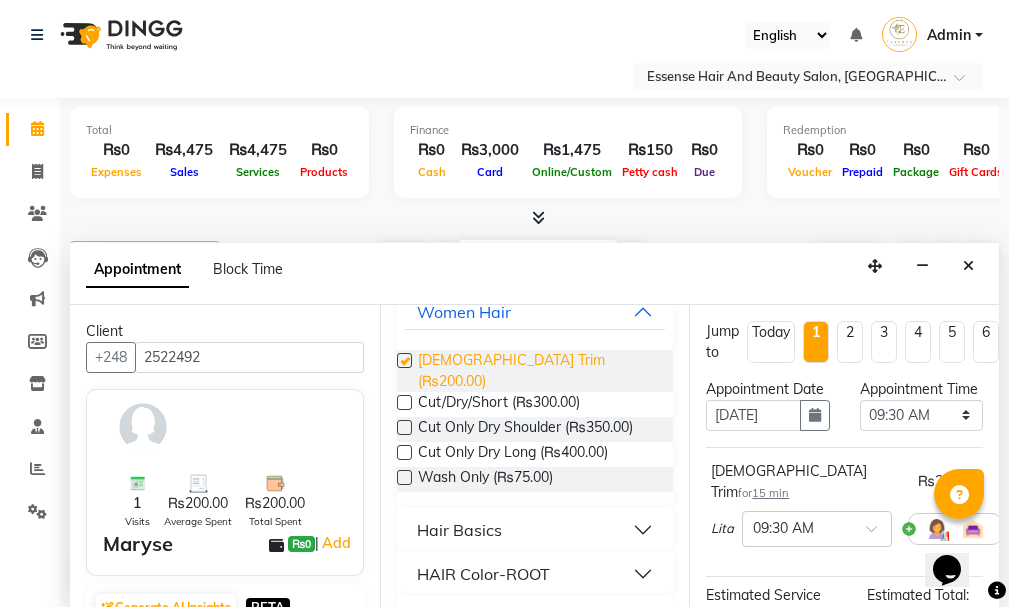 checkbox on "false" 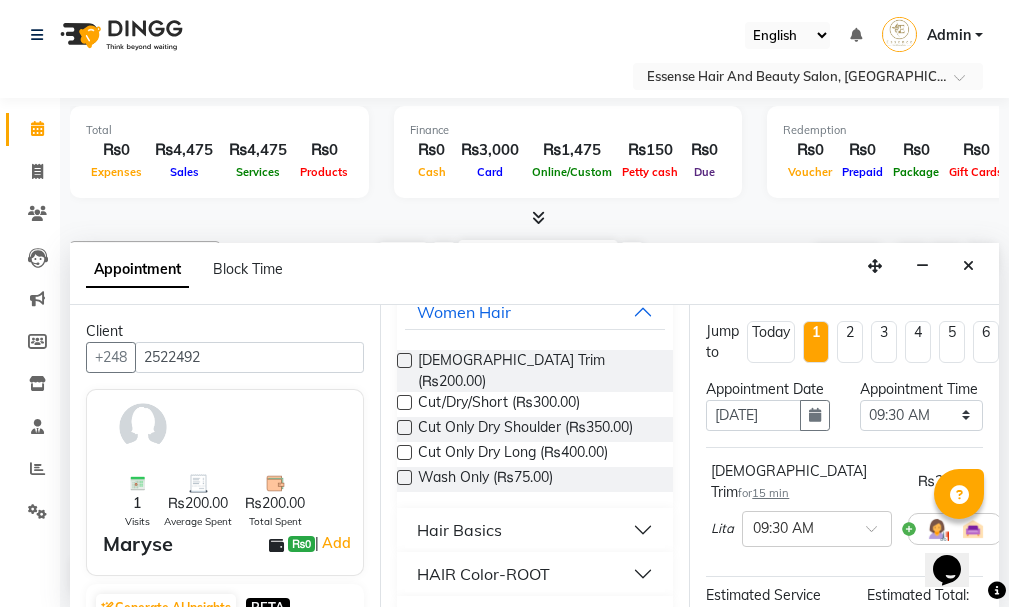 click on "Hair Basics" at bounding box center [459, 530] 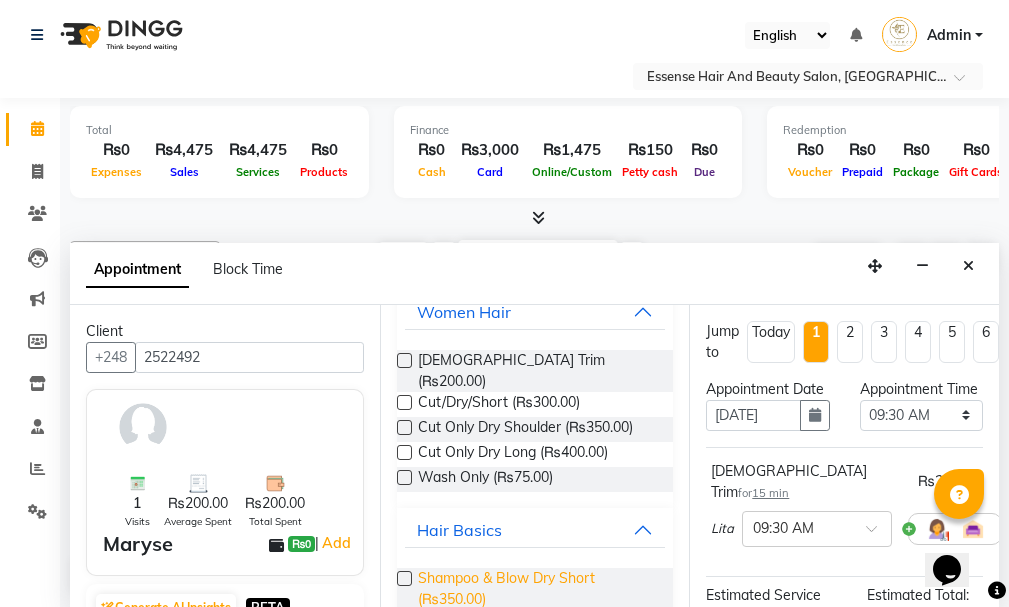 click on "Shampoo & Blow Dry Short (₨350.00)" at bounding box center [538, 589] 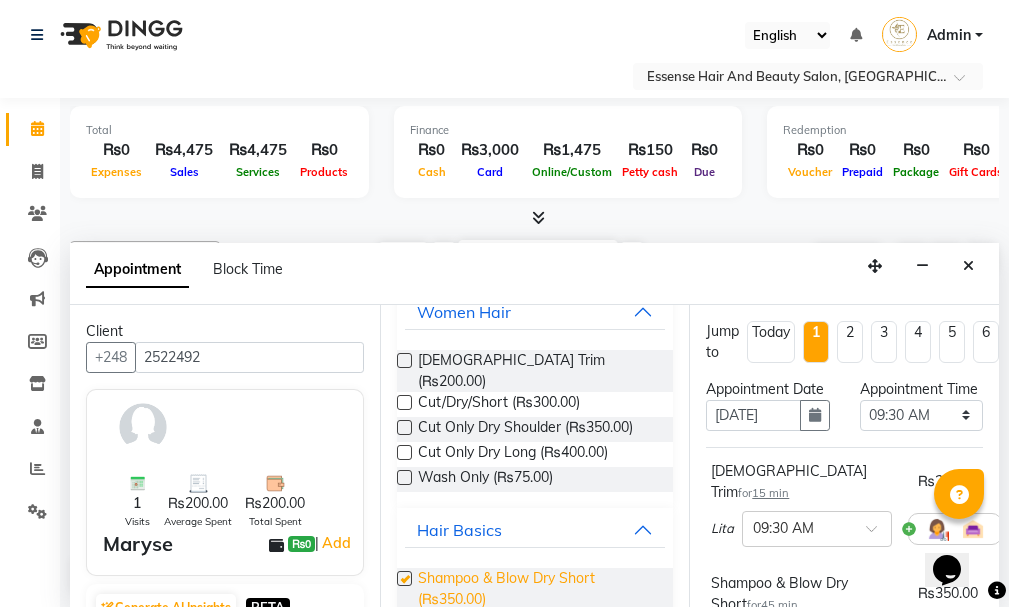 checkbox on "false" 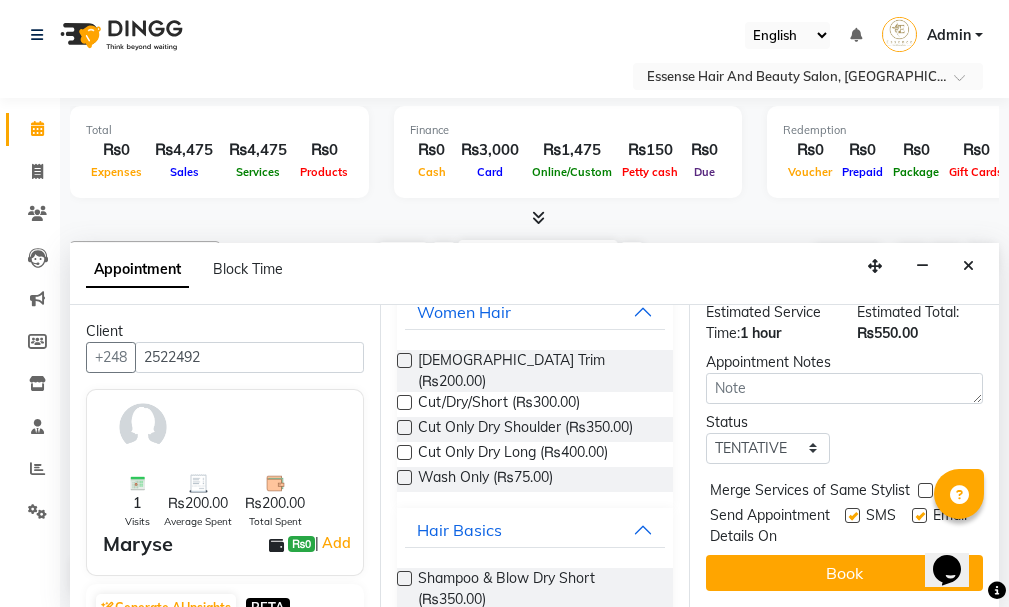 scroll, scrollTop: 431, scrollLeft: 0, axis: vertical 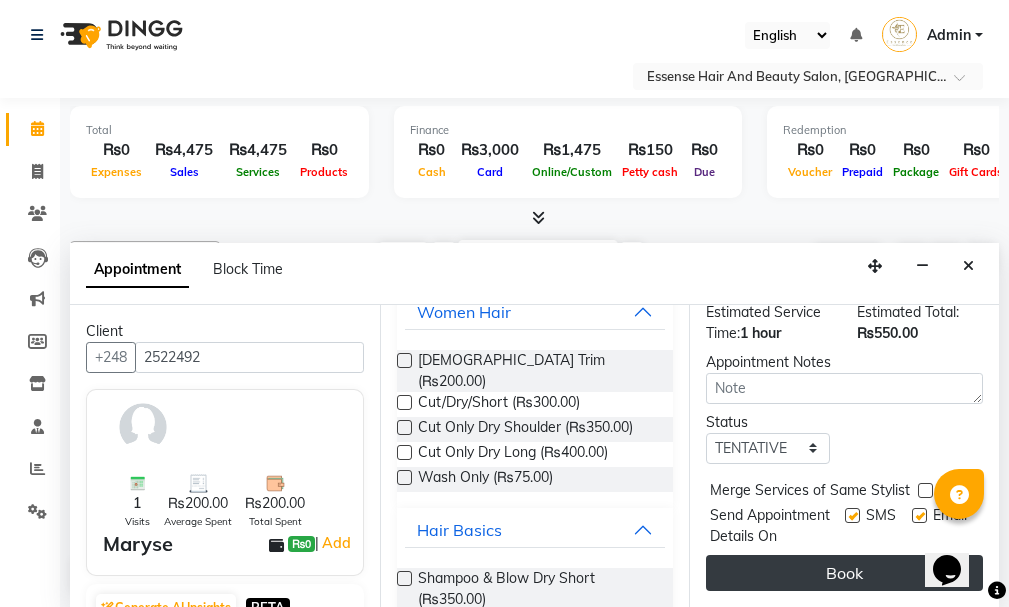 click on "Book" at bounding box center [844, 573] 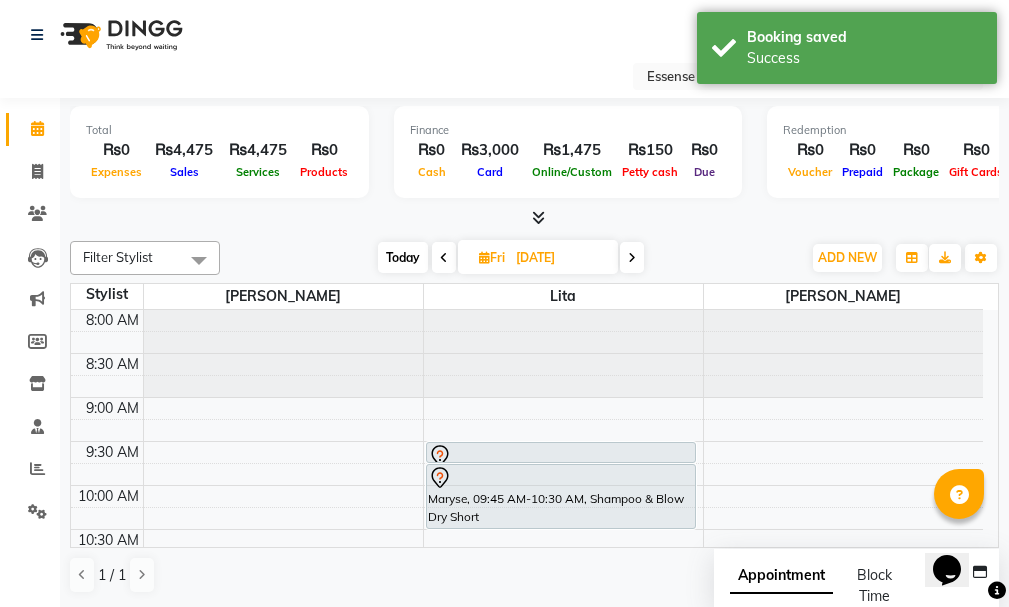 scroll, scrollTop: 0, scrollLeft: 0, axis: both 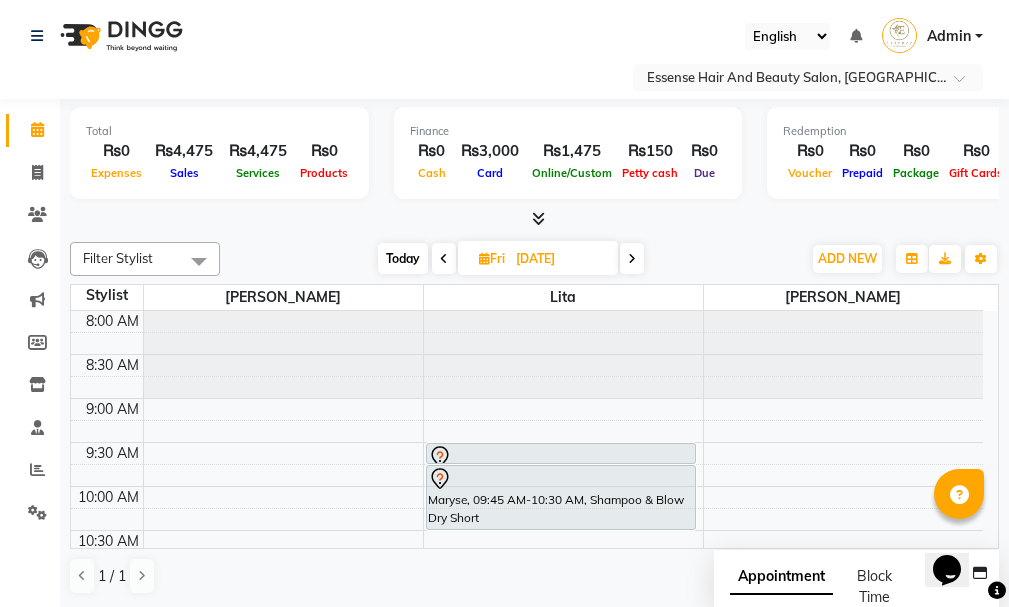 click on "Today" at bounding box center (403, 258) 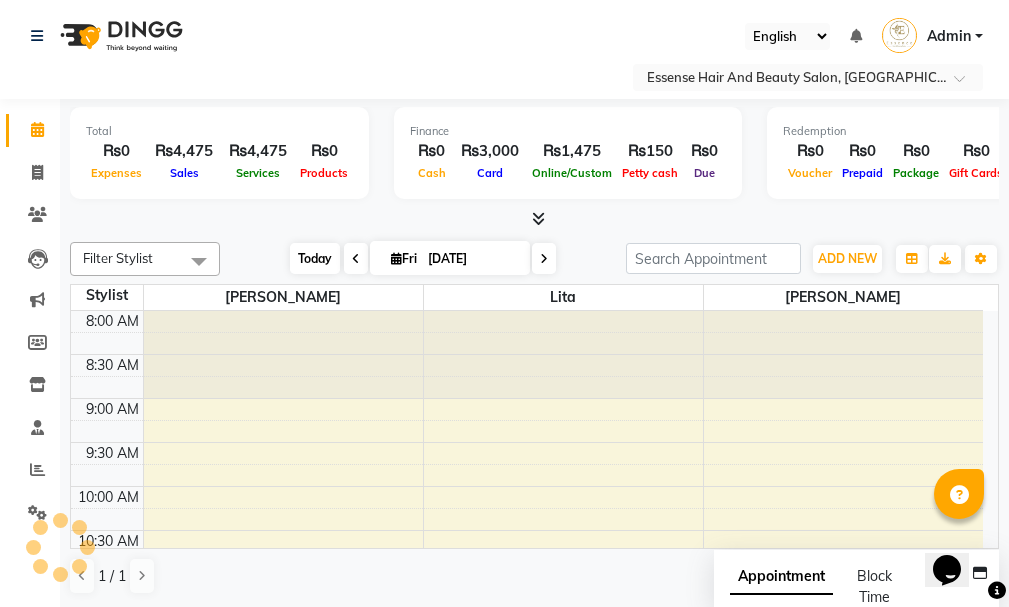 scroll, scrollTop: 705, scrollLeft: 0, axis: vertical 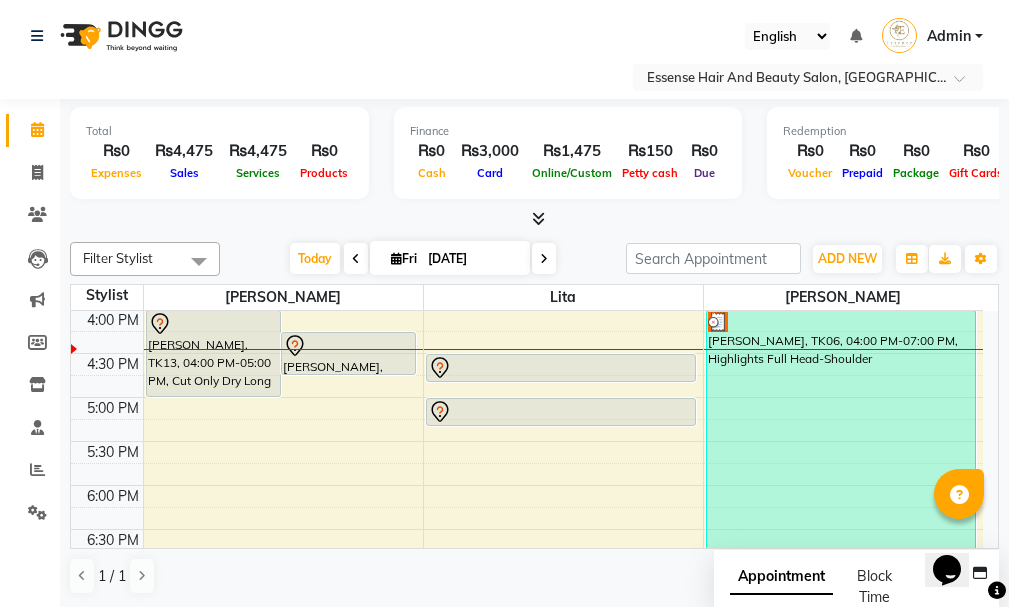 click at bounding box center [544, 259] 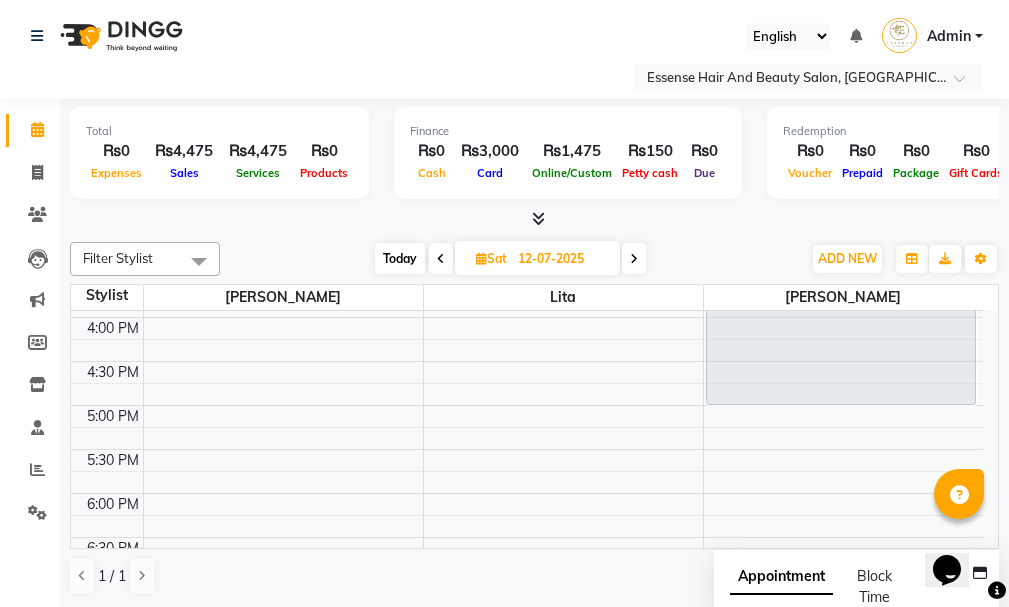 scroll, scrollTop: 705, scrollLeft: 0, axis: vertical 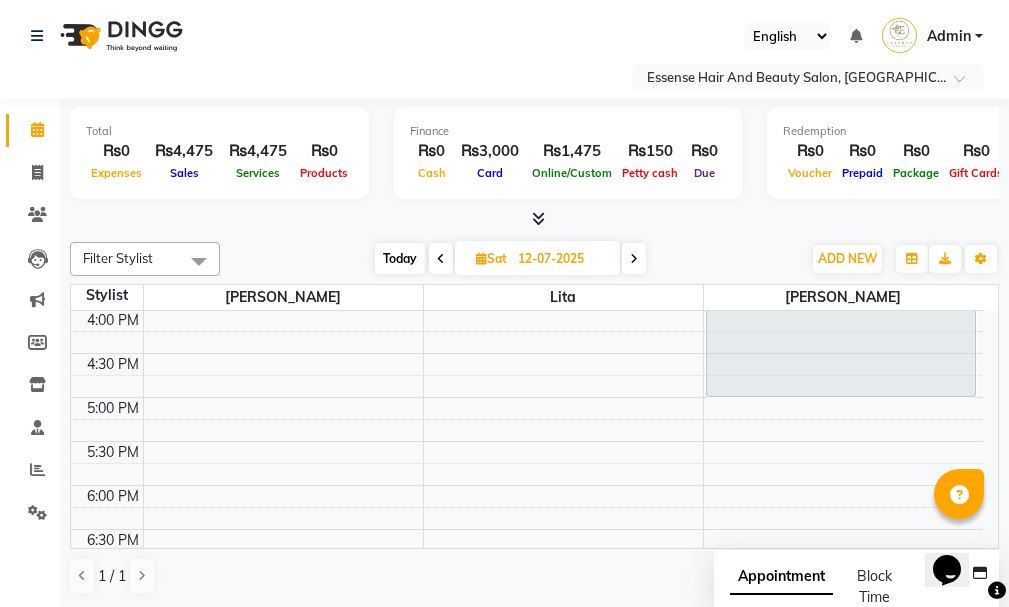 click on "Today" at bounding box center [400, 258] 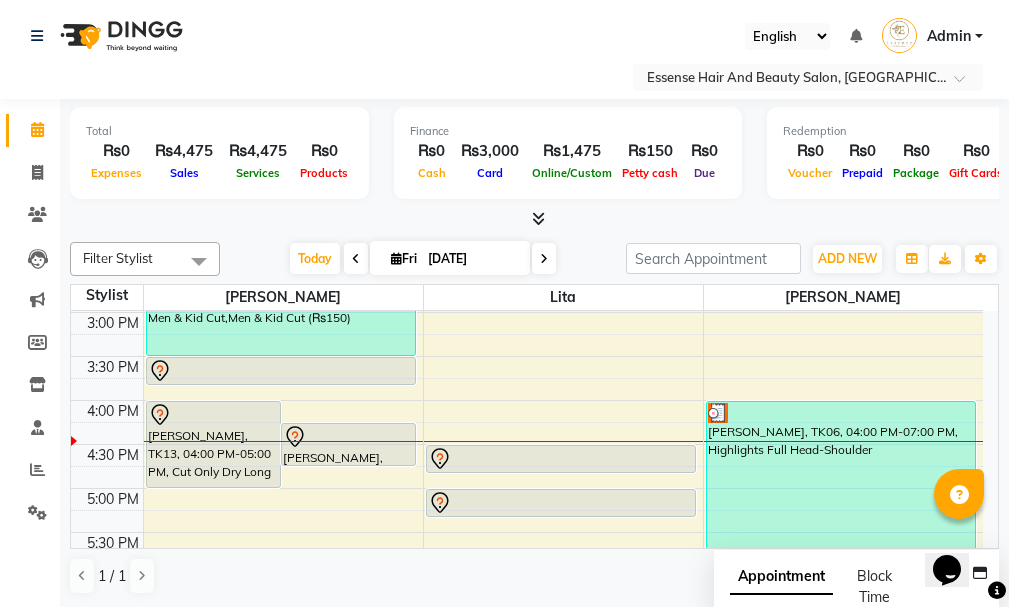 scroll, scrollTop: 606, scrollLeft: 0, axis: vertical 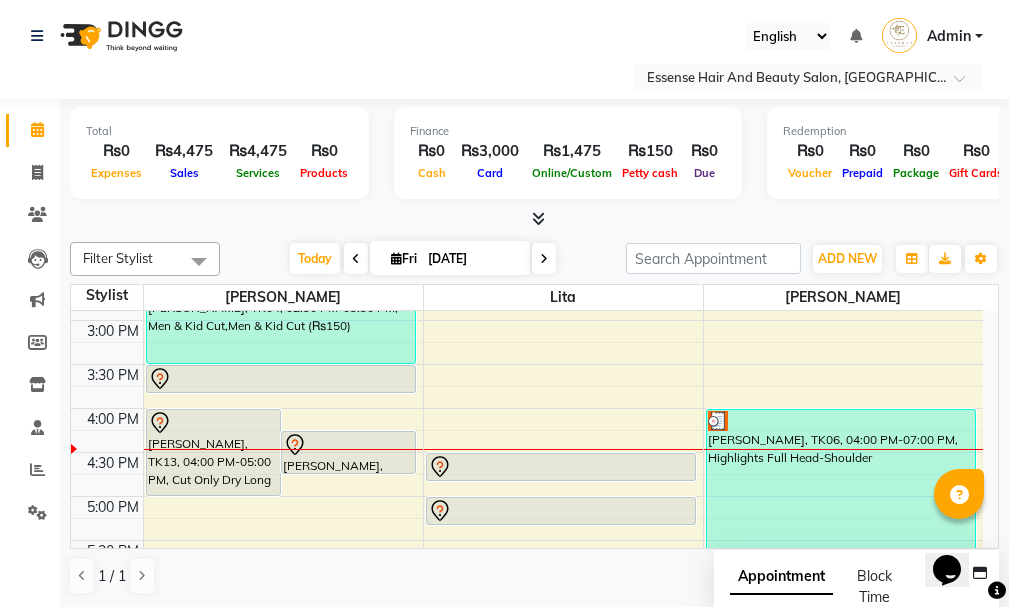 click on "[PERSON_NAME], TK14, 04:15 PM-04:45 PM, Scrunch Long" at bounding box center [348, 452] 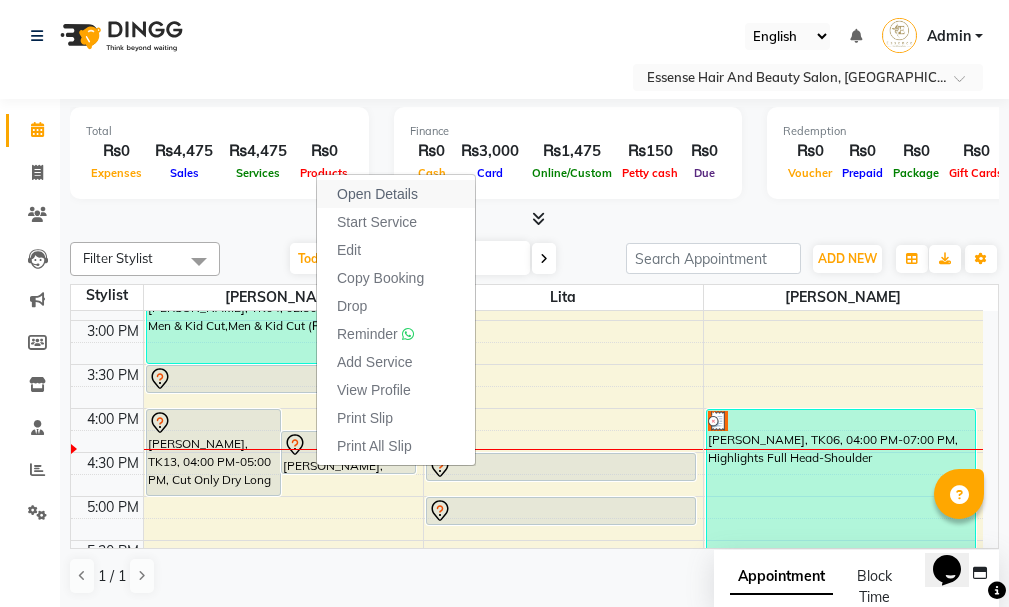 click on "Open Details" at bounding box center (377, 194) 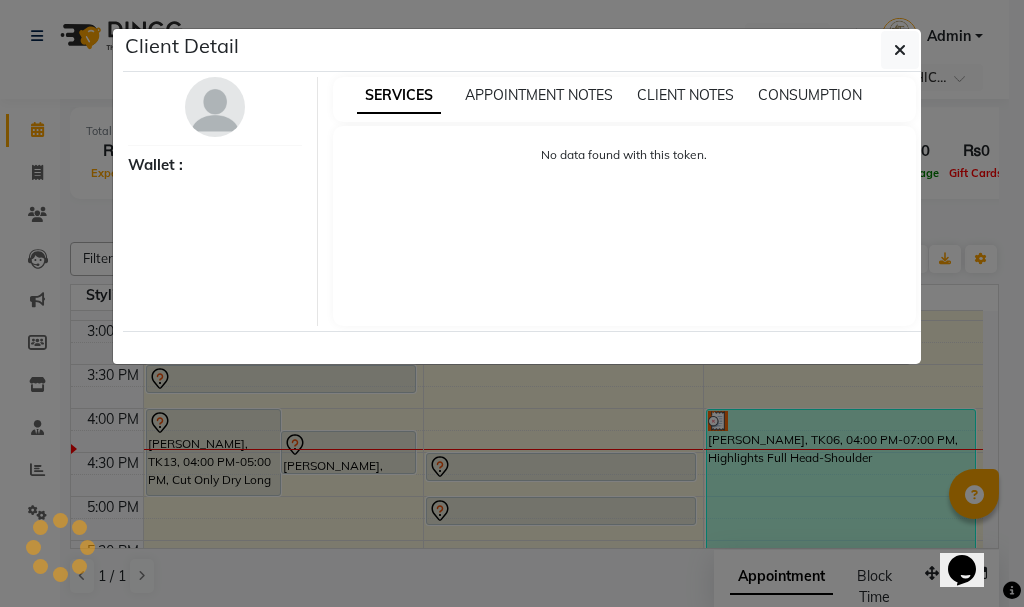 select on "7" 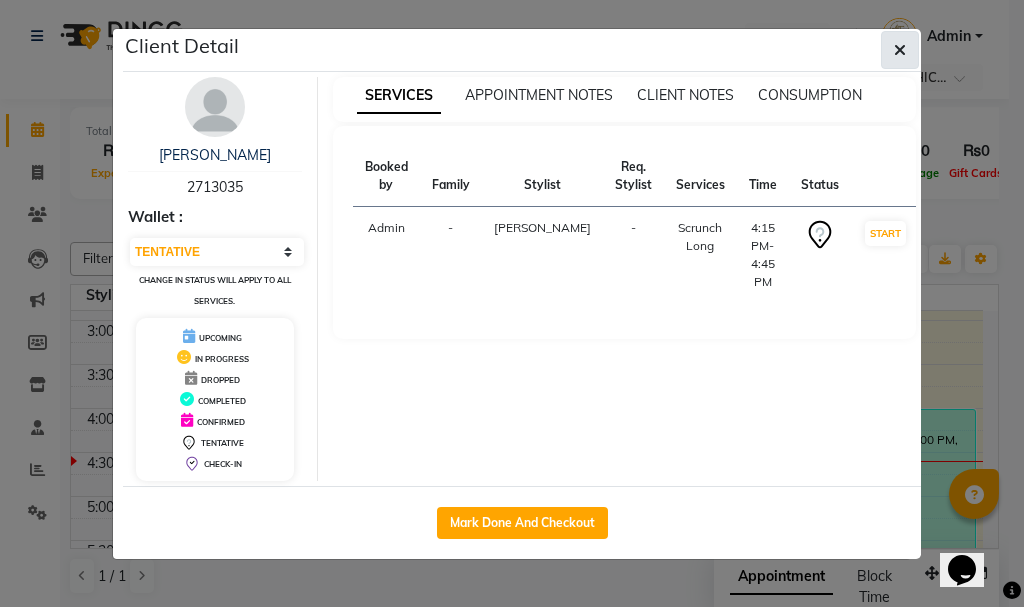 click 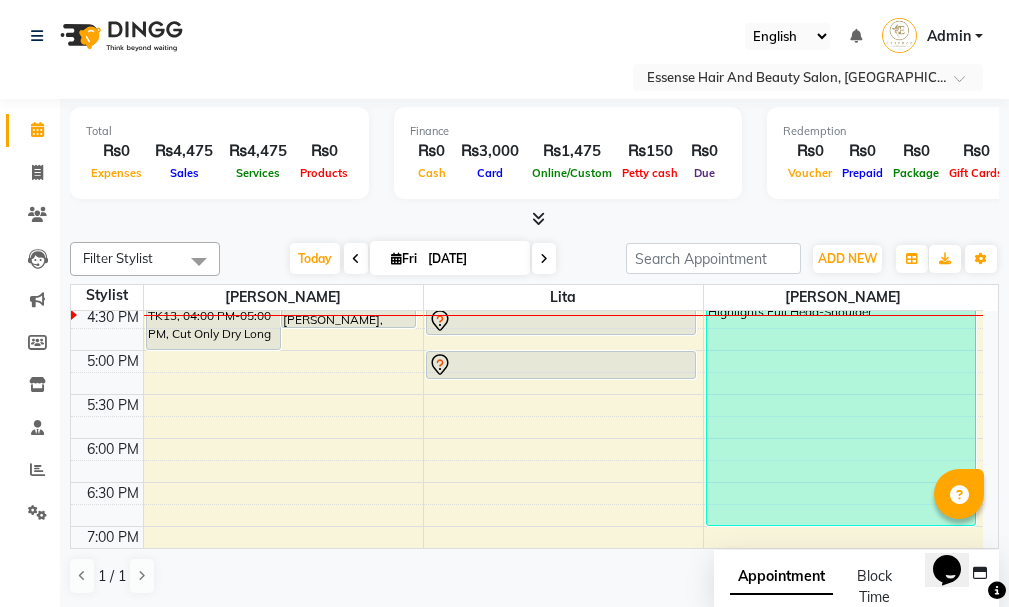 scroll, scrollTop: 706, scrollLeft: 0, axis: vertical 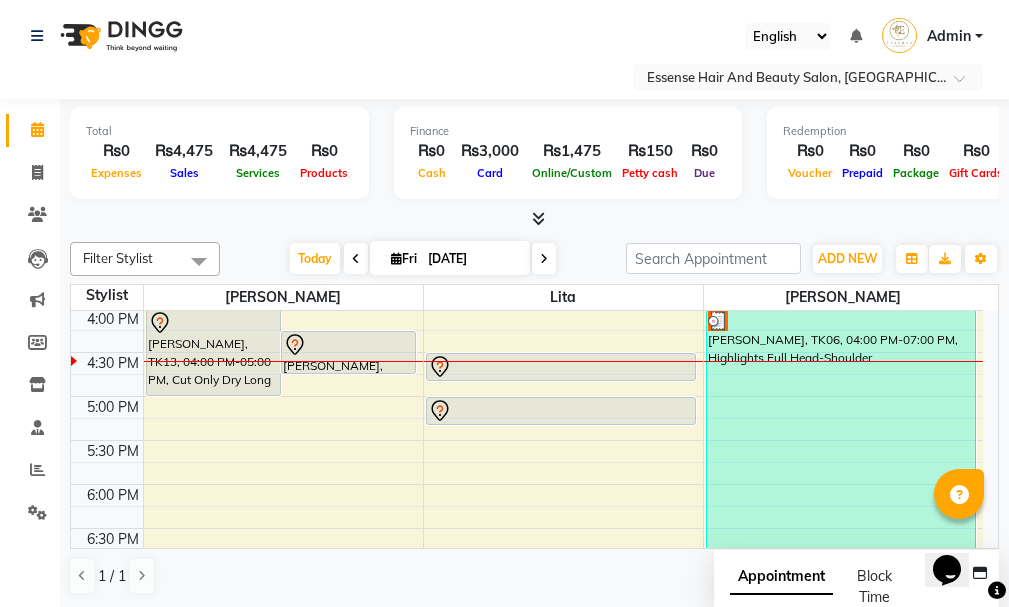 click 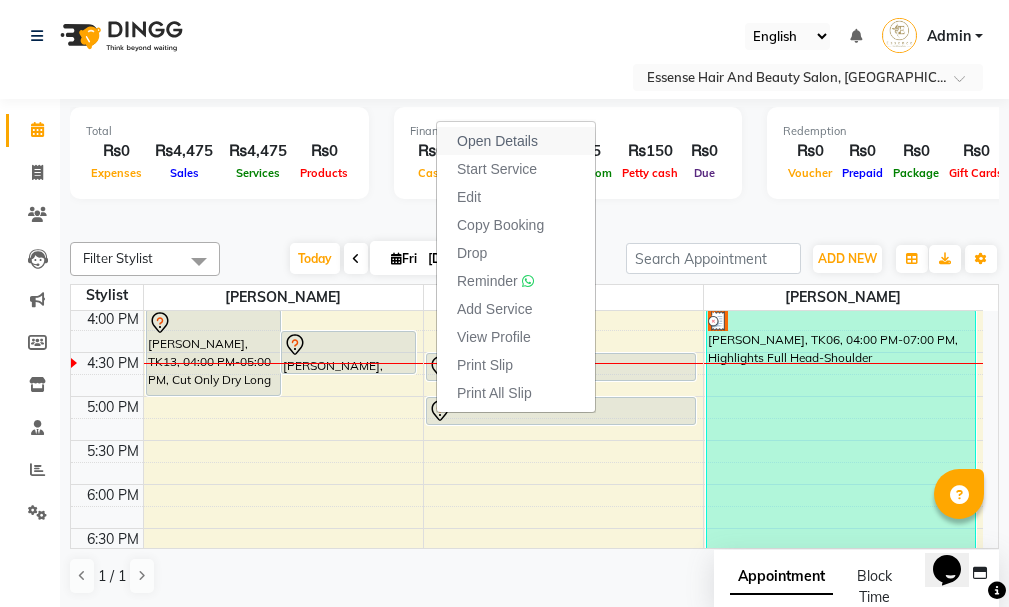 click on "Open Details" at bounding box center [497, 141] 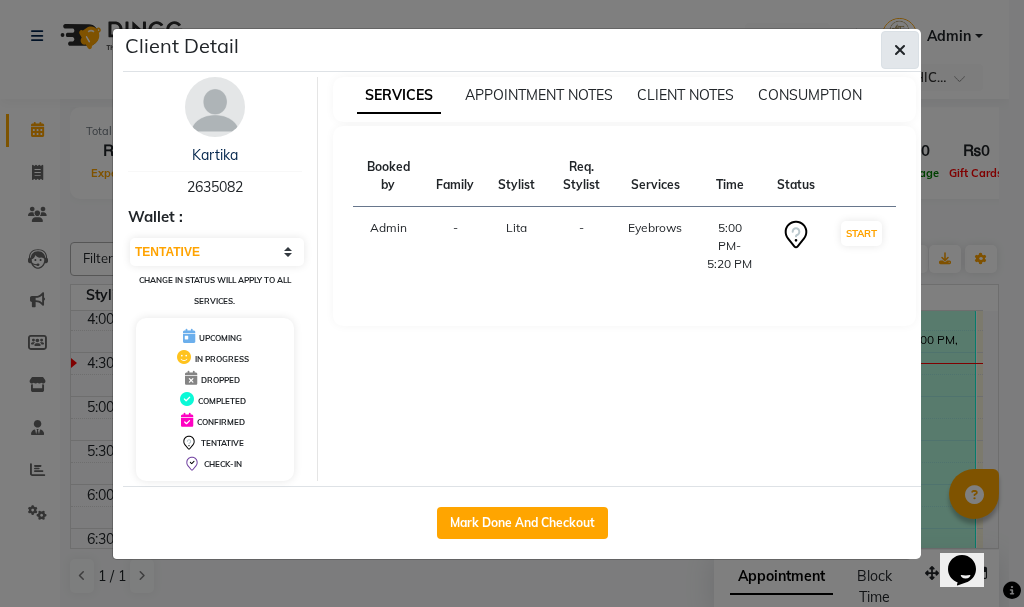 click 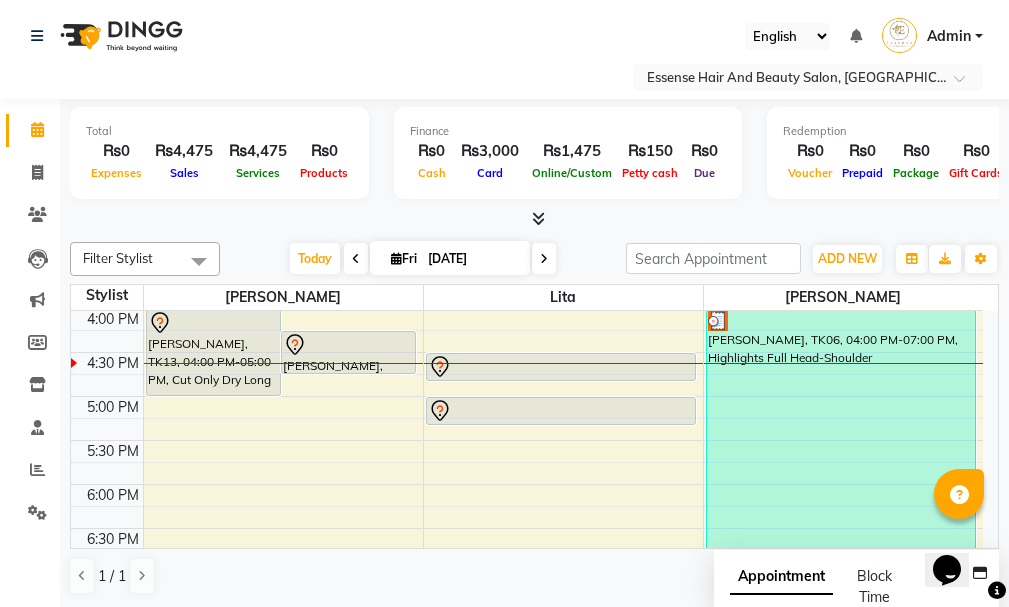click 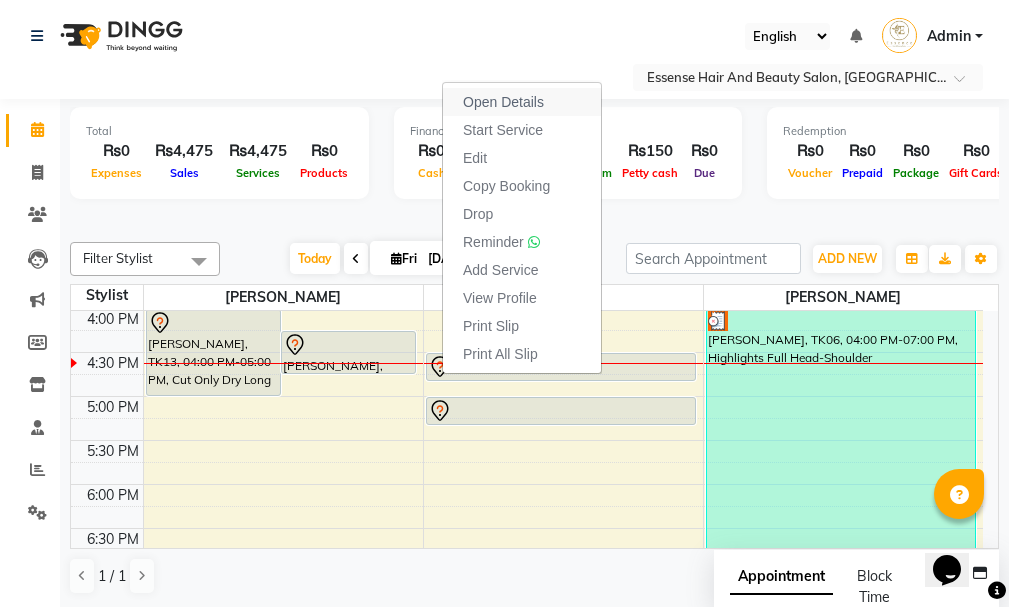 click on "Open Details" at bounding box center (503, 102) 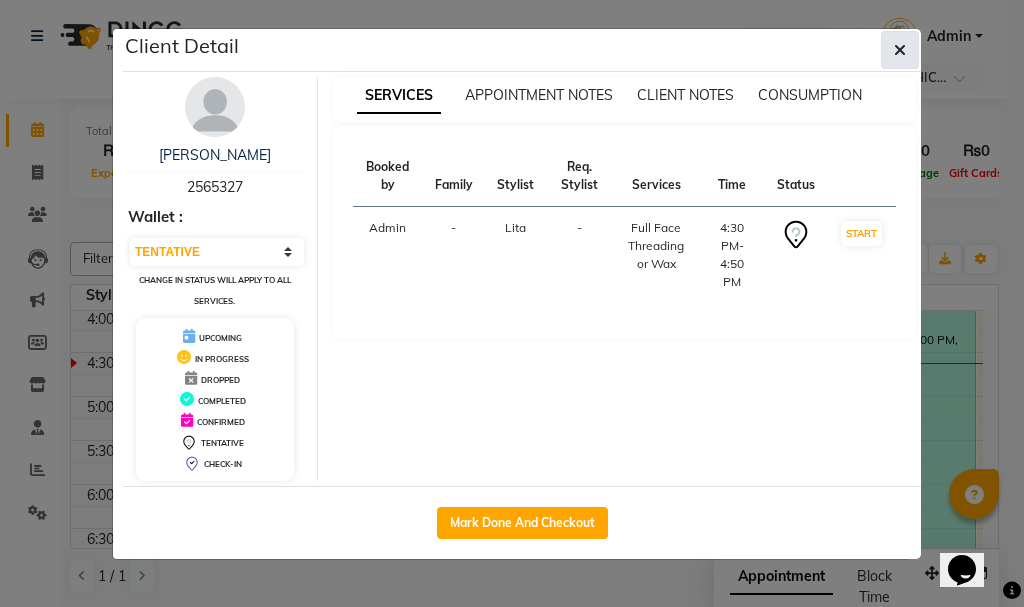 click 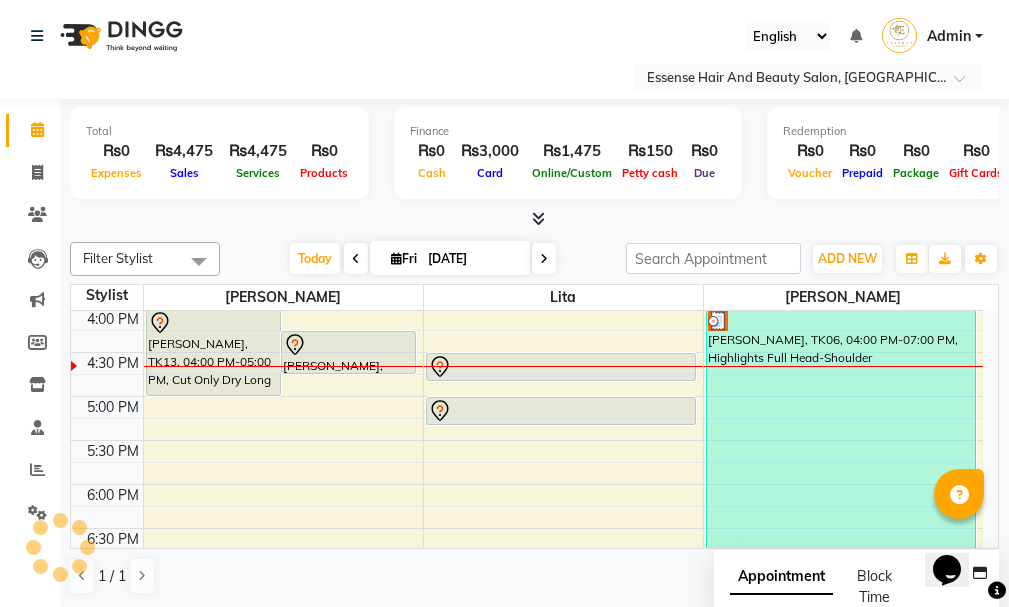 click 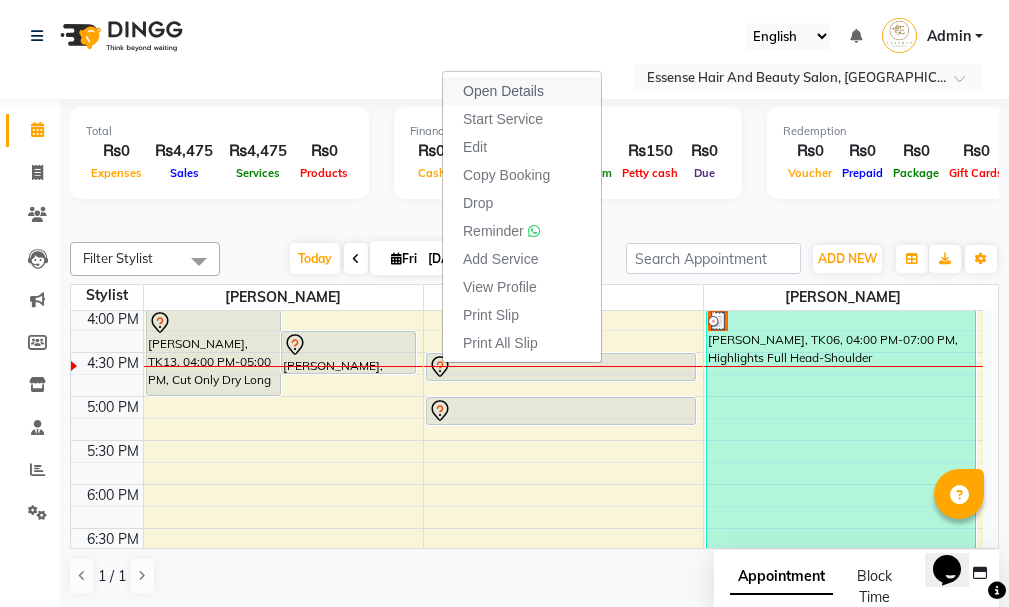 click on "Open Details" at bounding box center [503, 91] 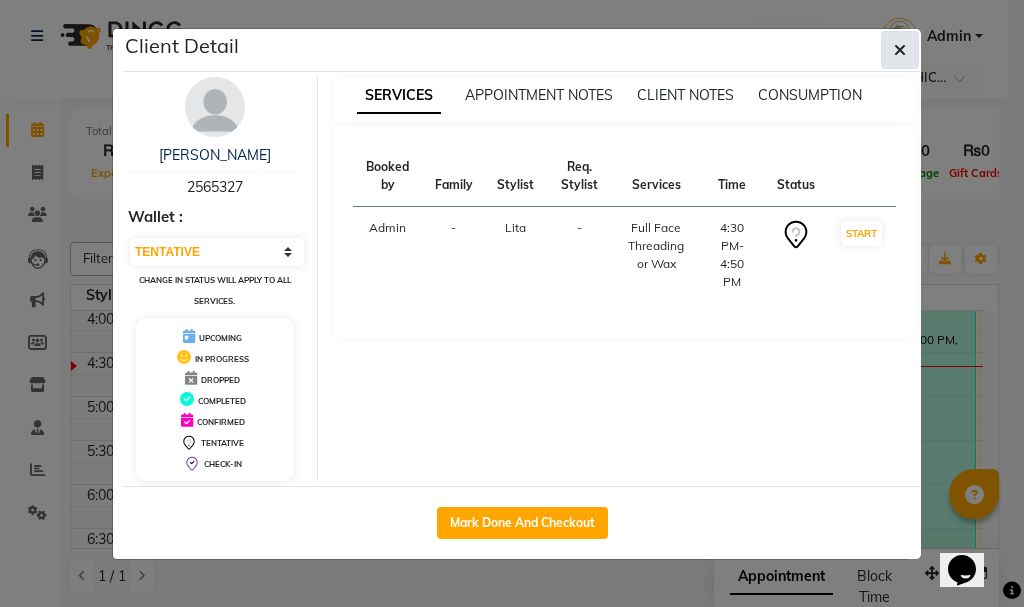 click 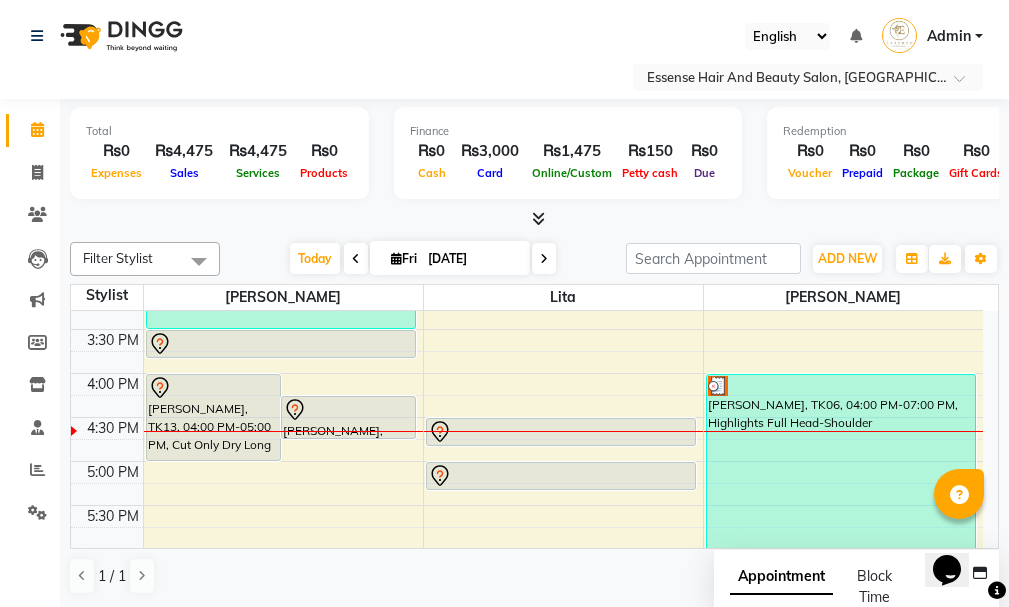 scroll, scrollTop: 606, scrollLeft: 0, axis: vertical 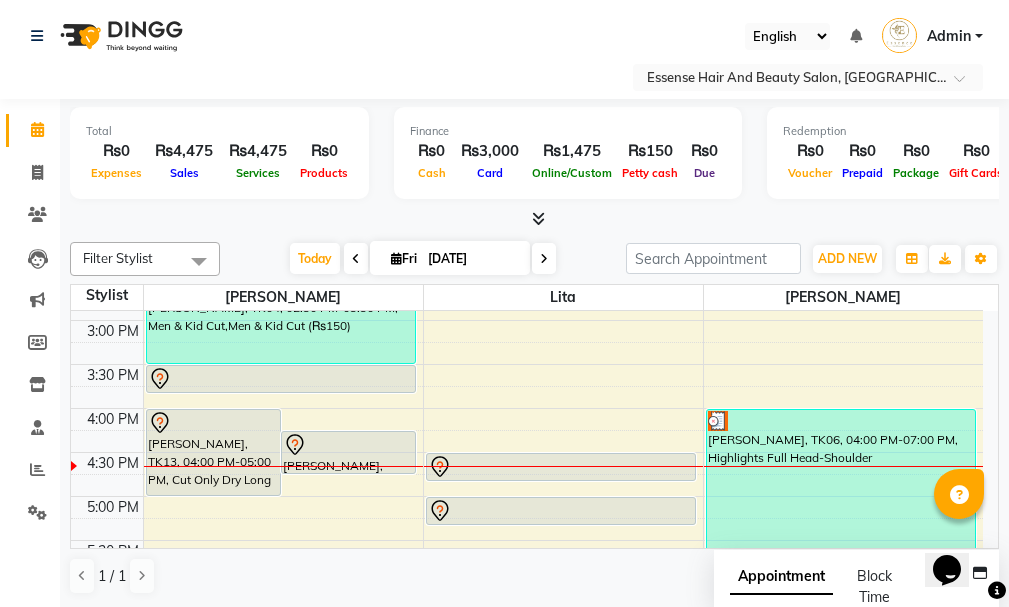 click 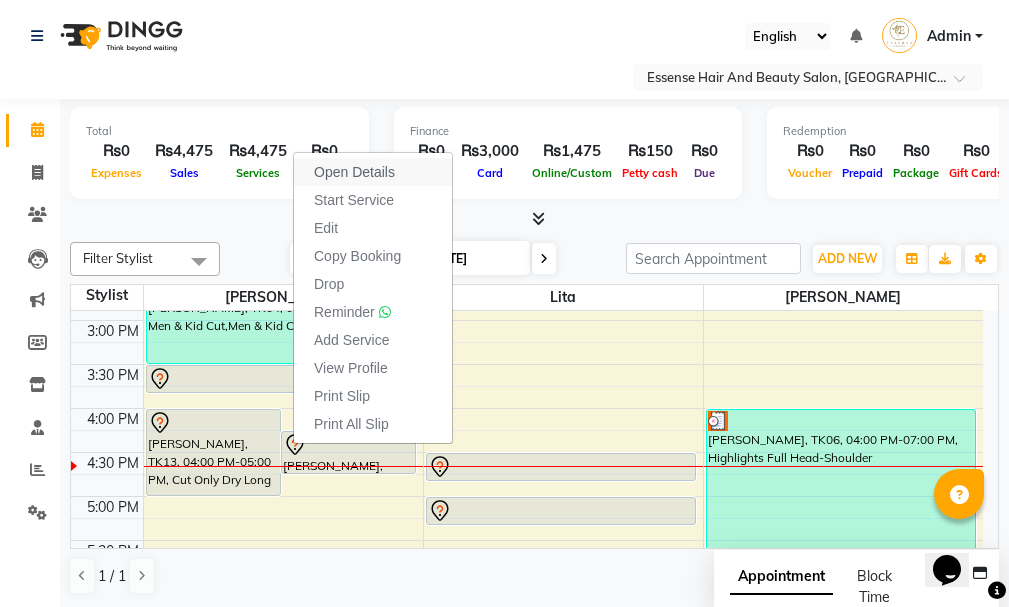click on "Open Details" at bounding box center [354, 172] 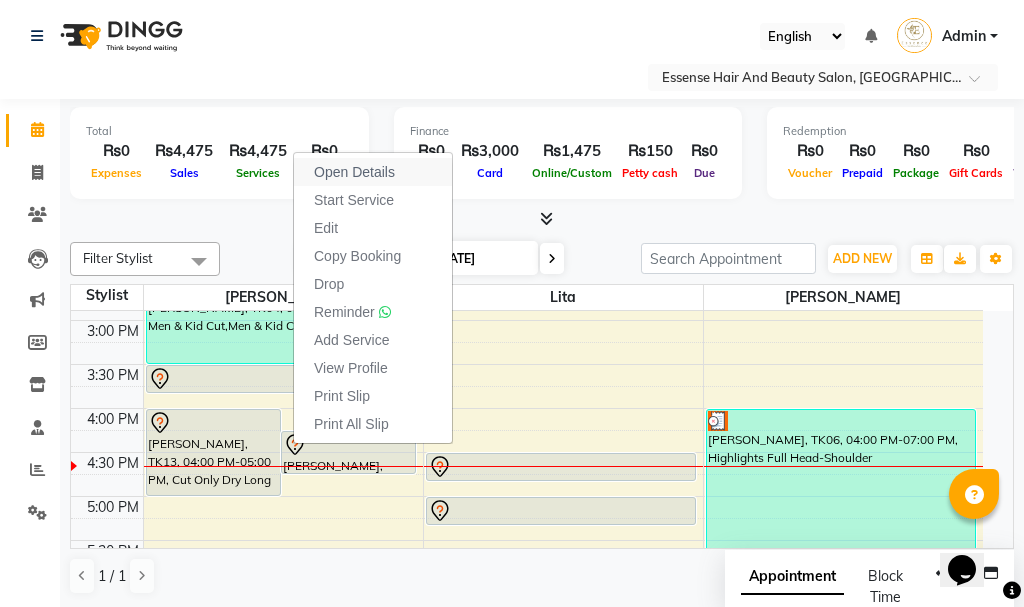 select on "7" 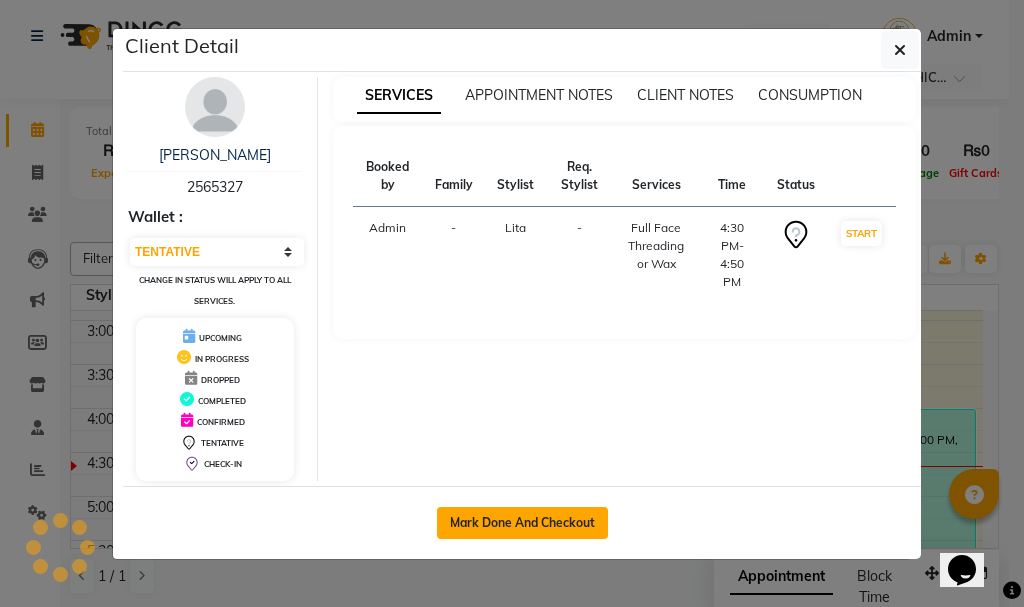 click on "Mark Done And Checkout" 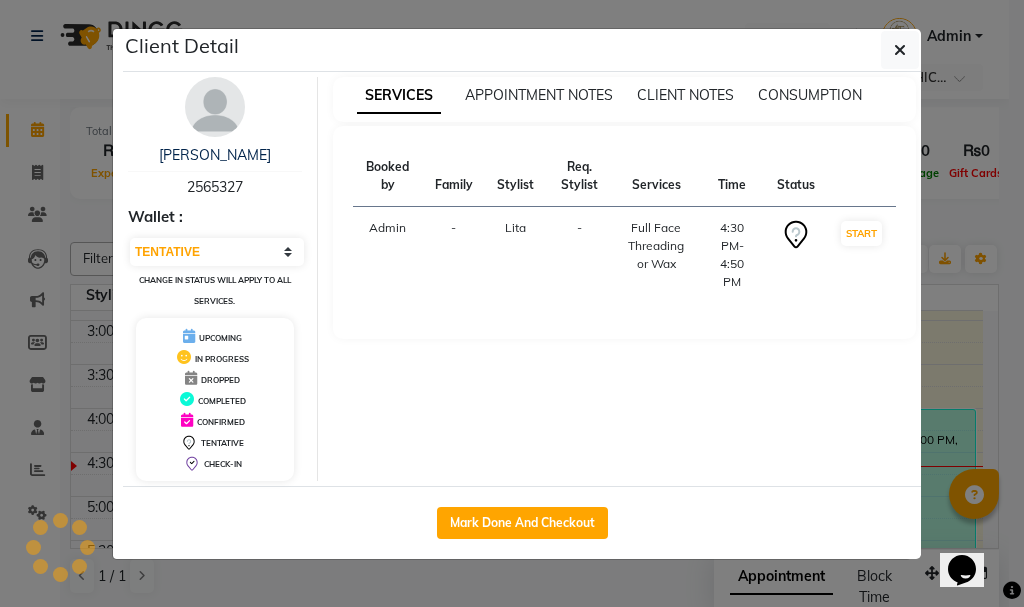 select on "service" 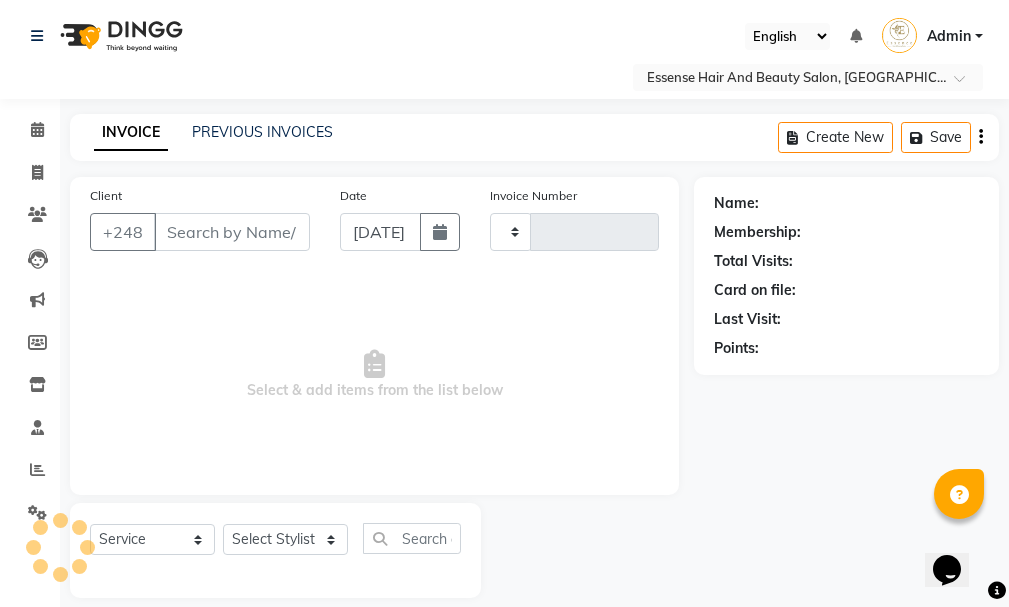 type on "0202" 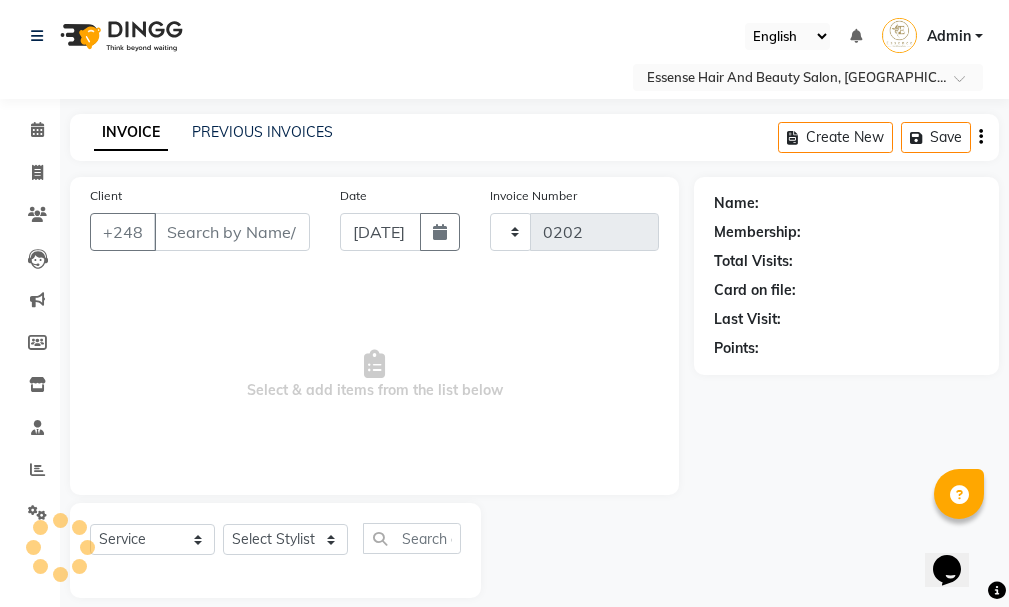 select on "8408" 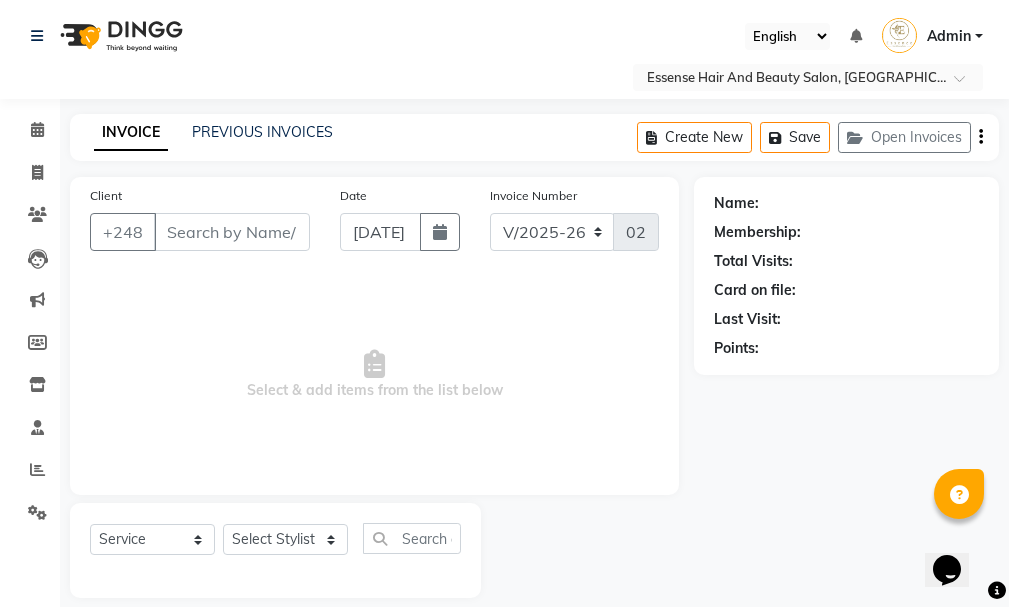 type on "2565327" 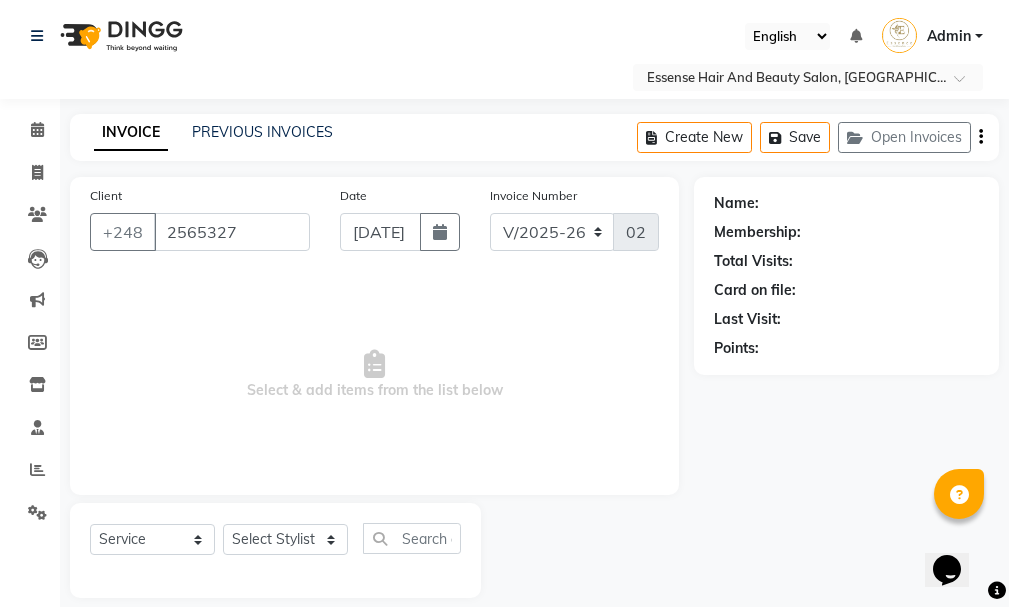 select on "81256" 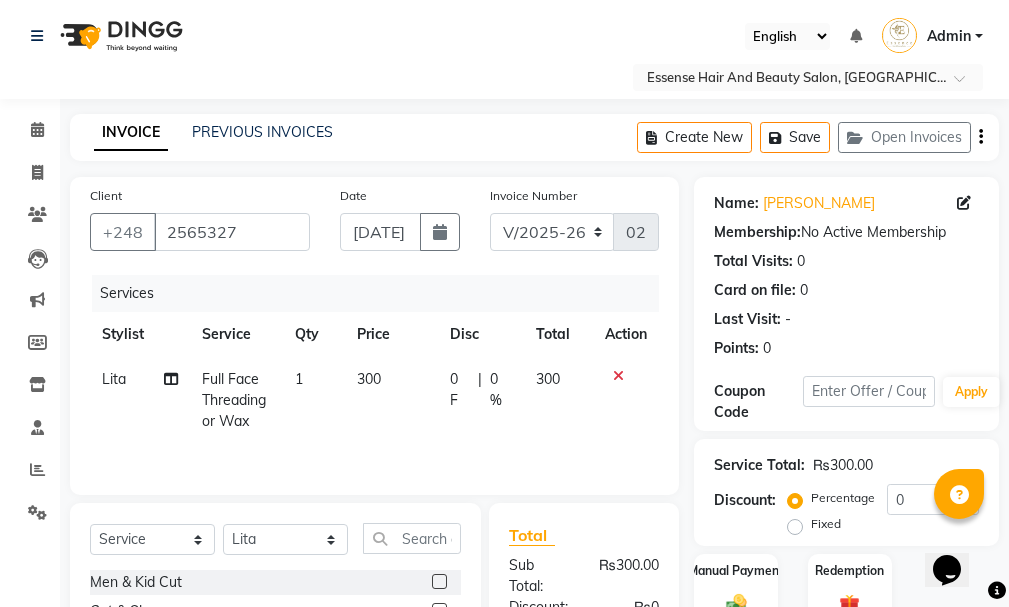 scroll, scrollTop: 244, scrollLeft: 0, axis: vertical 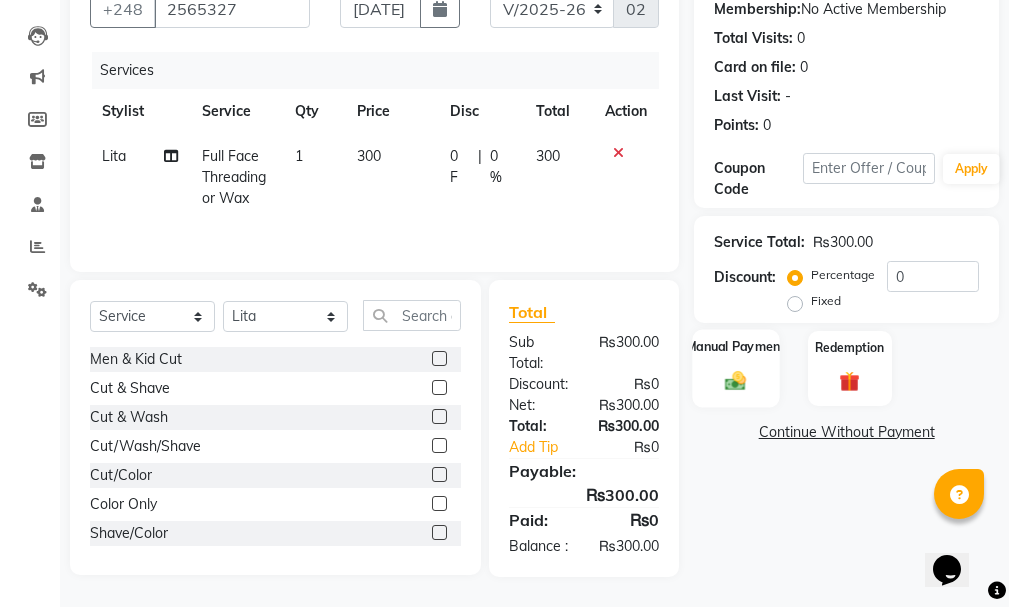 click 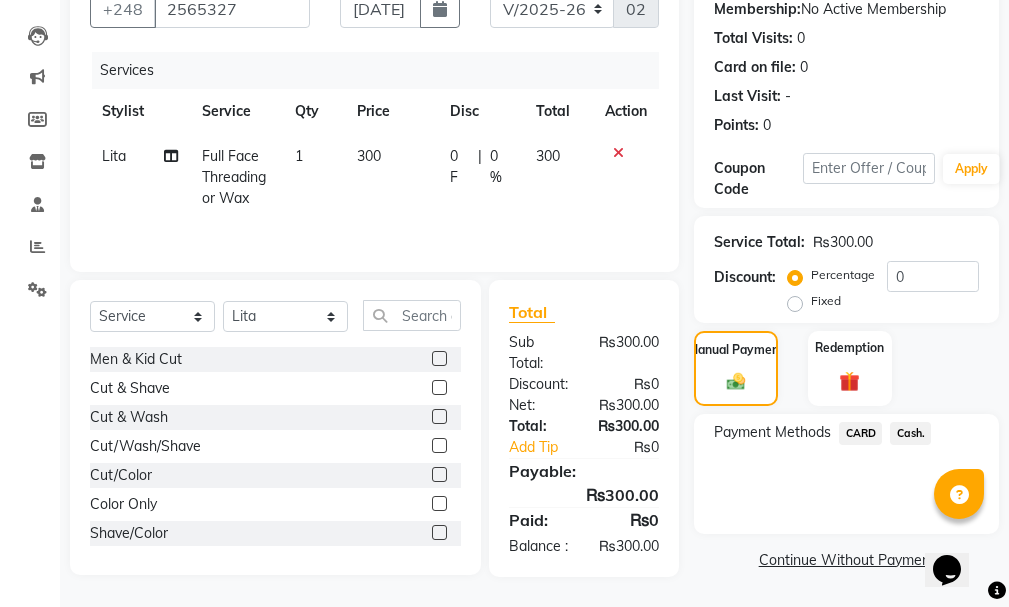 click on "Cash." 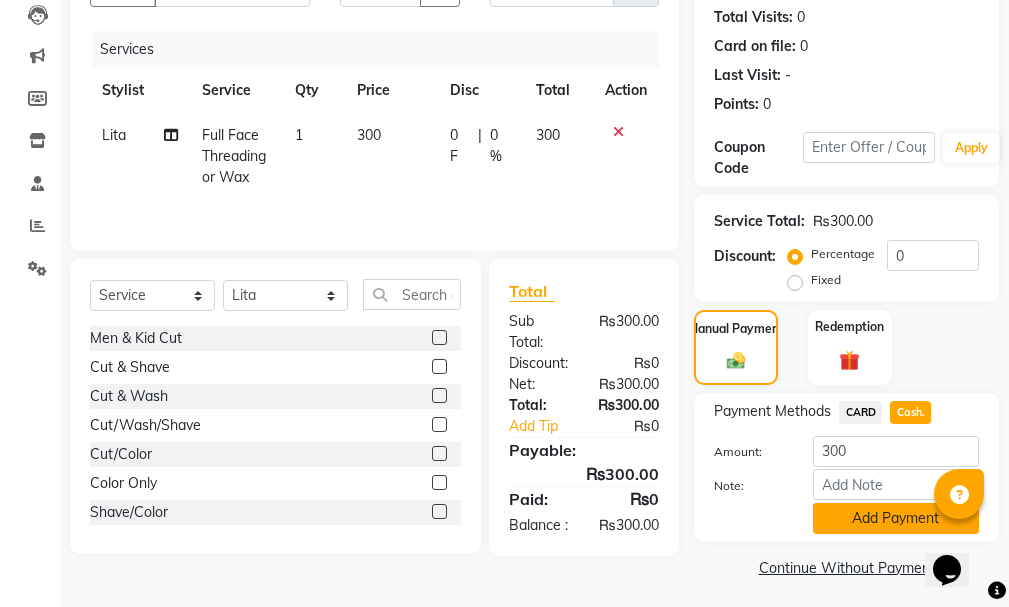 click on "Add Payment" 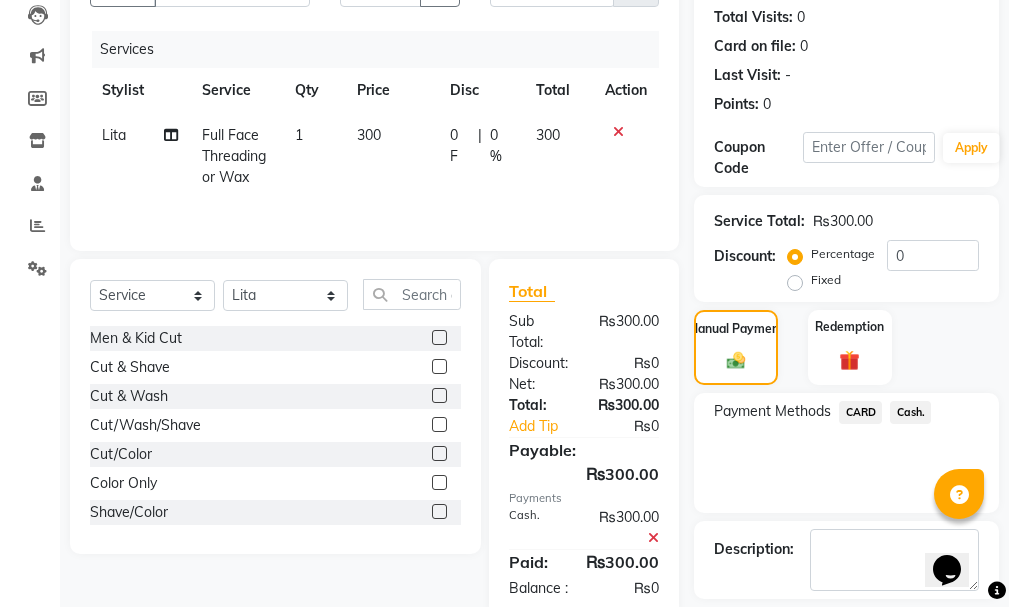 click on "Checkout" 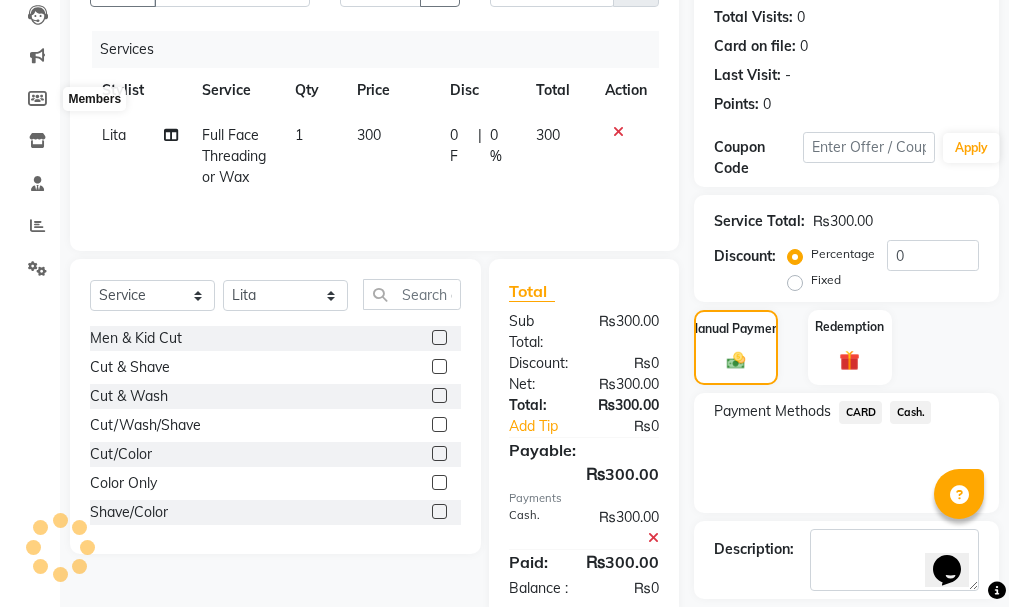 click 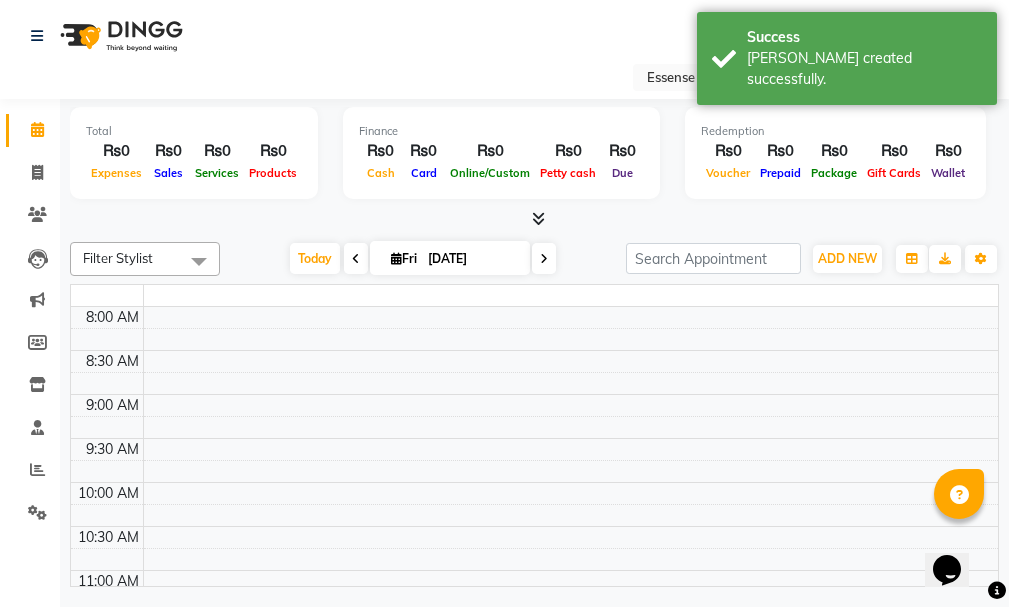 scroll, scrollTop: 0, scrollLeft: 0, axis: both 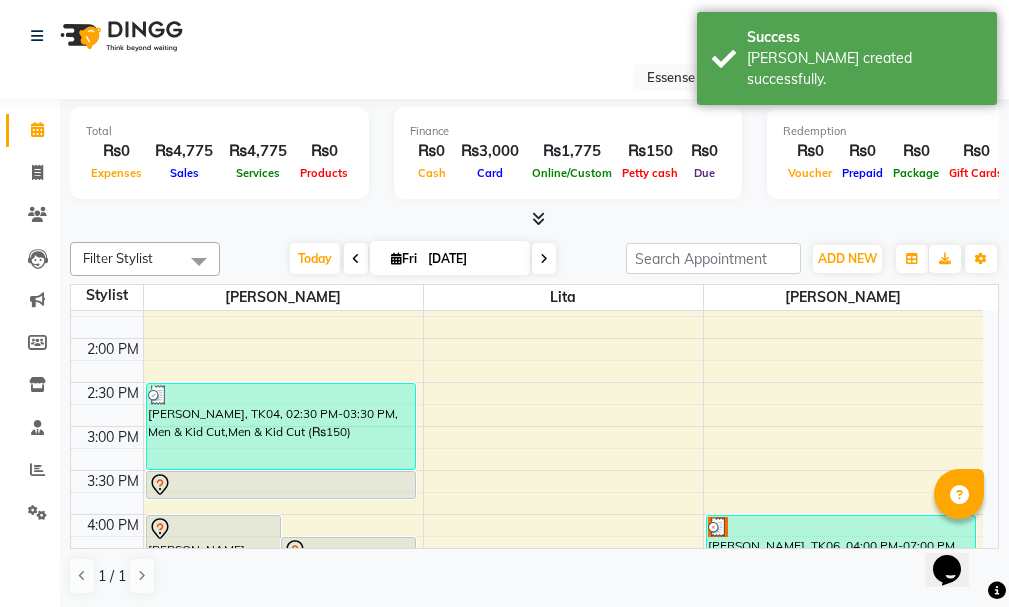 click 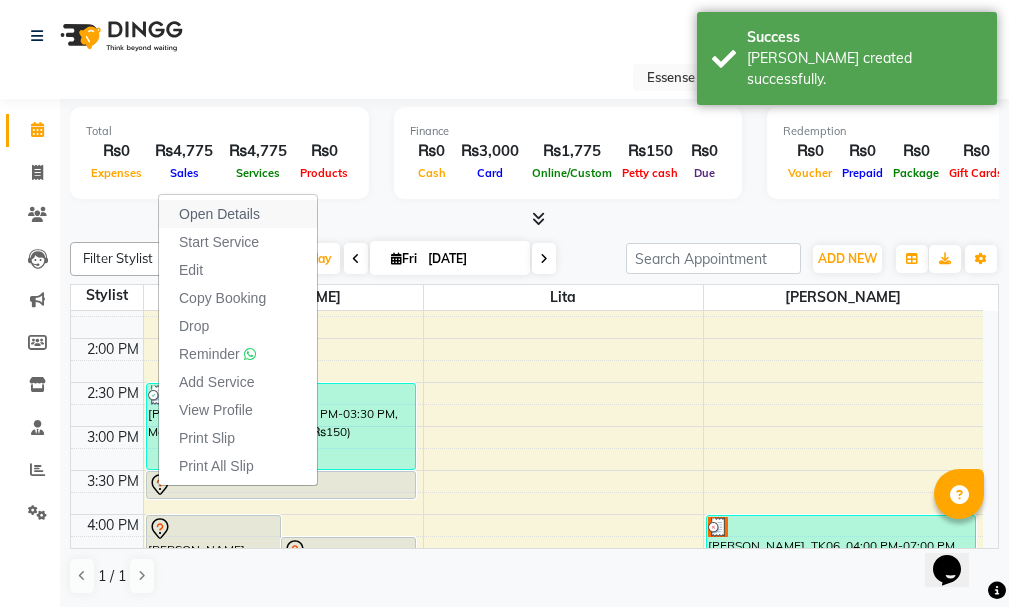 click on "Open Details" at bounding box center (219, 214) 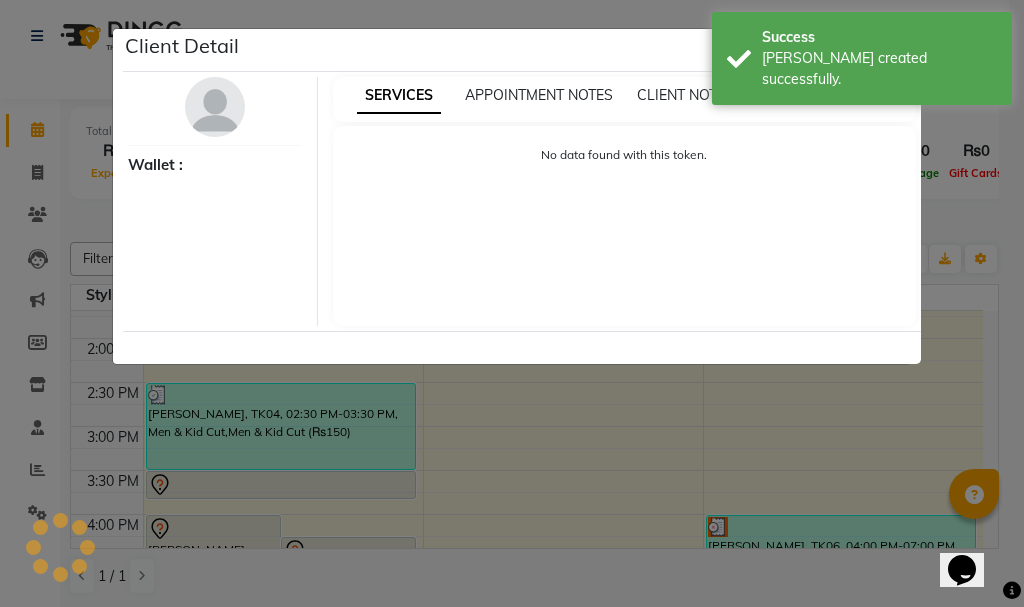 select on "7" 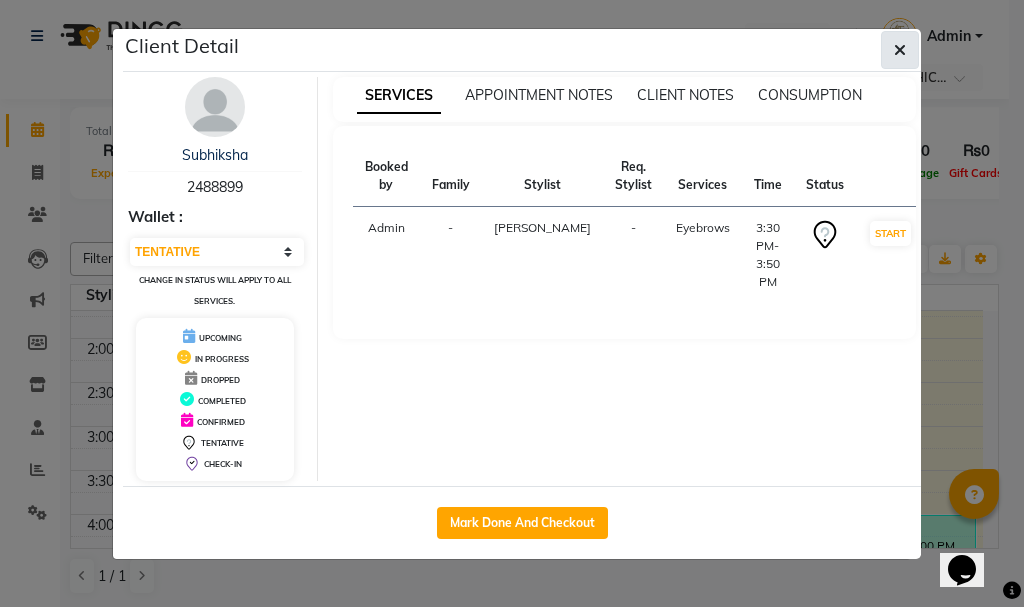 click 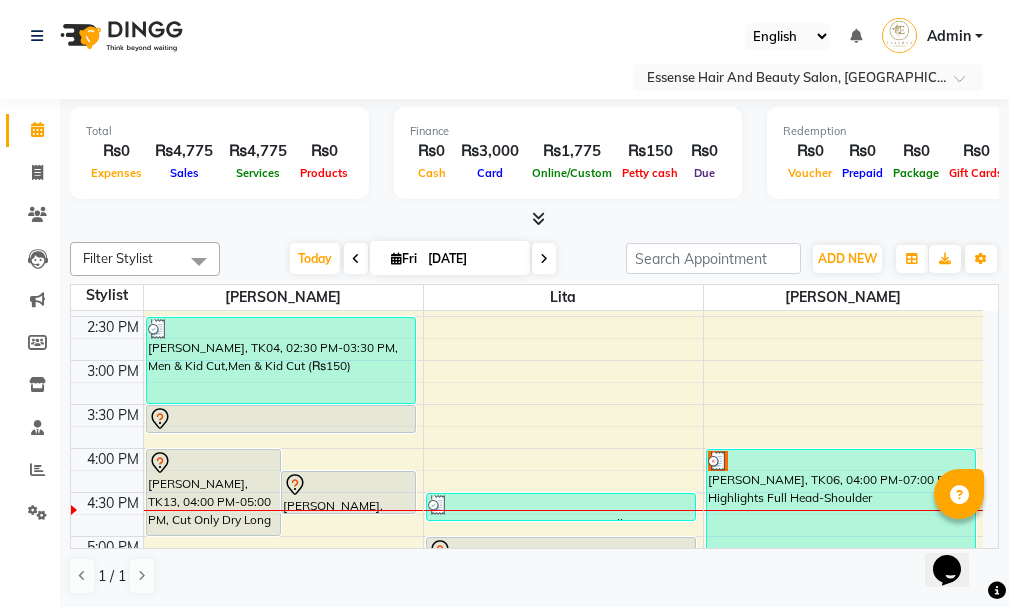 scroll, scrollTop: 600, scrollLeft: 0, axis: vertical 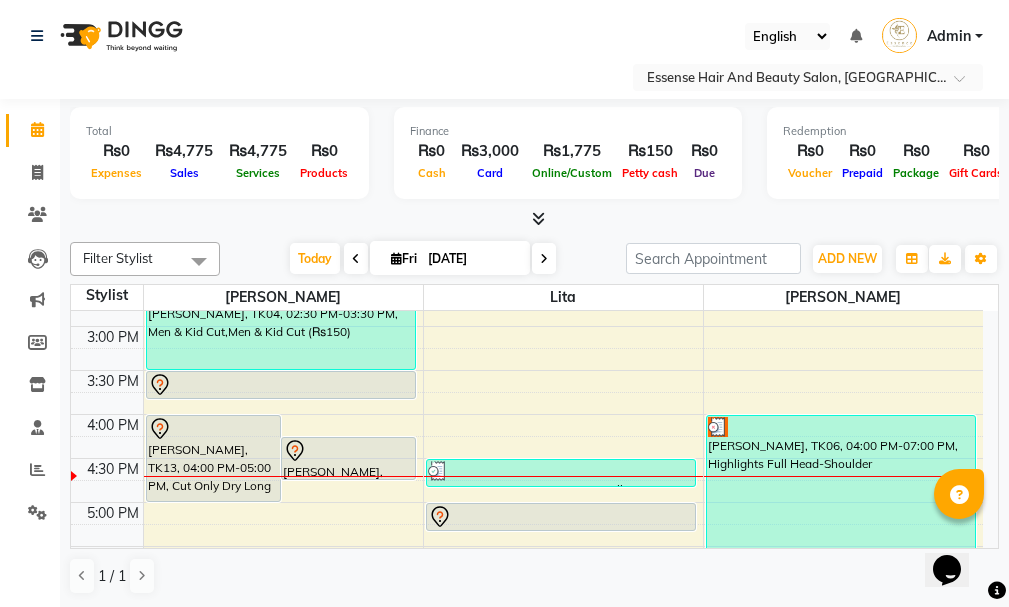 click 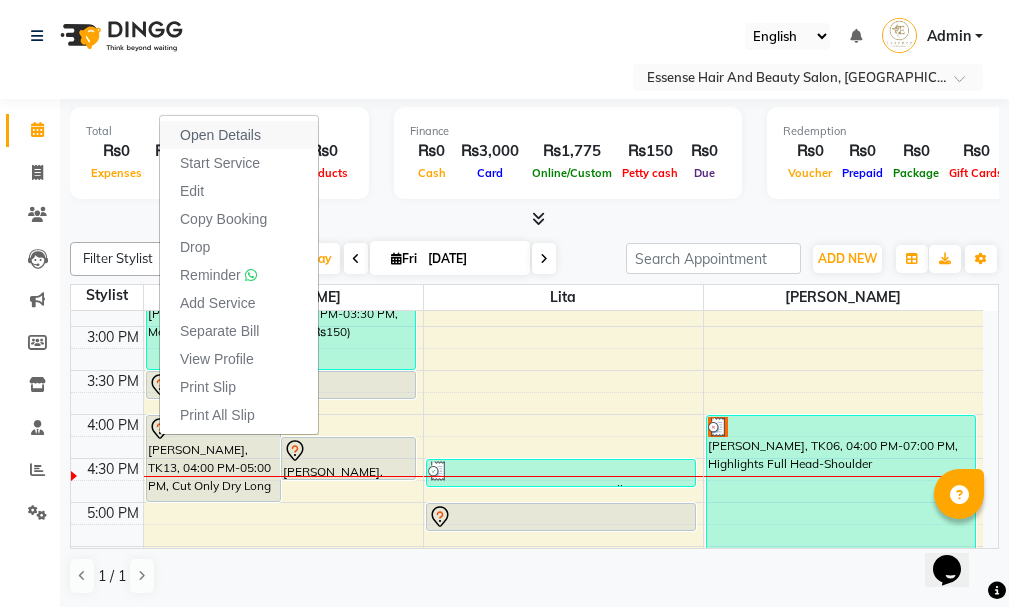click on "Open Details" at bounding box center (220, 135) 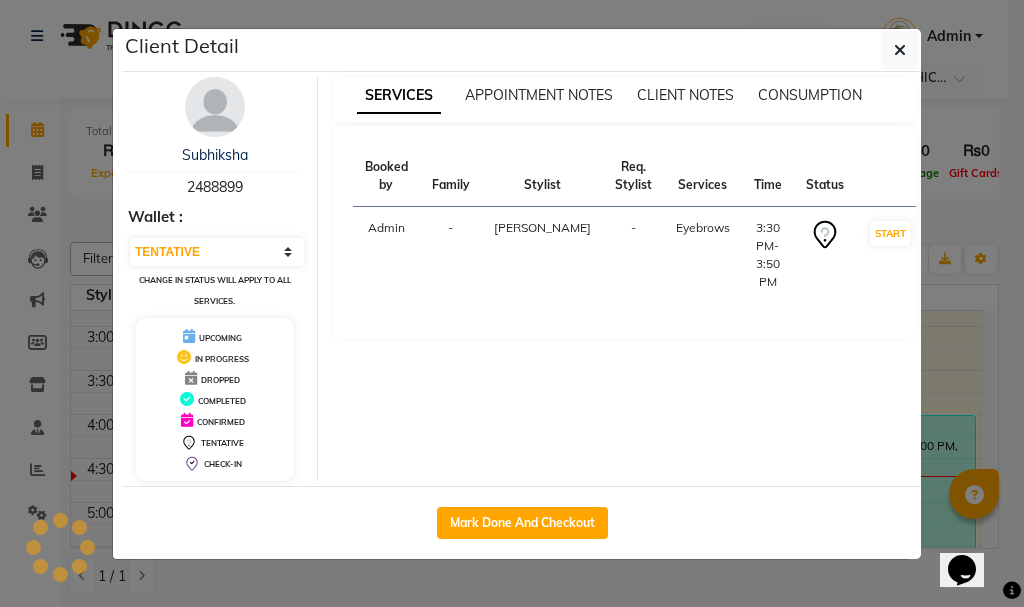 select on "select" 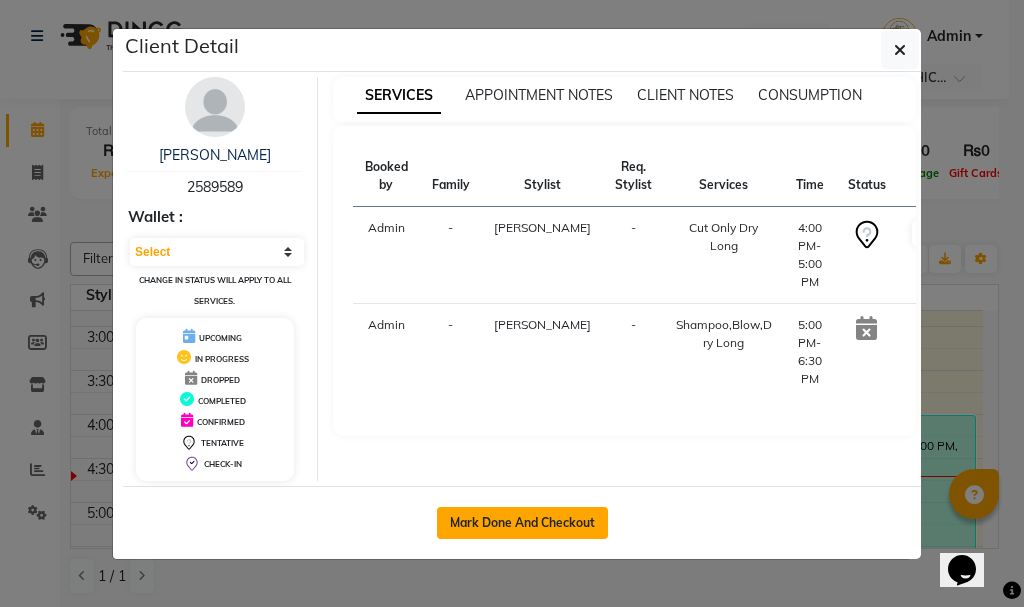 click on "Mark Done And Checkout" 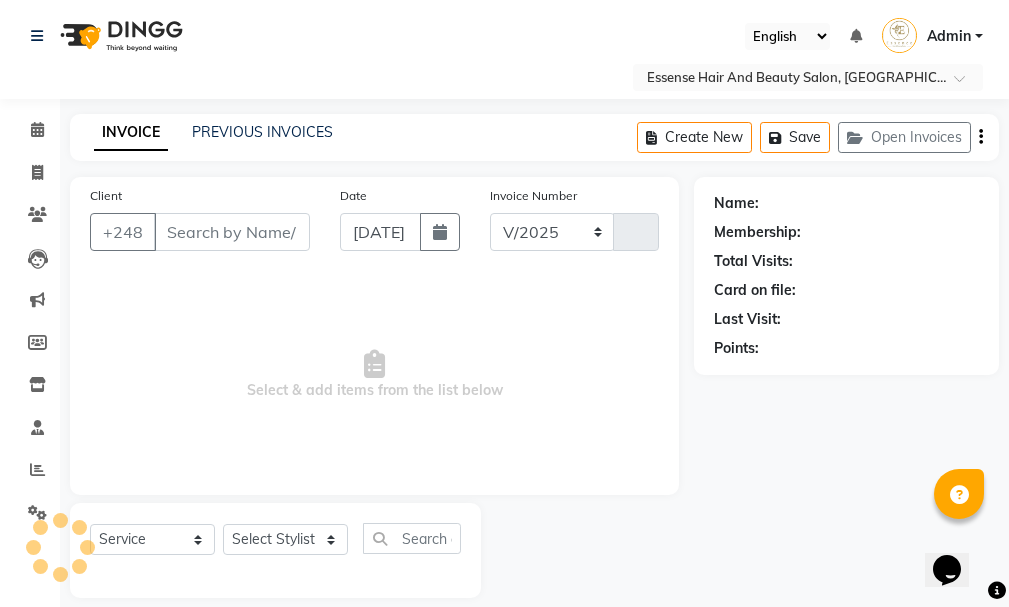 select on "8408" 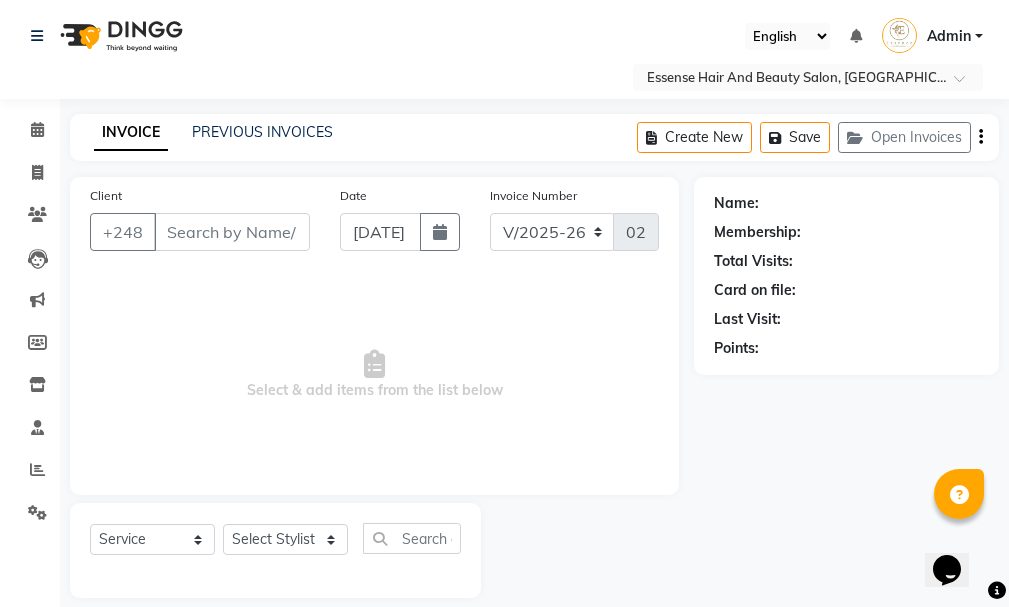 type on "2589589" 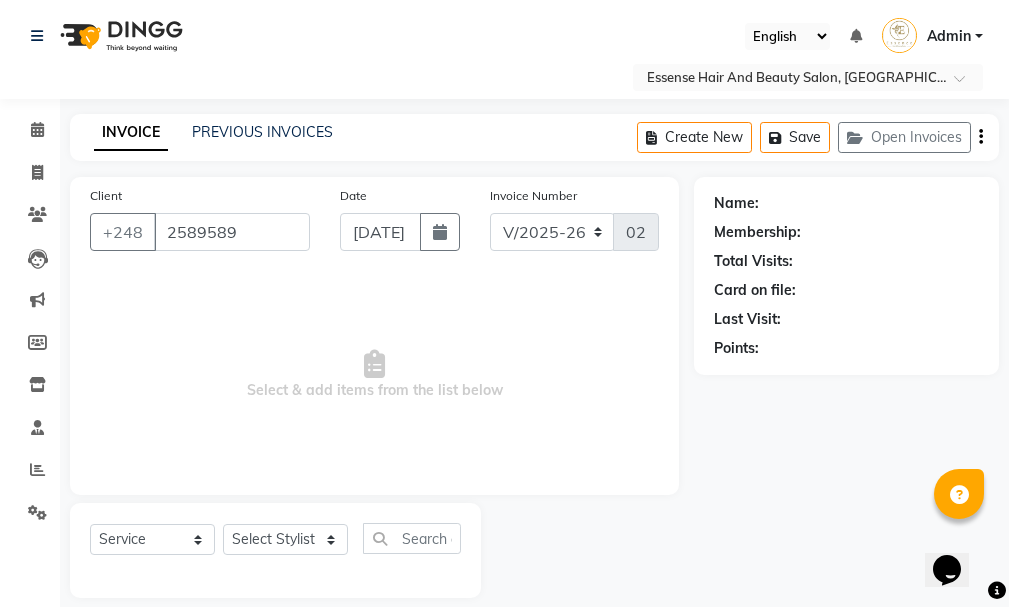 select on "81254" 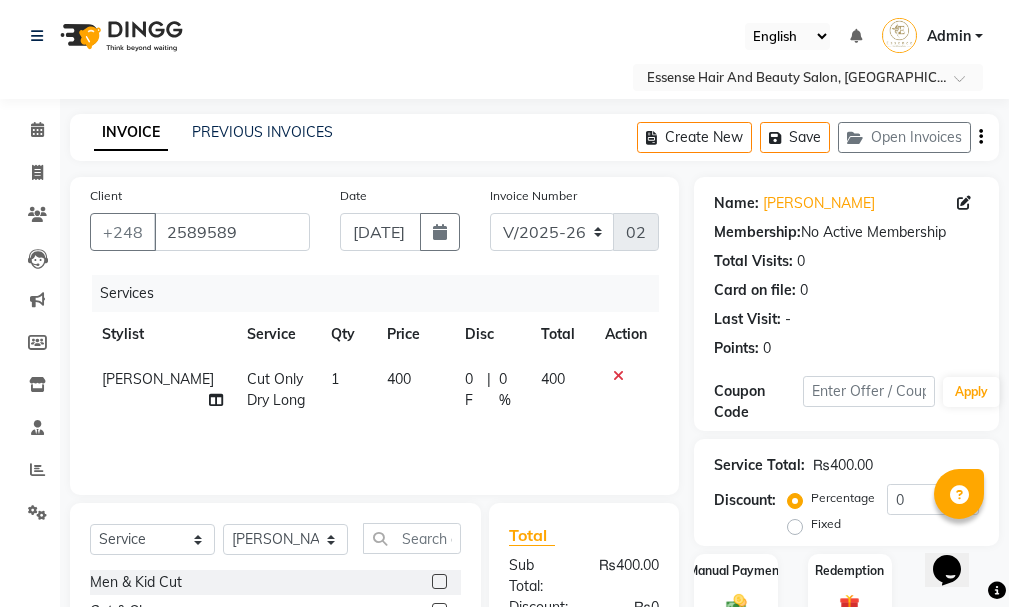 scroll, scrollTop: 200, scrollLeft: 0, axis: vertical 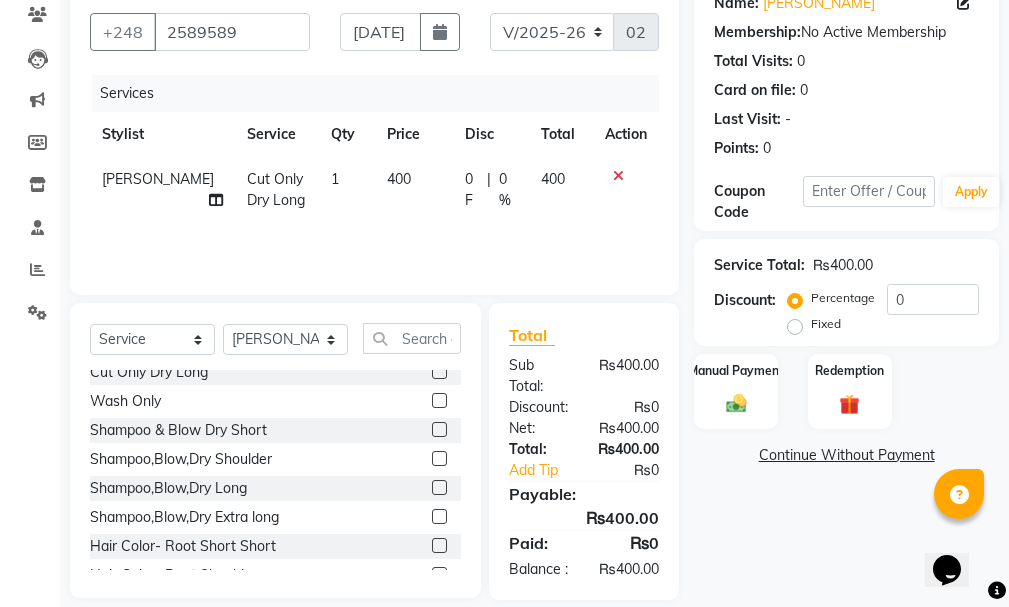 click 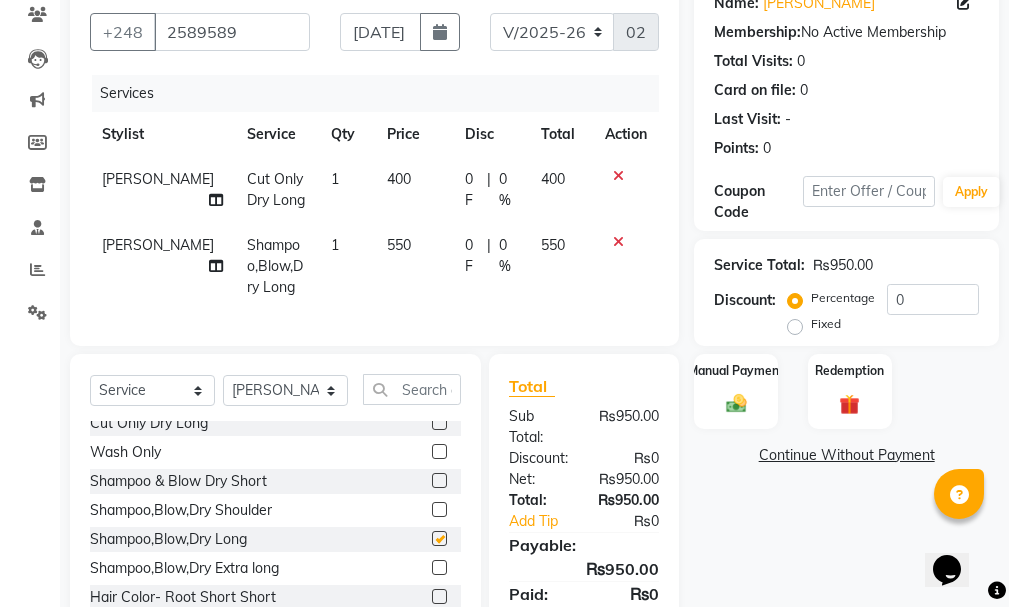 checkbox on "false" 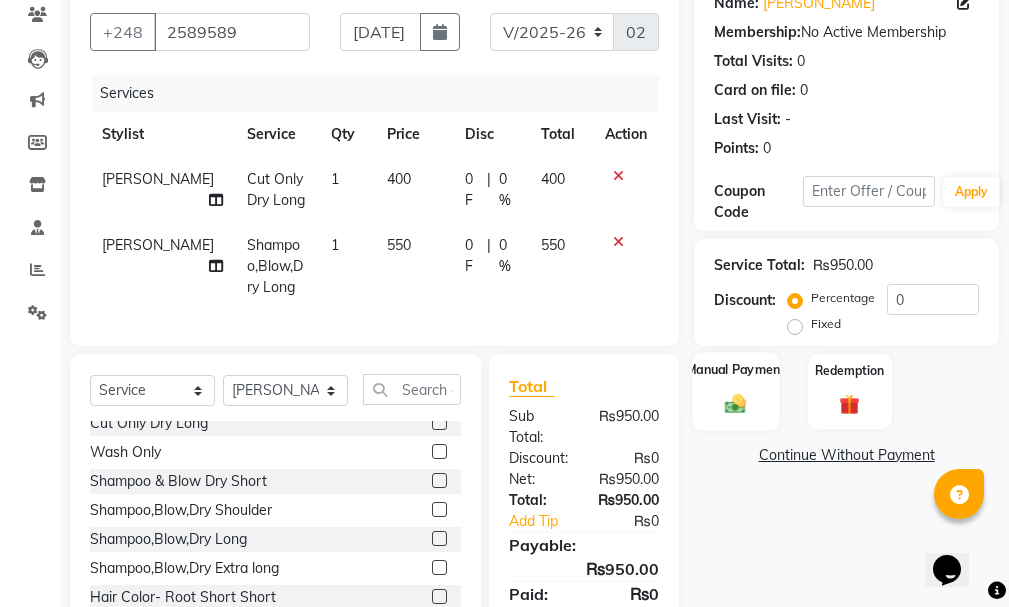 click 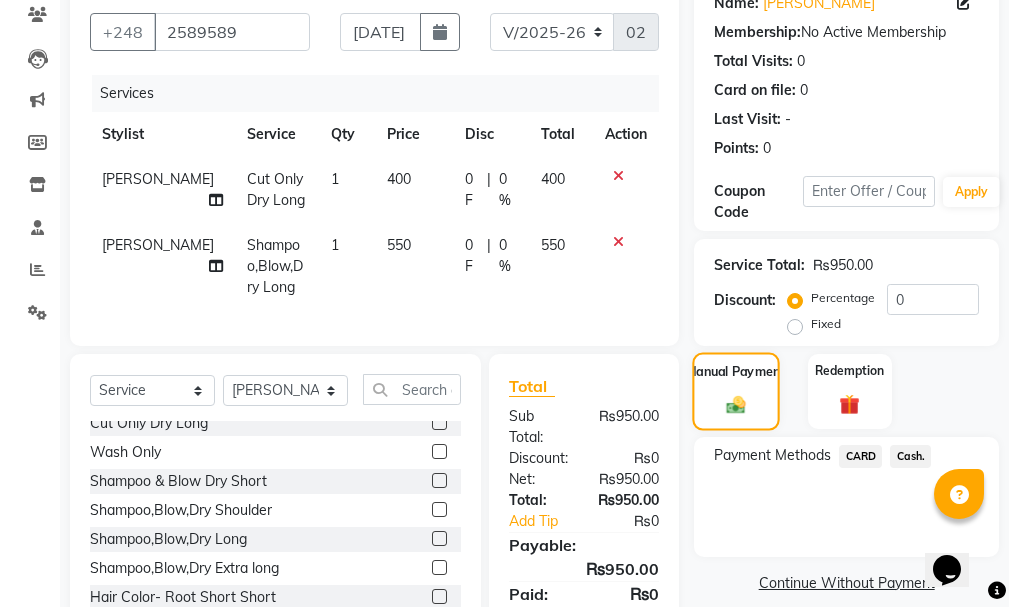scroll, scrollTop: 310, scrollLeft: 0, axis: vertical 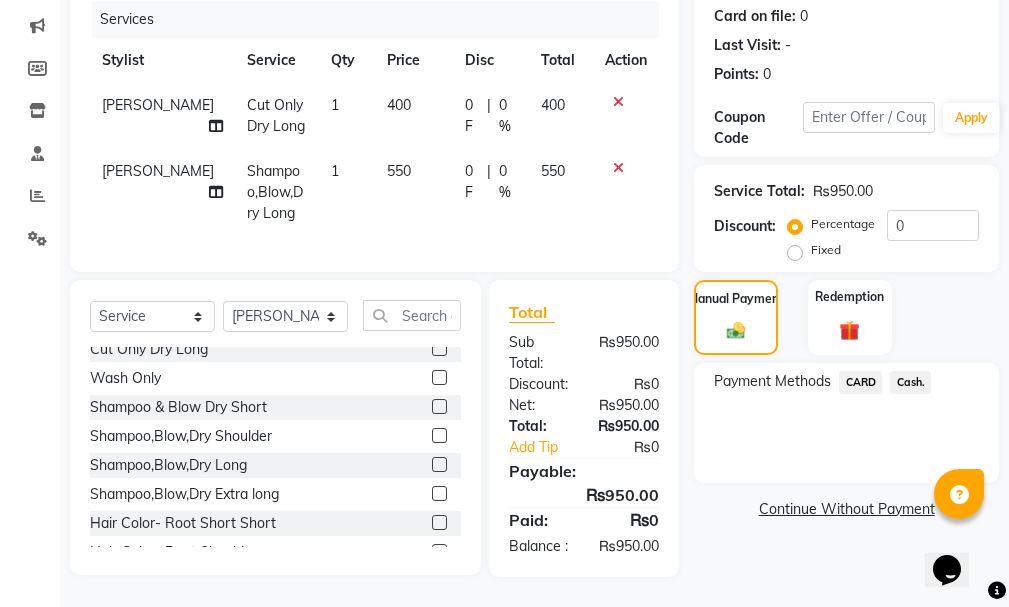 click on "Cash." 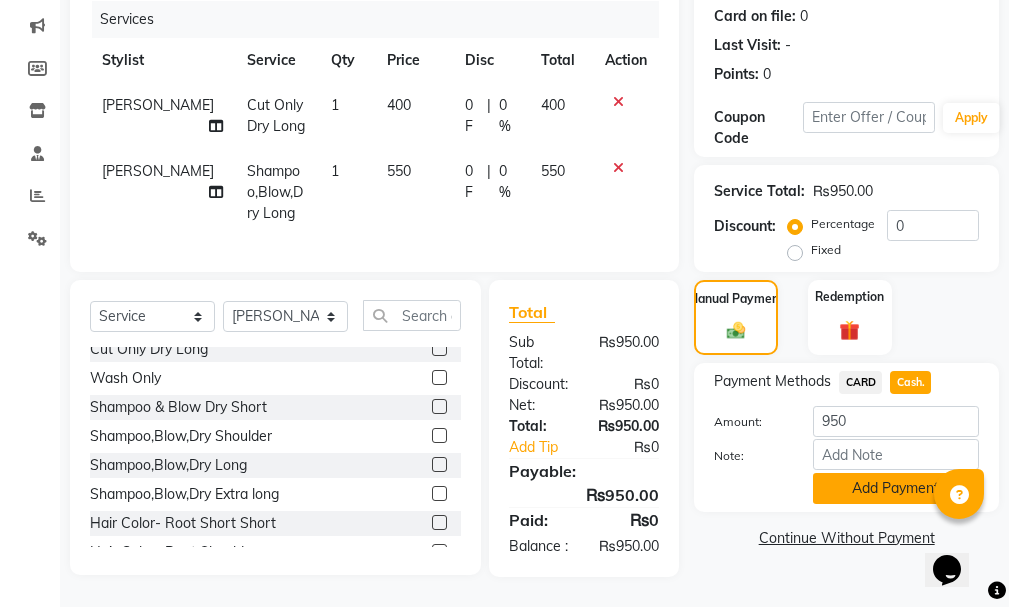 click on "Add Payment" 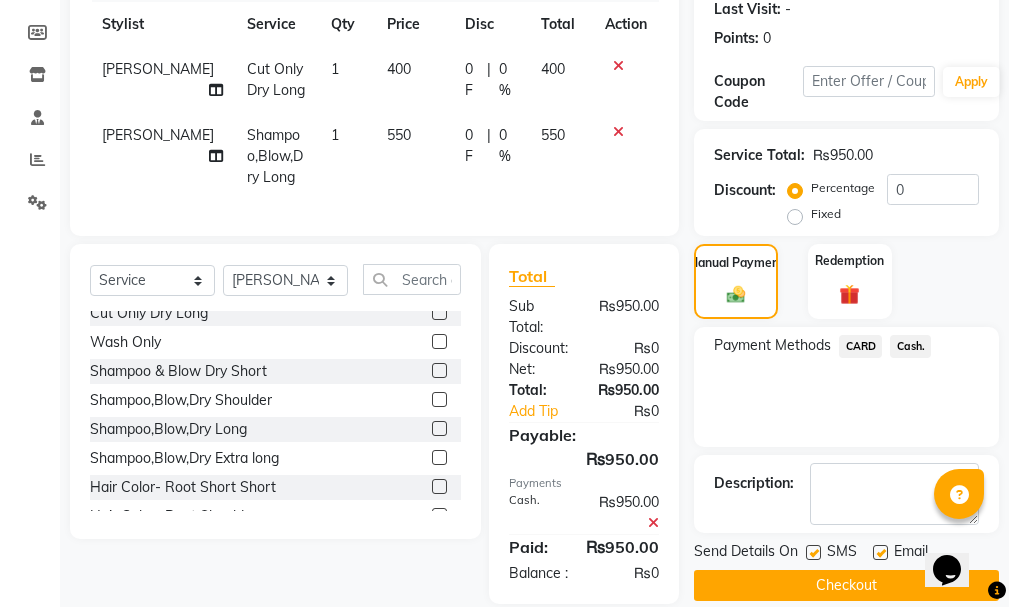 click on "Checkout" 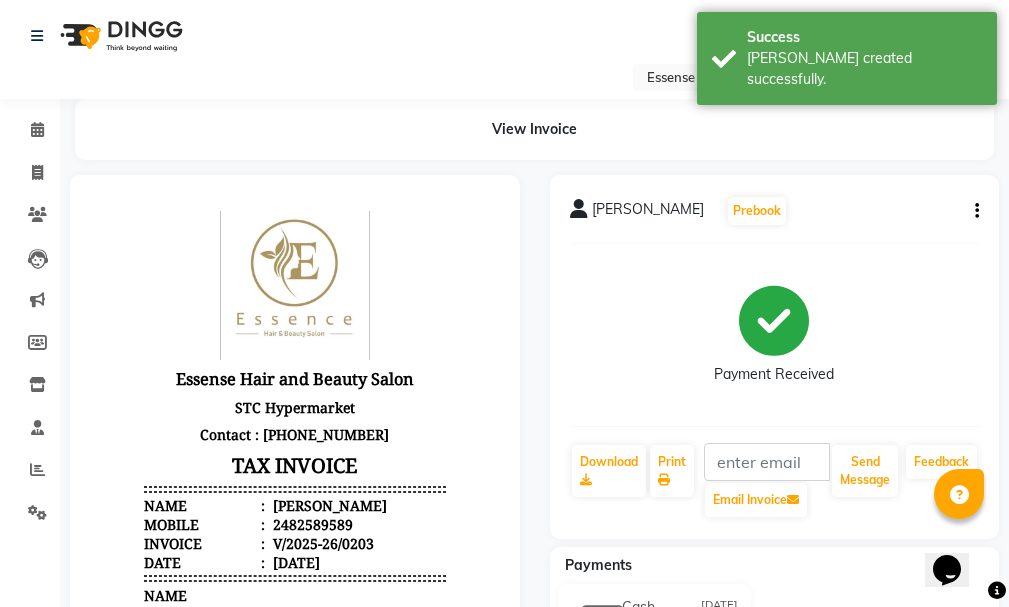 scroll, scrollTop: 0, scrollLeft: 0, axis: both 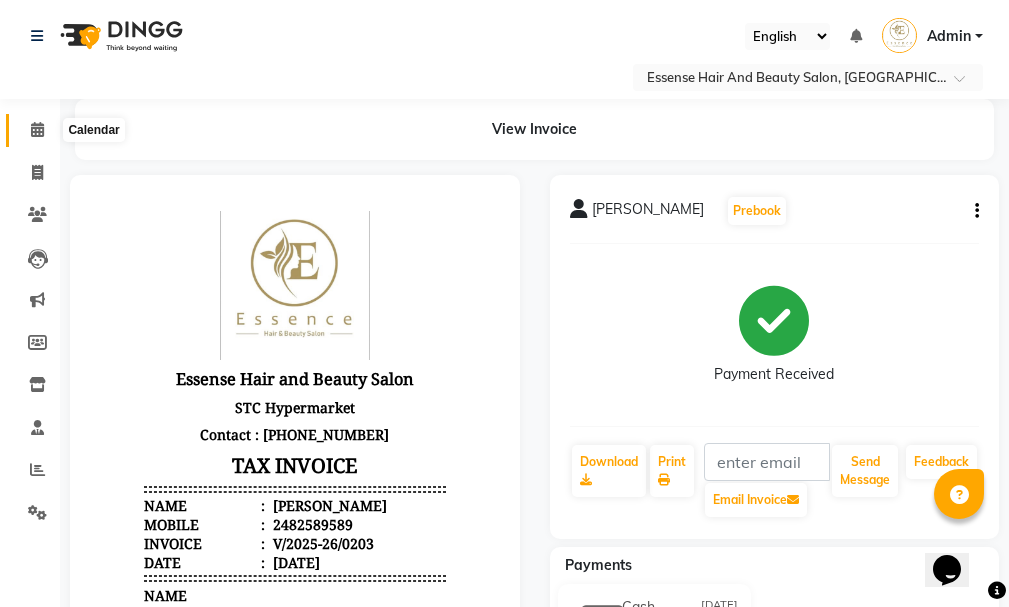 click 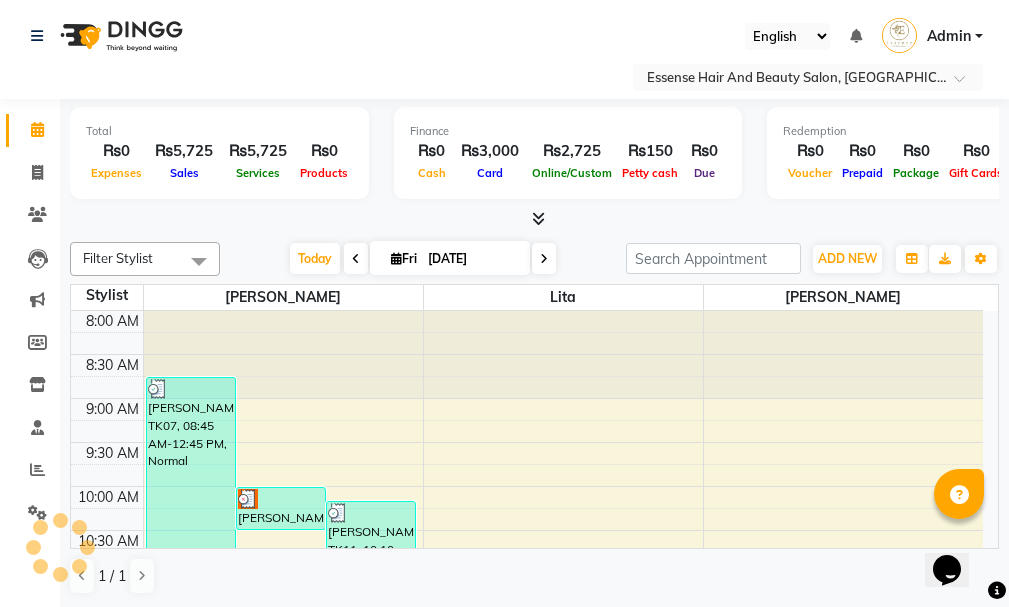 scroll, scrollTop: 0, scrollLeft: 0, axis: both 